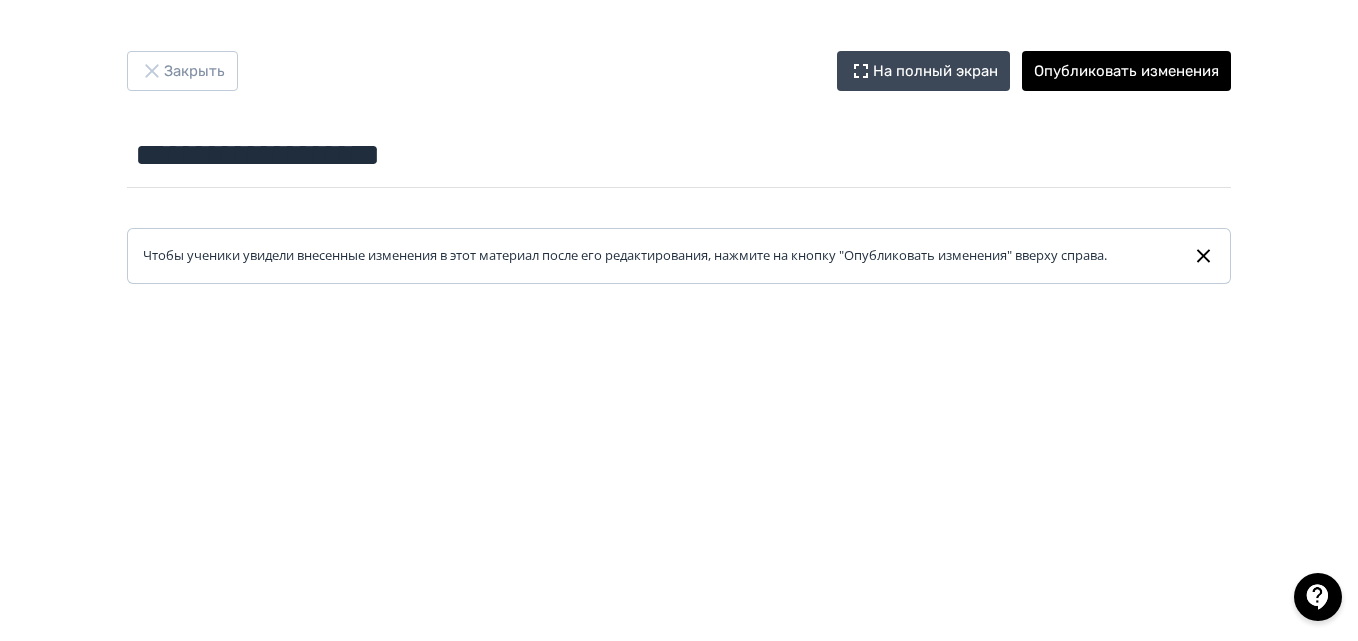 scroll, scrollTop: 0, scrollLeft: 0, axis: both 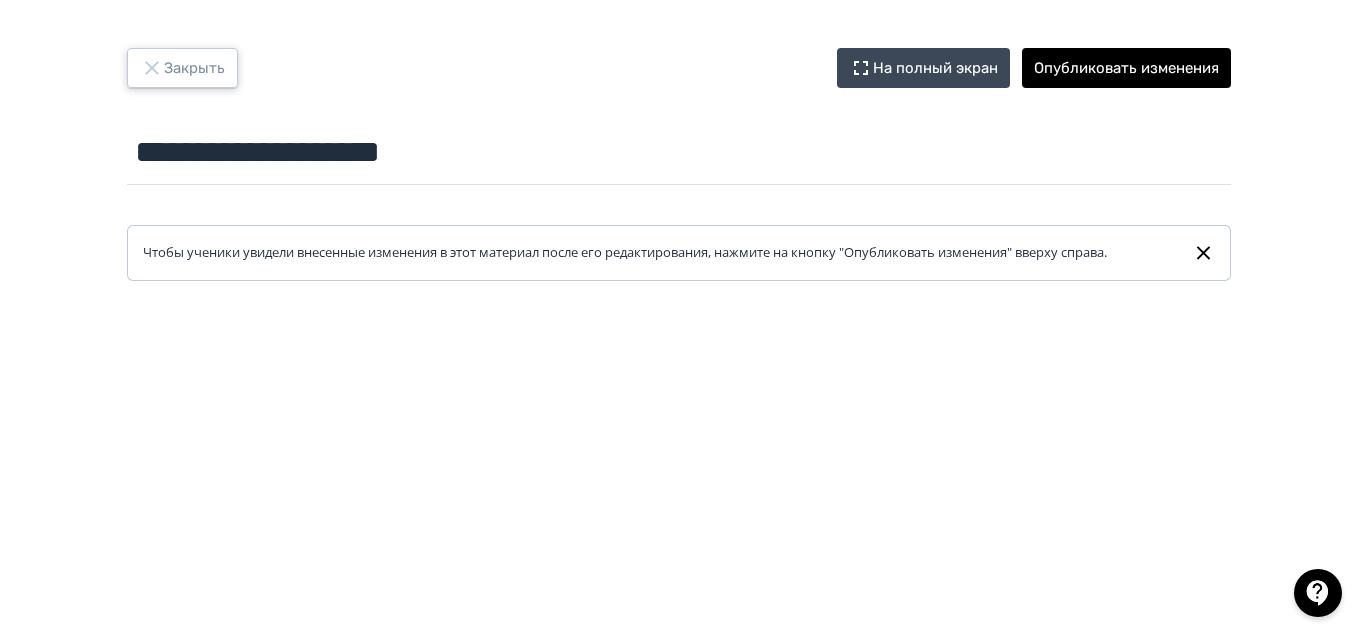 click on "Закрыть" at bounding box center (182, 68) 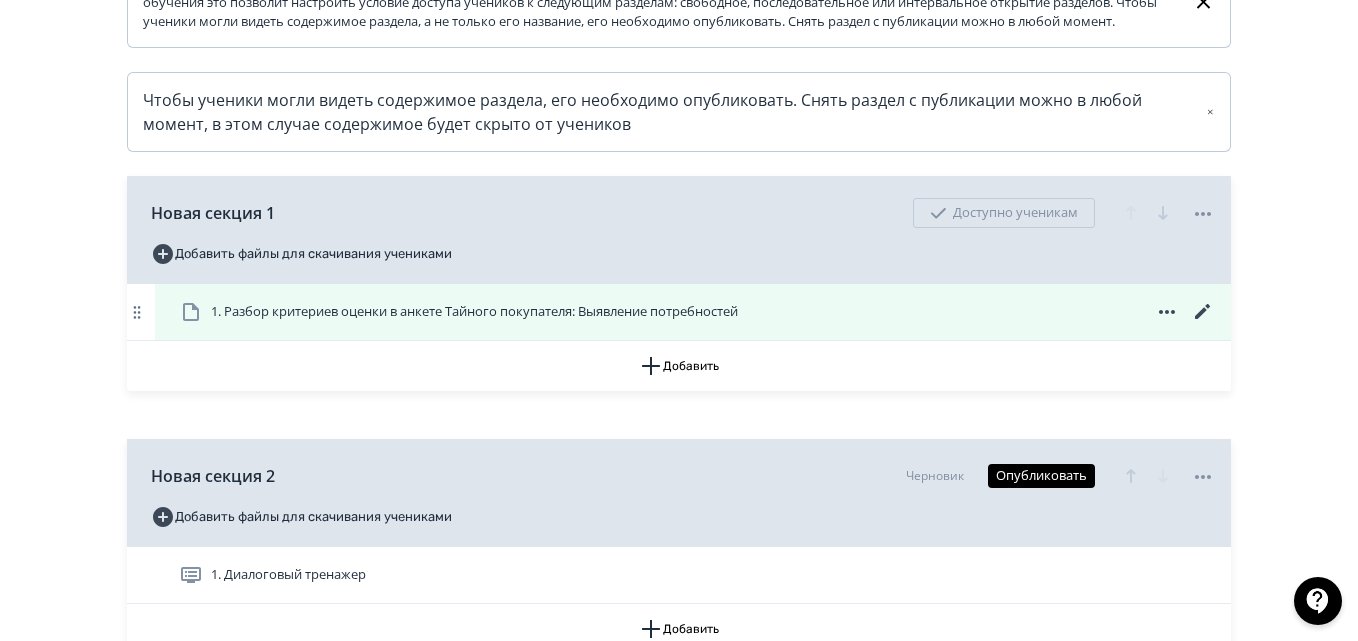 scroll, scrollTop: 400, scrollLeft: 0, axis: vertical 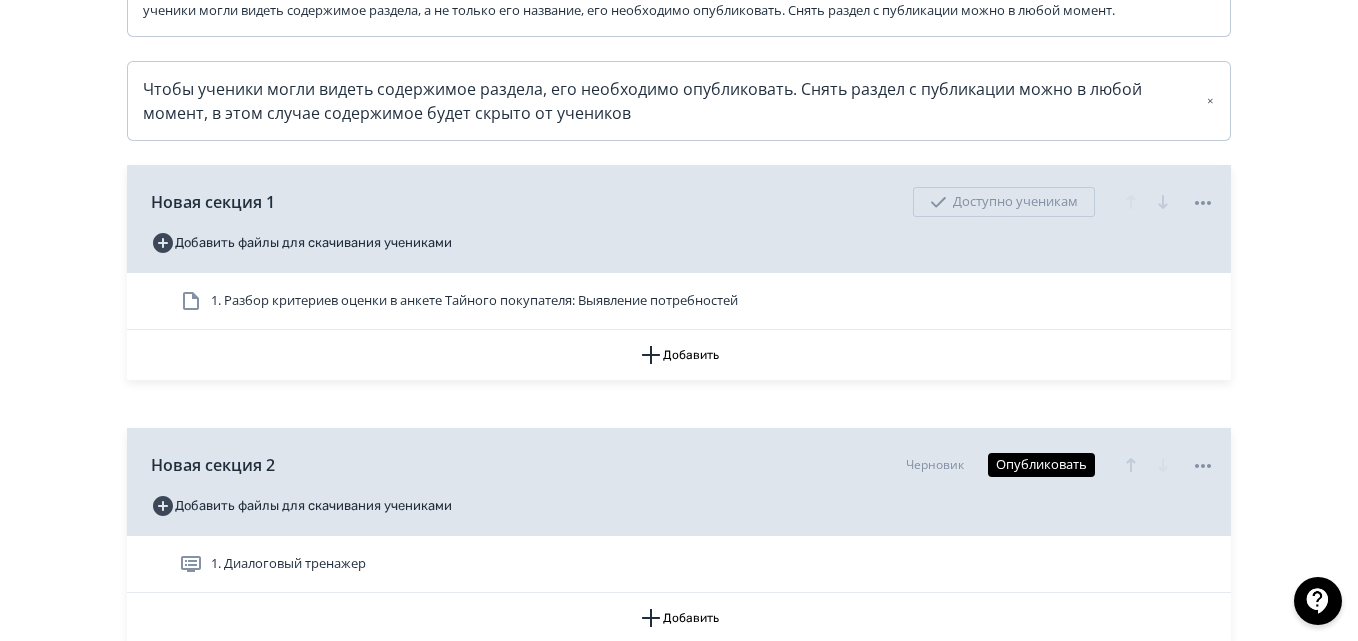 click on "Новая секция 2 Черновик Опубликовать Добавить файлы для скачивания учениками" at bounding box center [679, 482] 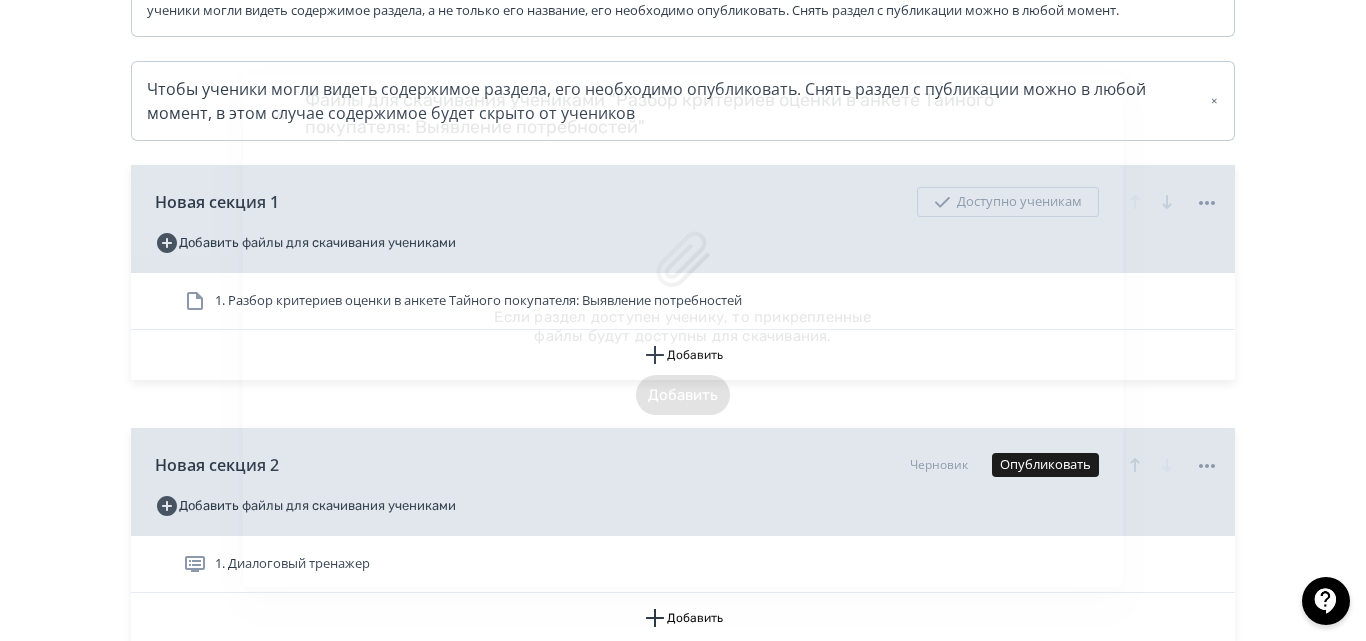 click on "Файлы для скачивания учениками "Разбор критериев оценки в анкете Тайного покупателя: Выявление потребностей" 📎 Если раздел доступен ученику, то прикрепленные файлы будут доступны для скачивания. Добавить Поиск Добавить файл Порядок и название Размер Загрузил Дата загрузки" at bounding box center (683, 320) 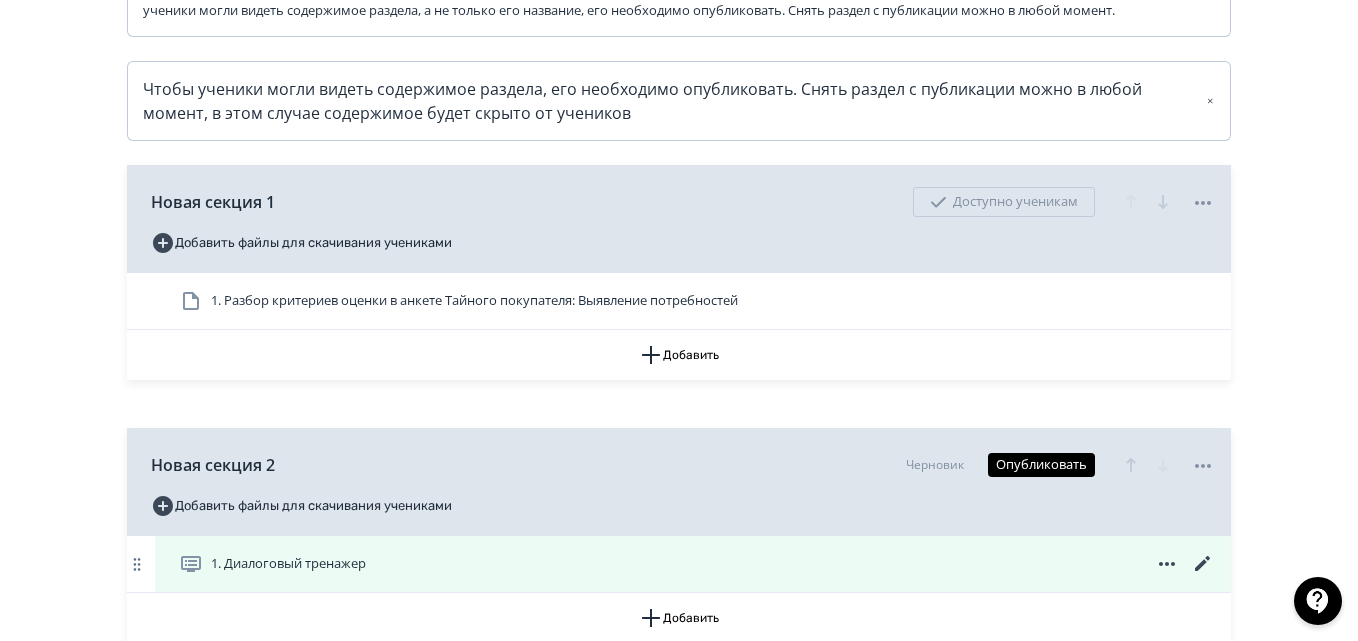 click 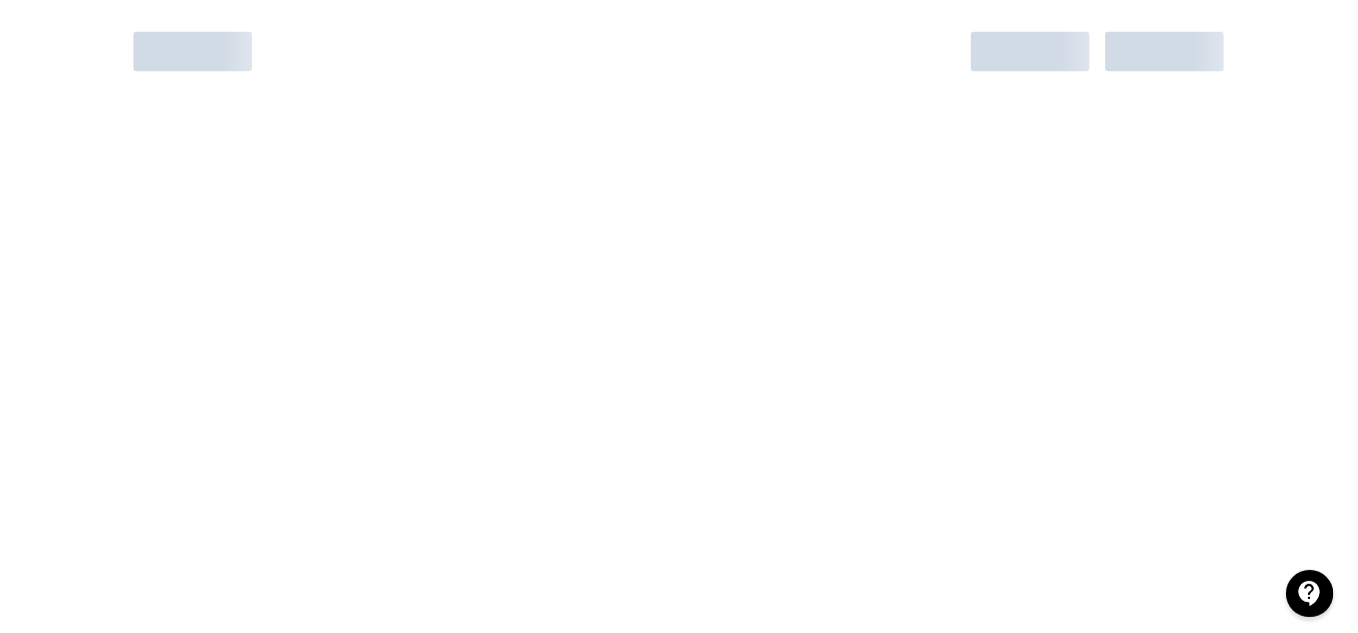 scroll, scrollTop: 0, scrollLeft: 0, axis: both 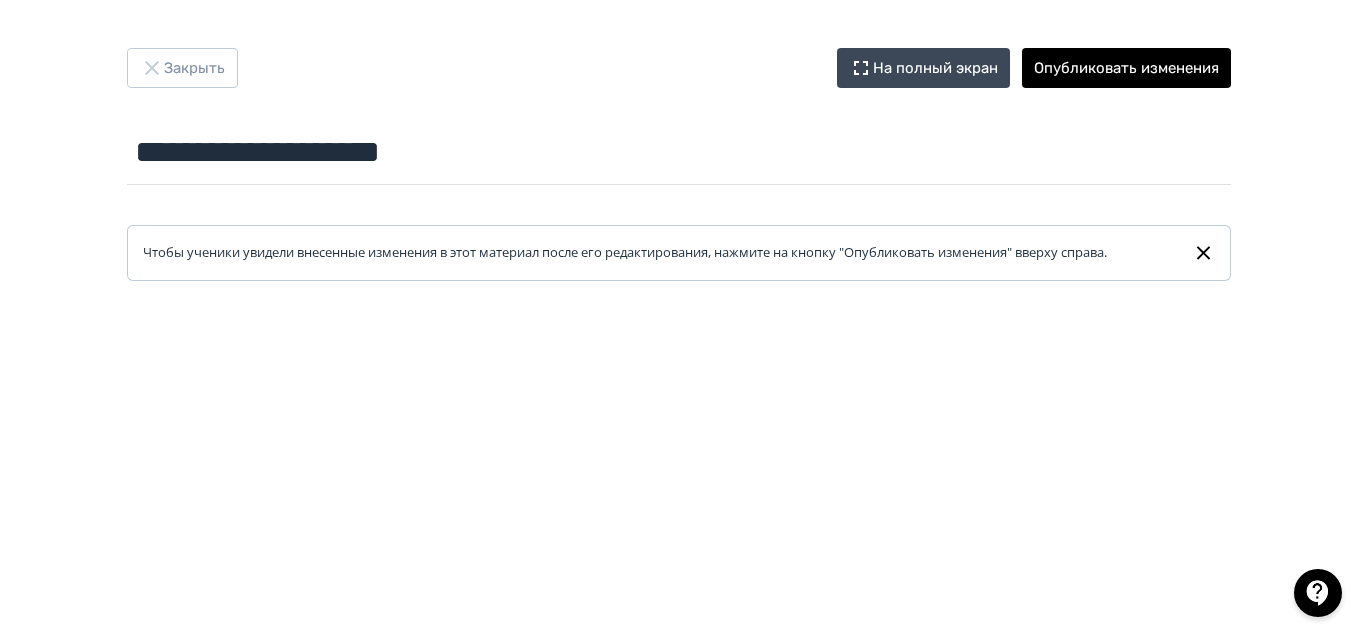 click at bounding box center (679, 731) 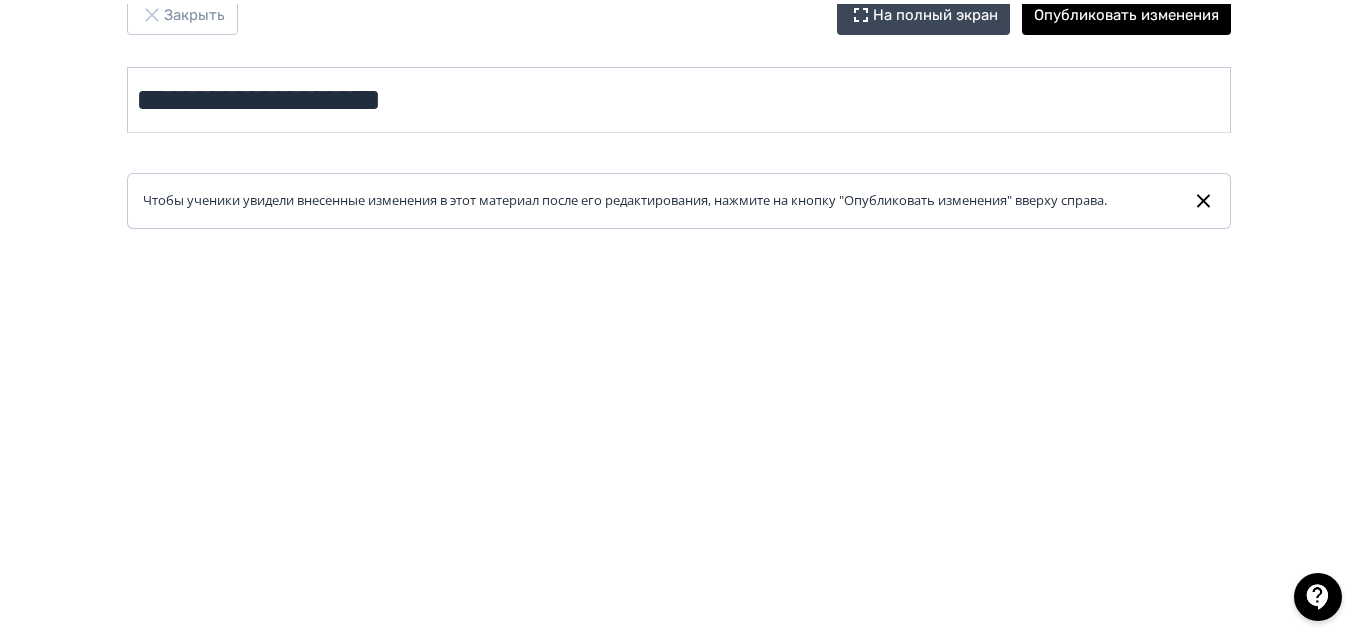 scroll, scrollTop: 0, scrollLeft: 0, axis: both 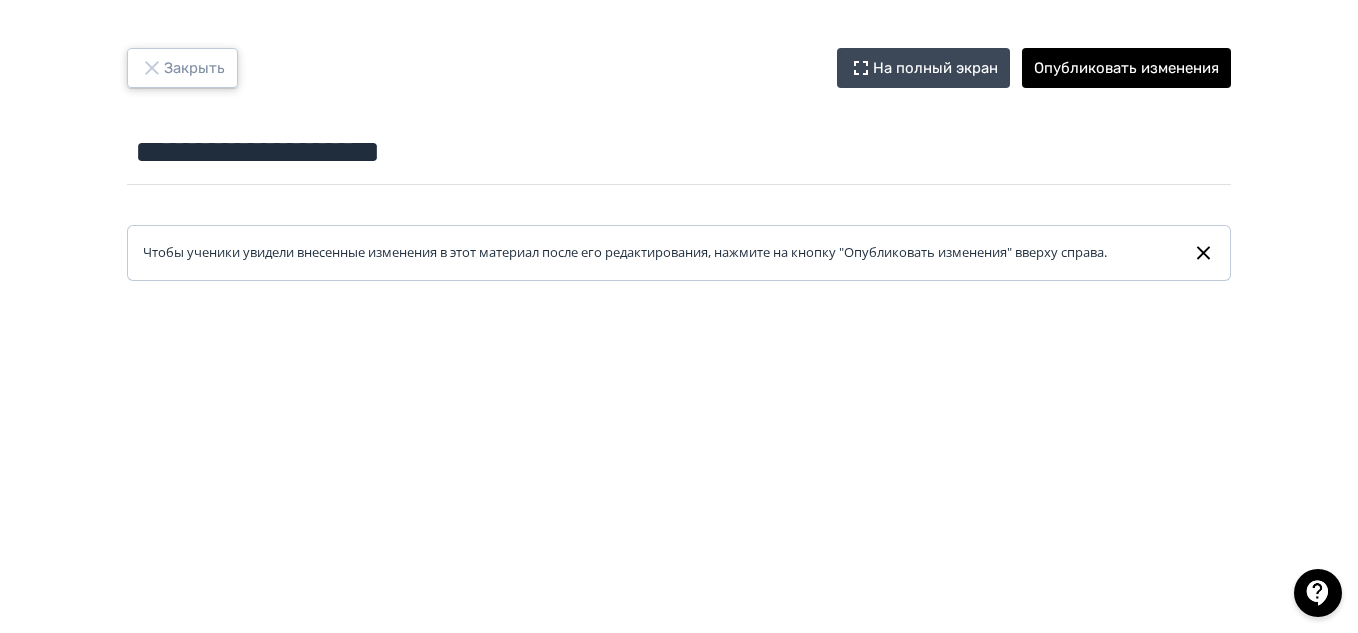 click on "Закрыть" at bounding box center (182, 68) 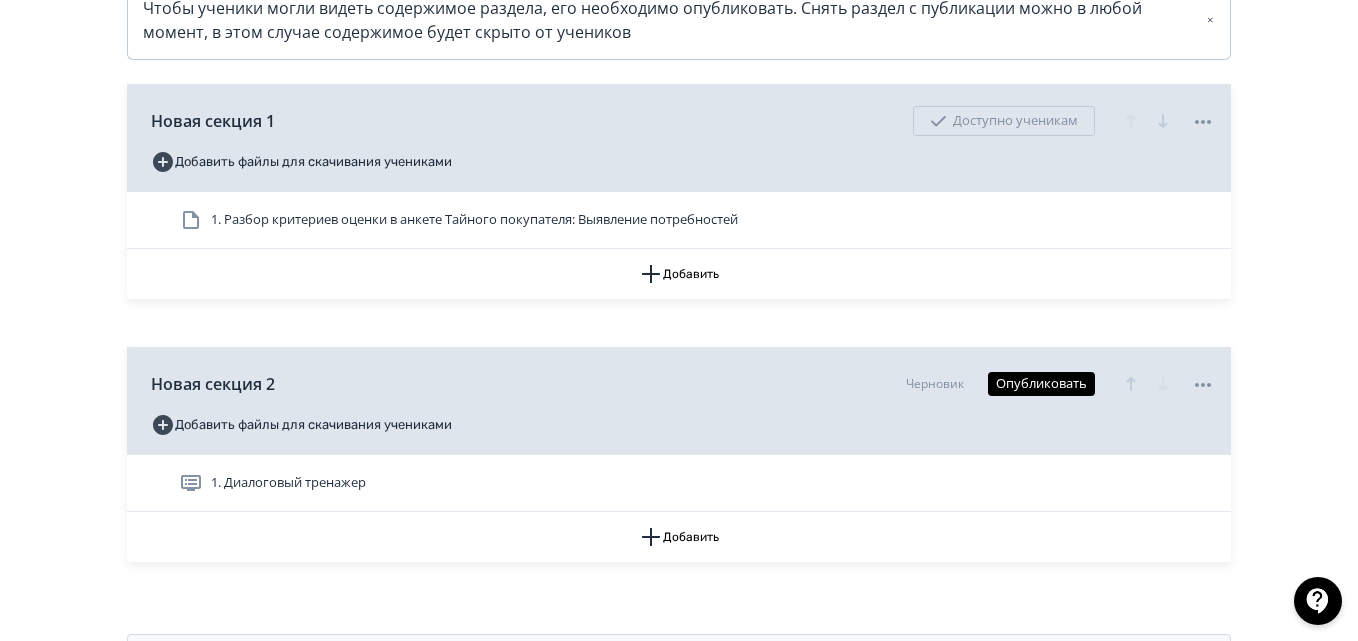 scroll, scrollTop: 589, scrollLeft: 0, axis: vertical 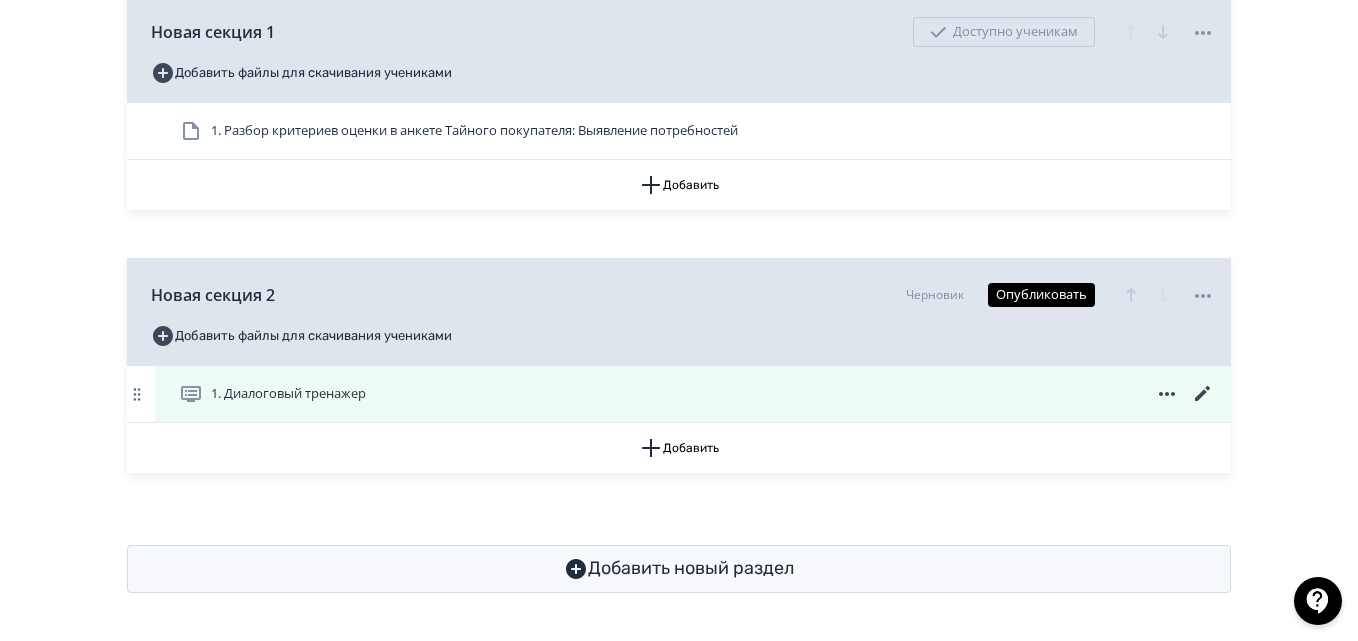click 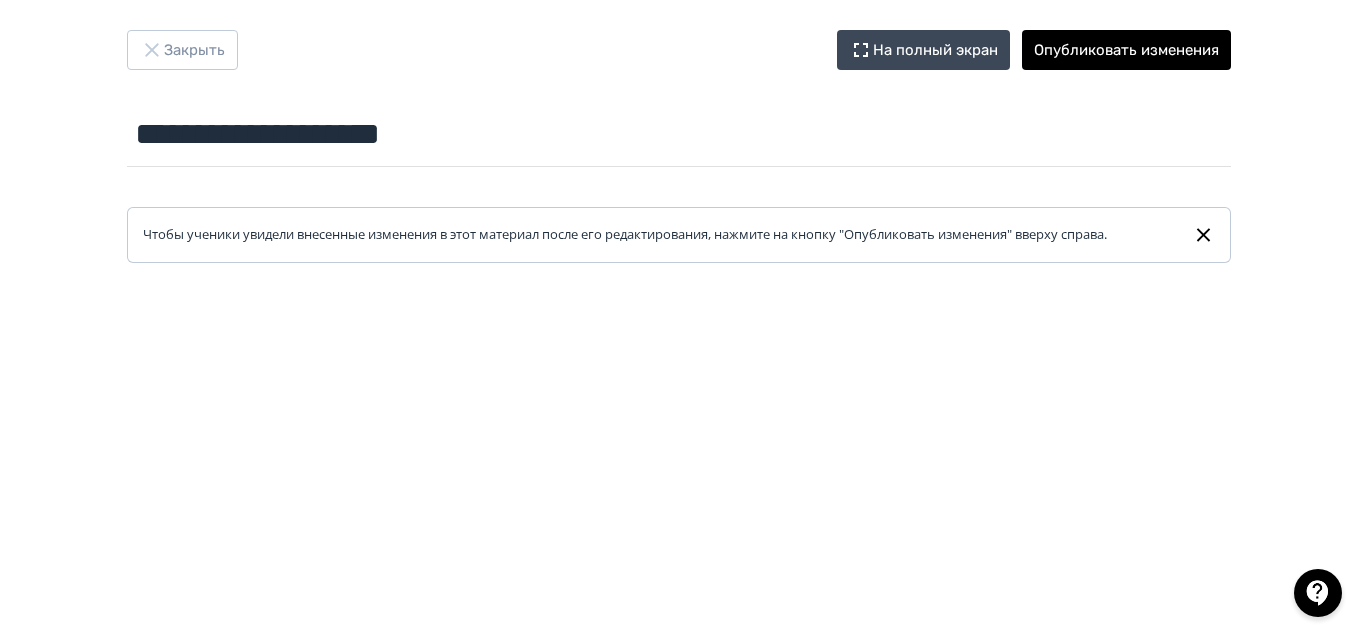 scroll, scrollTop: 0, scrollLeft: 0, axis: both 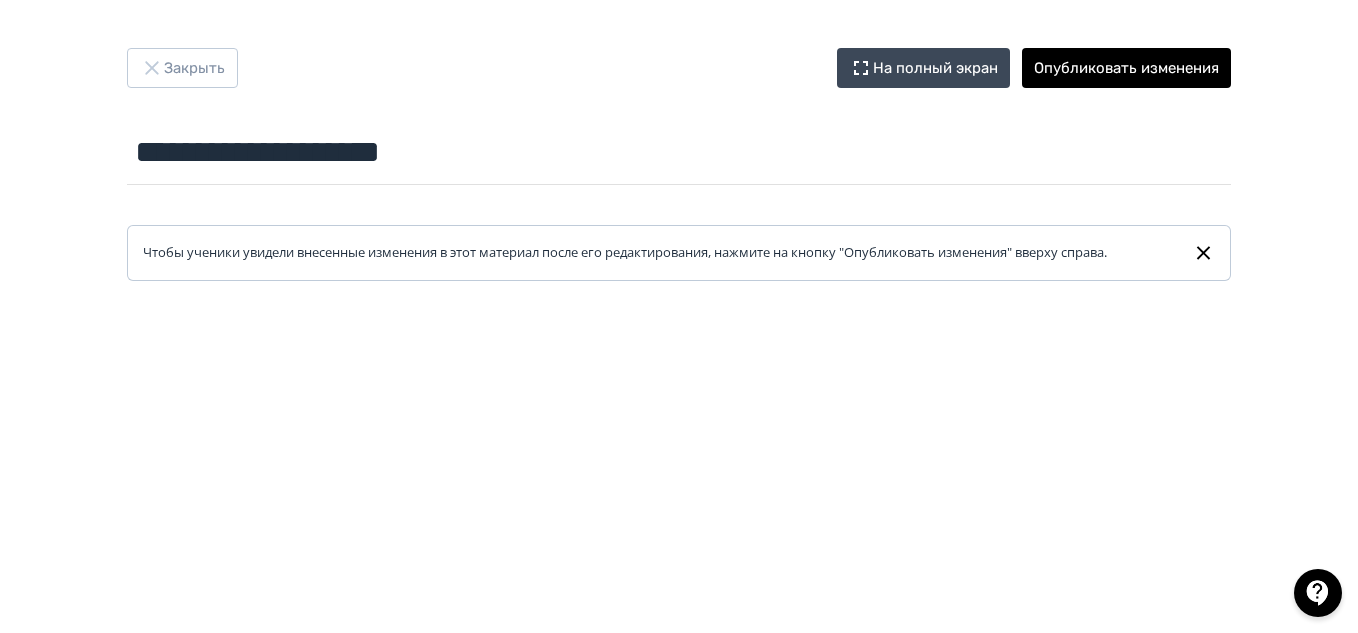 click on "Чтобы ученики увидели внесенные изменения в этот материал после его редактирования, нажмите на кнопку "Опубликовать изменения" вверху справа." at bounding box center [679, 253] 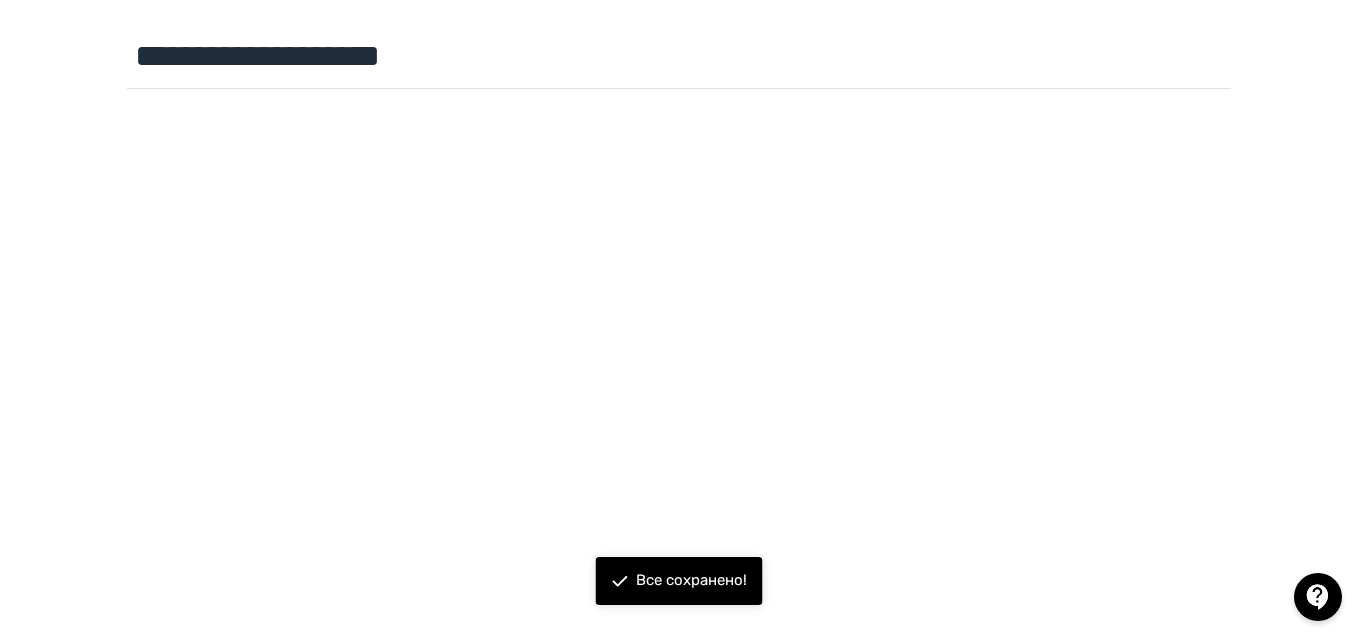 scroll, scrollTop: 0, scrollLeft: 0, axis: both 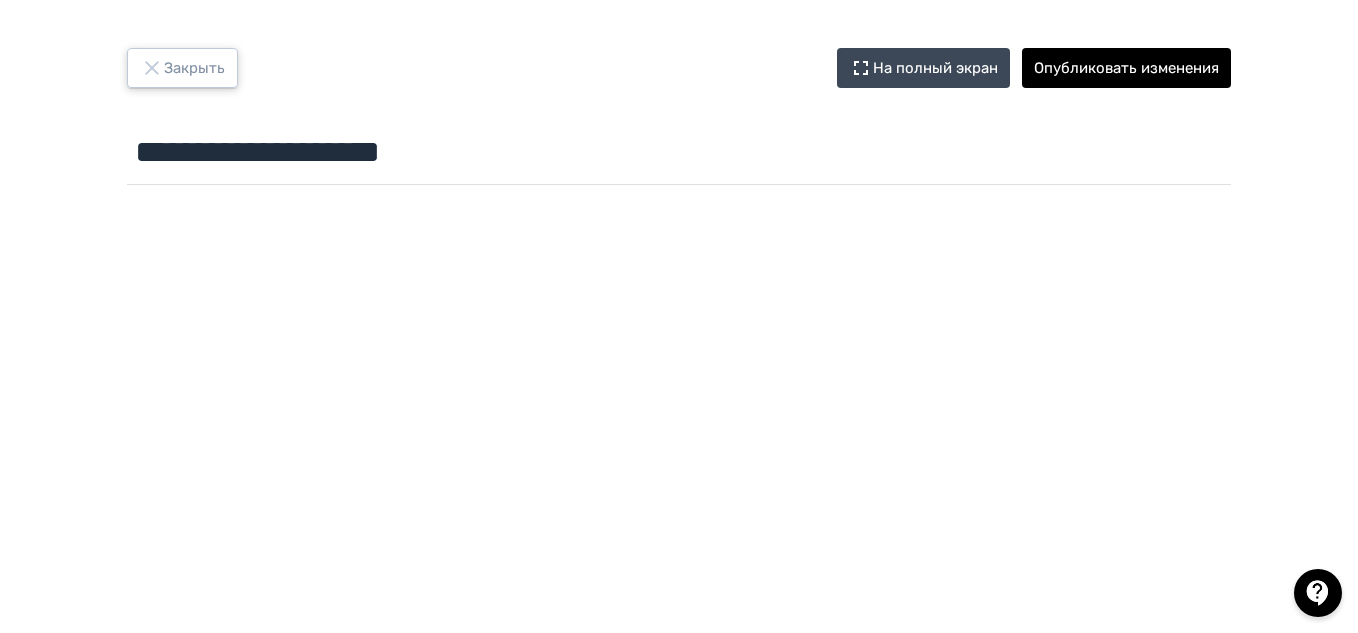click on "Закрыть" at bounding box center (182, 68) 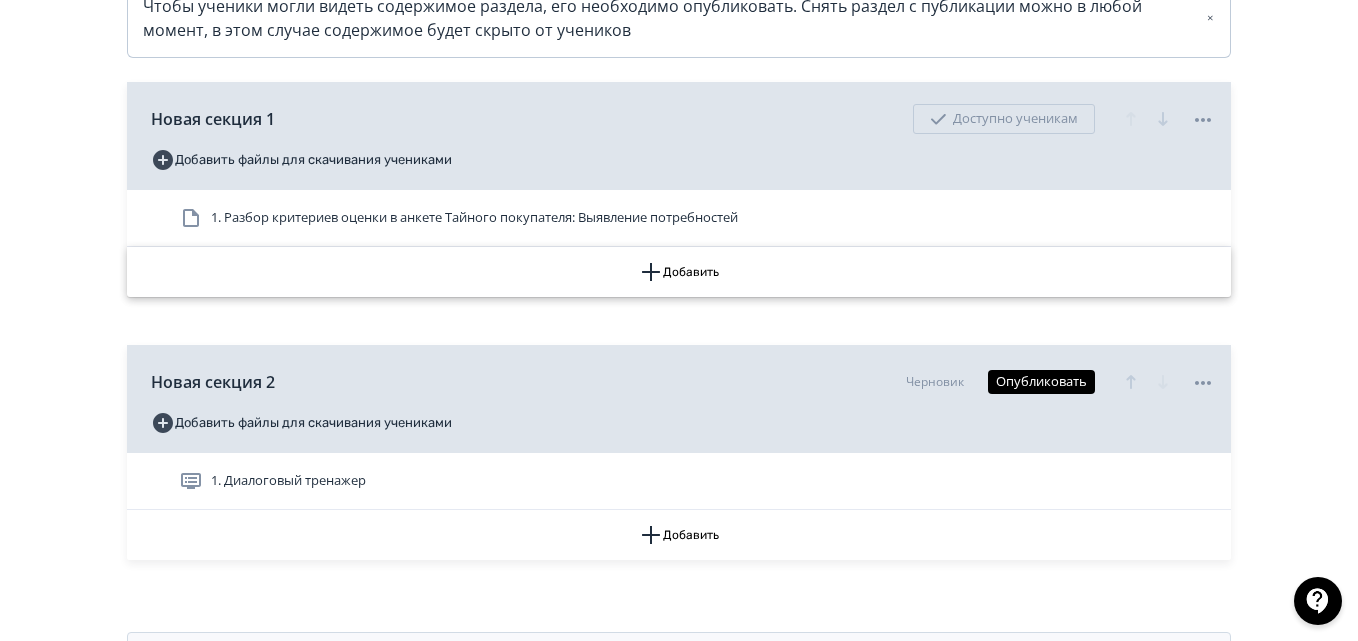 scroll, scrollTop: 500, scrollLeft: 0, axis: vertical 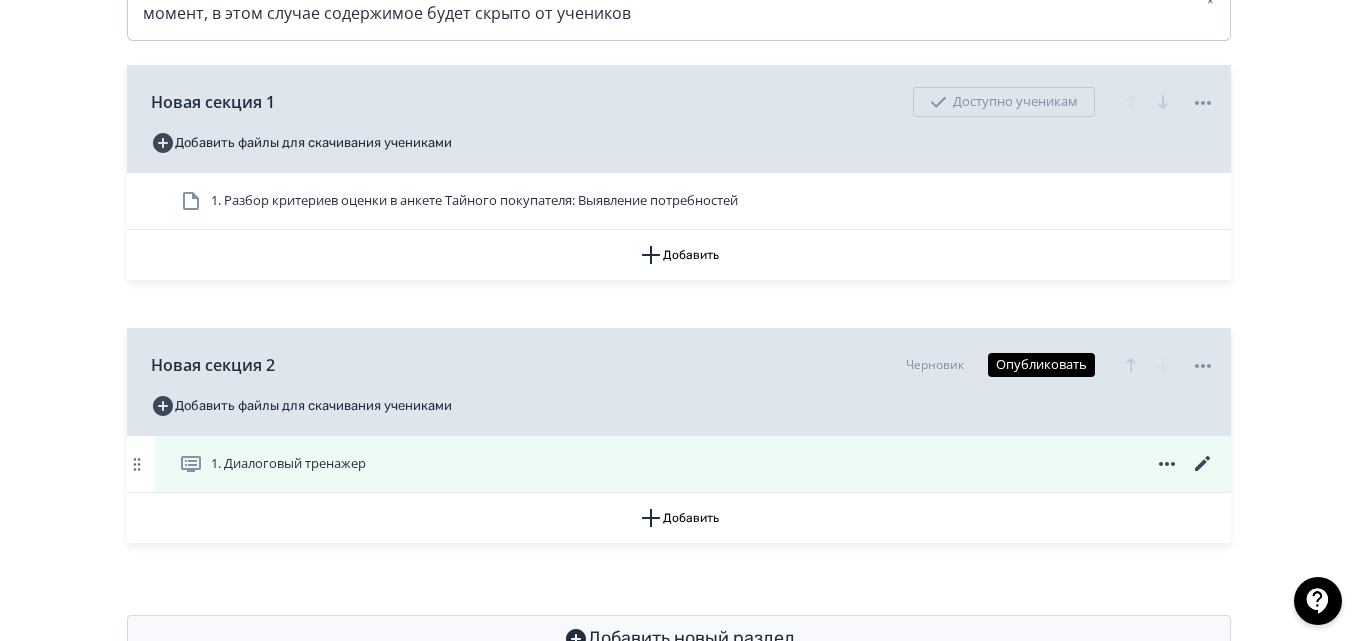 click 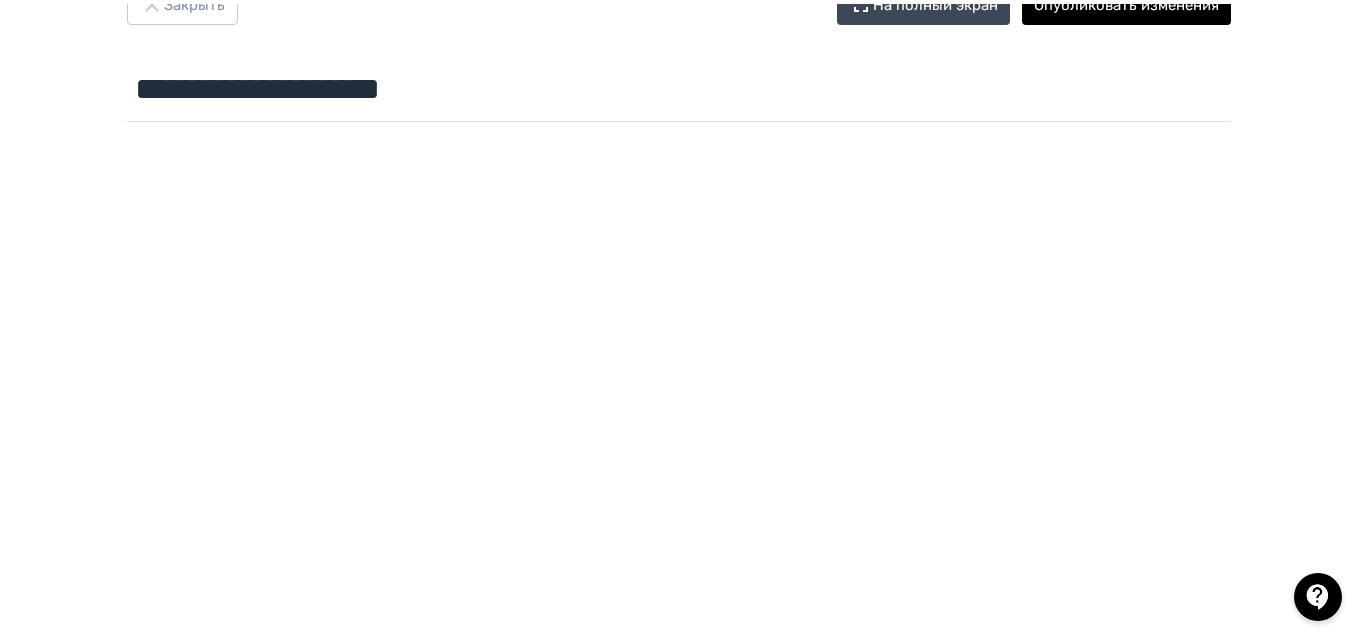 scroll, scrollTop: 0, scrollLeft: 0, axis: both 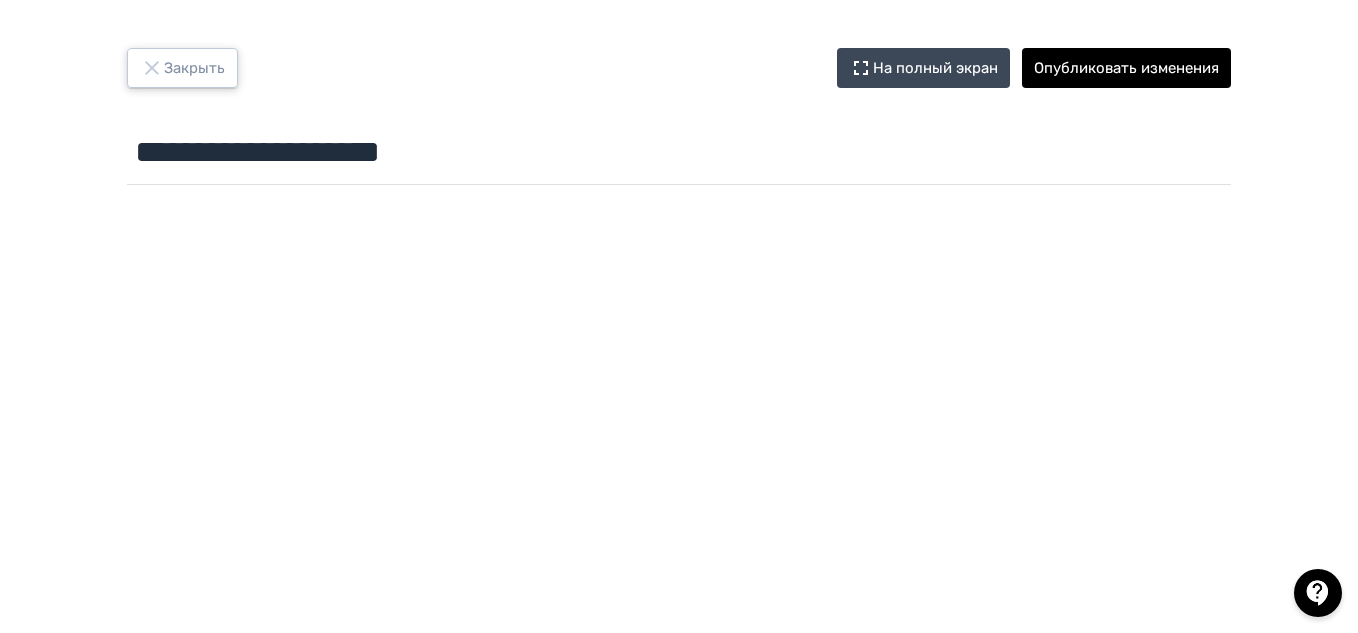 click on "Закрыть" at bounding box center (182, 68) 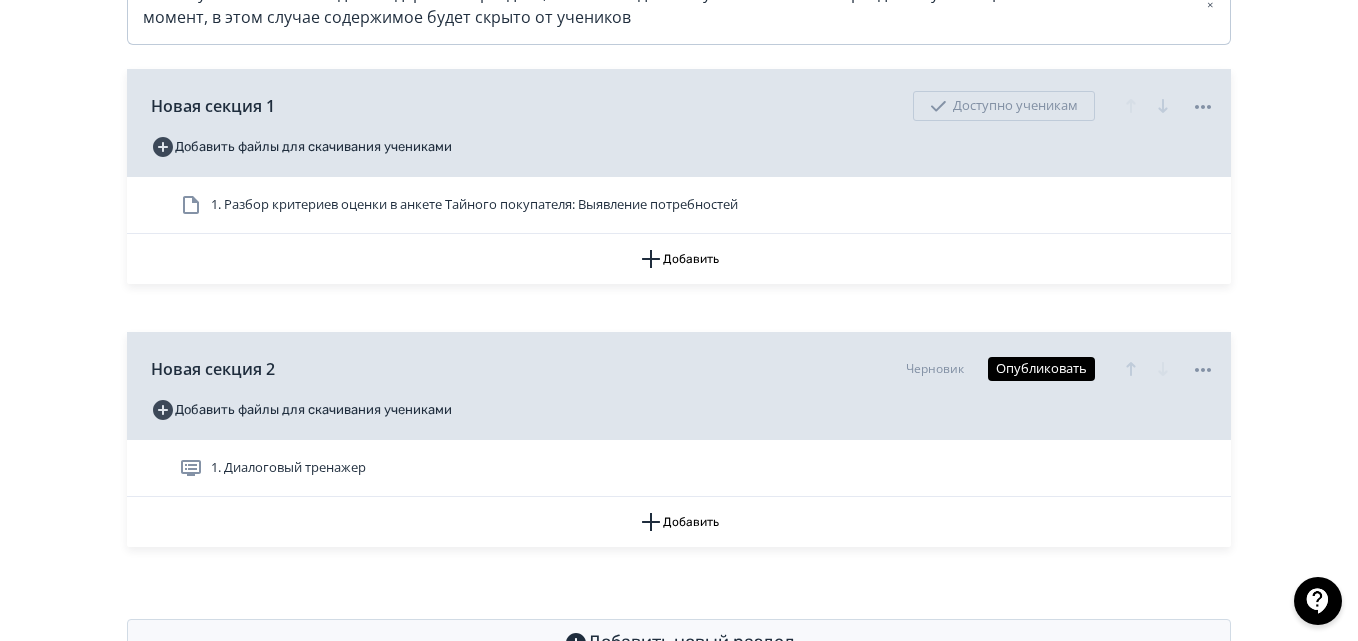 scroll, scrollTop: 500, scrollLeft: 0, axis: vertical 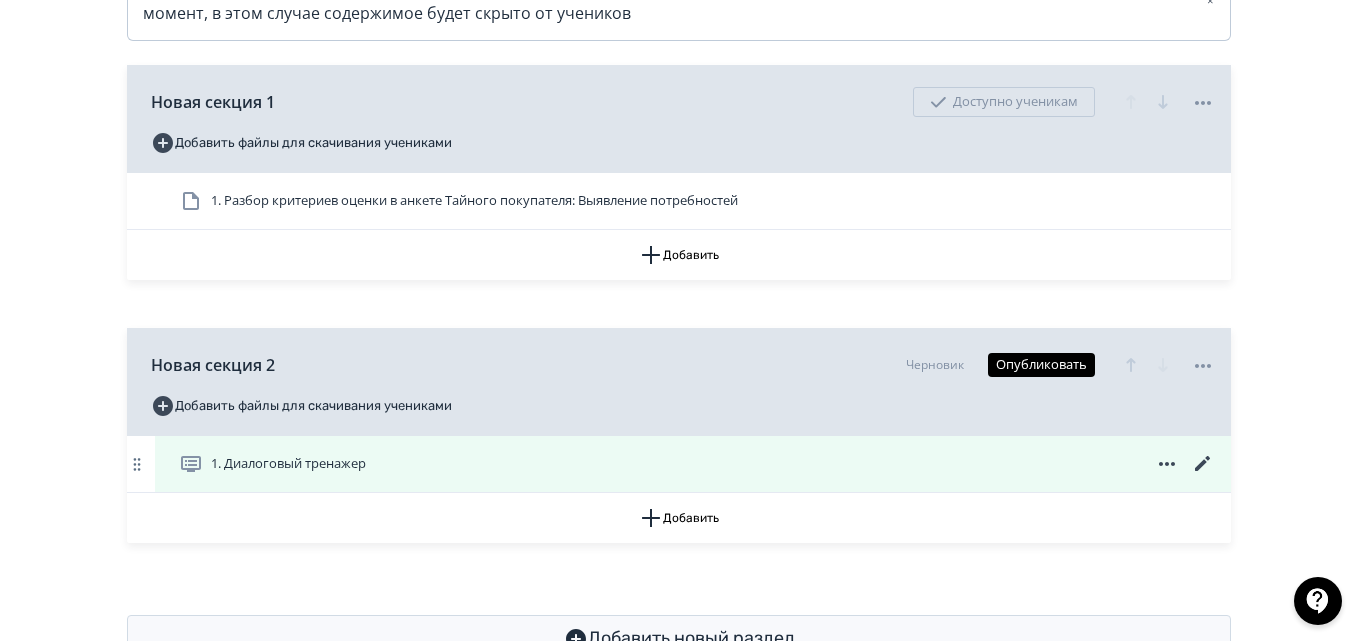 click 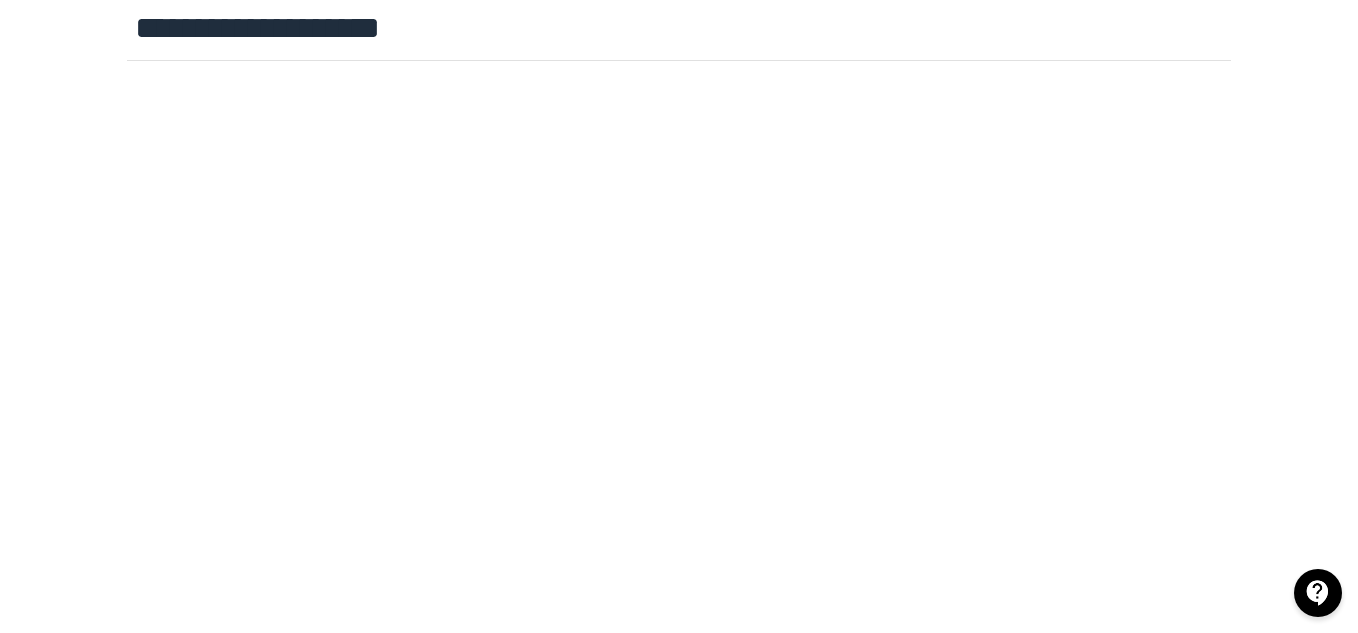 scroll, scrollTop: 100, scrollLeft: 0, axis: vertical 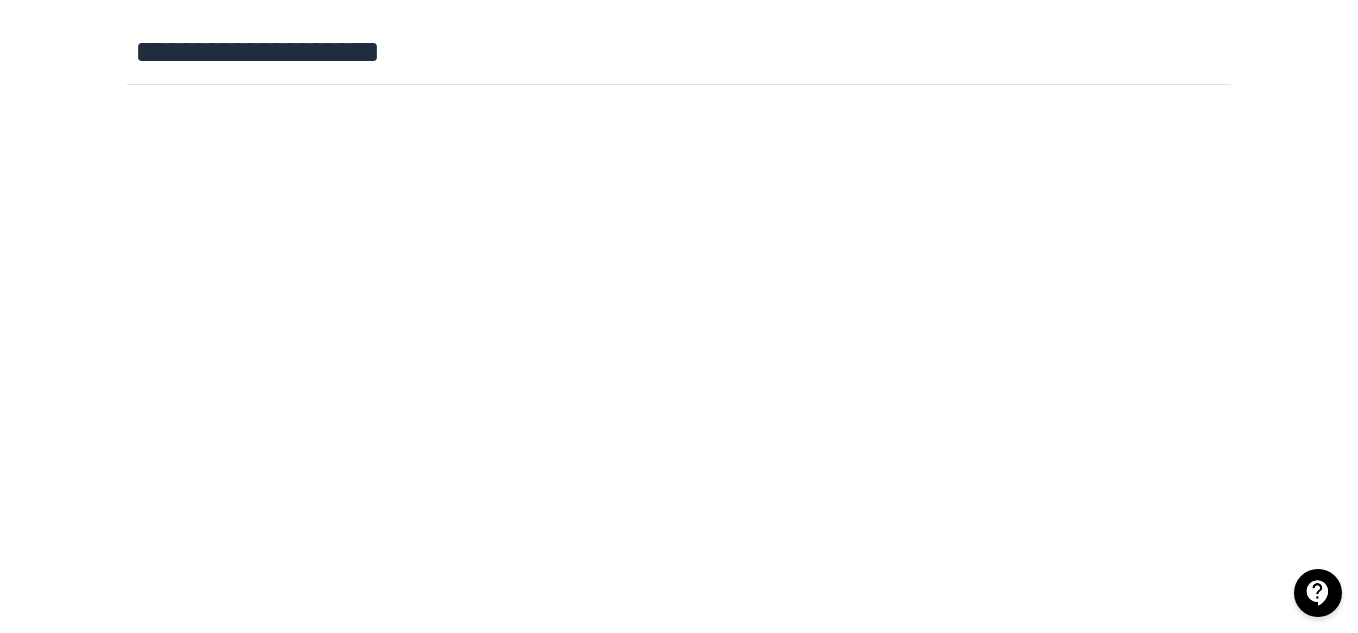 click at bounding box center [679, 543] 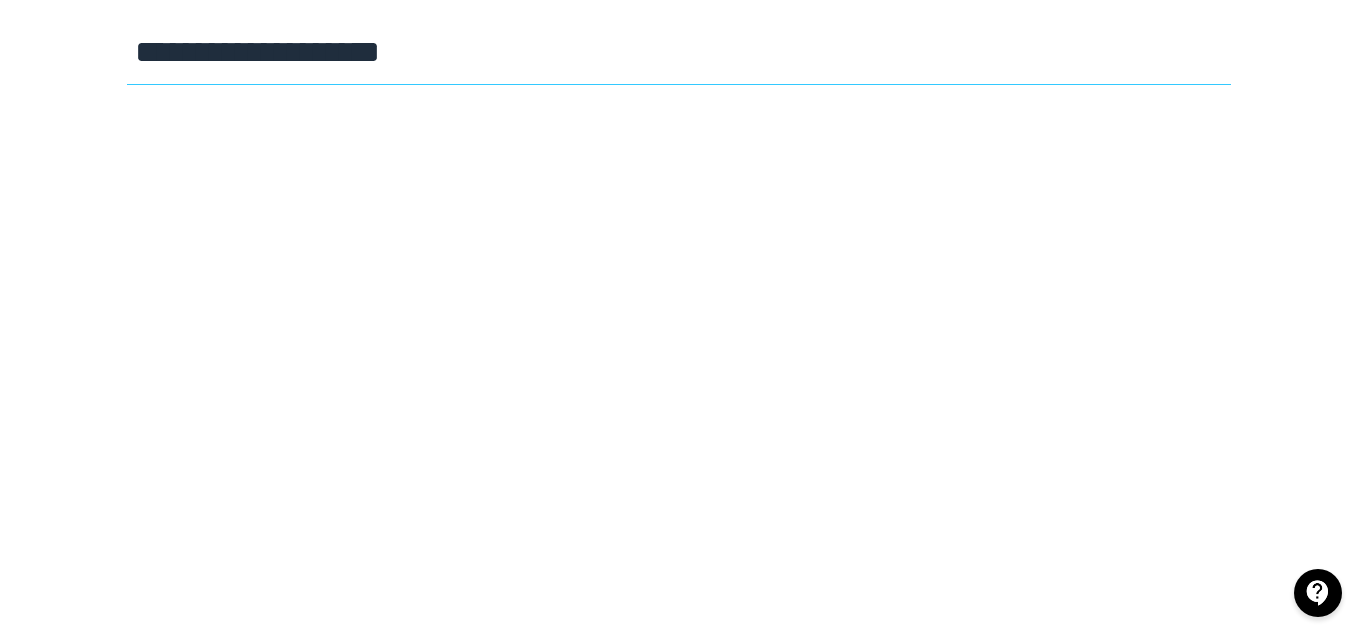 click on "**********" at bounding box center (679, 52) 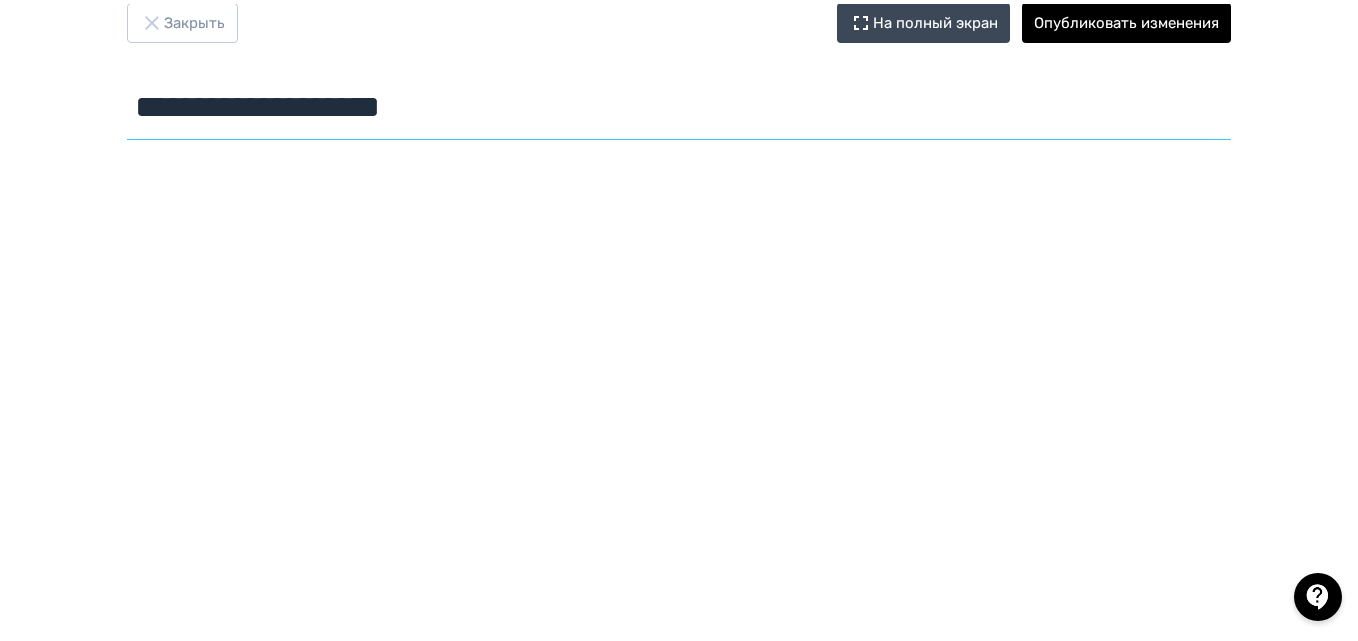 scroll, scrollTop: 0, scrollLeft: 0, axis: both 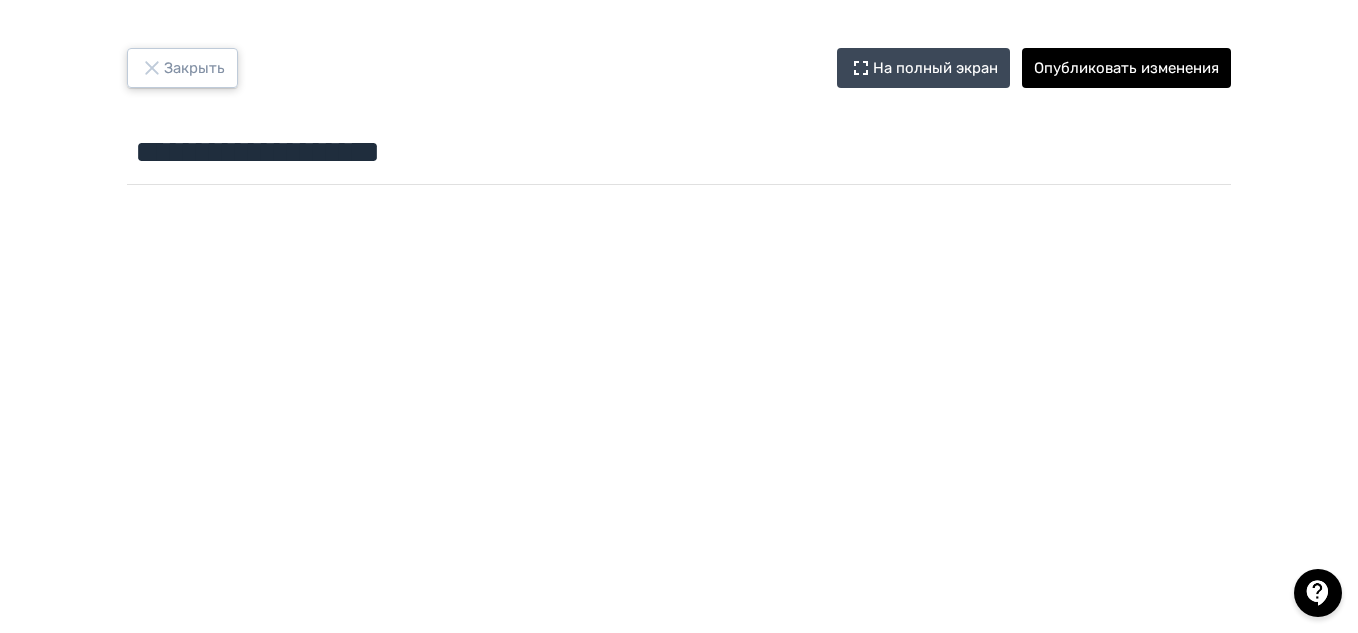 click on "Закрыть" at bounding box center (182, 68) 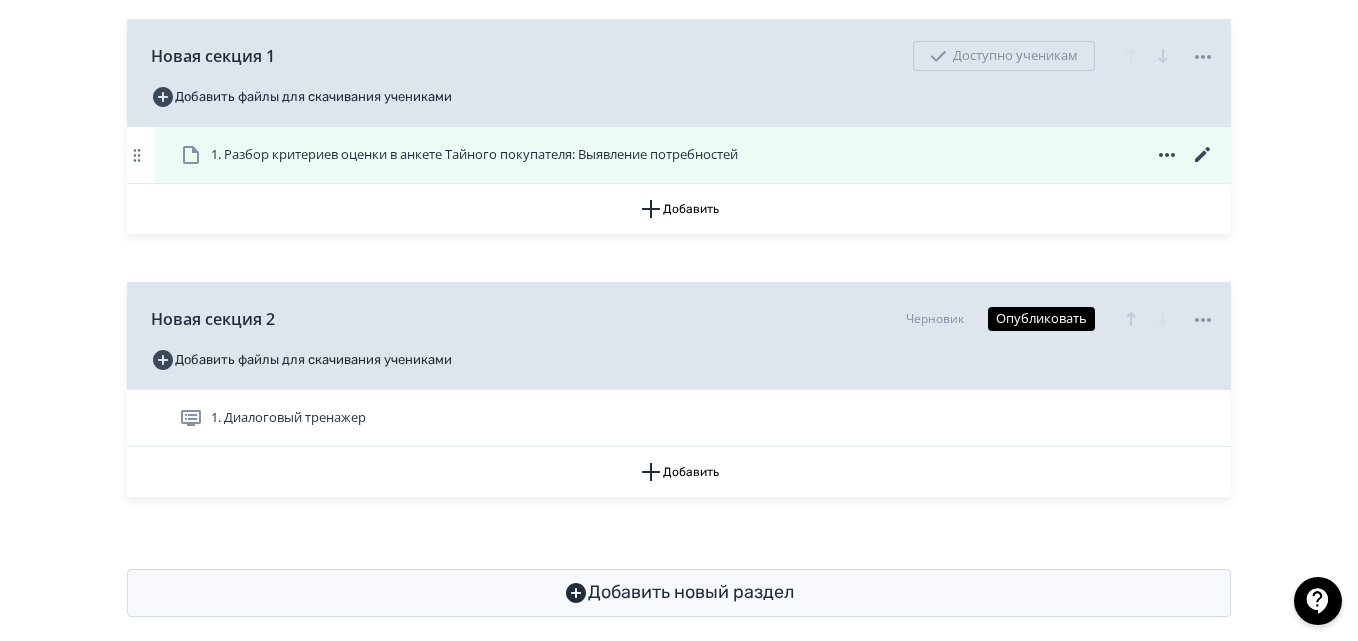 scroll, scrollTop: 589, scrollLeft: 0, axis: vertical 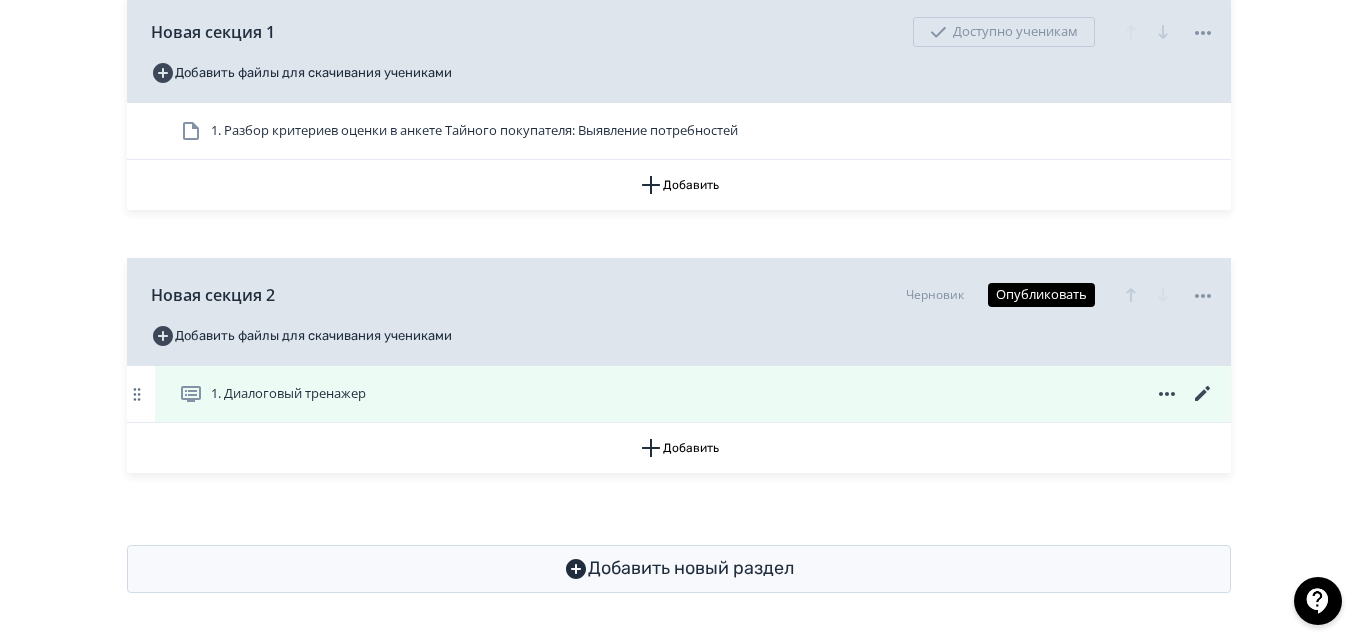 click 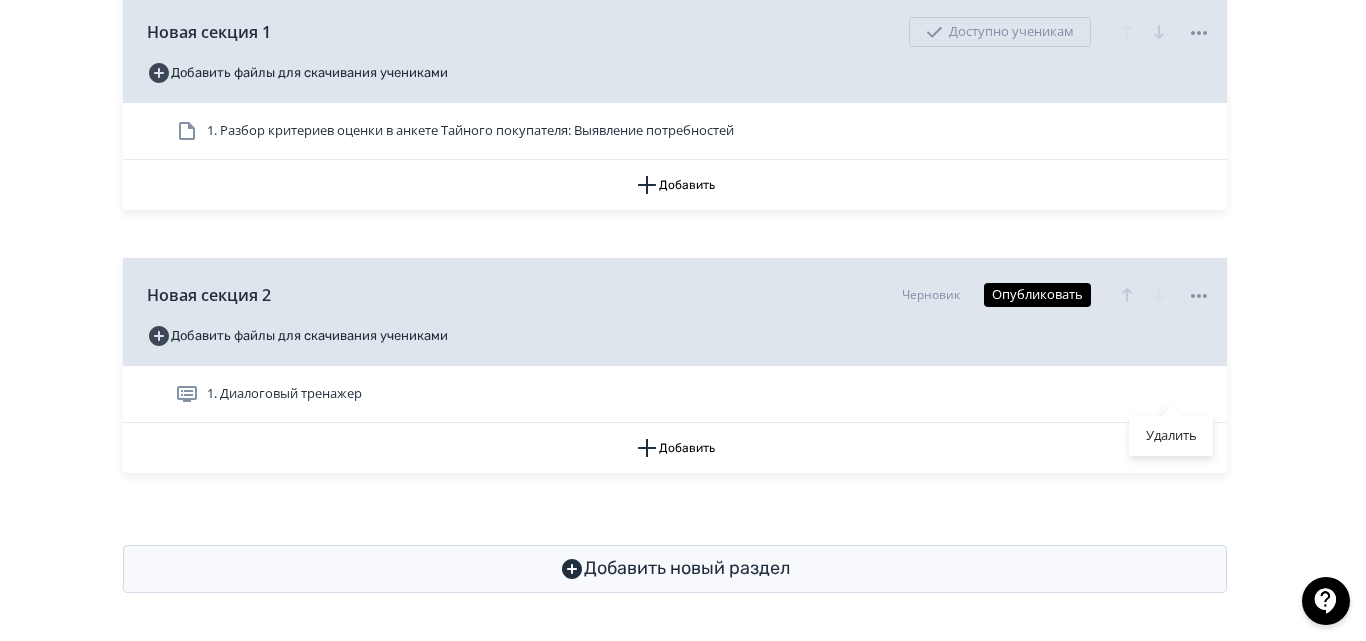 click on "Удалить" at bounding box center [683, 320] 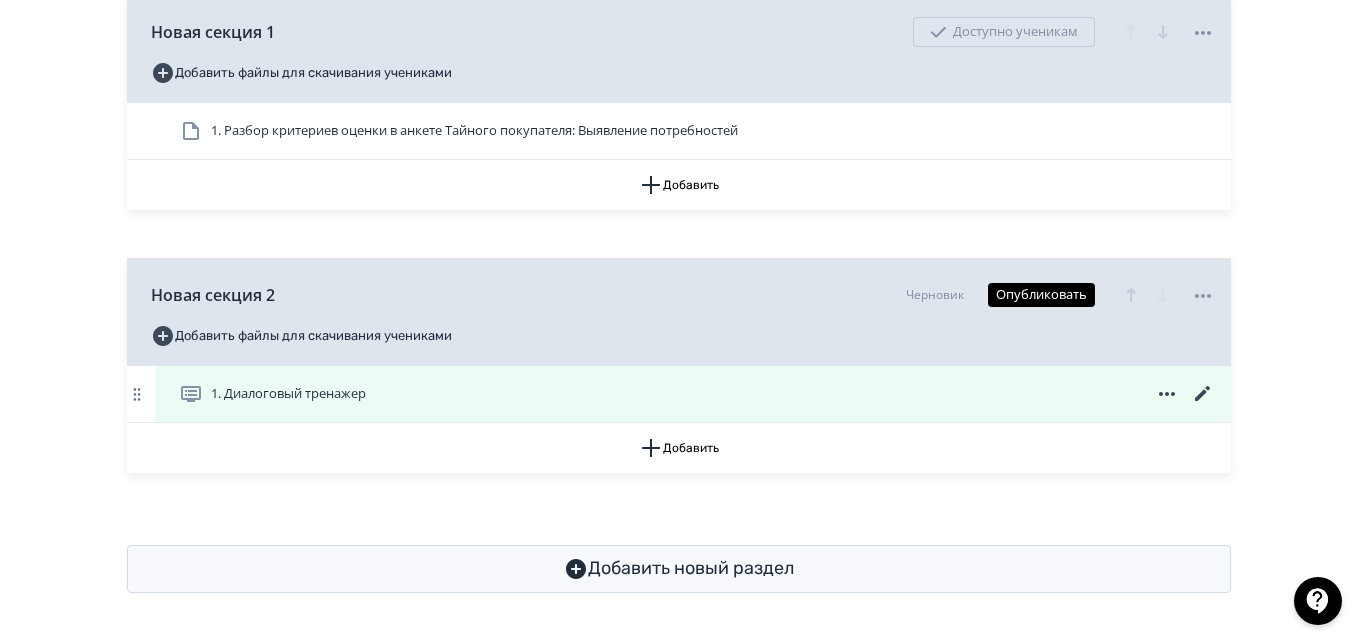 click 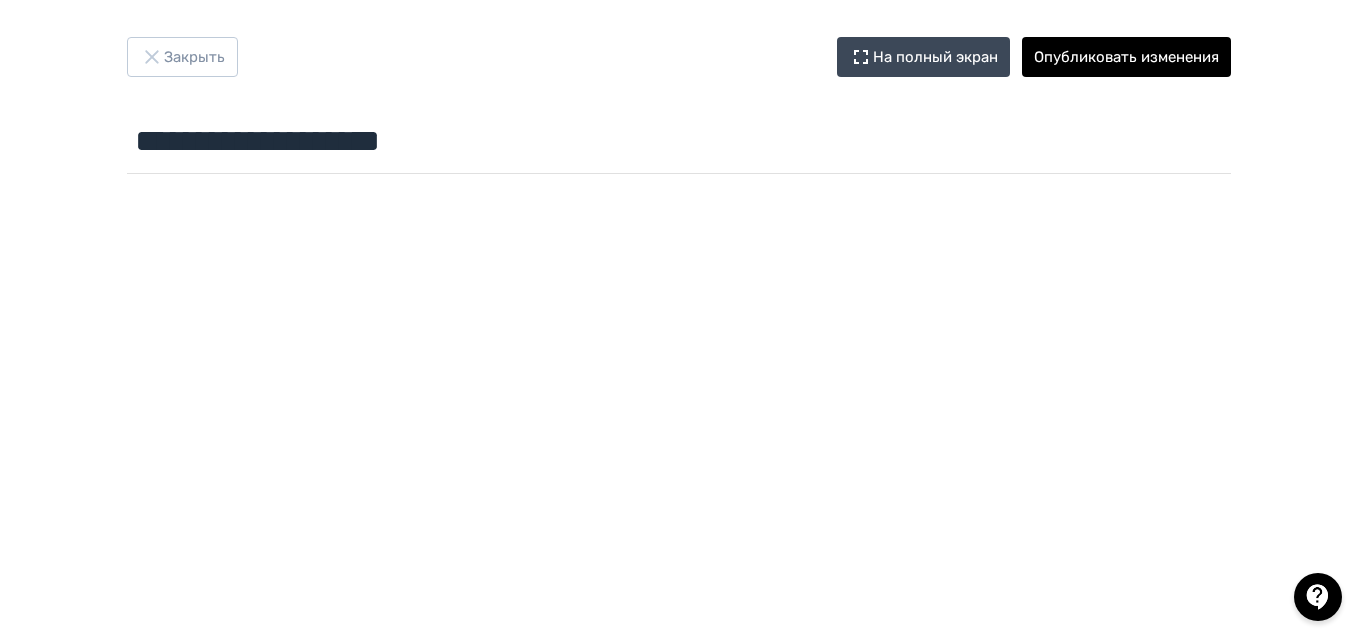 scroll, scrollTop: 0, scrollLeft: 0, axis: both 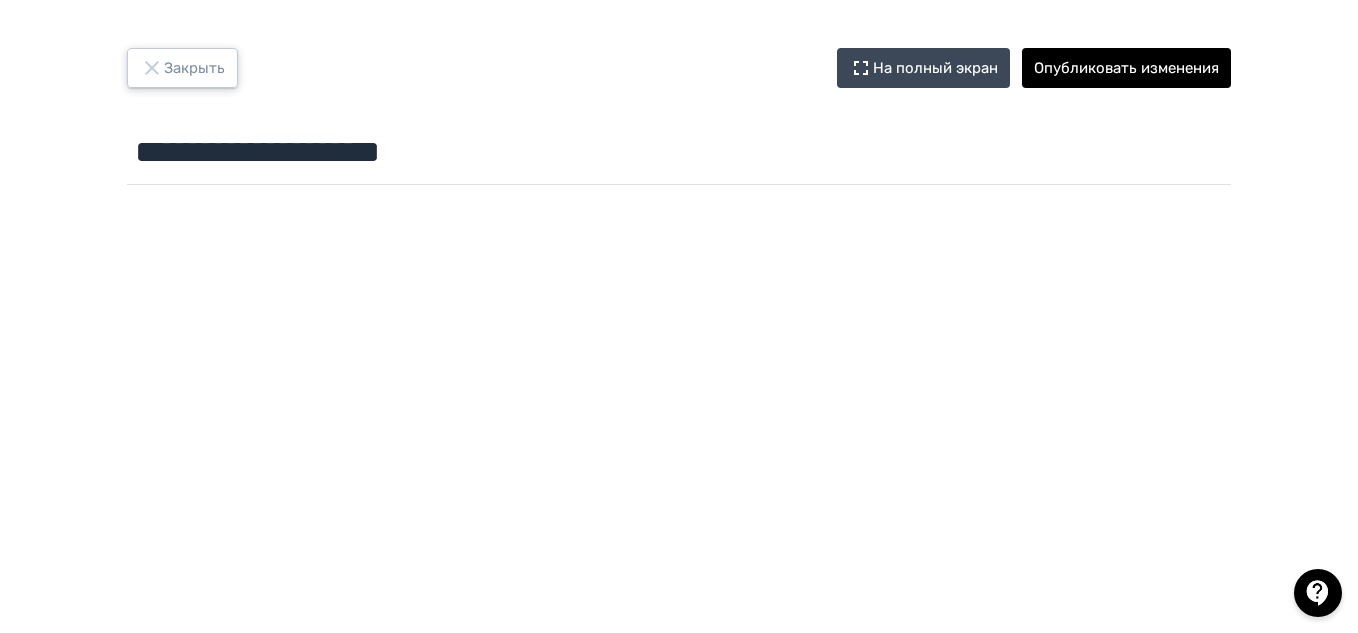 click on "Закрыть" at bounding box center [182, 68] 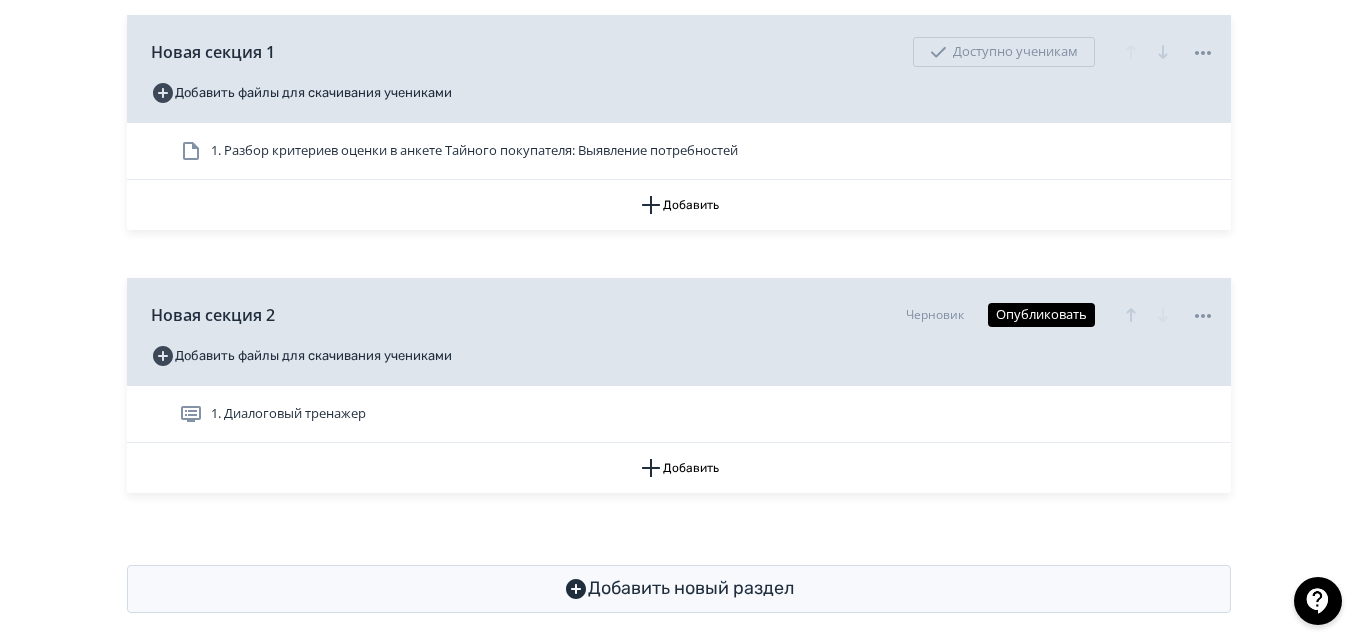 scroll, scrollTop: 589, scrollLeft: 0, axis: vertical 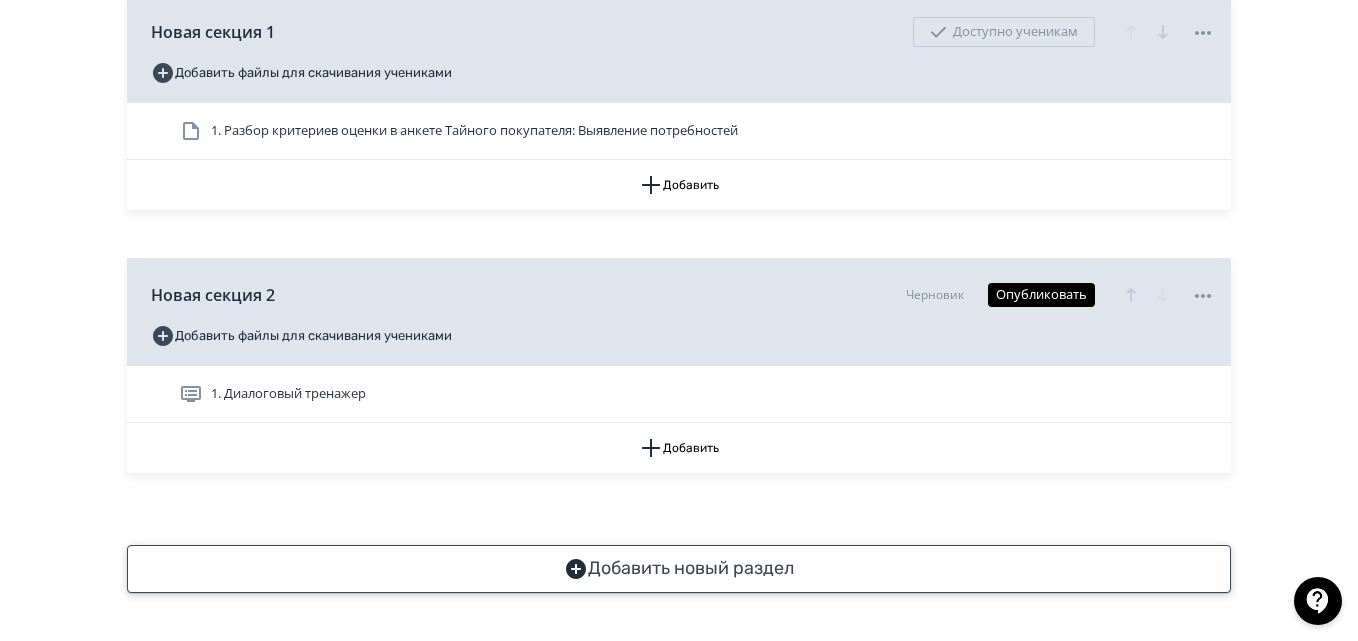 click on "Добавить новый раздел" at bounding box center (679, 569) 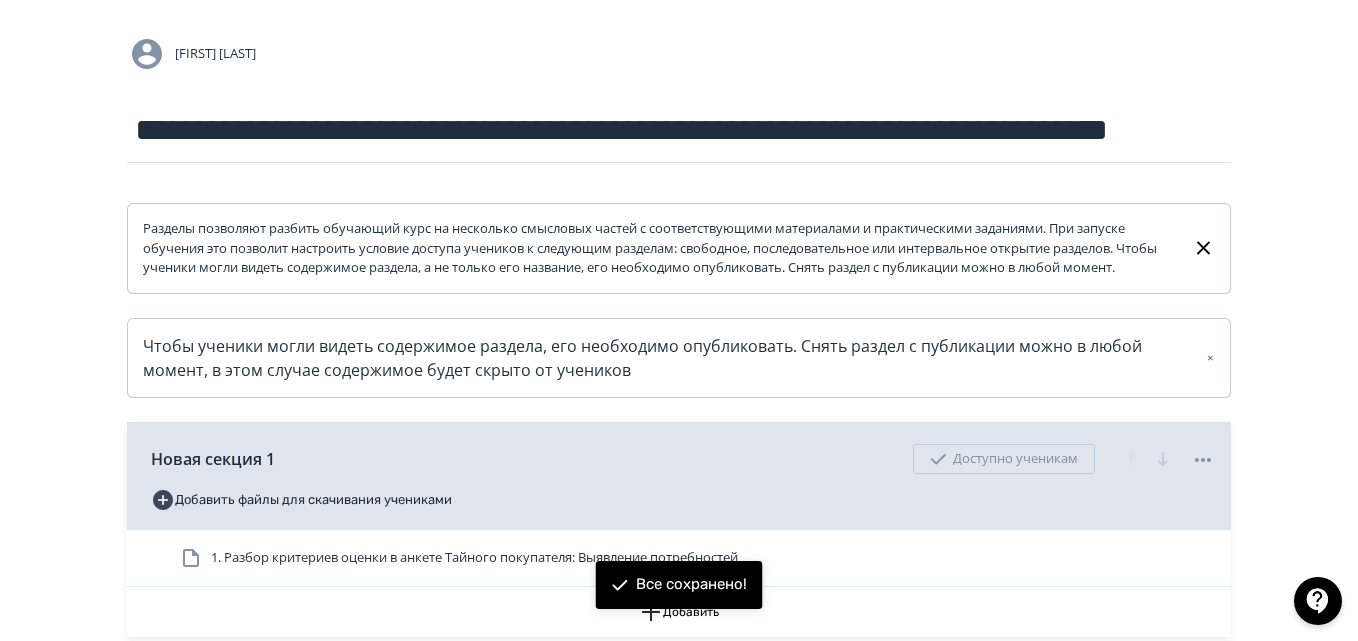 scroll, scrollTop: 0, scrollLeft: 0, axis: both 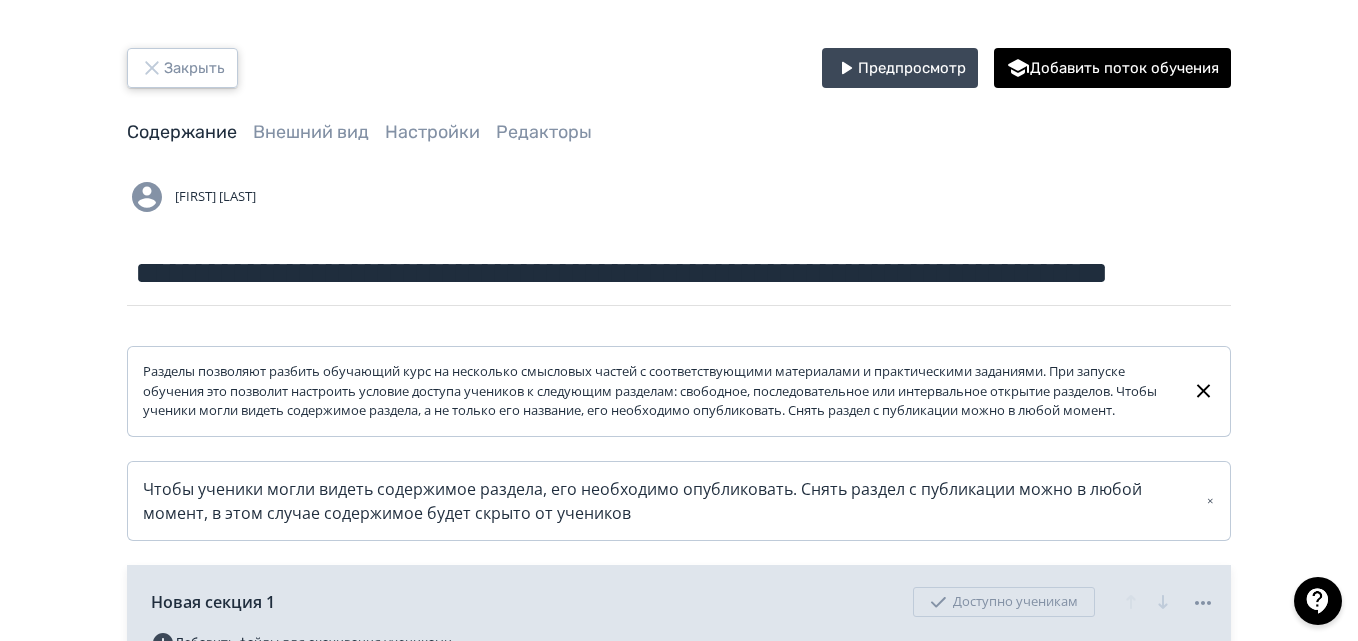 click on "Закрыть" at bounding box center [182, 68] 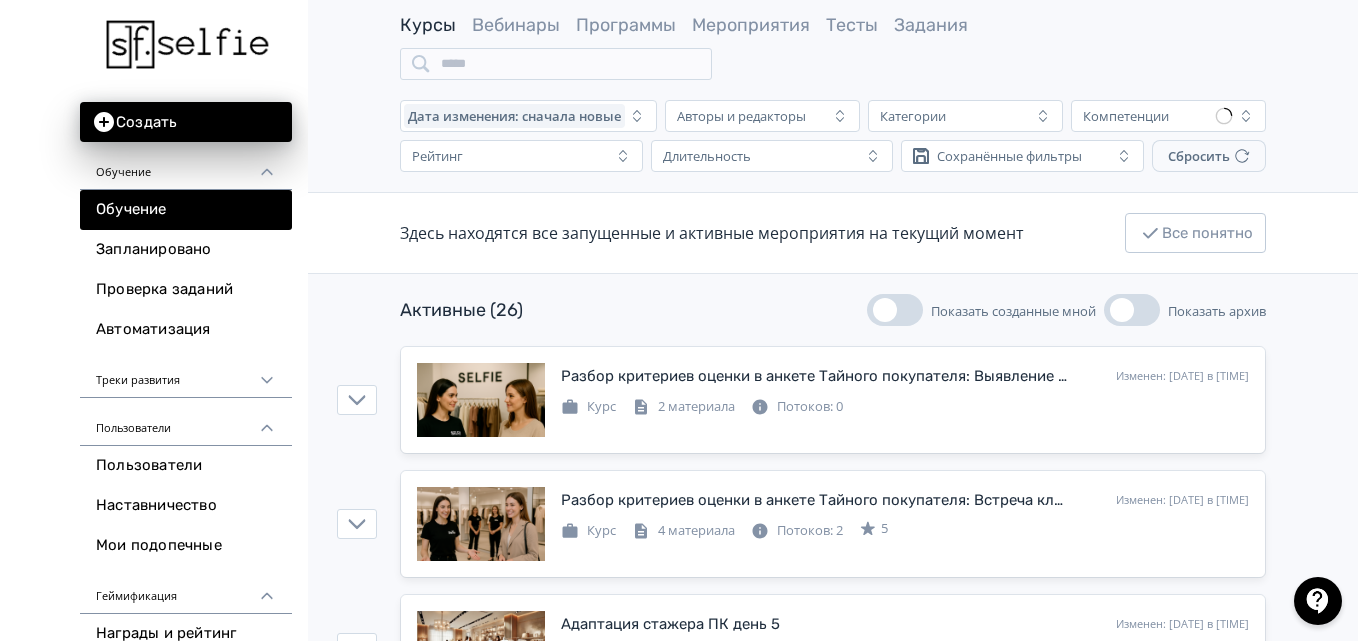 scroll, scrollTop: 100, scrollLeft: 0, axis: vertical 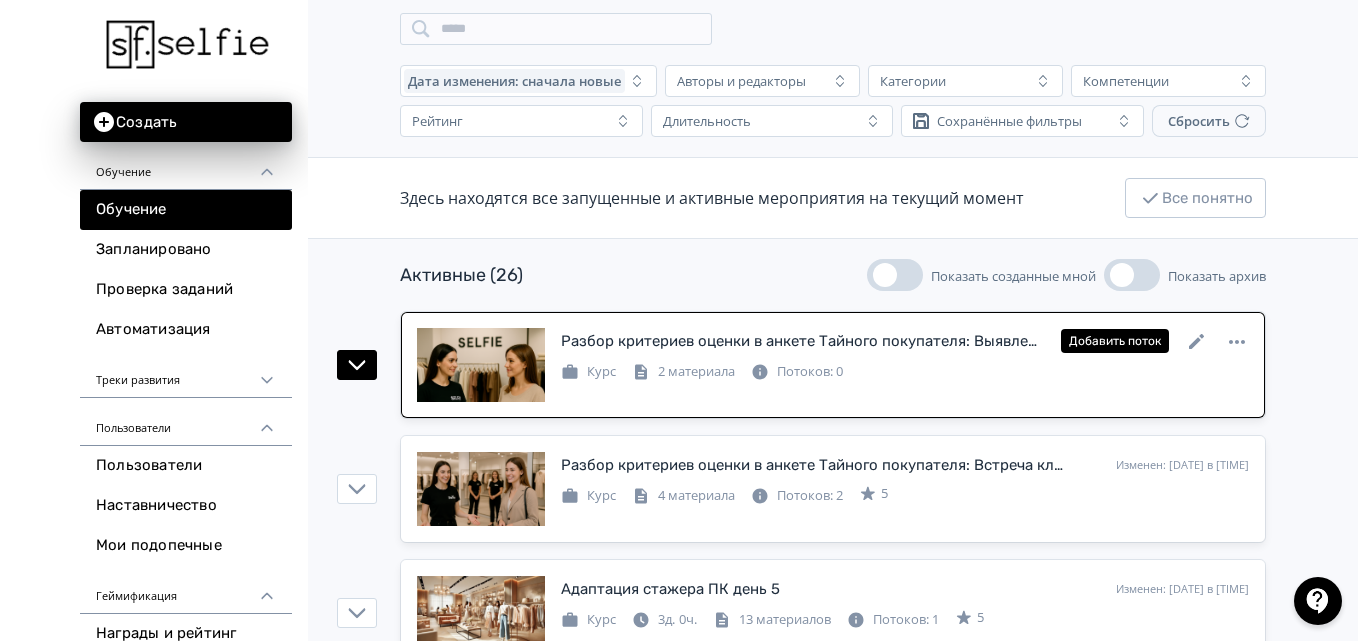 click on "Разбор критериев оценки в анкете Тайного покупателя: Выявление потребностей" at bounding box center (803, 341) 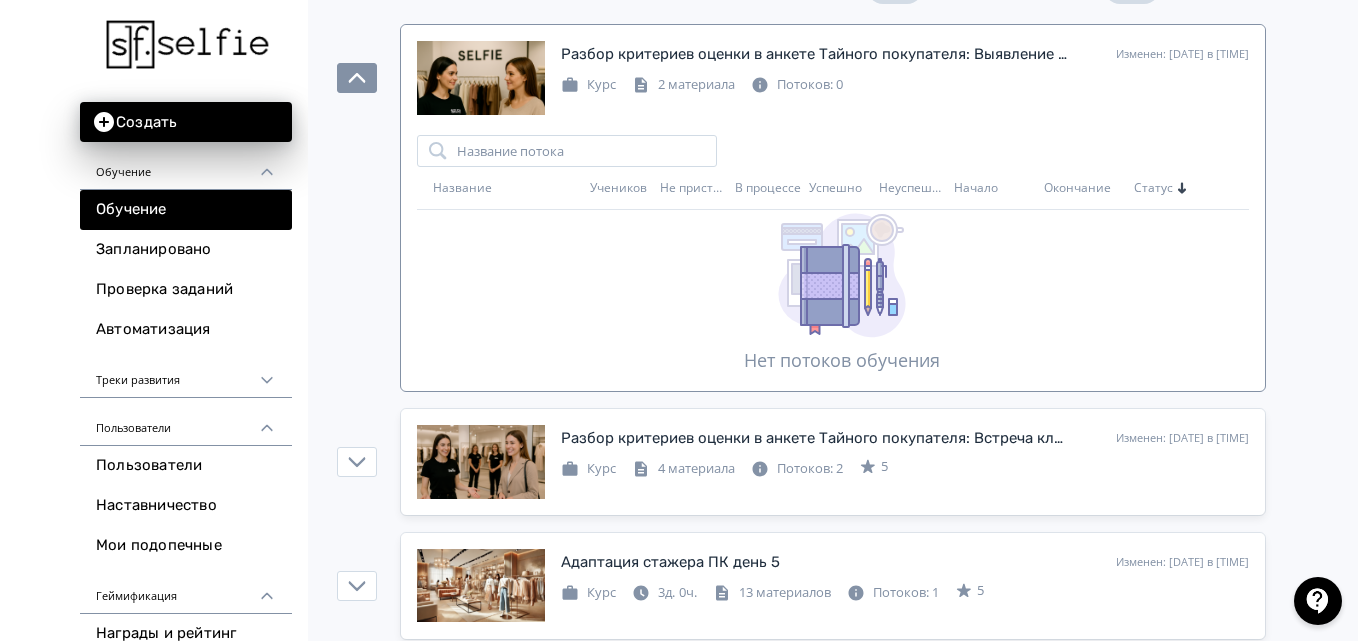 scroll, scrollTop: 300, scrollLeft: 0, axis: vertical 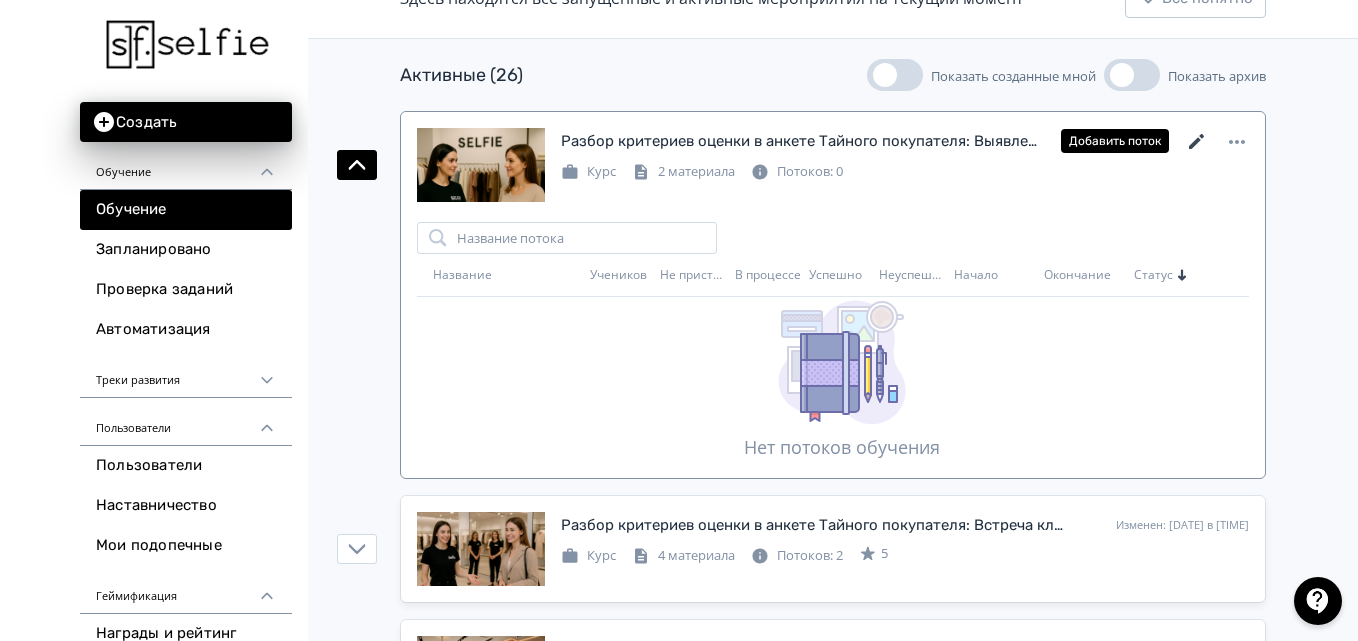 click 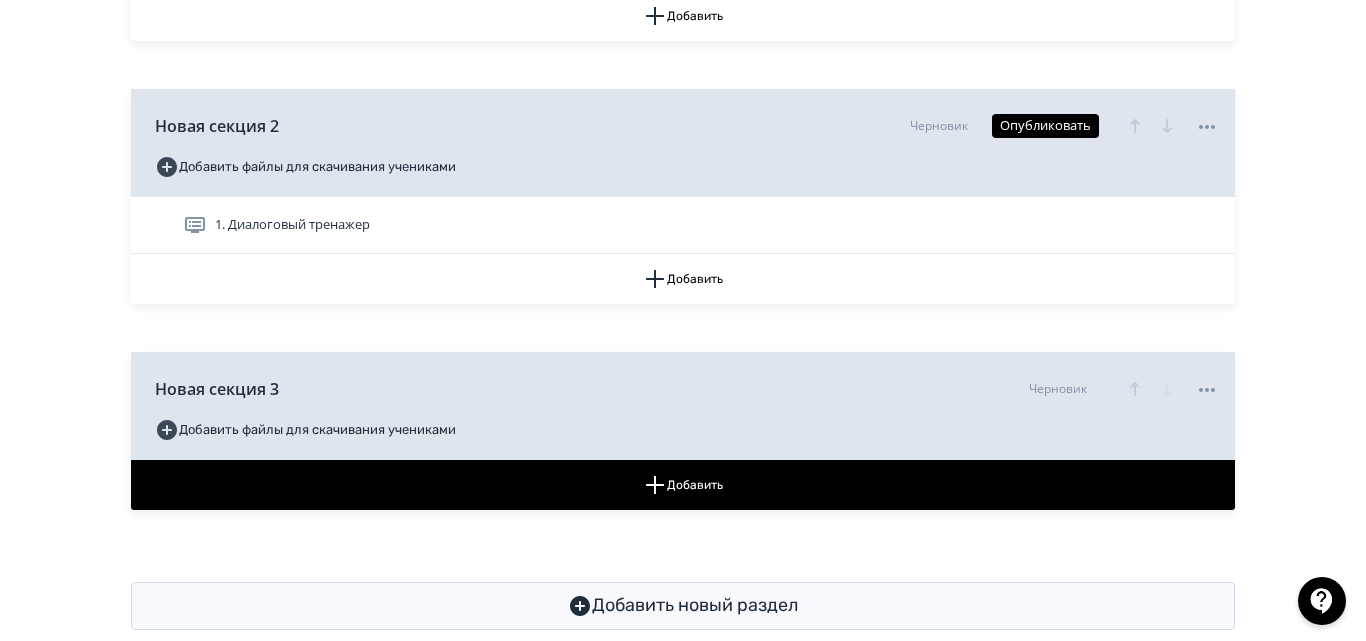 scroll, scrollTop: 795, scrollLeft: 0, axis: vertical 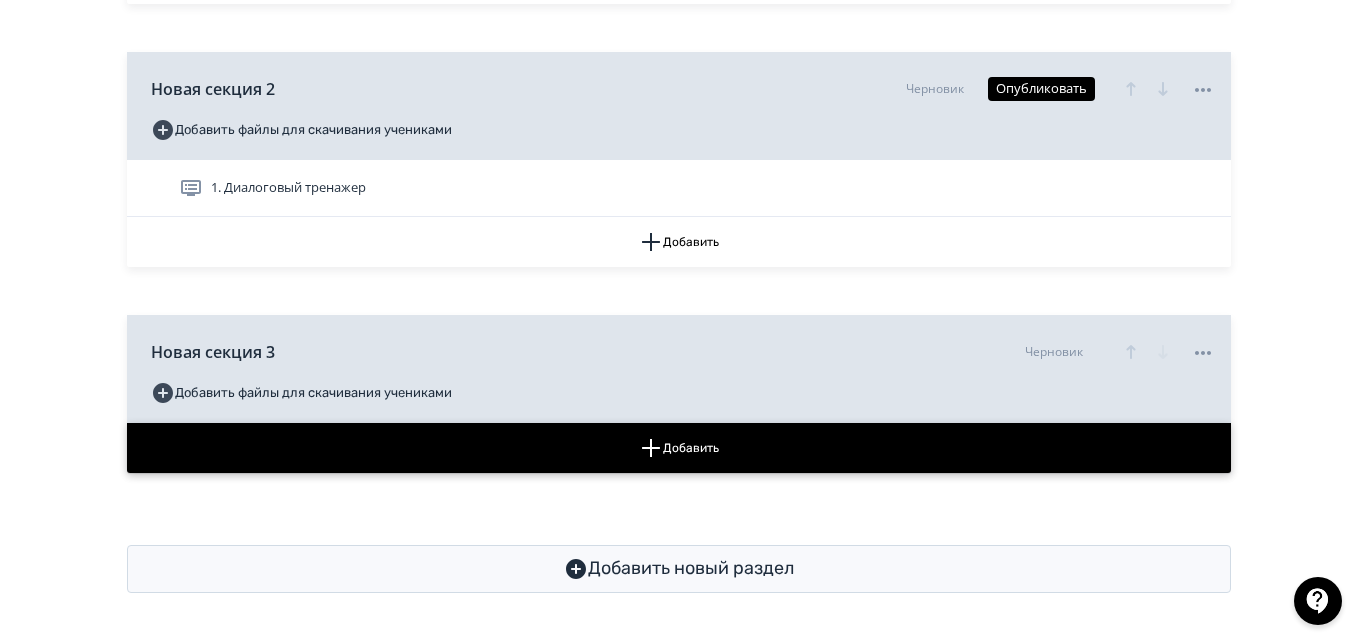 click on "Добавить" at bounding box center (679, 448) 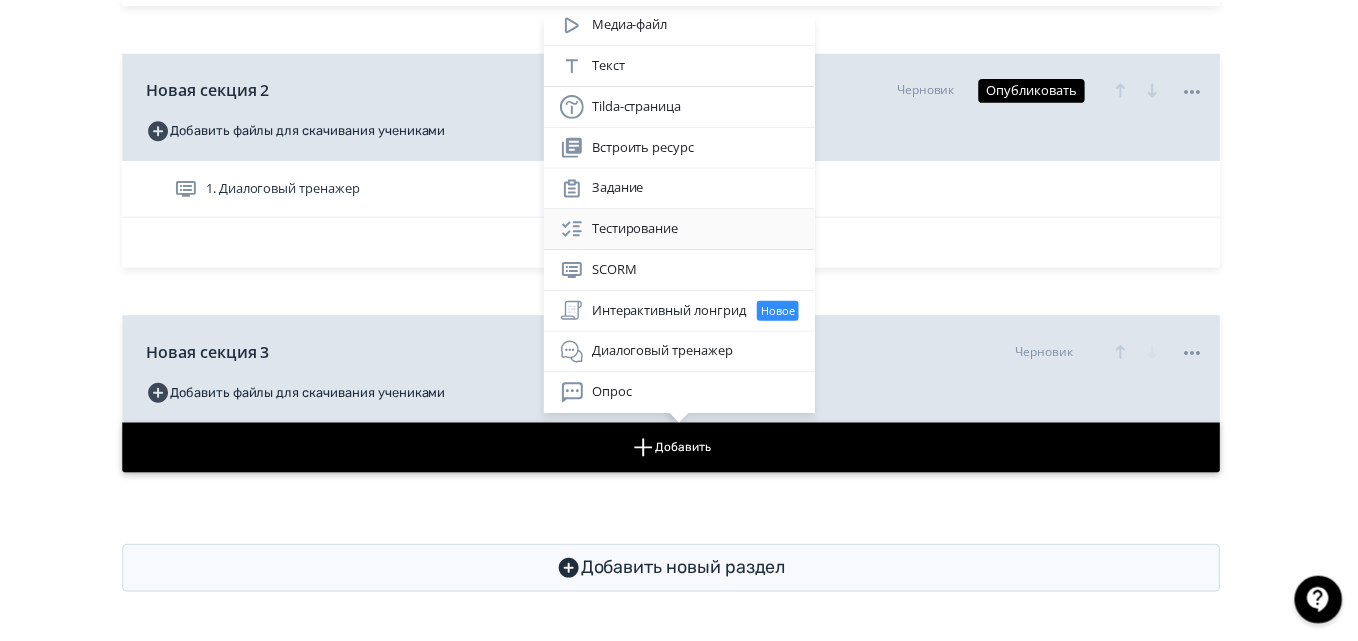 scroll, scrollTop: 0, scrollLeft: 0, axis: both 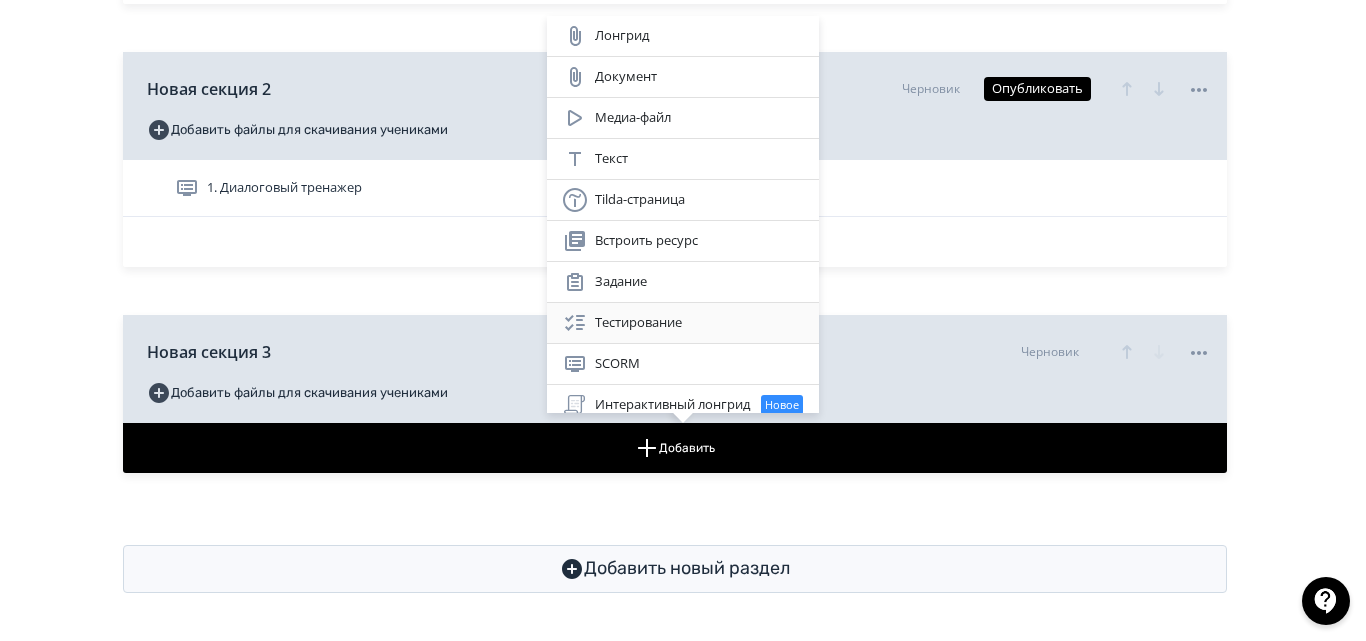 click on "Тестирование" at bounding box center (683, 323) 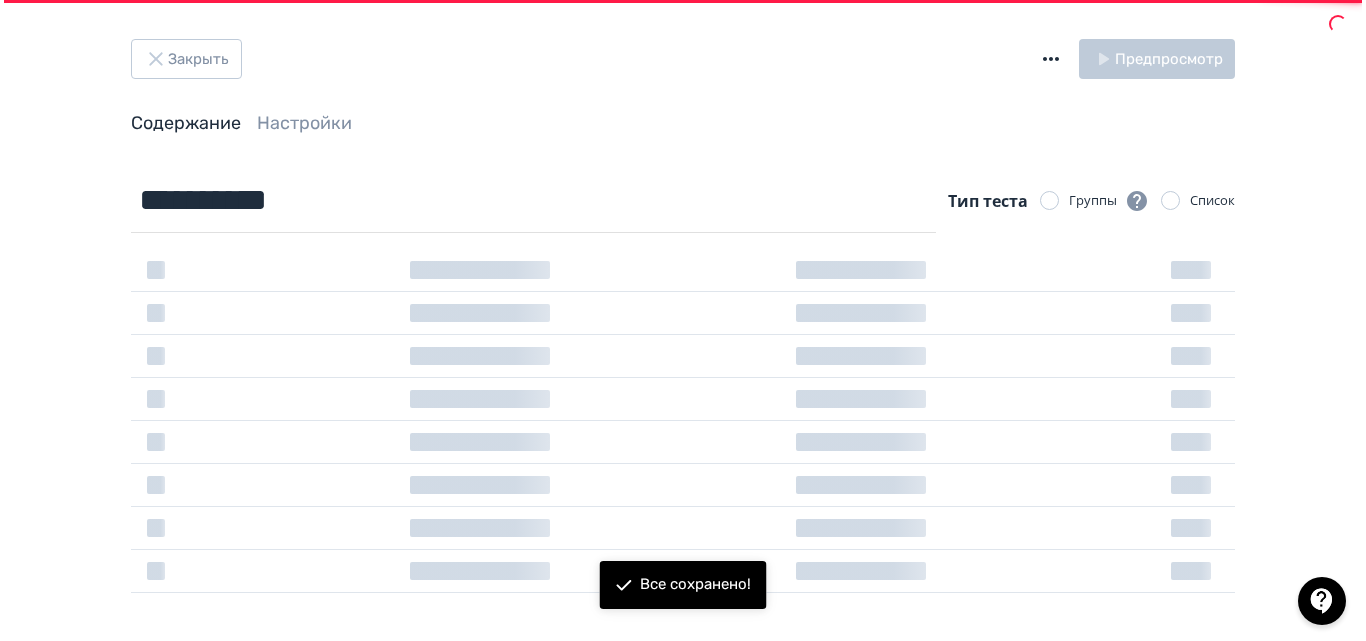 scroll, scrollTop: 0, scrollLeft: 0, axis: both 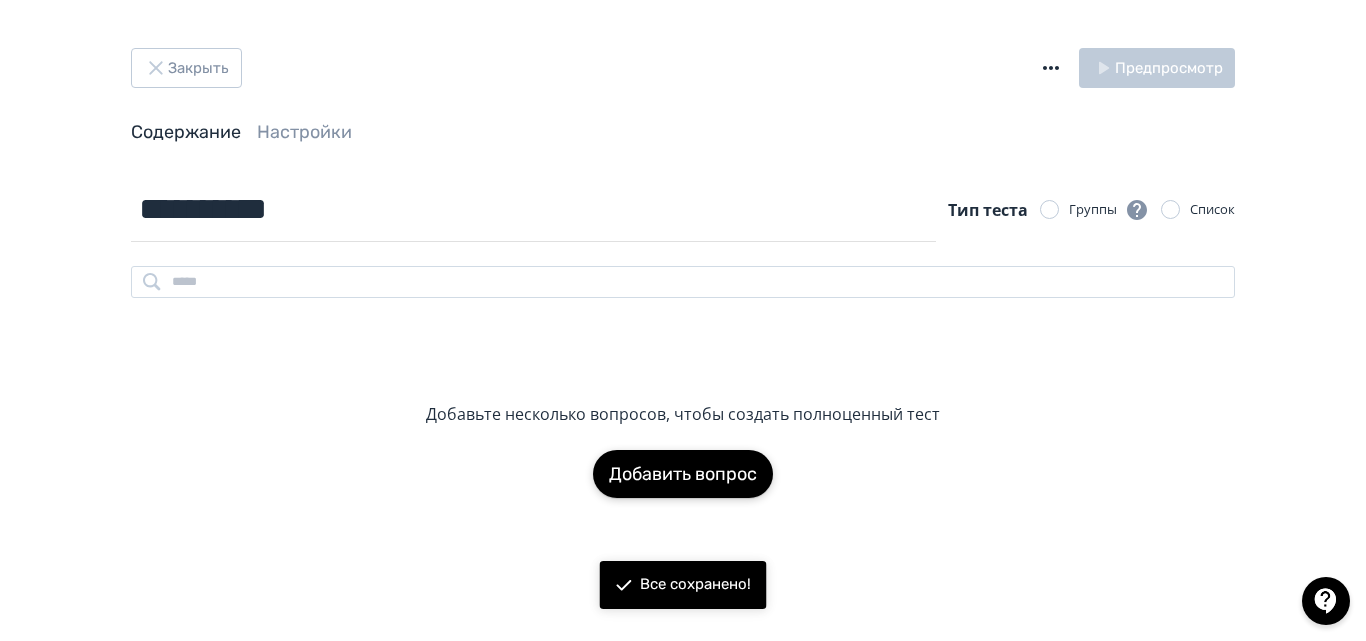 click on "Добавить вопрос" at bounding box center [683, 474] 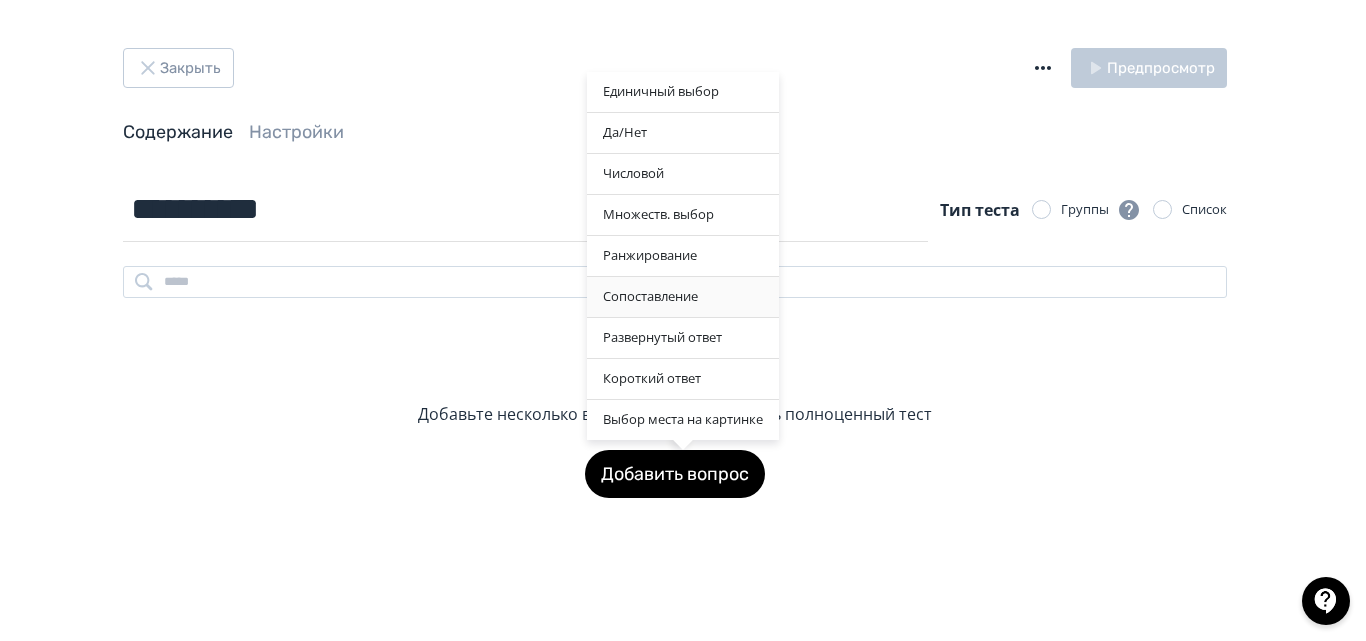 click on "Сопоставление" at bounding box center [683, 297] 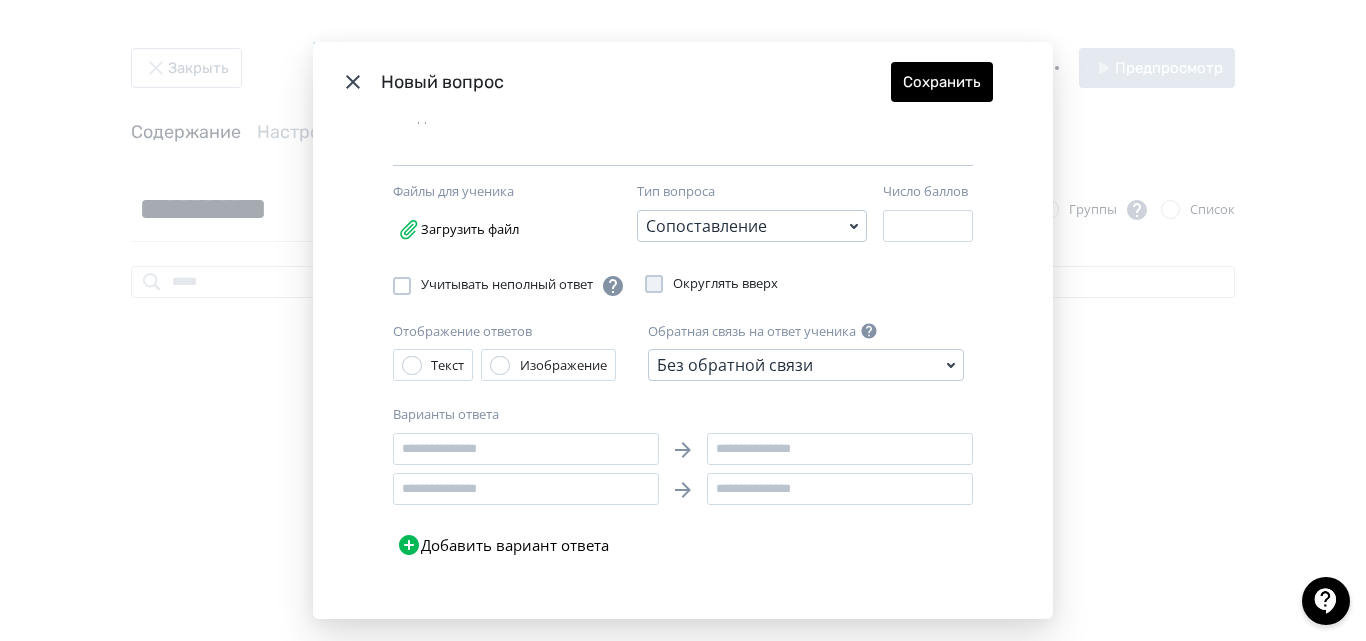 scroll, scrollTop: 165, scrollLeft: 0, axis: vertical 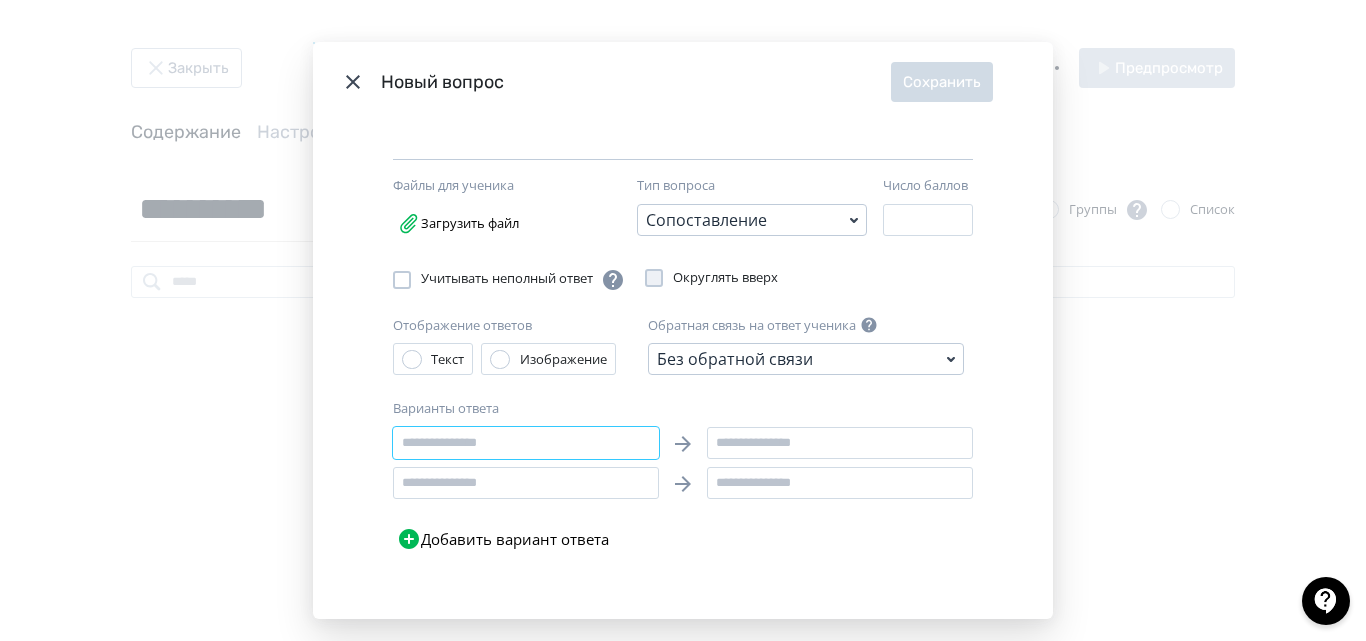 click at bounding box center (526, 443) 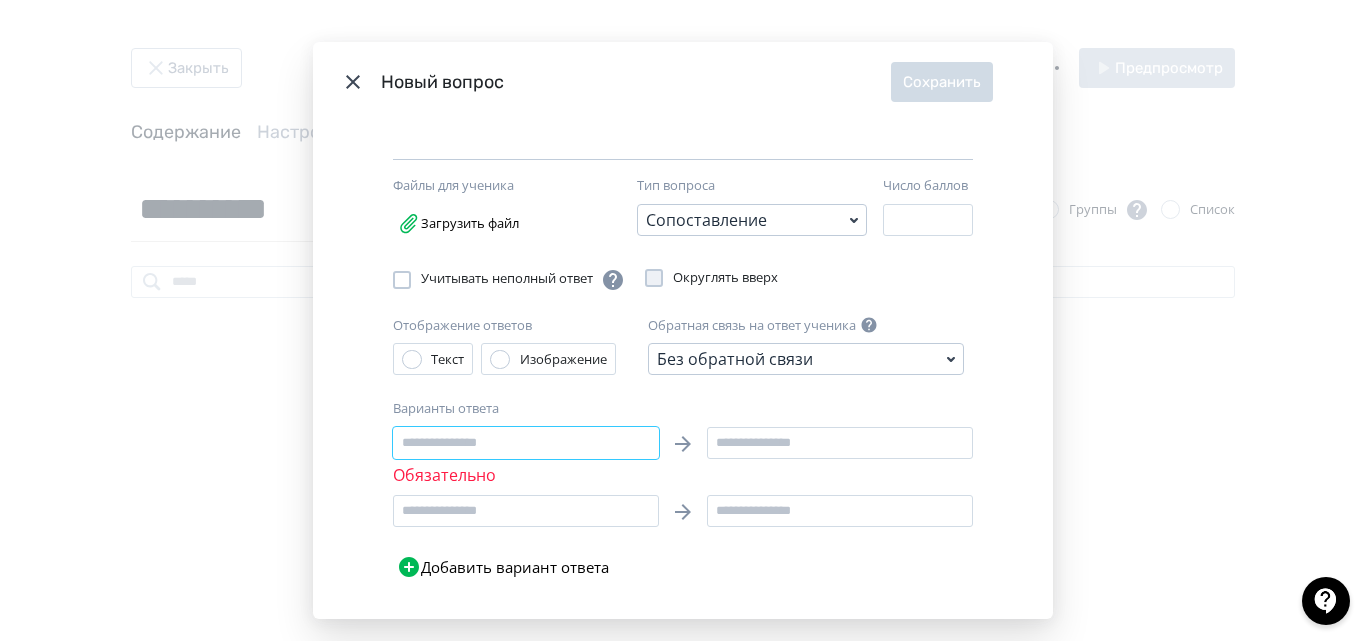 paste on "**********" 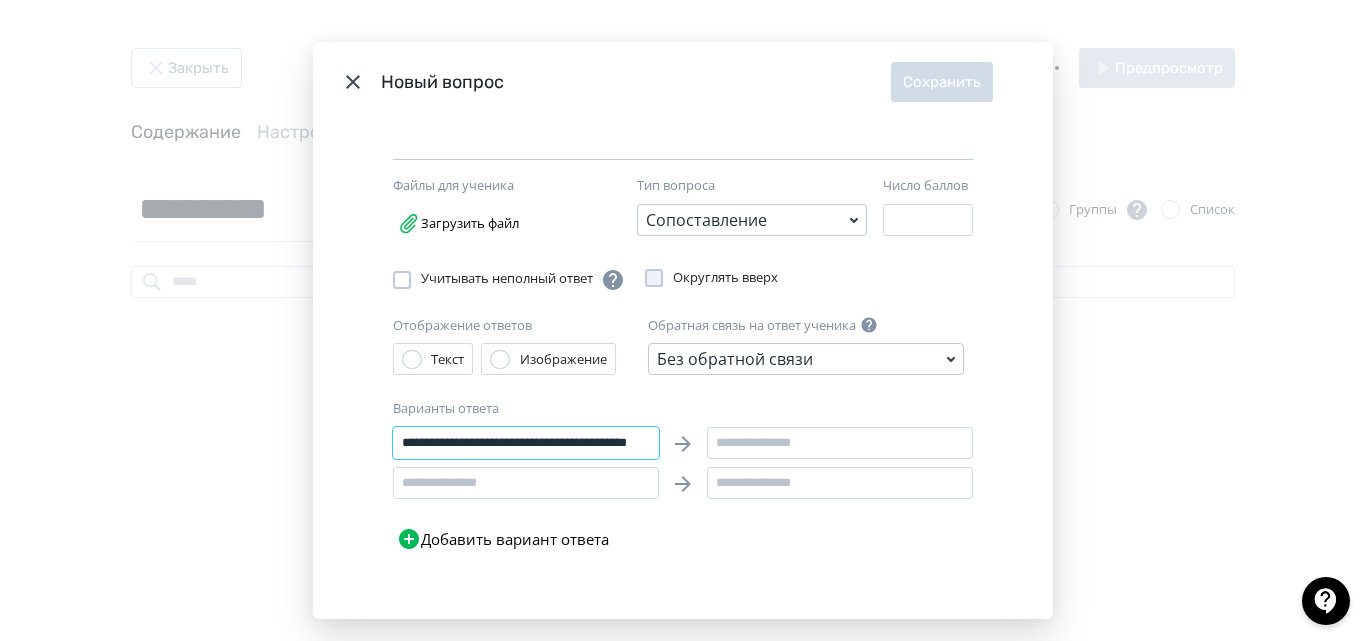 scroll, scrollTop: 0, scrollLeft: 72, axis: horizontal 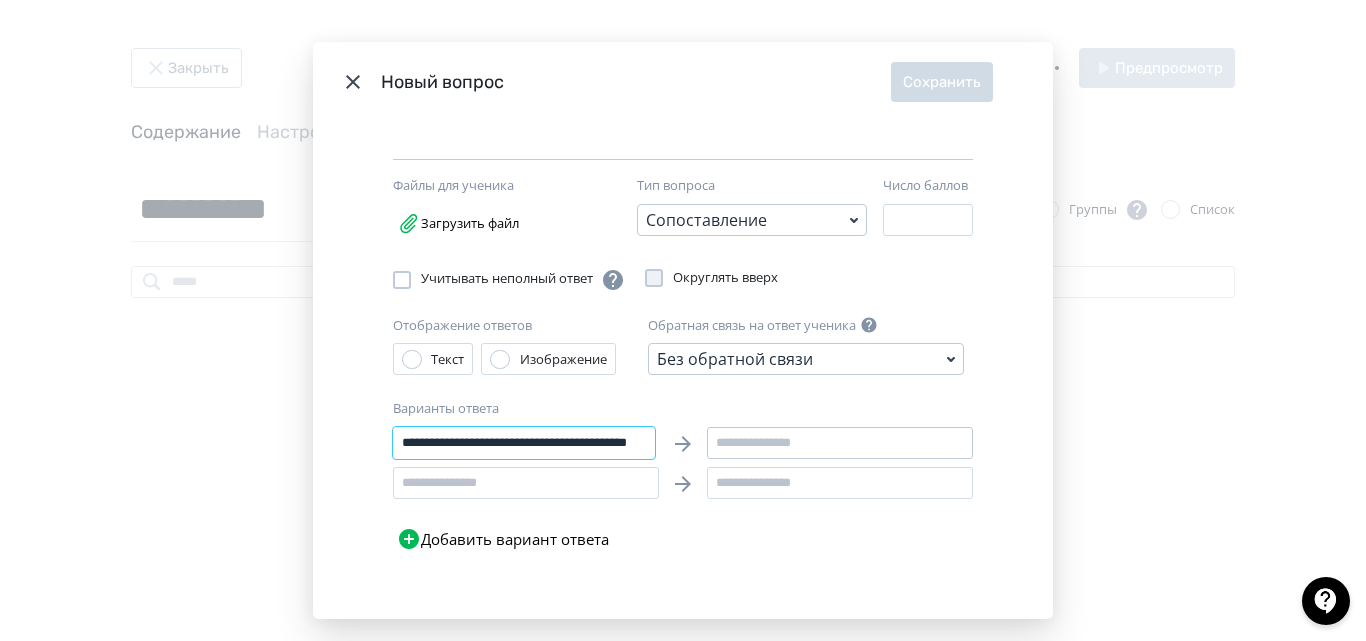 type on "**********" 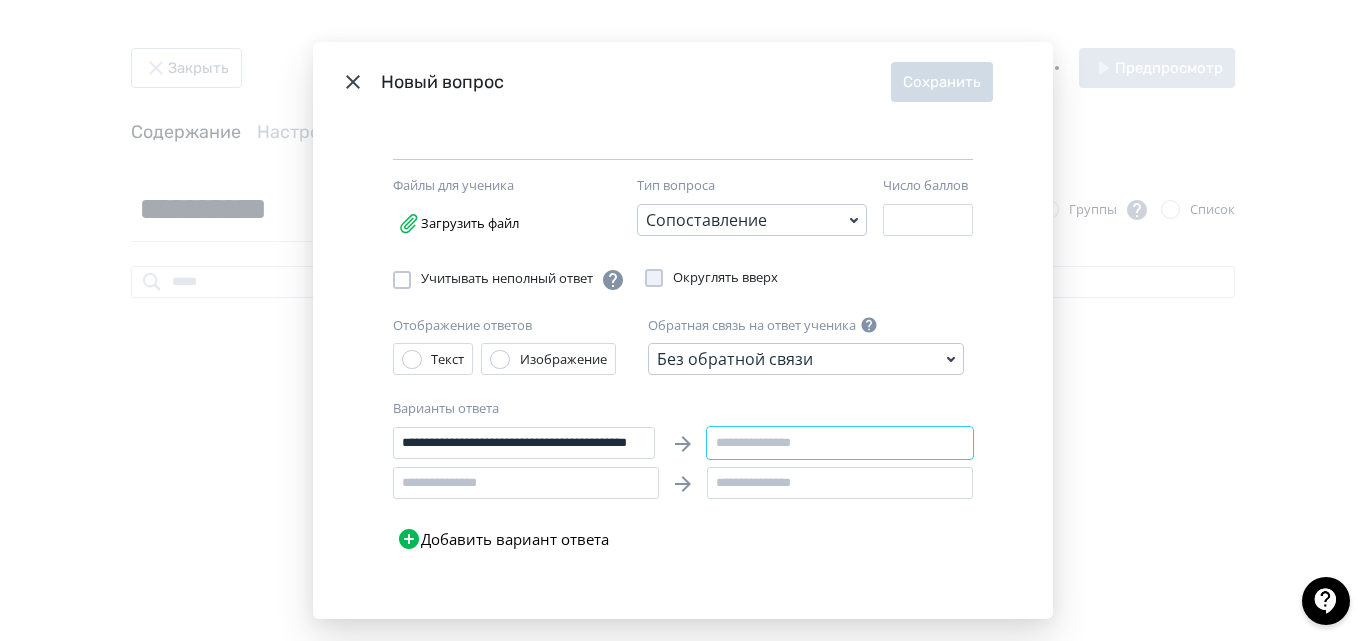 scroll, scrollTop: 0, scrollLeft: 0, axis: both 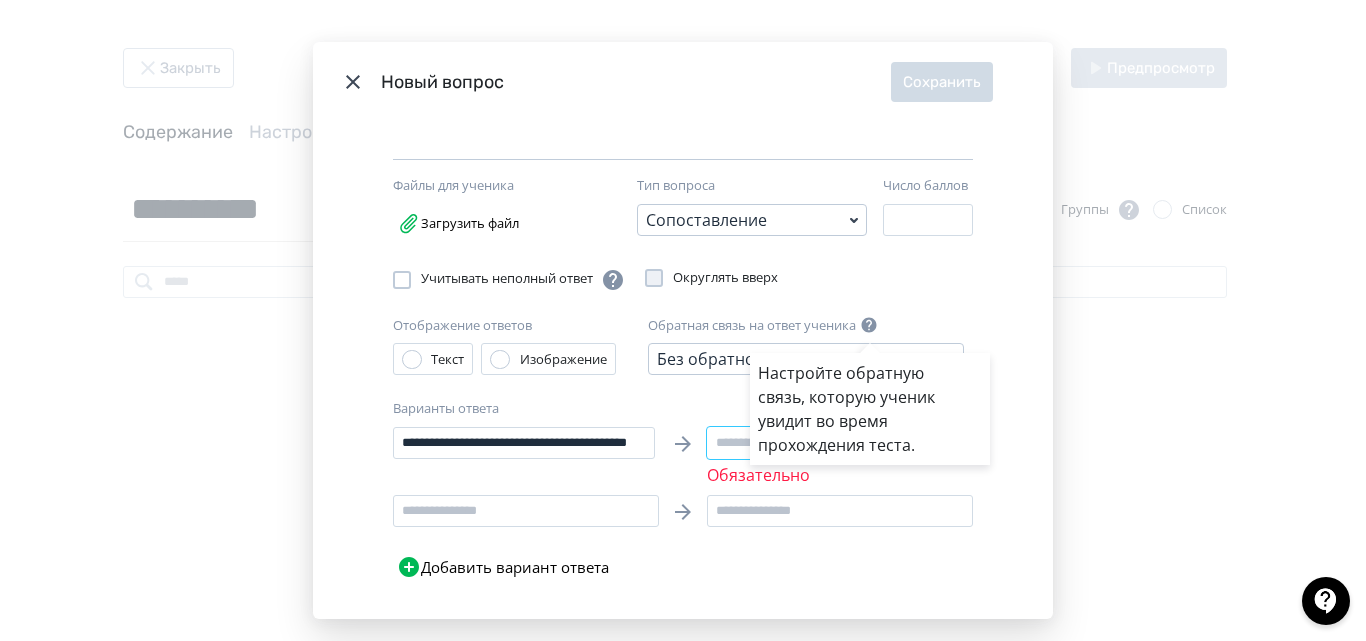 paste on "**********" 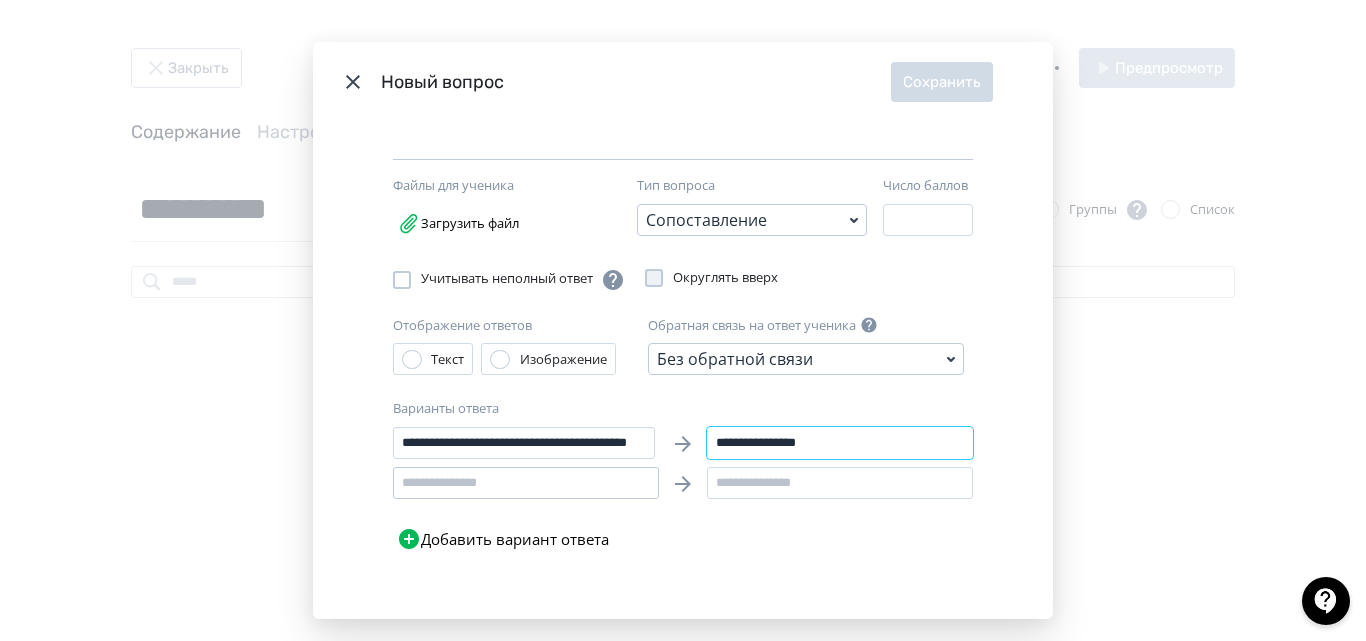 type on "**********" 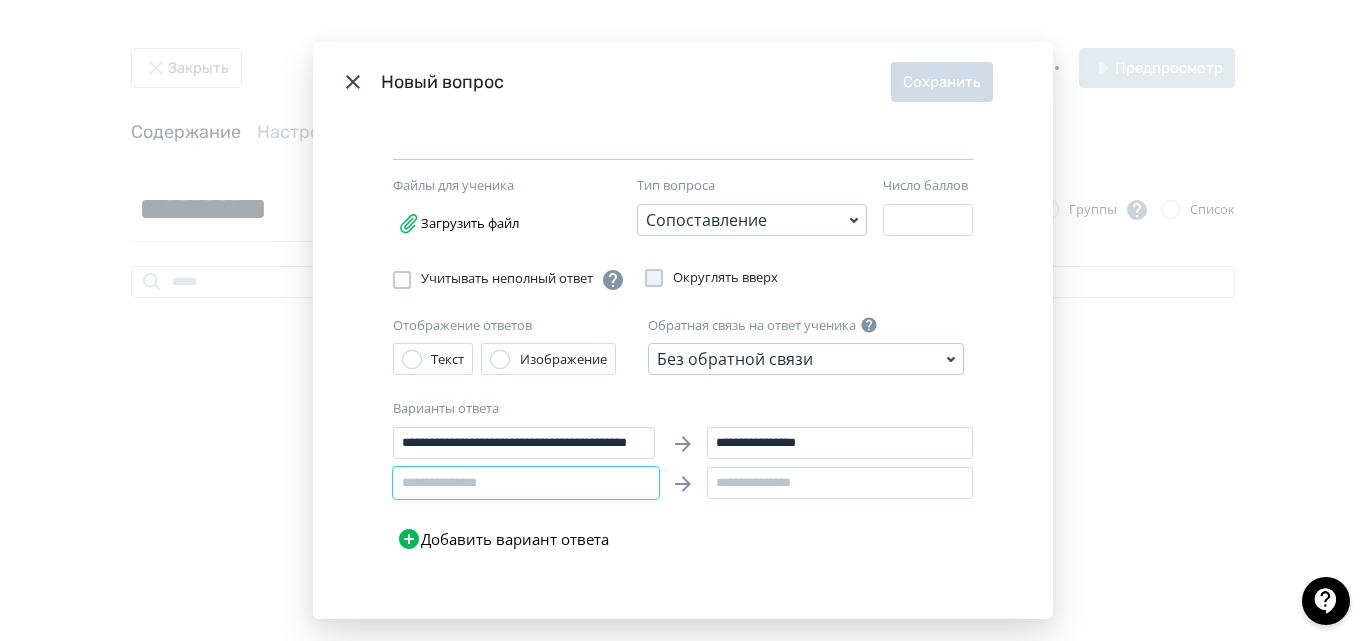 click at bounding box center [526, 483] 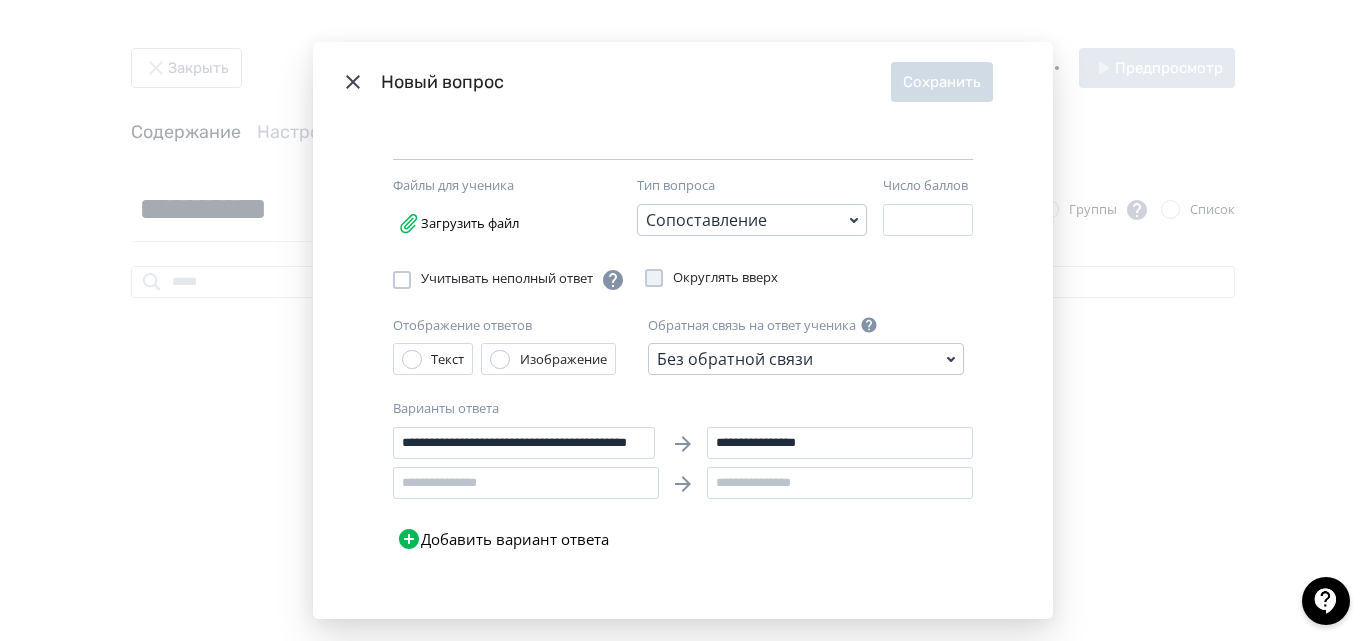 click on "**********" at bounding box center [683, 493] 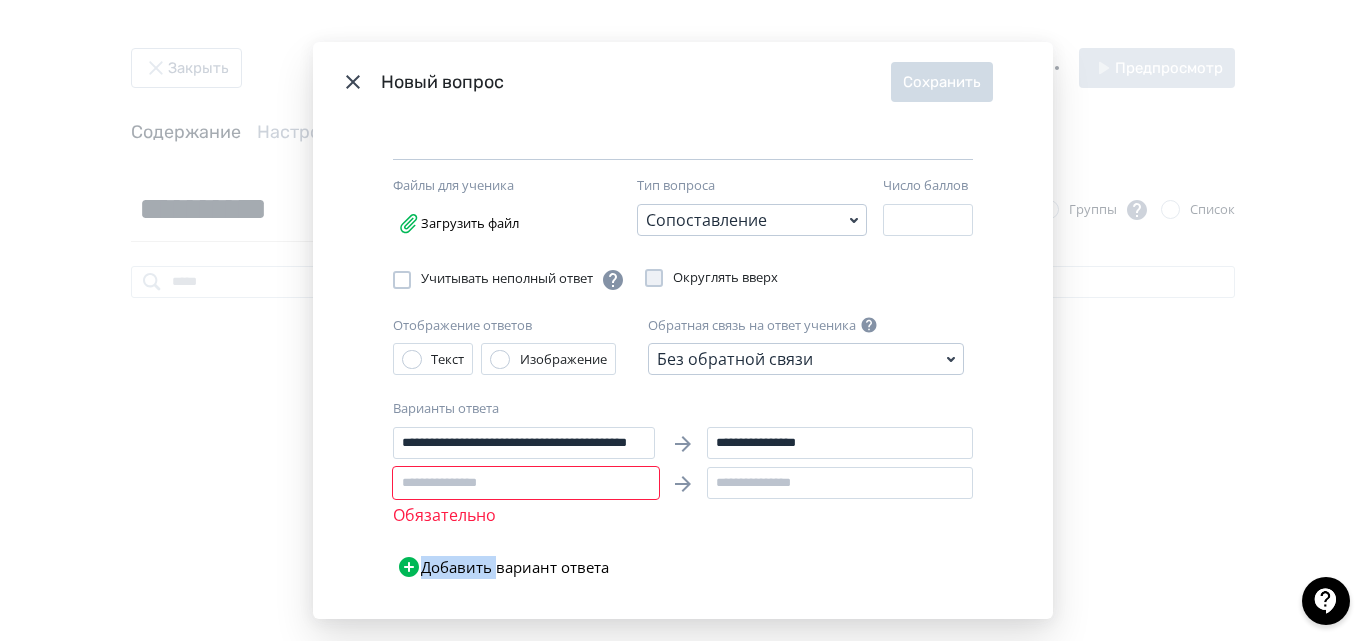 click on "**********" at bounding box center (683, 507) 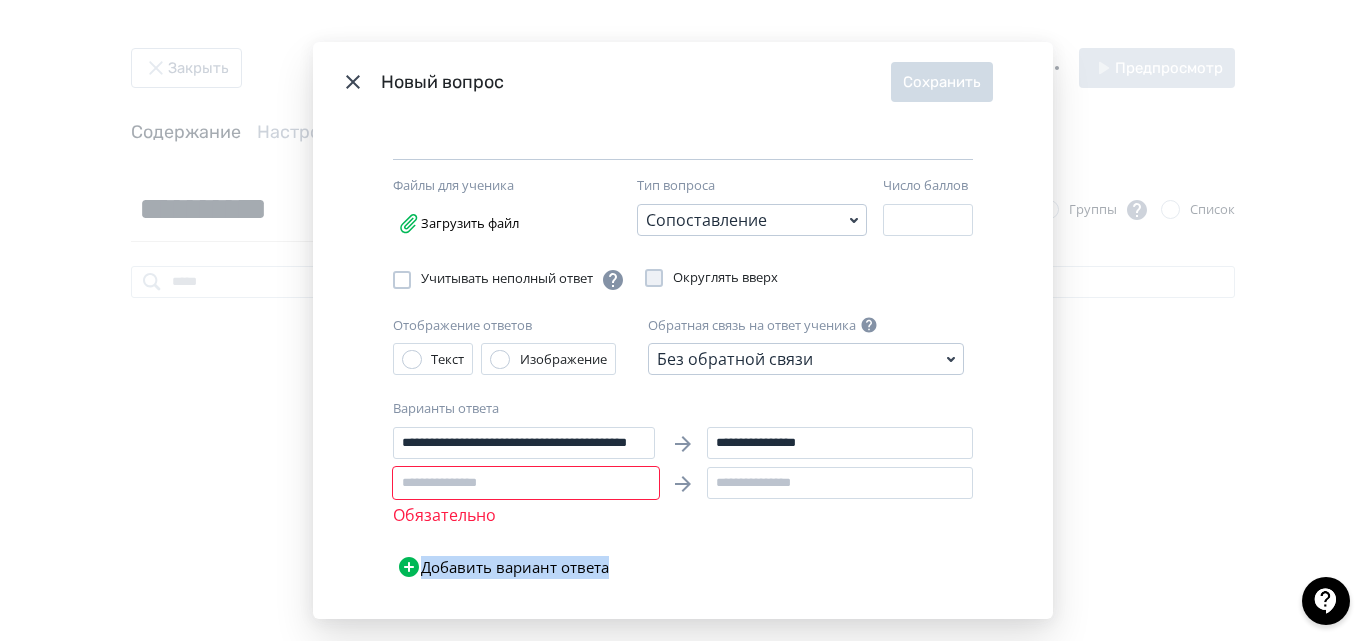 click on "**********" at bounding box center (683, 507) 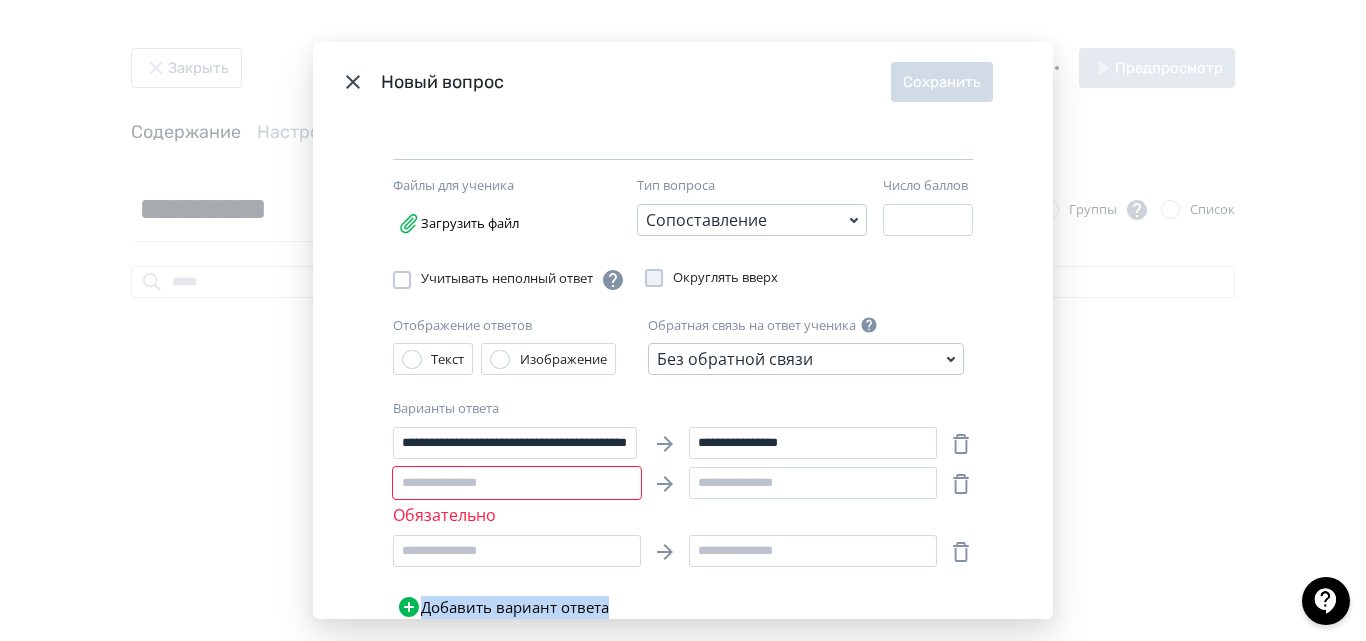 click on "Добавить вариант ответа" at bounding box center [503, 607] 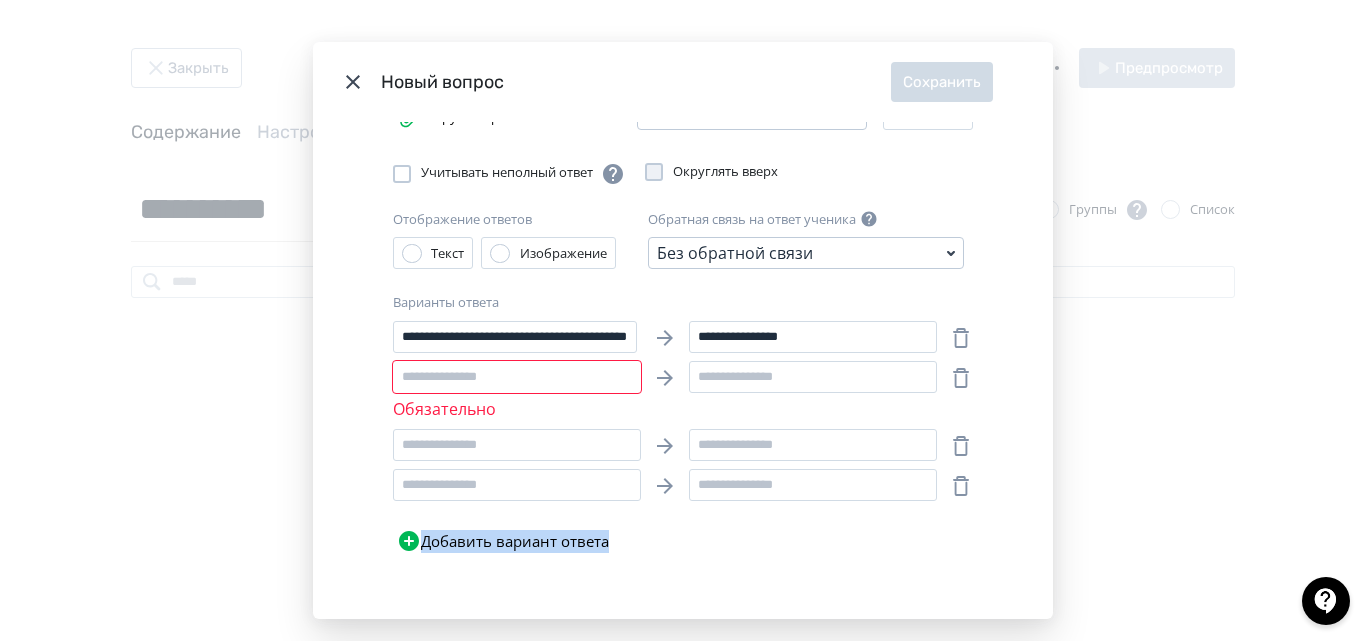 scroll, scrollTop: 273, scrollLeft: 0, axis: vertical 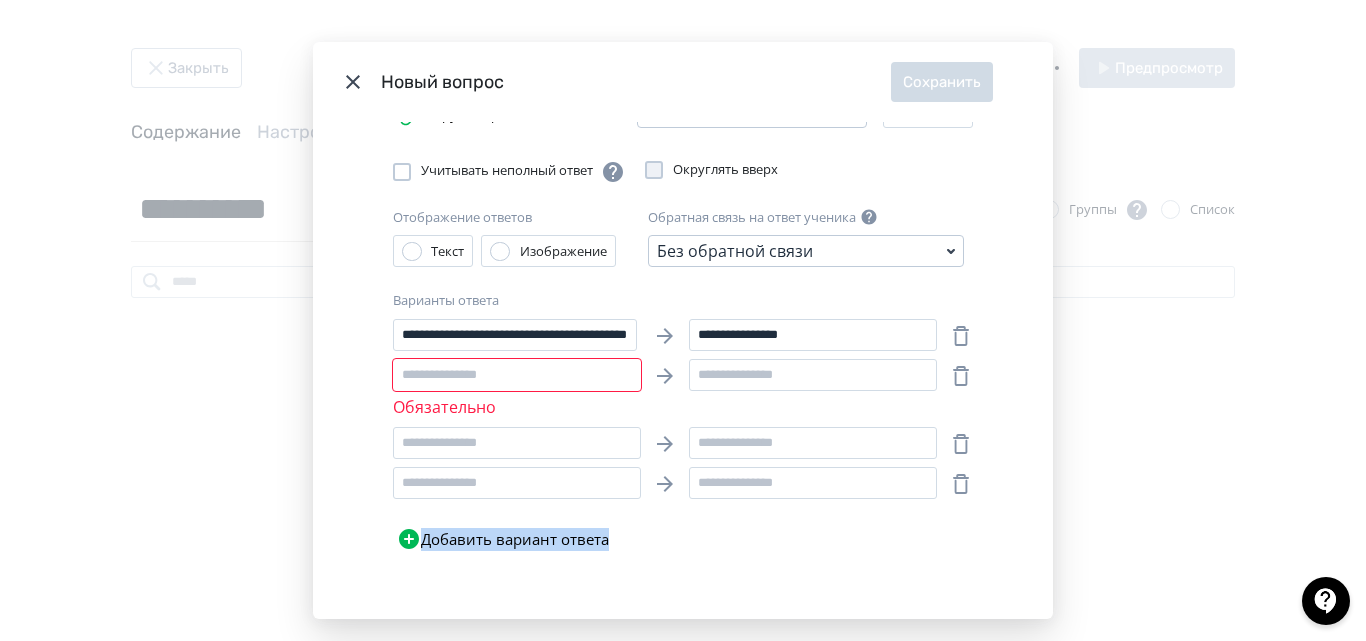 click on "Добавить вариант ответа" at bounding box center (503, 539) 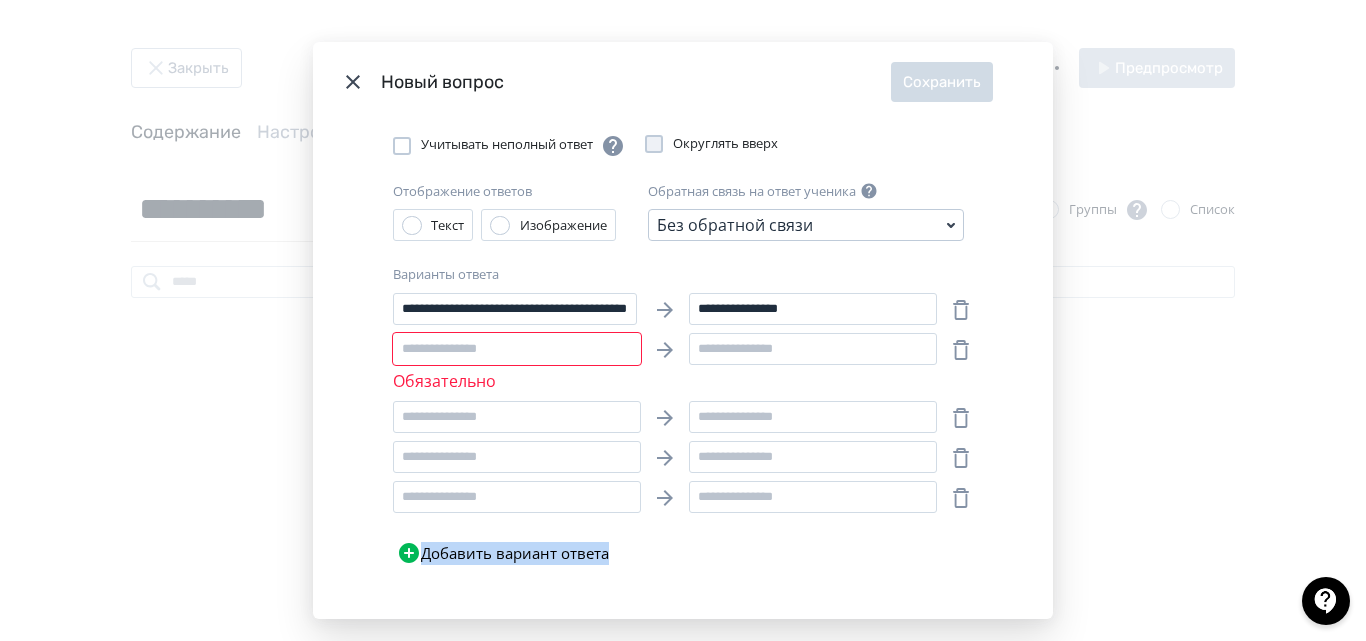 scroll, scrollTop: 313, scrollLeft: 0, axis: vertical 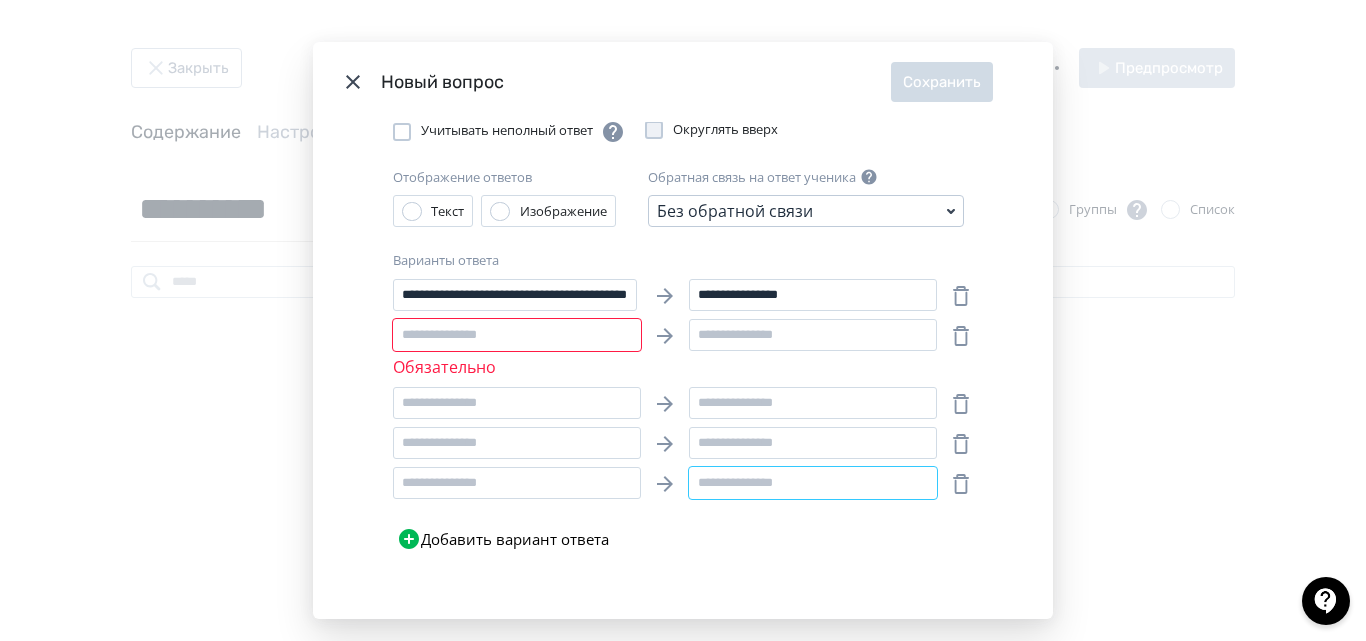 click at bounding box center [813, 483] 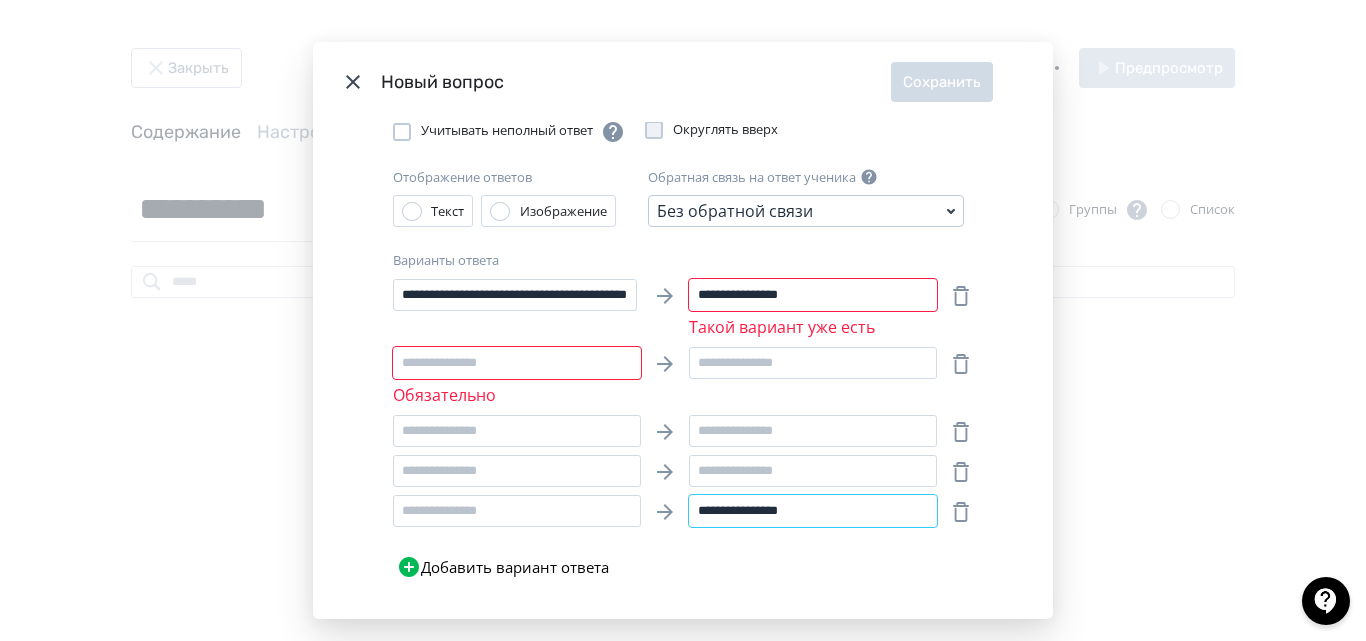 type on "**********" 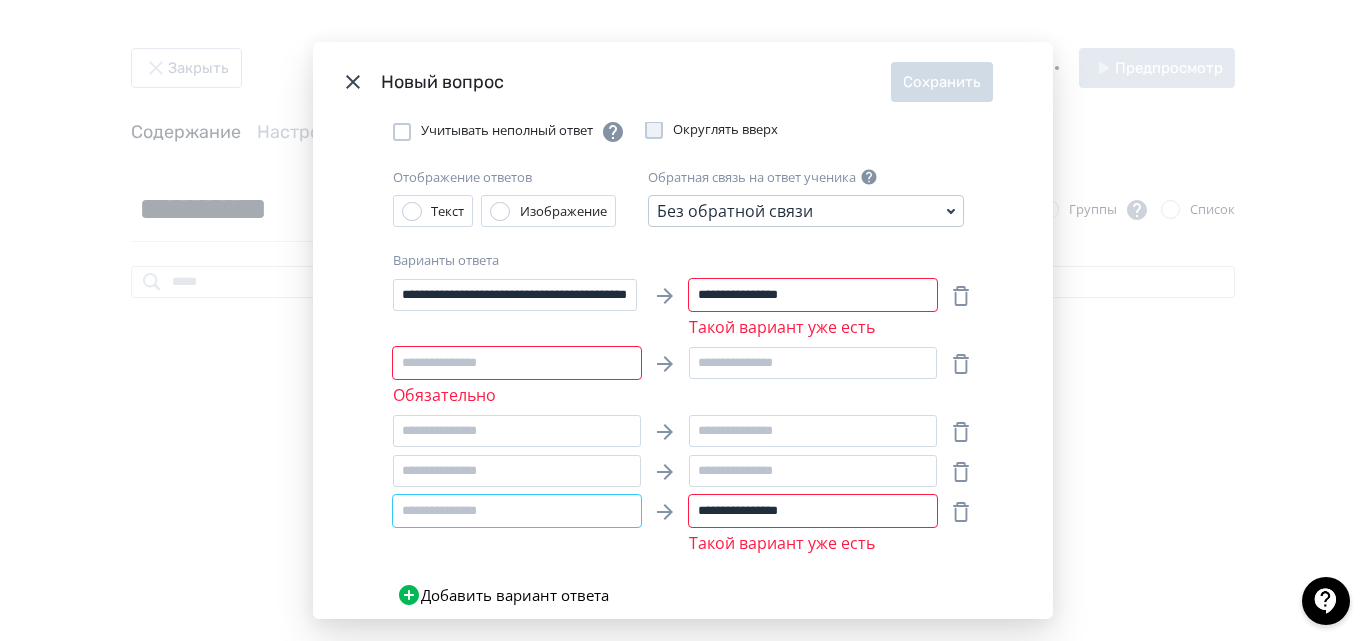 click at bounding box center [517, 511] 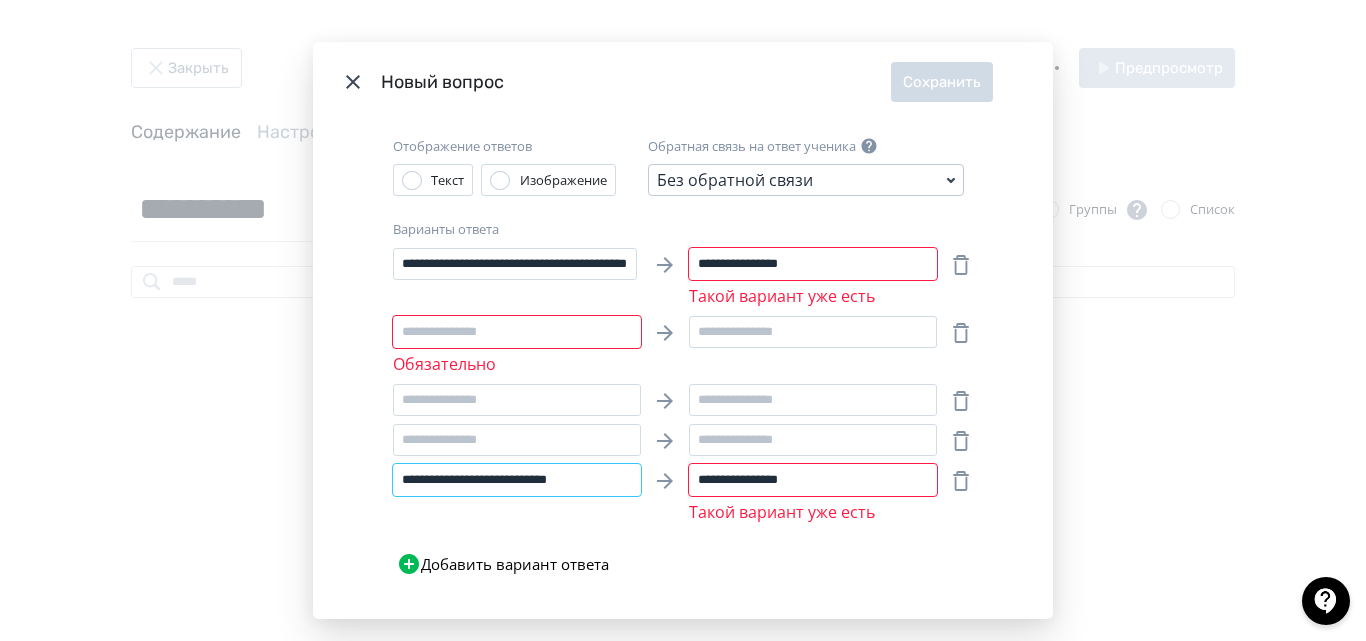 scroll, scrollTop: 369, scrollLeft: 0, axis: vertical 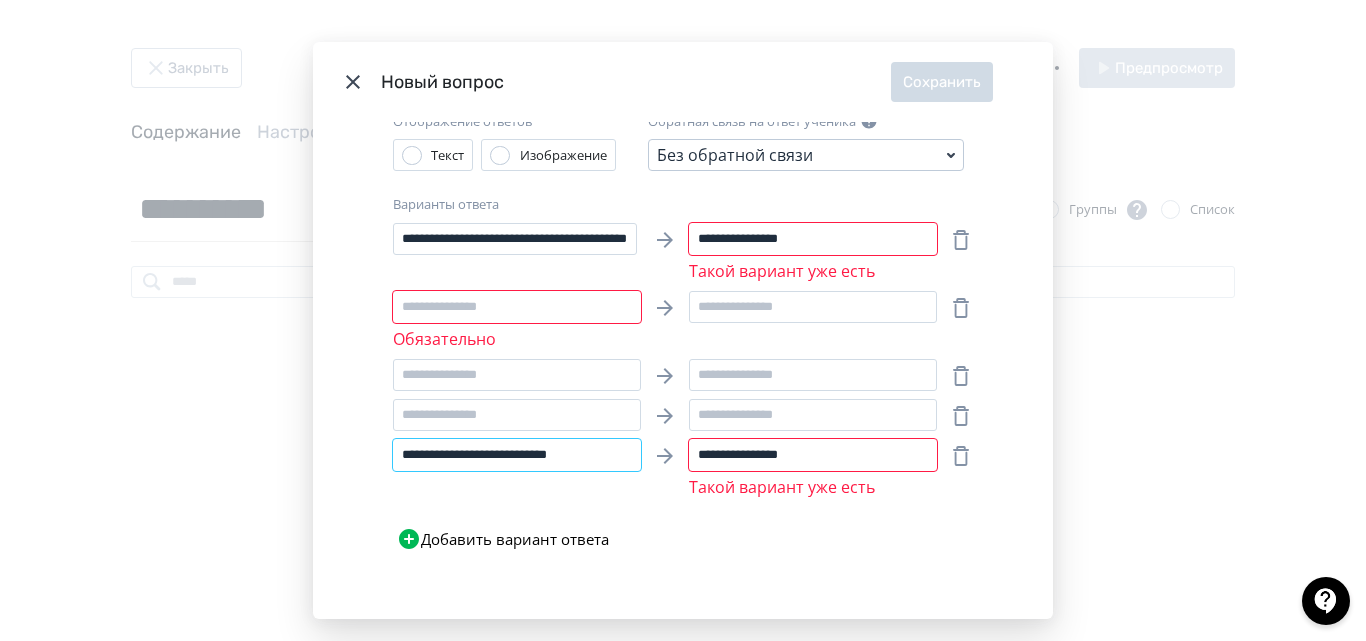 type on "**********" 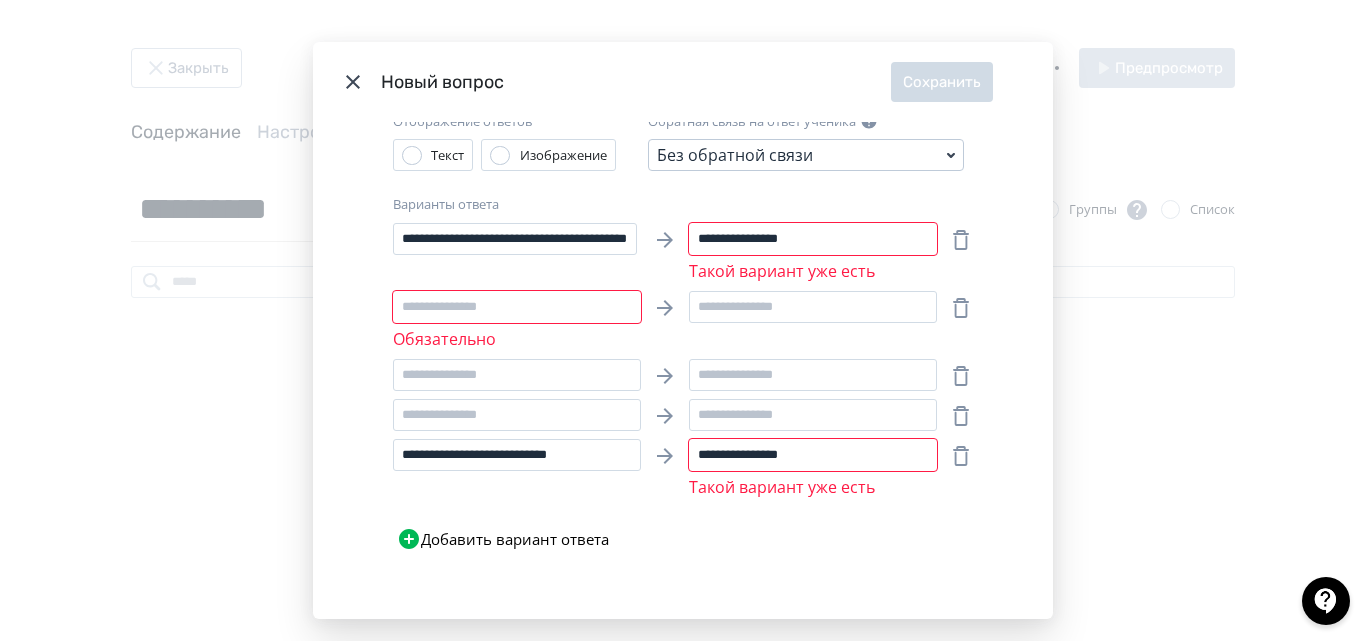 click on "**********" at bounding box center (683, 391) 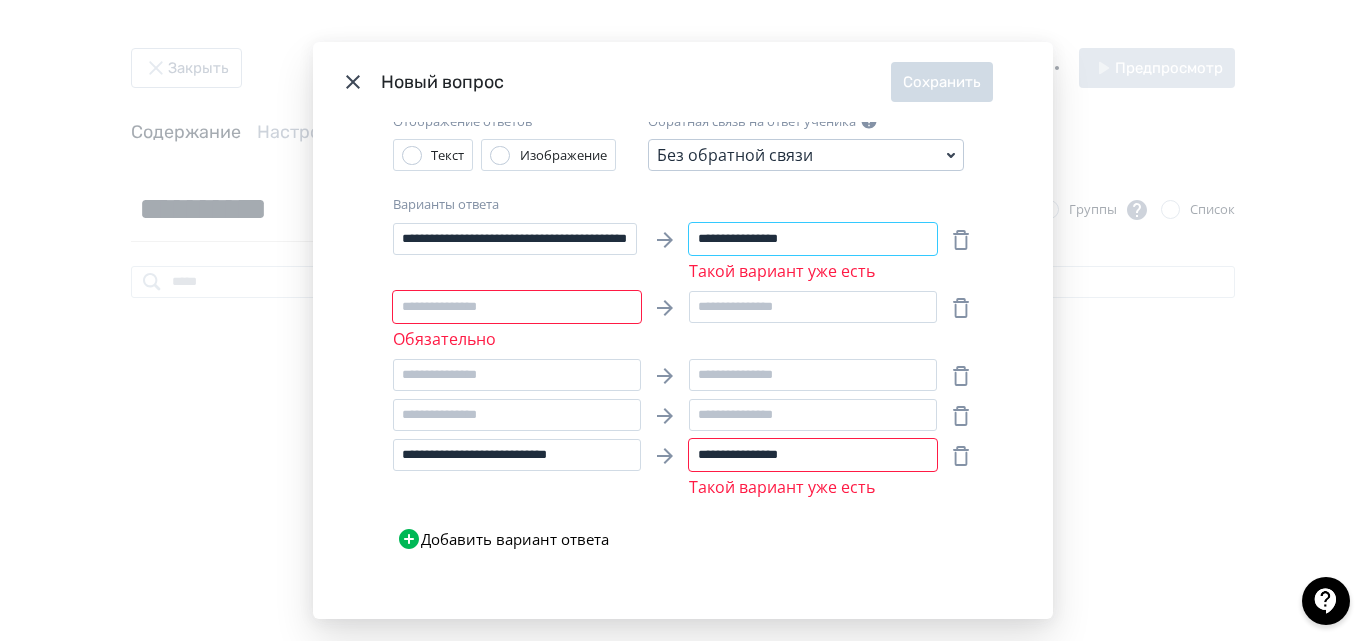 click on "**********" at bounding box center [813, 239] 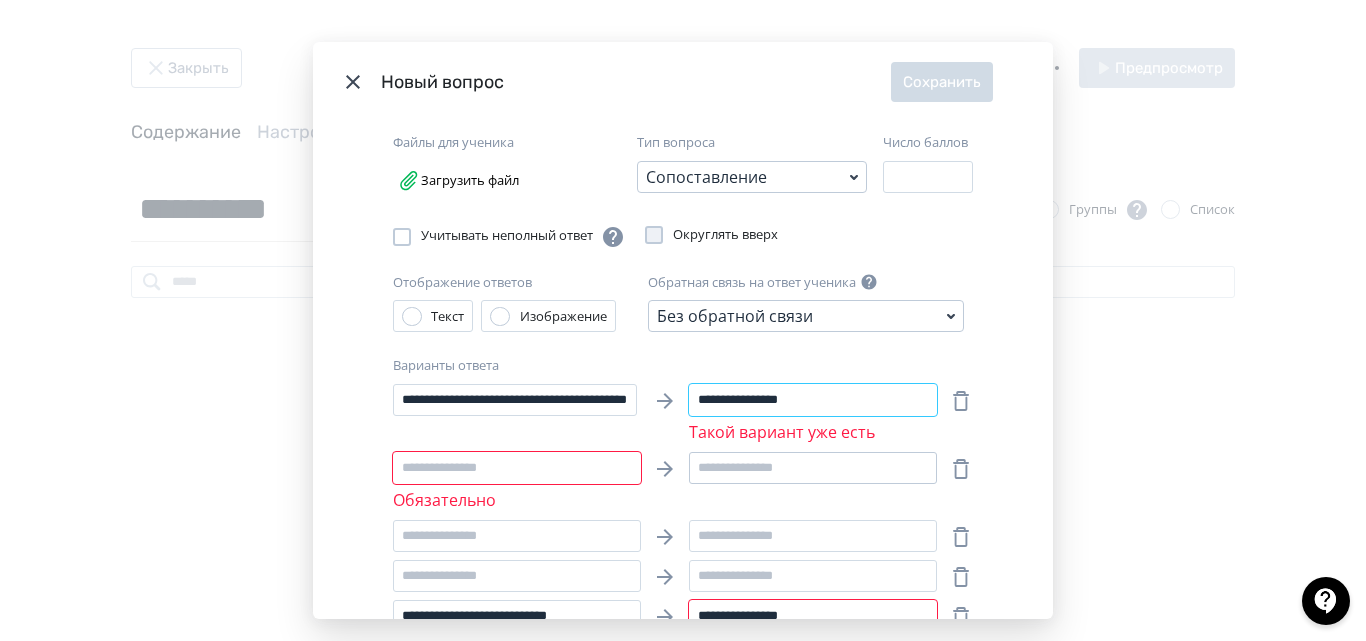scroll, scrollTop: 169, scrollLeft: 0, axis: vertical 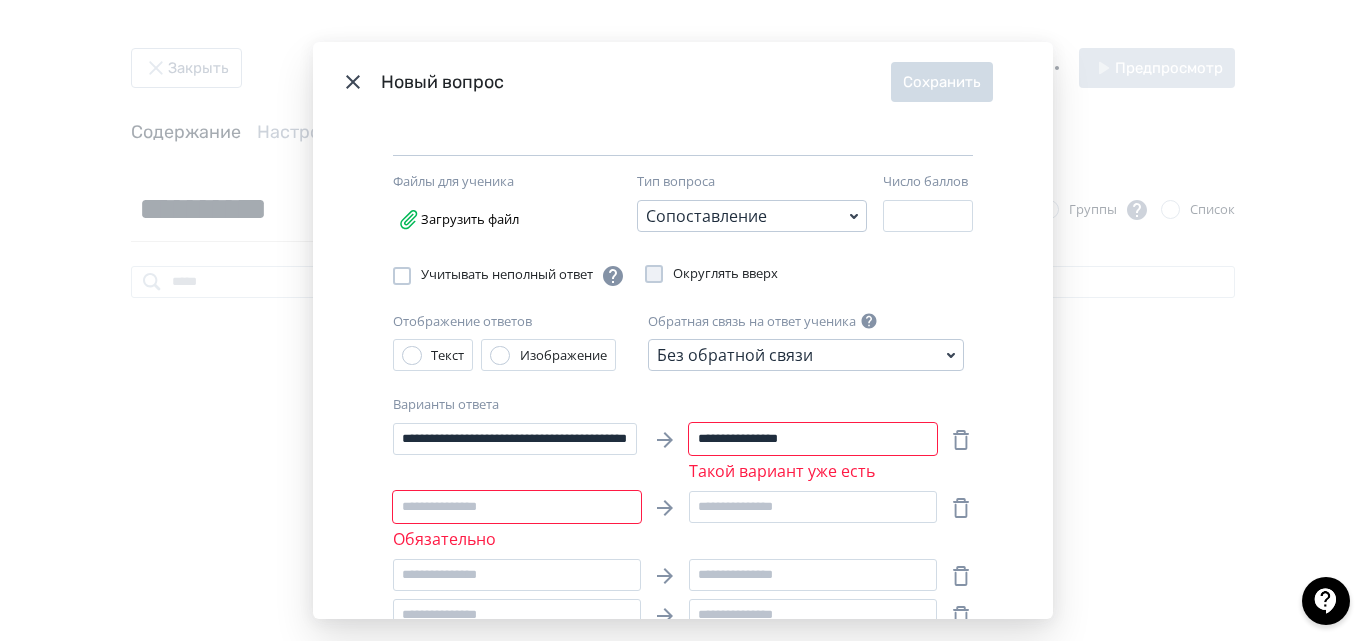 click 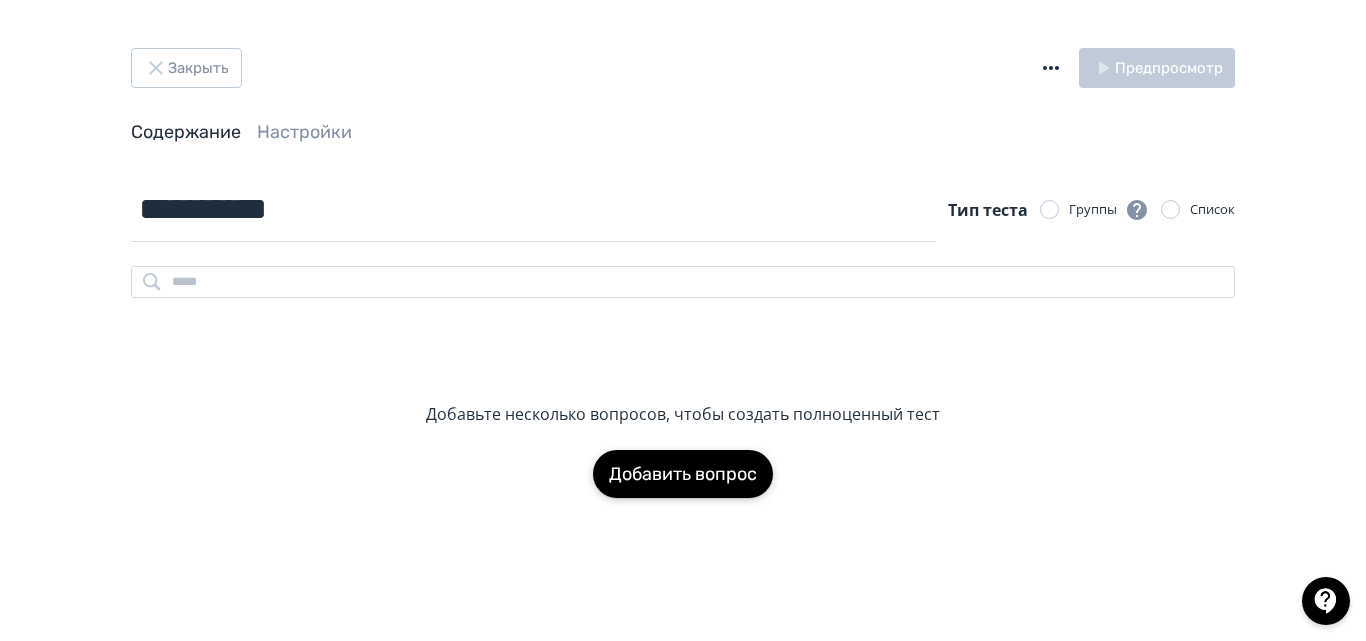 click on "Добавить вопрос" at bounding box center (683, 474) 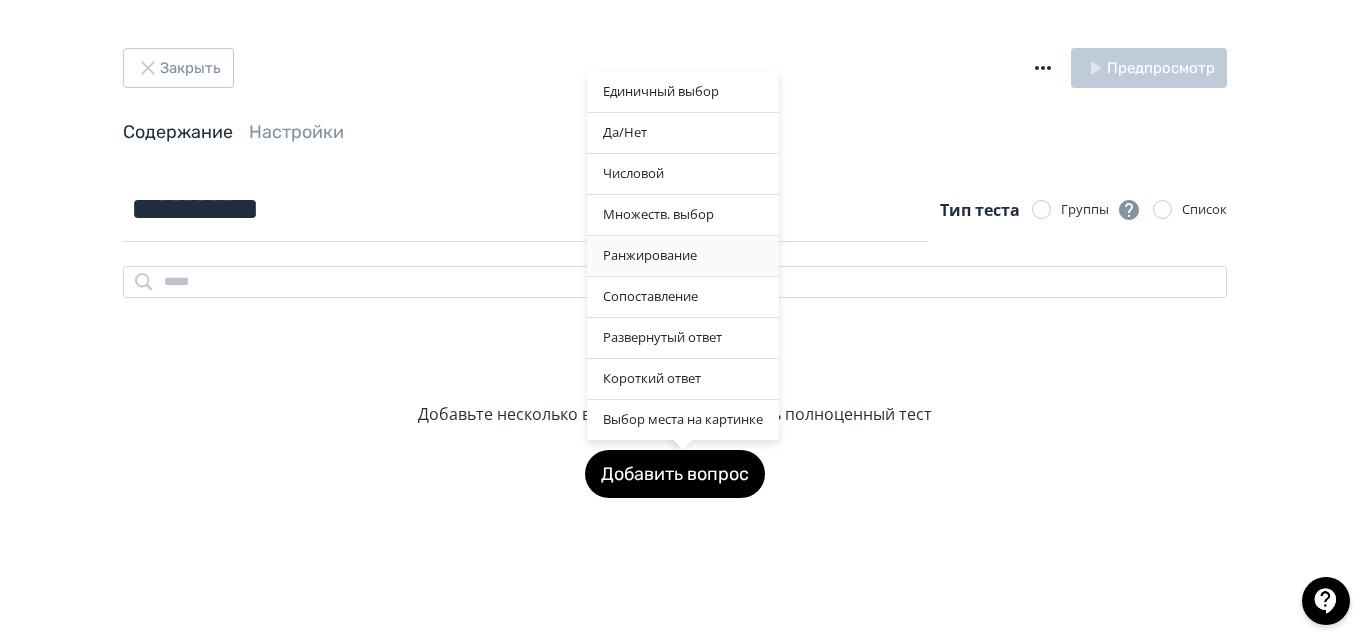 click on "Ранжирование" at bounding box center [683, 256] 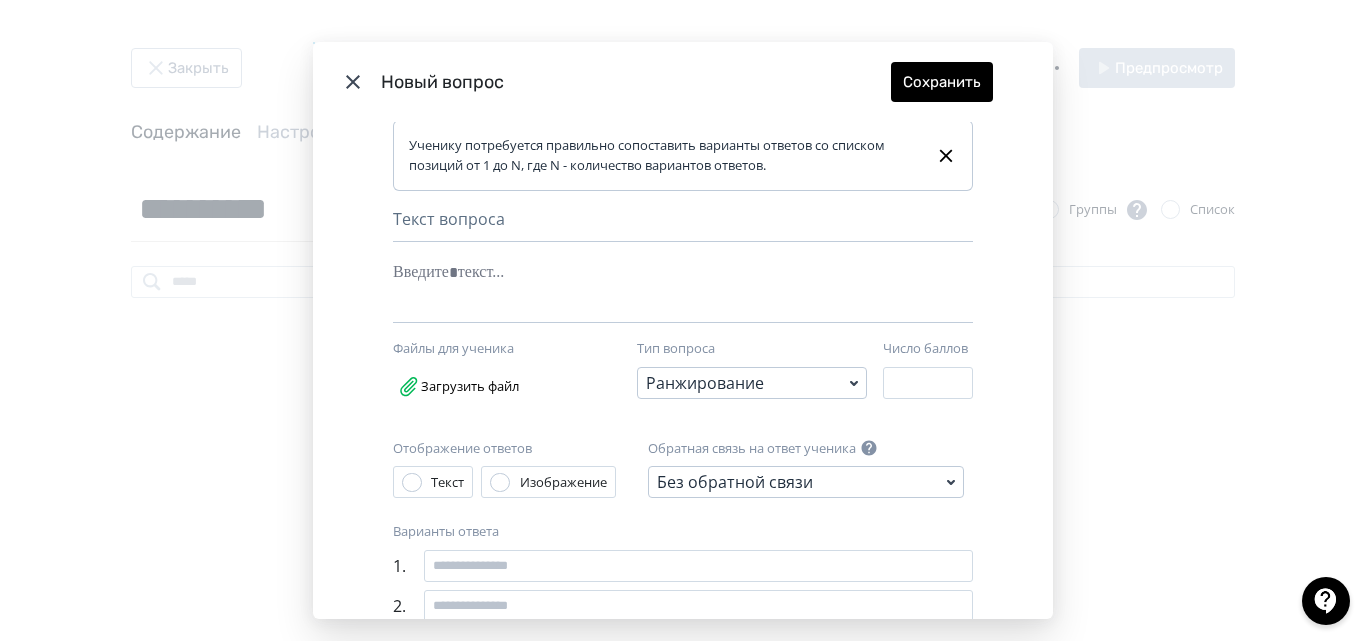 scroll, scrollTop: 0, scrollLeft: 0, axis: both 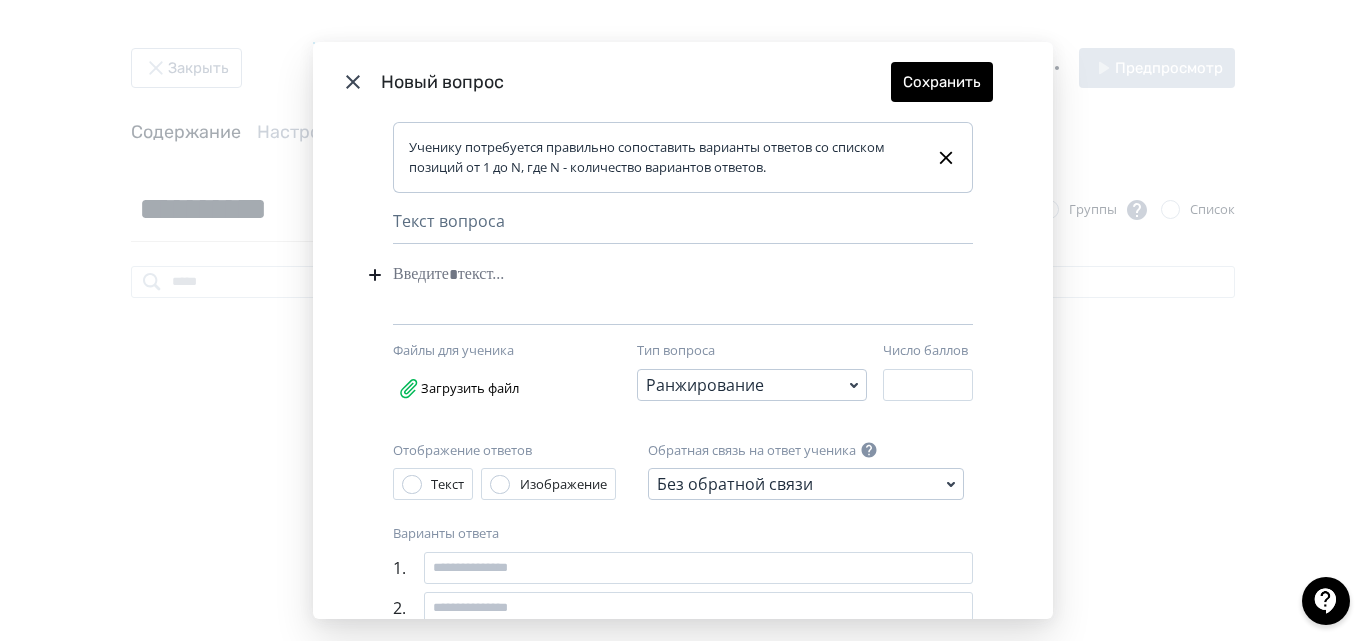 click 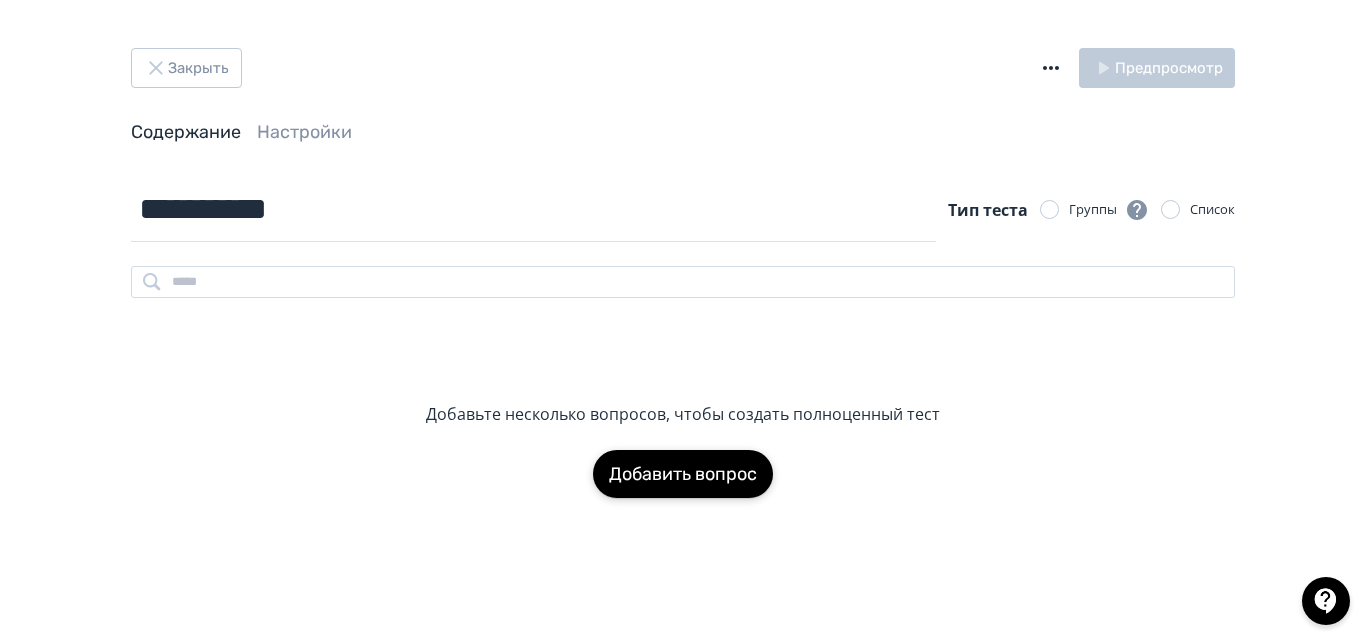 click on "Добавить вопрос" at bounding box center [683, 474] 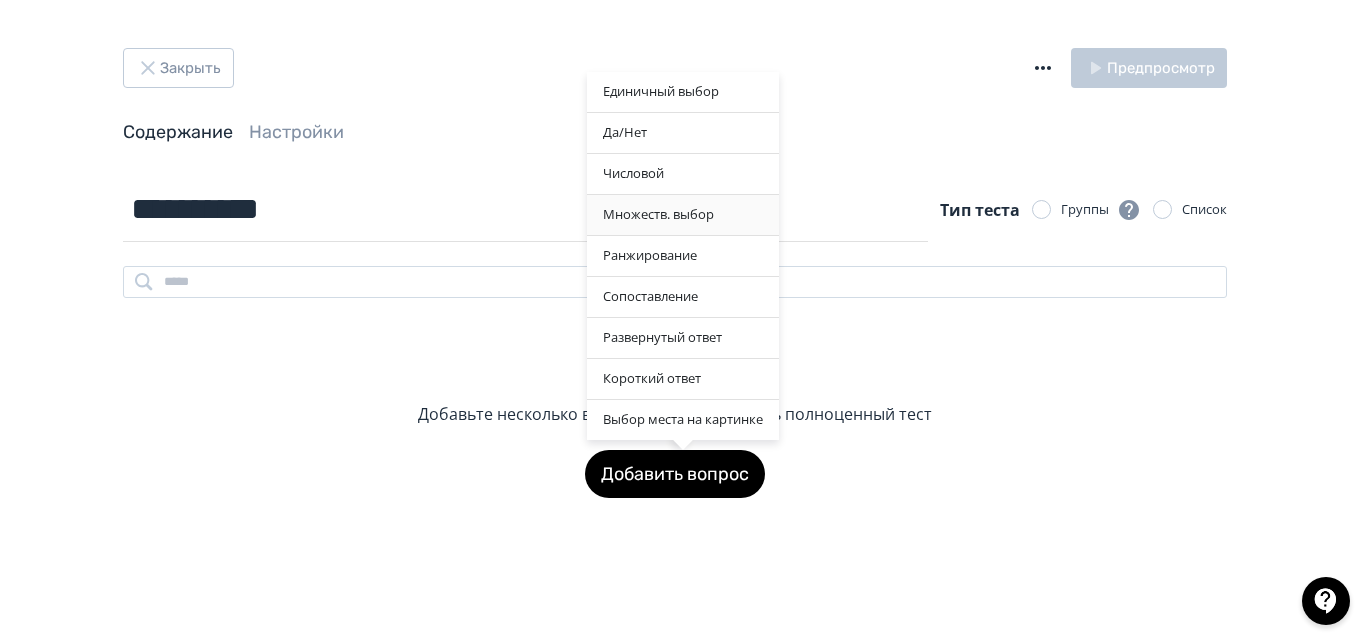 click on "Множеств. выбор" at bounding box center (683, 215) 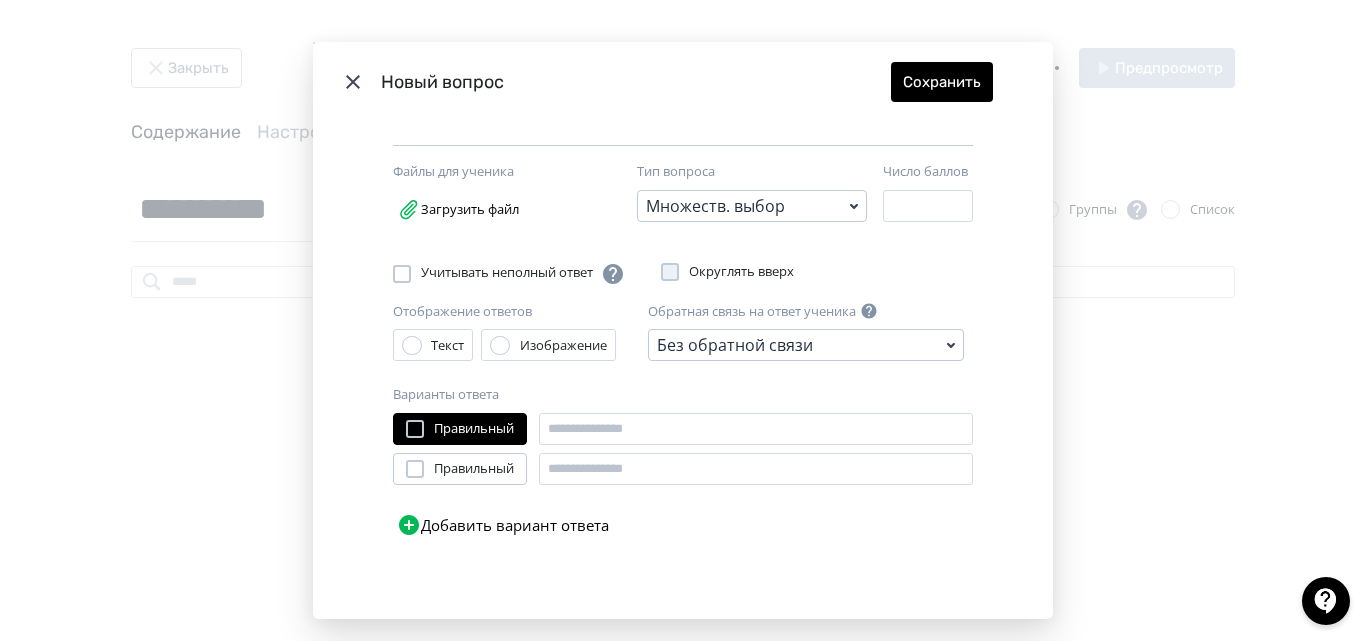 scroll, scrollTop: 181, scrollLeft: 0, axis: vertical 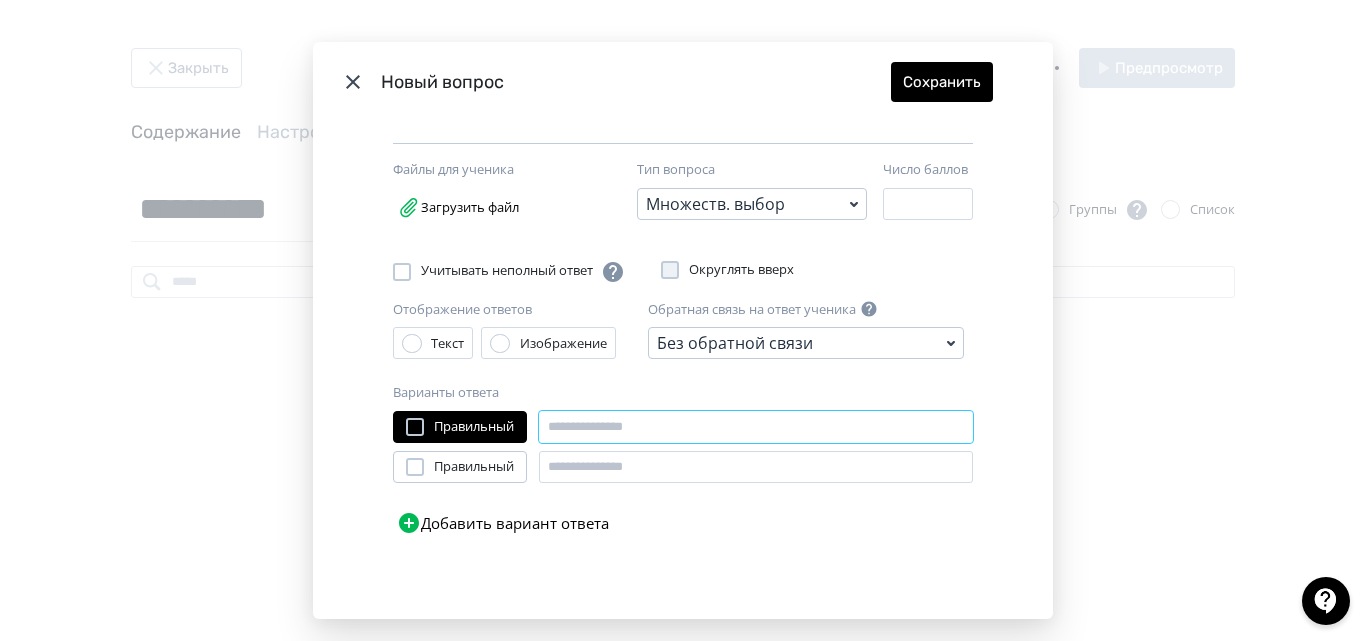 click at bounding box center (756, 427) 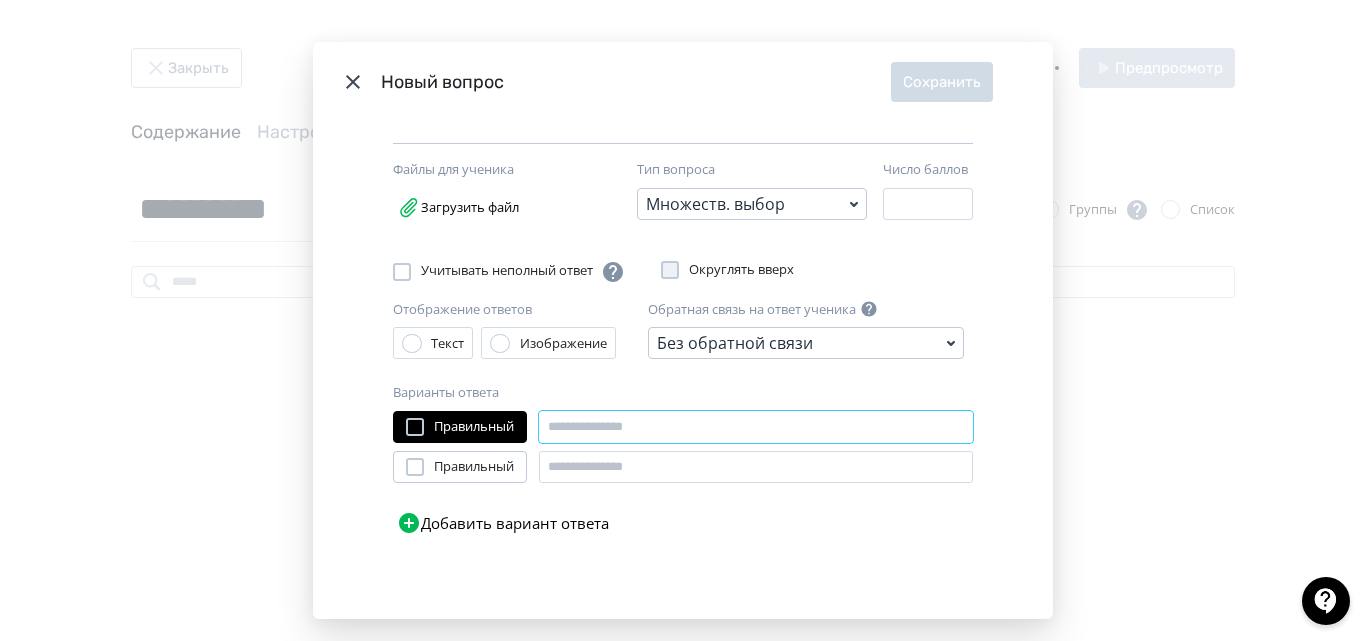 paste on "**********" 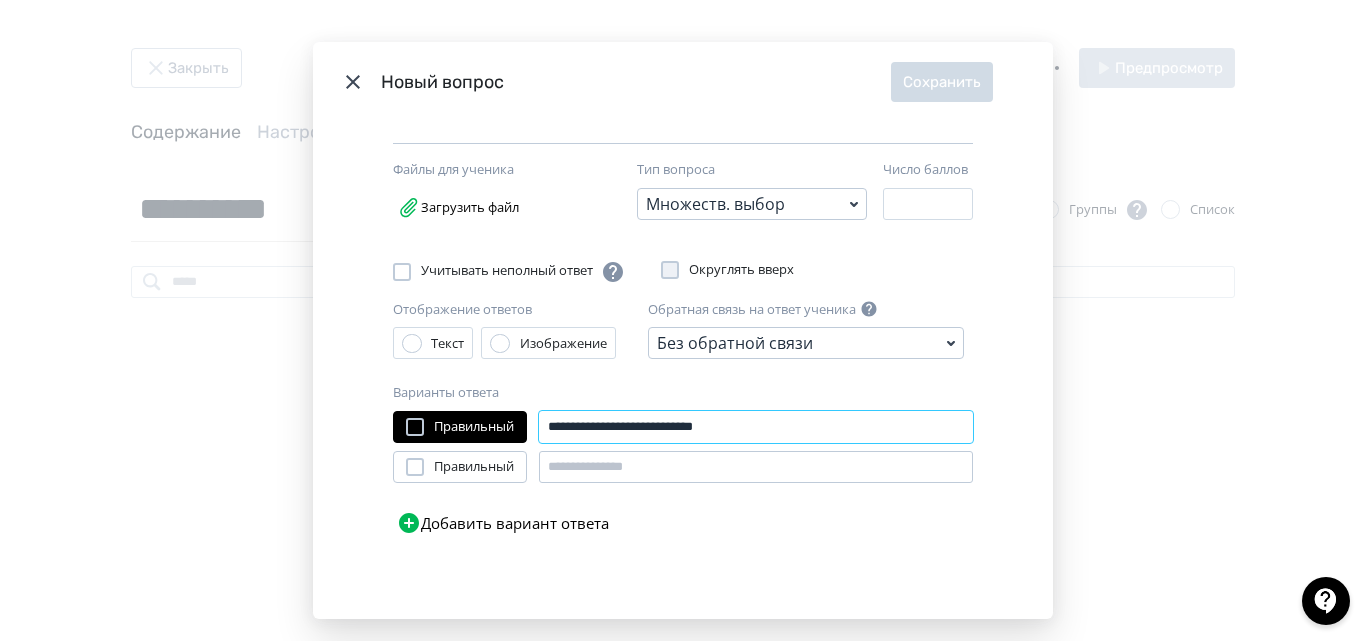 type on "**********" 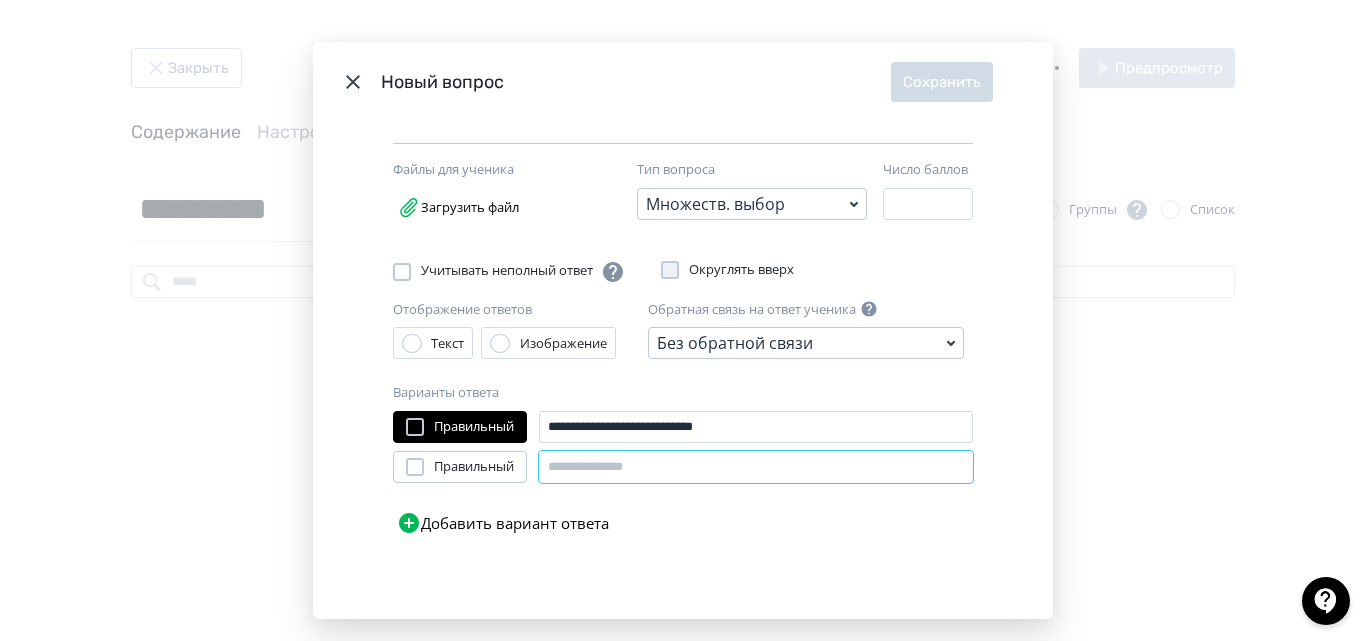 drag, startPoint x: 598, startPoint y: 464, endPoint x: 579, endPoint y: 464, distance: 19 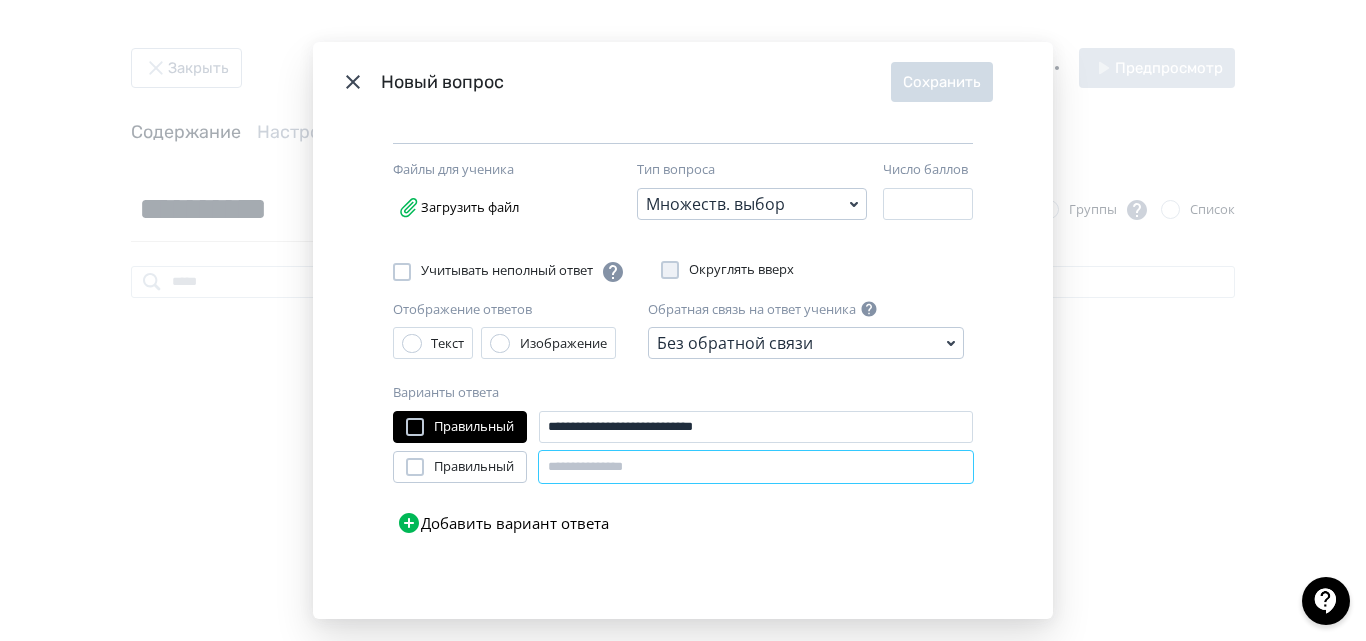 click at bounding box center (756, 467) 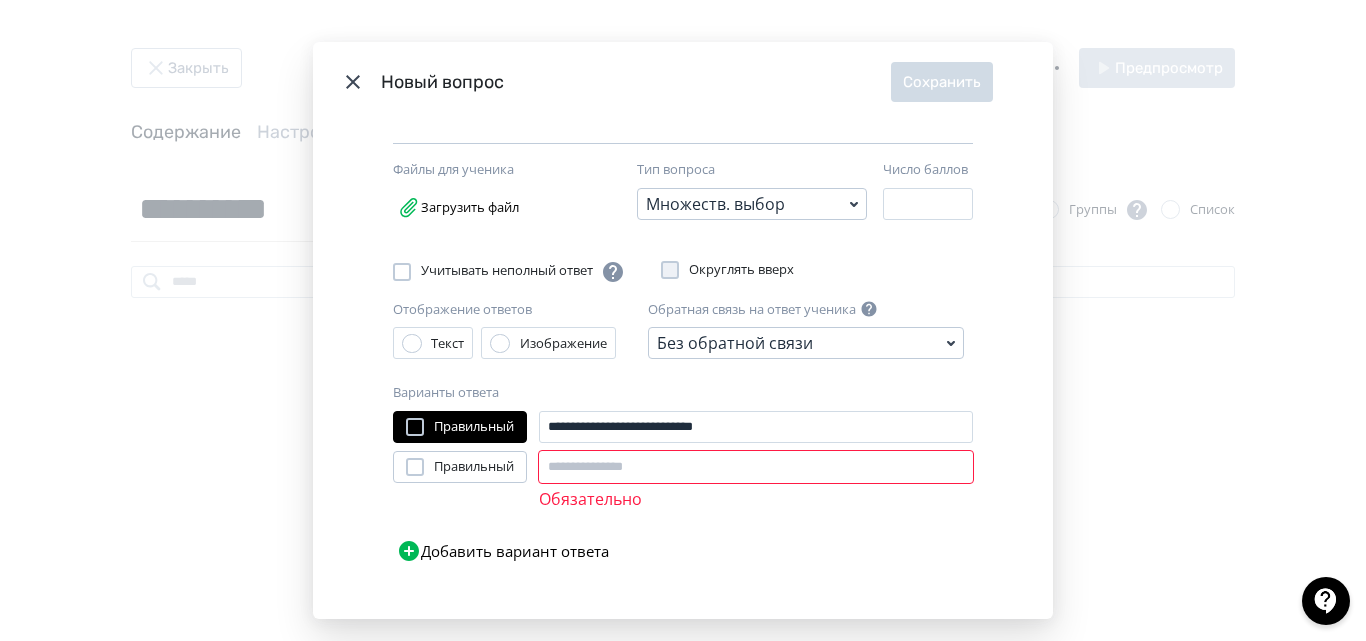 click on "**********" at bounding box center (683, 491) 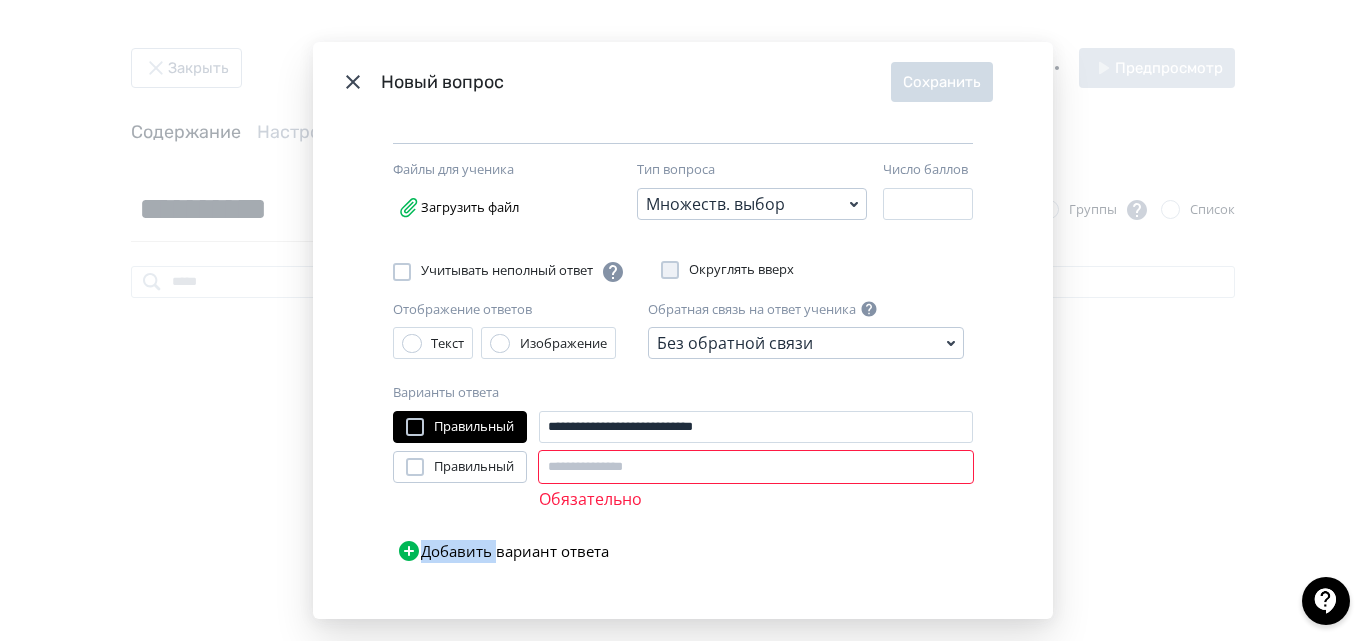 click on "**********" at bounding box center (683, 491) 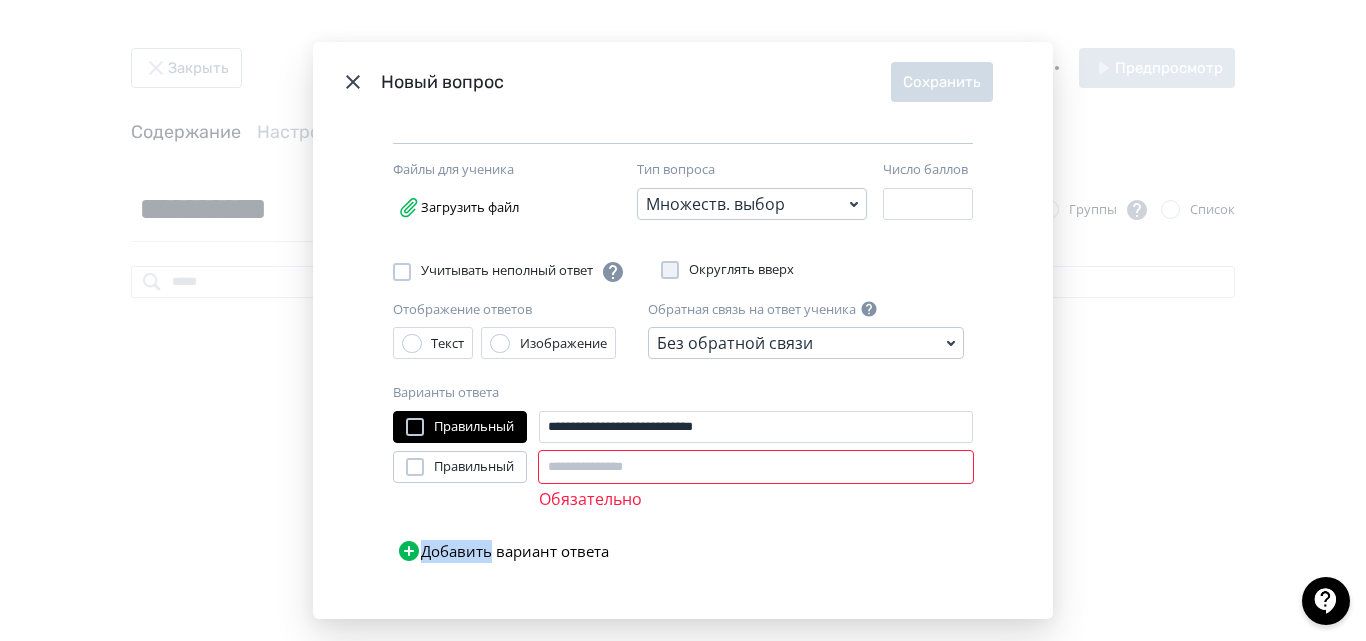 click on "Добавить вариант ответа" at bounding box center [503, 551] 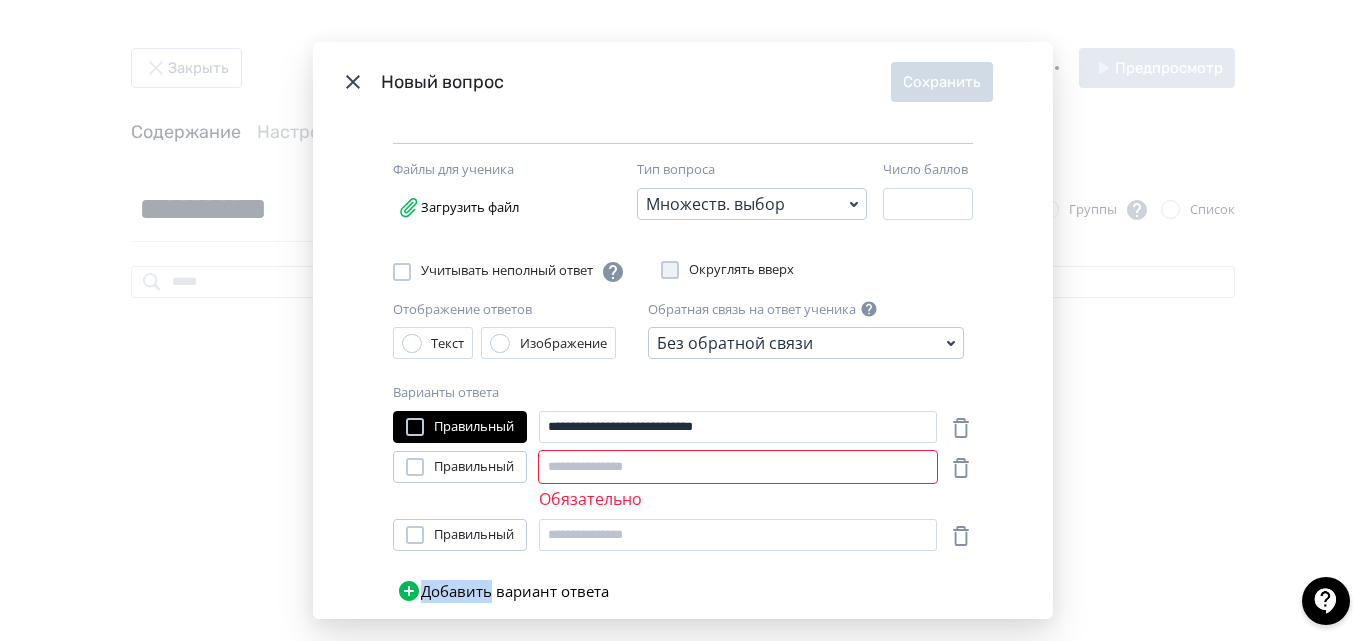 click on "Добавить вариант ответа" at bounding box center [503, 591] 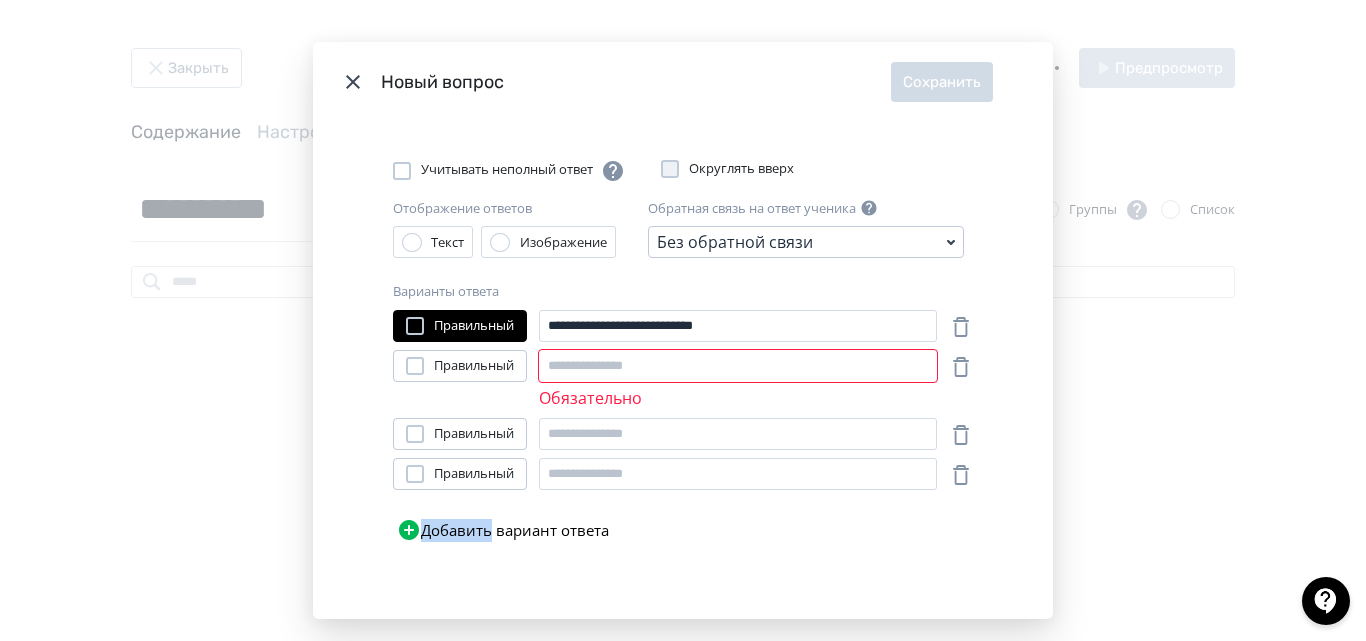 scroll, scrollTop: 289, scrollLeft: 0, axis: vertical 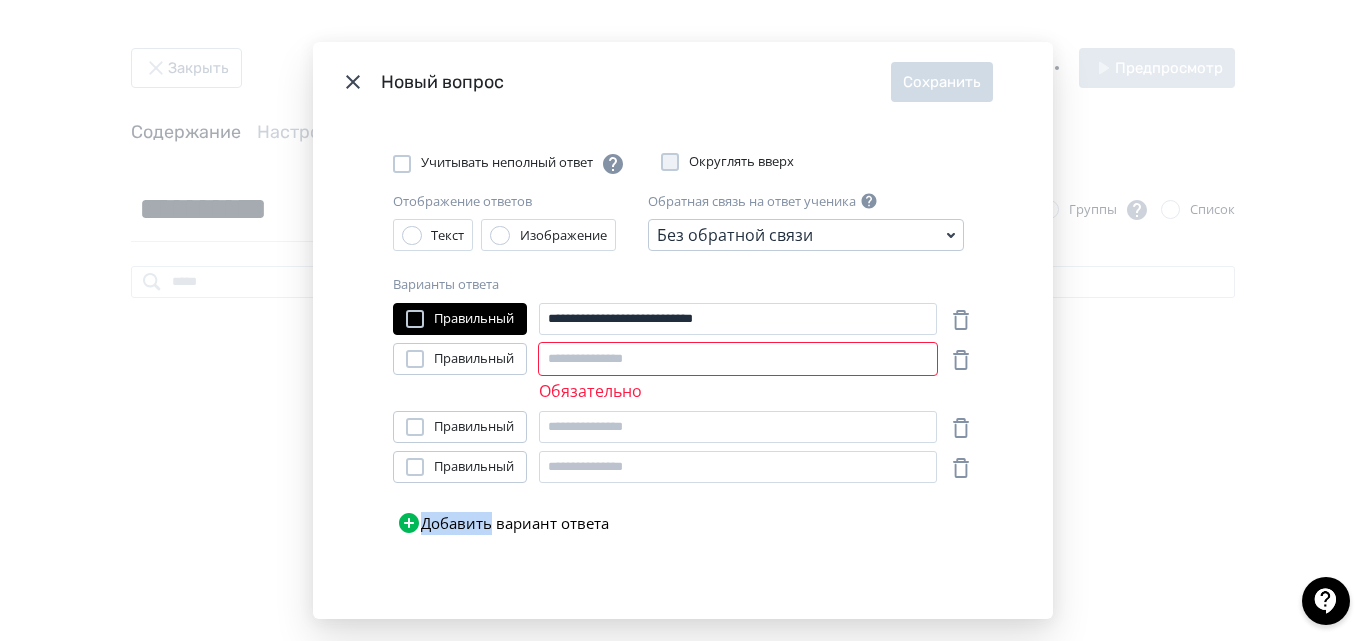 click on "Добавить вариант ответа" at bounding box center (503, 523) 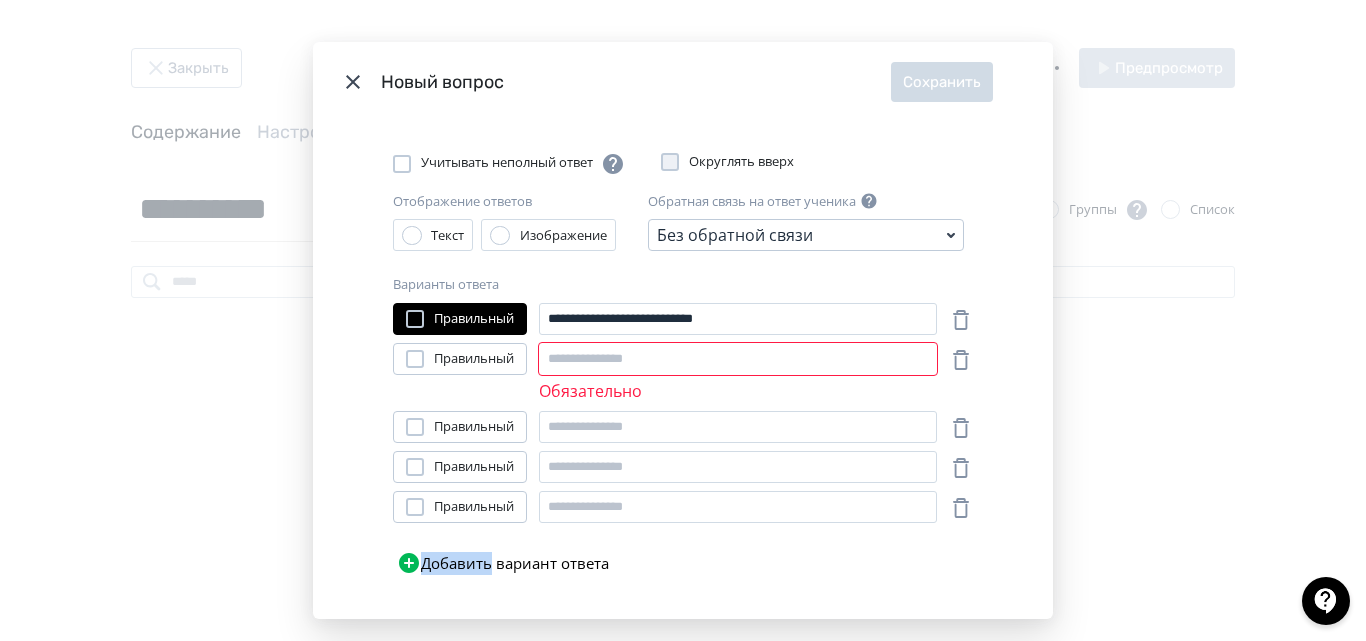click on "Добавить вариант ответа" at bounding box center (503, 563) 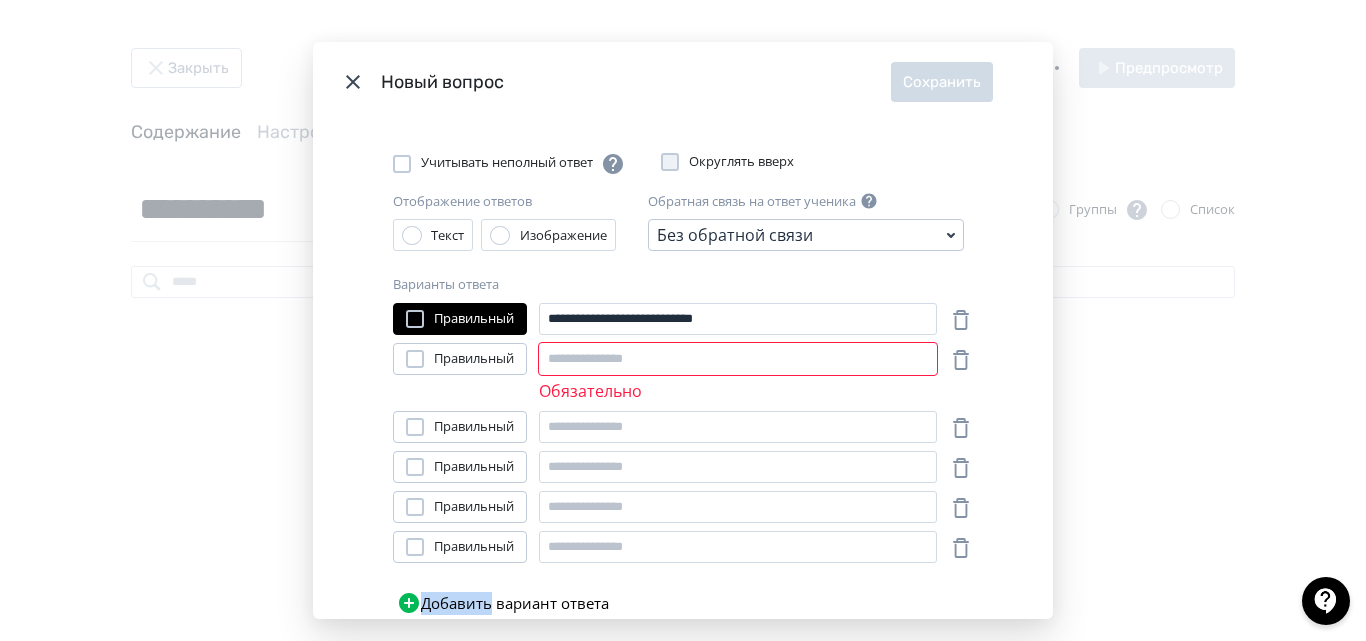 click on "Добавить вариант ответа" at bounding box center (503, 603) 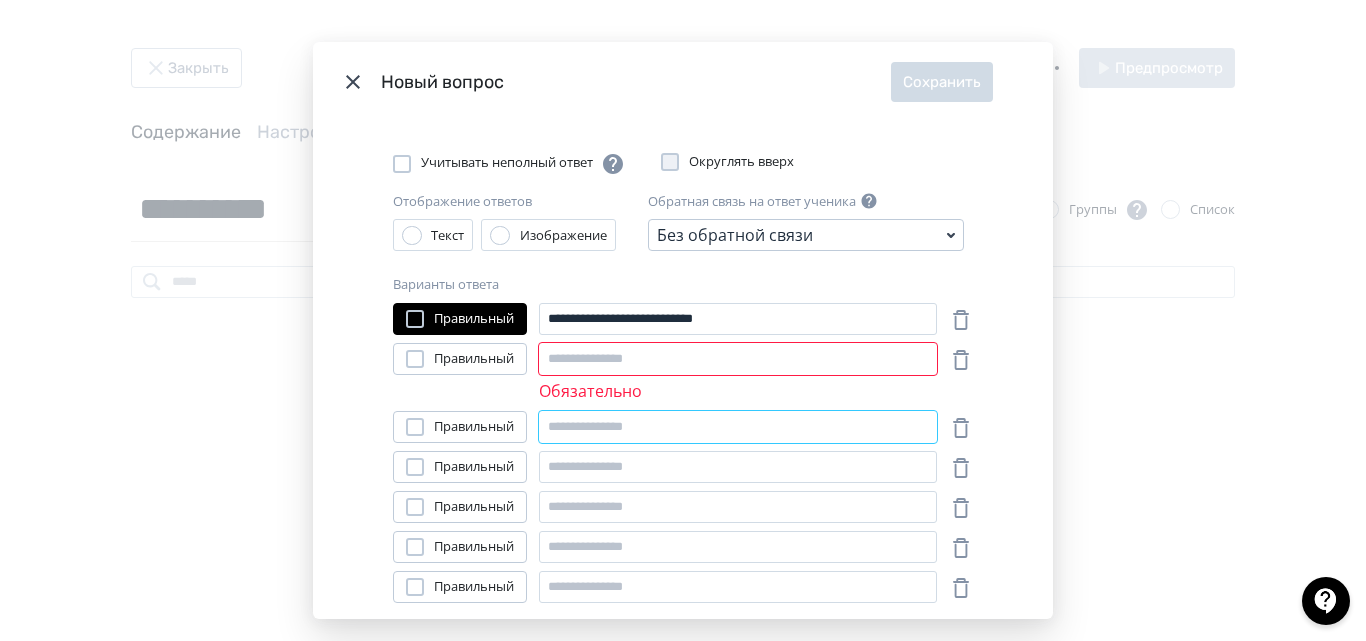 drag, startPoint x: 620, startPoint y: 422, endPoint x: 623, endPoint y: 411, distance: 11.401754 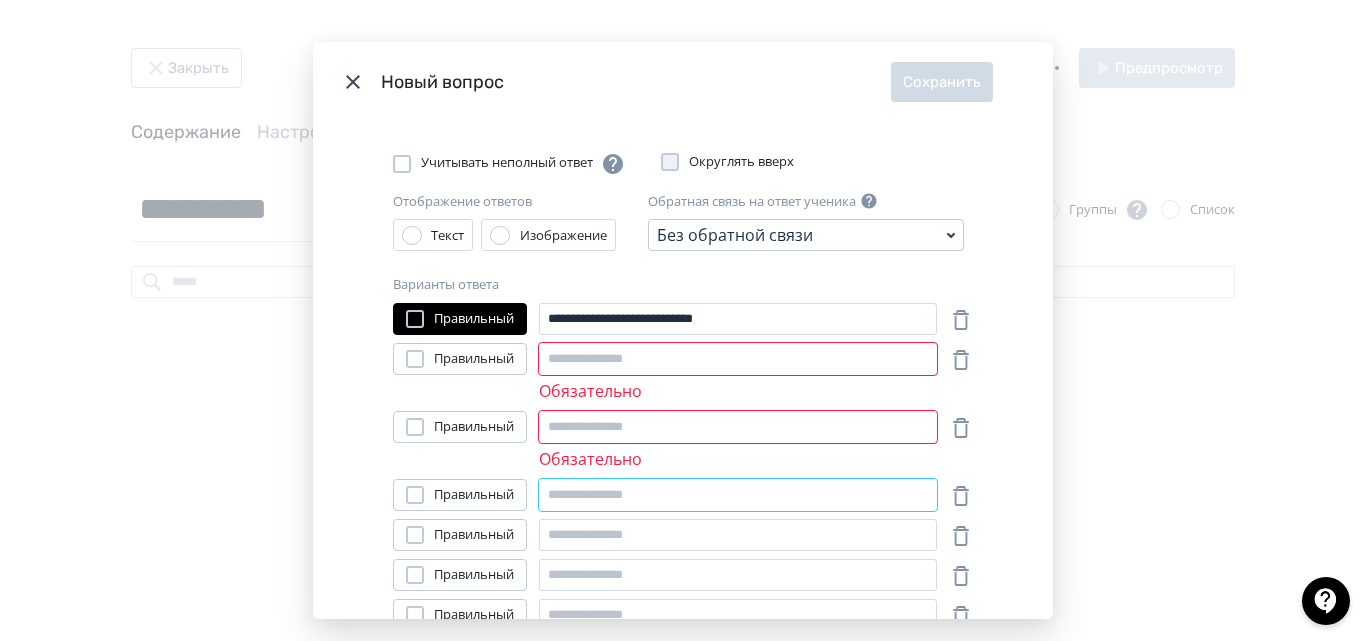 click at bounding box center (738, 495) 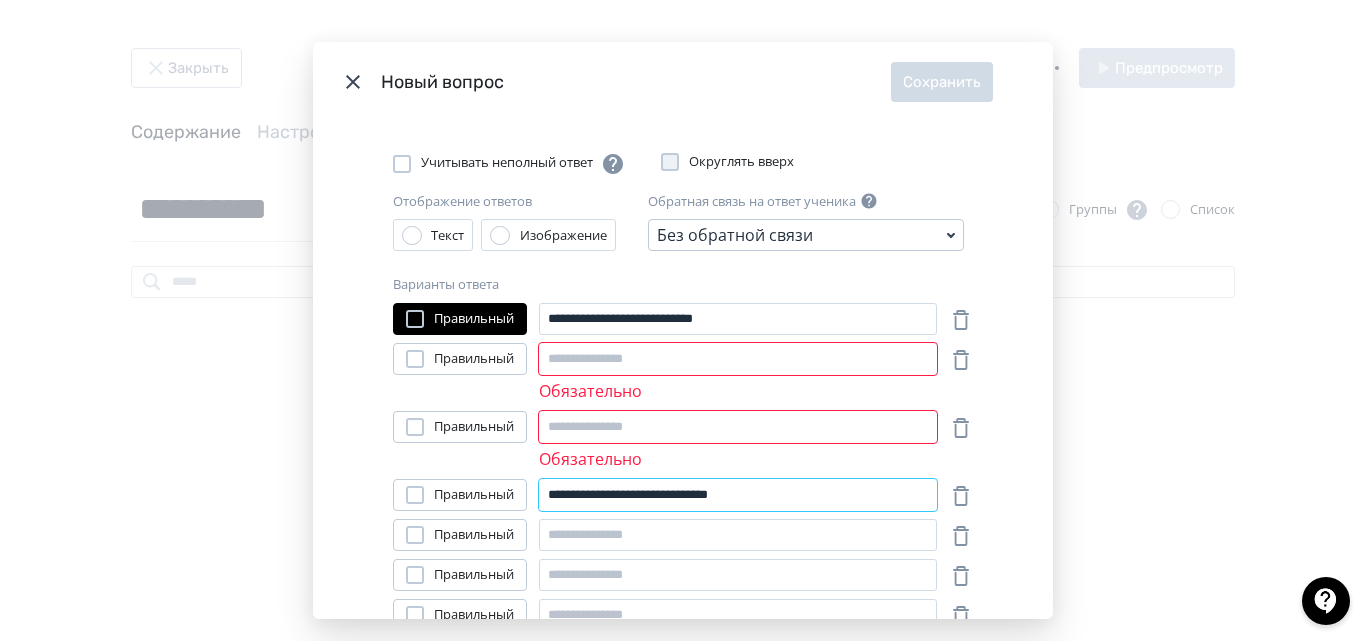 type on "**********" 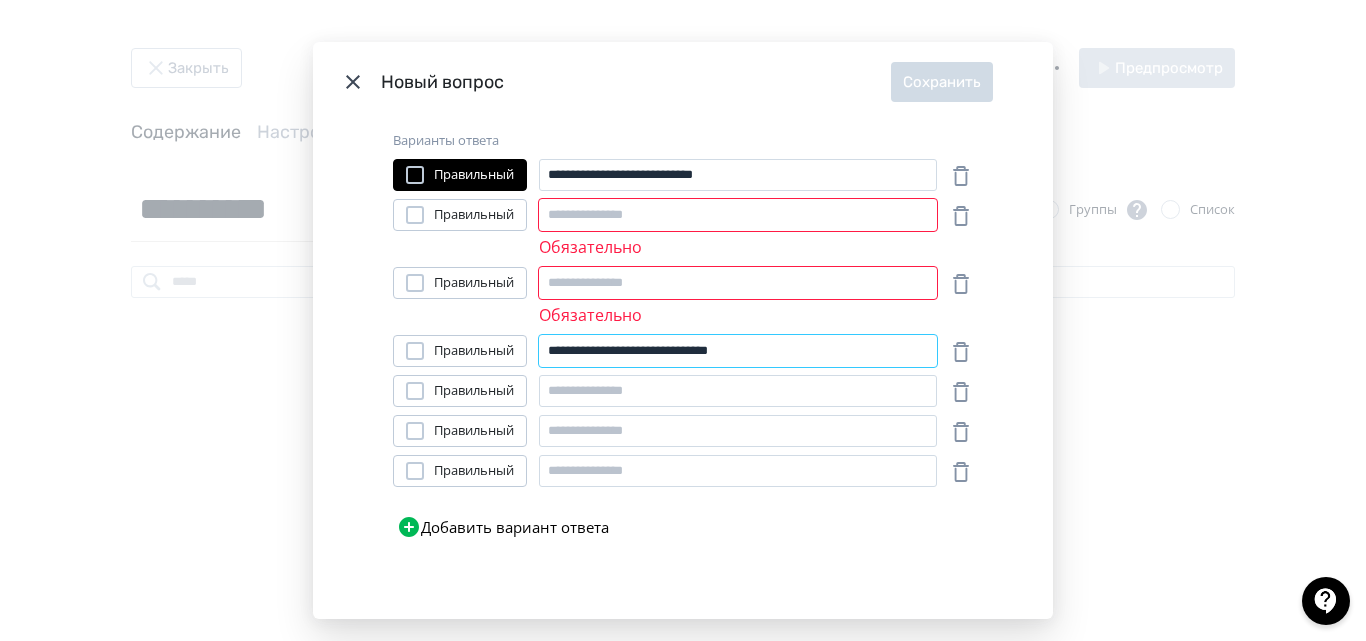 scroll, scrollTop: 437, scrollLeft: 0, axis: vertical 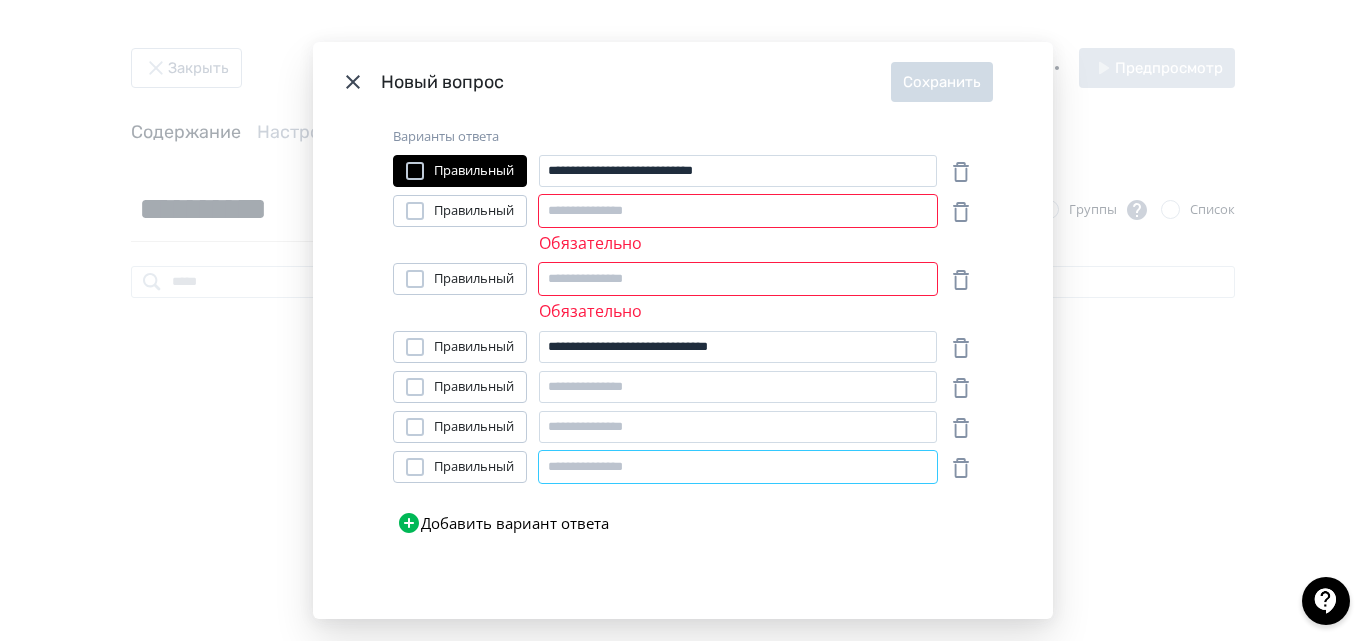 click at bounding box center [738, 467] 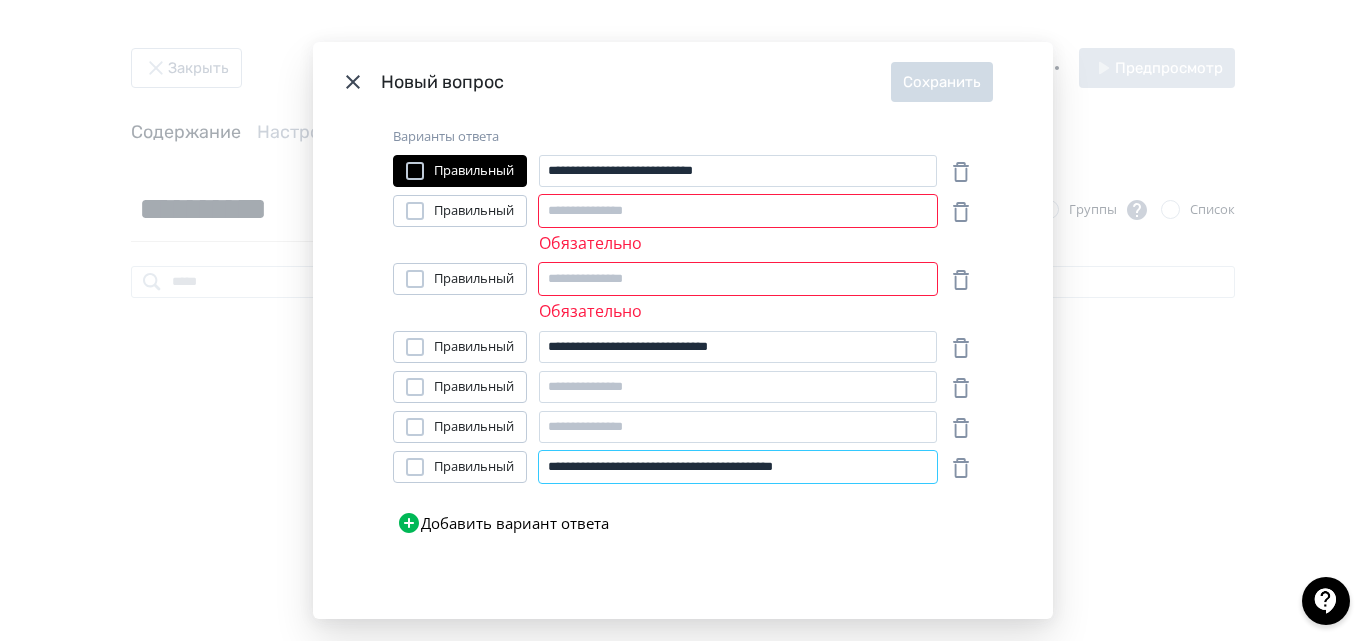type on "**********" 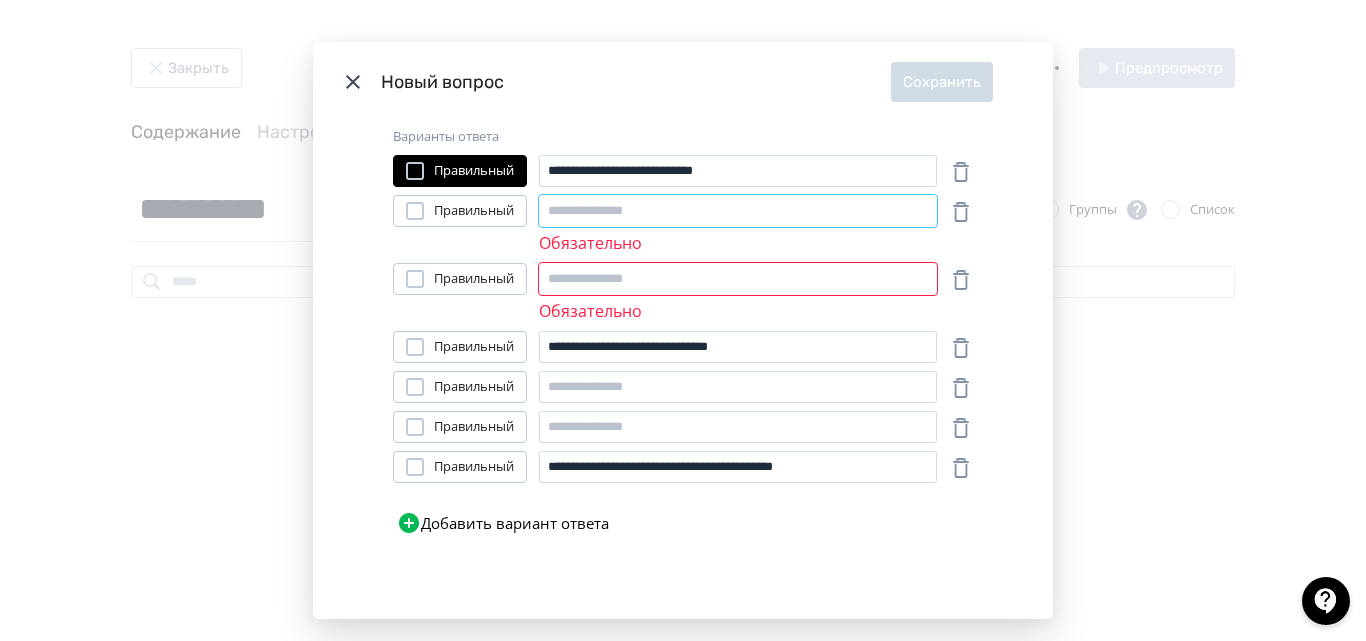 click at bounding box center [738, 211] 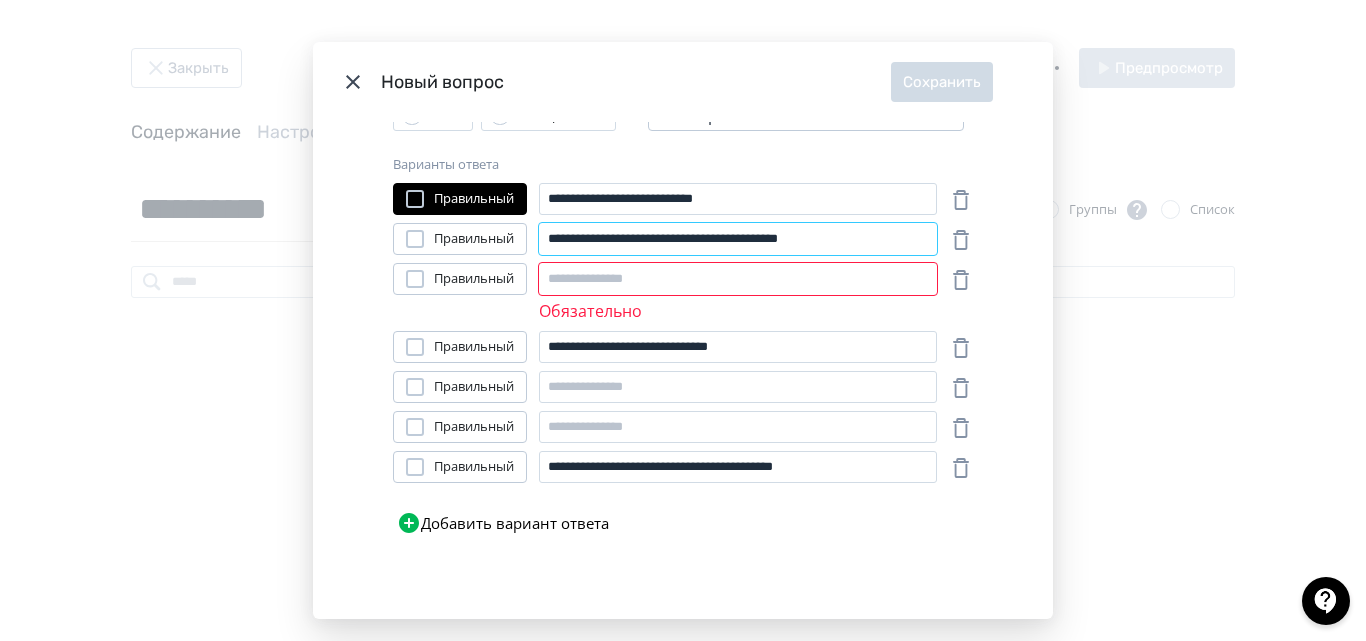 scroll, scrollTop: 409, scrollLeft: 0, axis: vertical 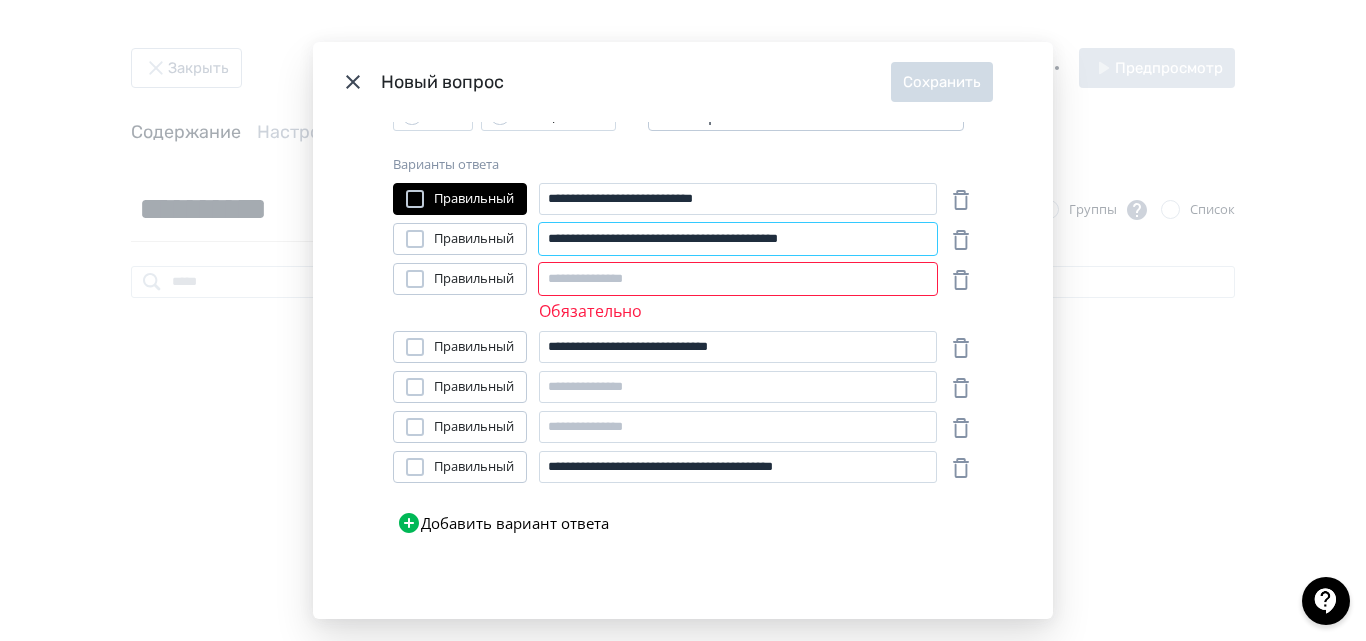type on "**********" 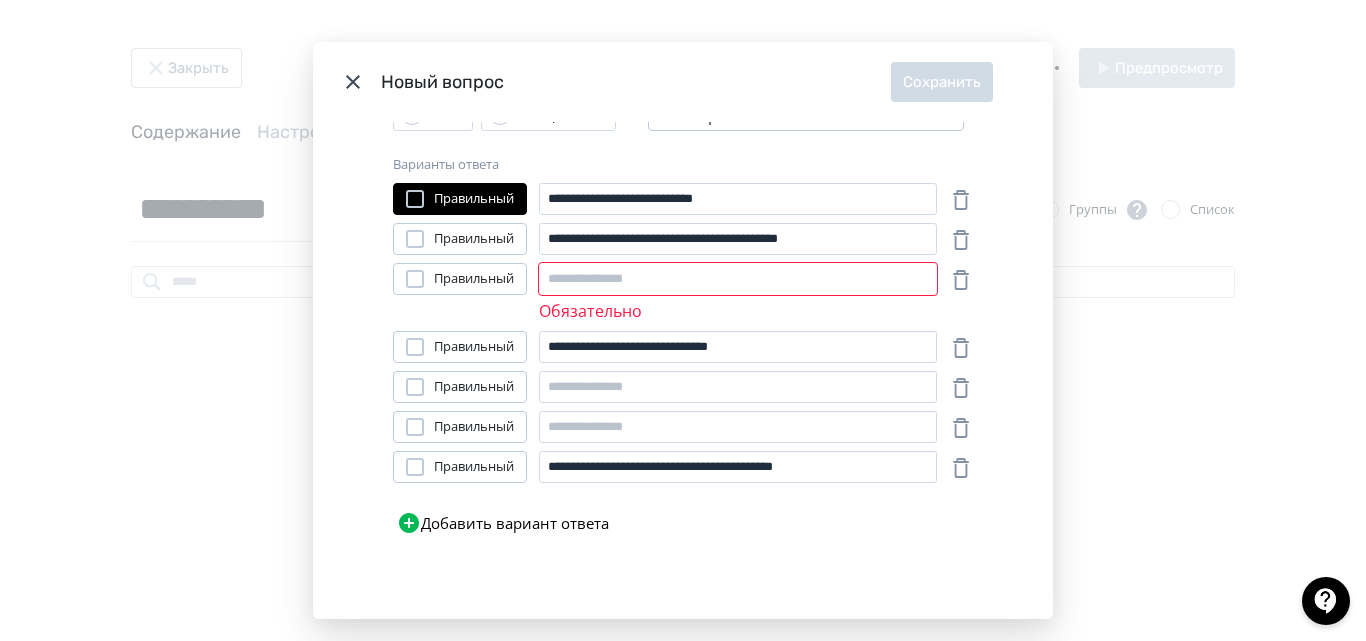 click on "Добавить вариант ответа" at bounding box center [503, 523] 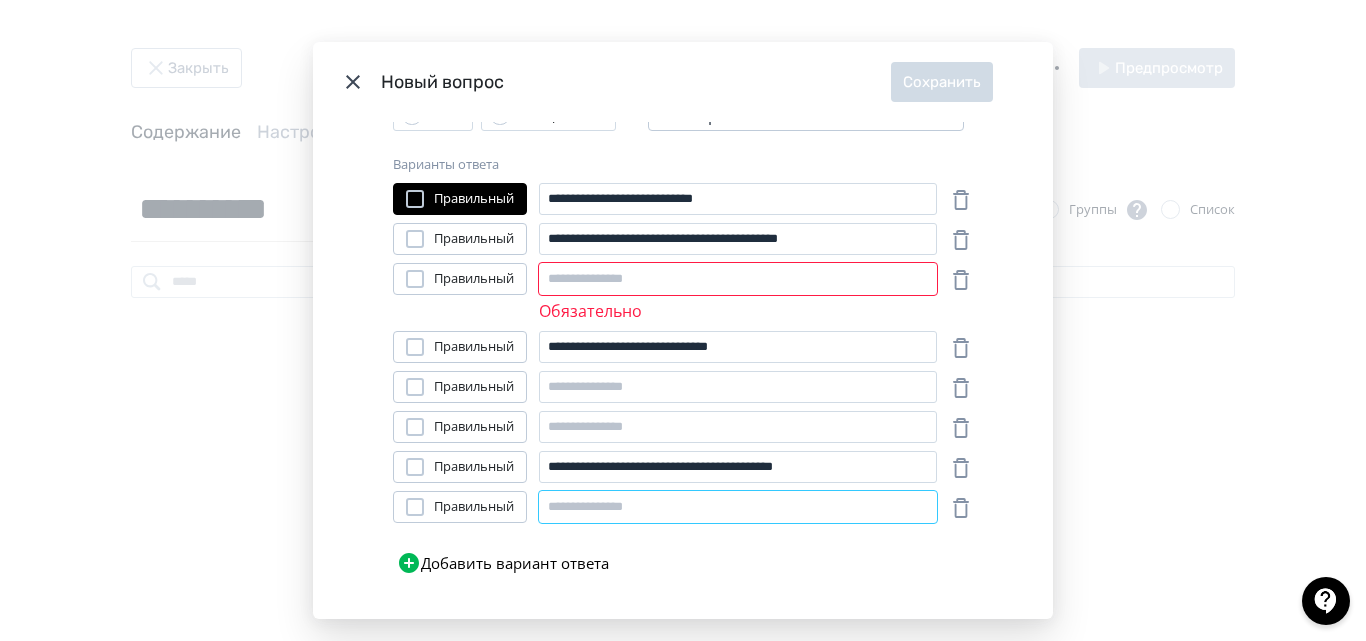 click at bounding box center [738, 507] 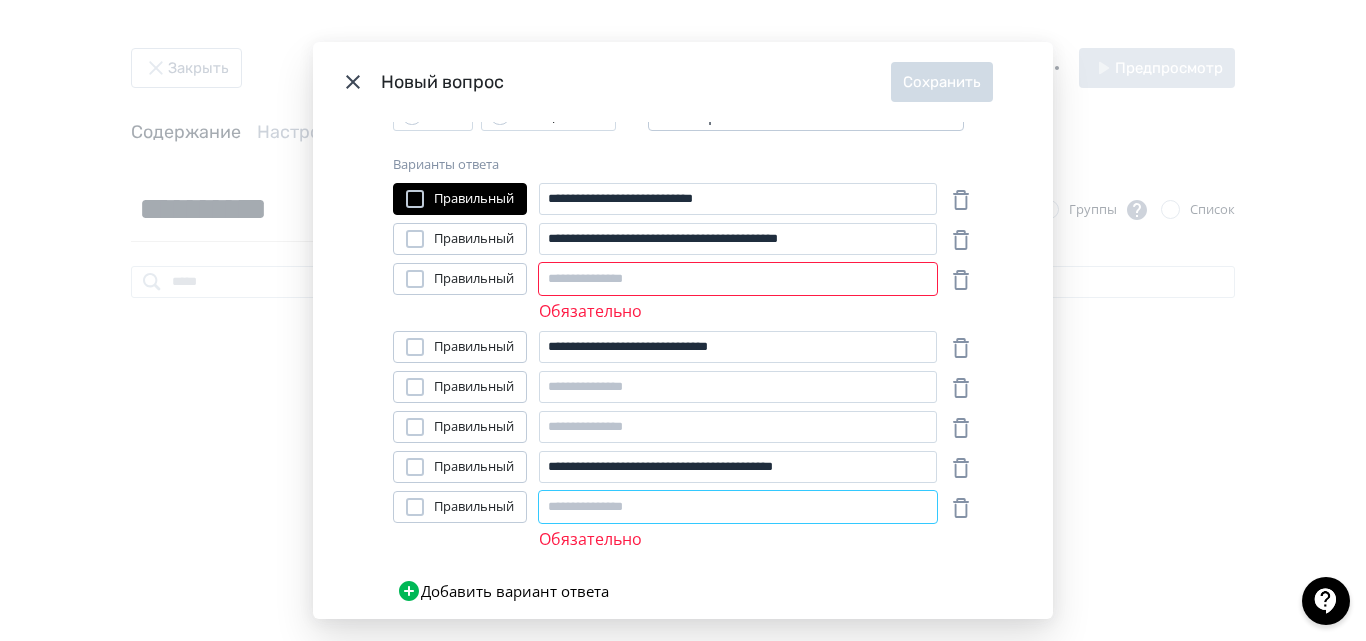 paste on "**********" 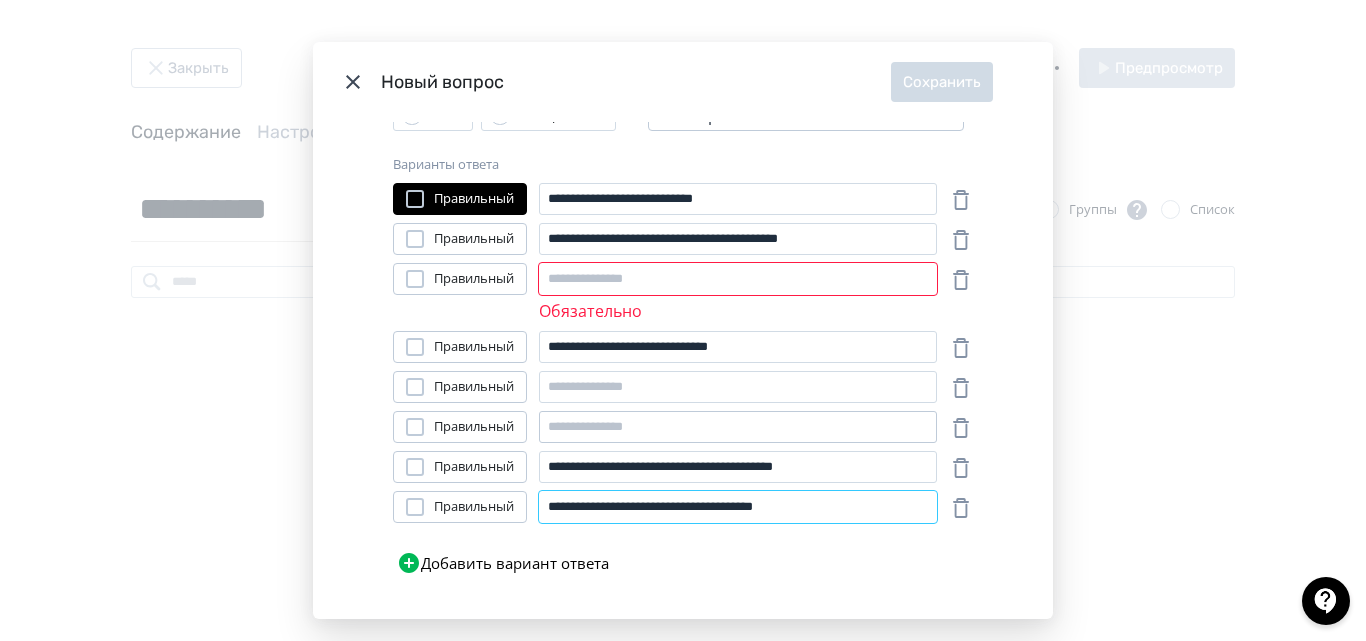 type on "**********" 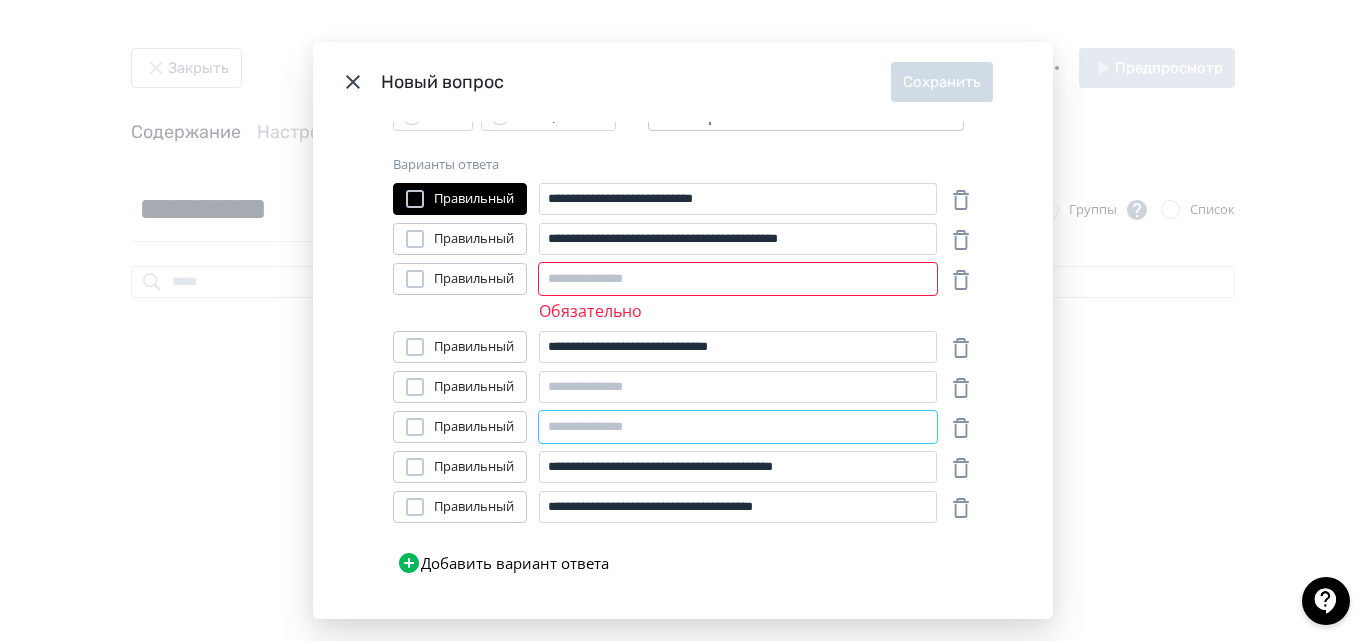 click at bounding box center (738, 427) 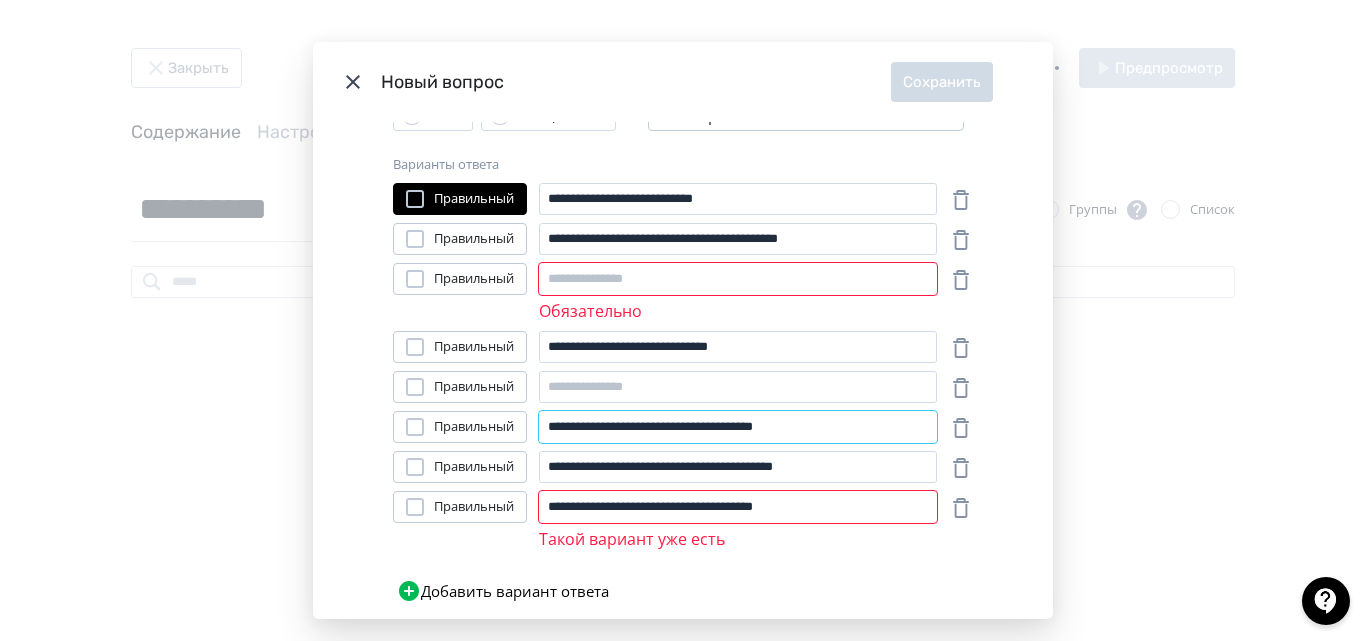 click on "**********" at bounding box center (738, 427) 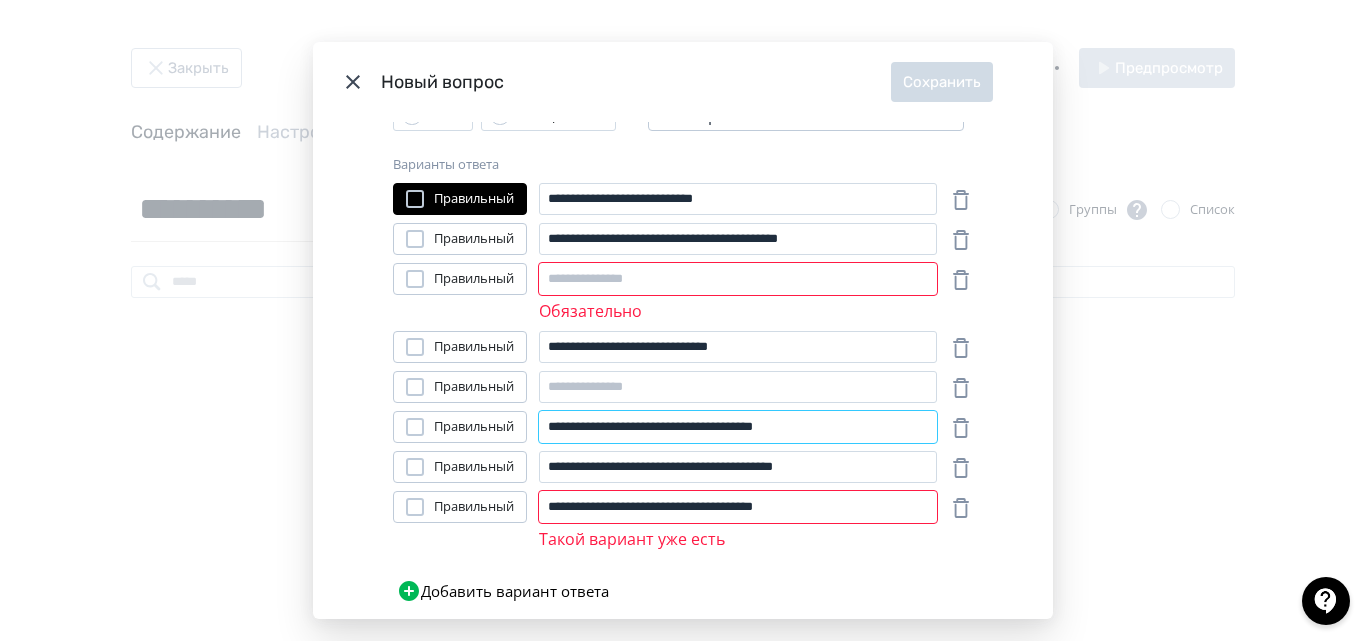 click on "**********" at bounding box center [738, 427] 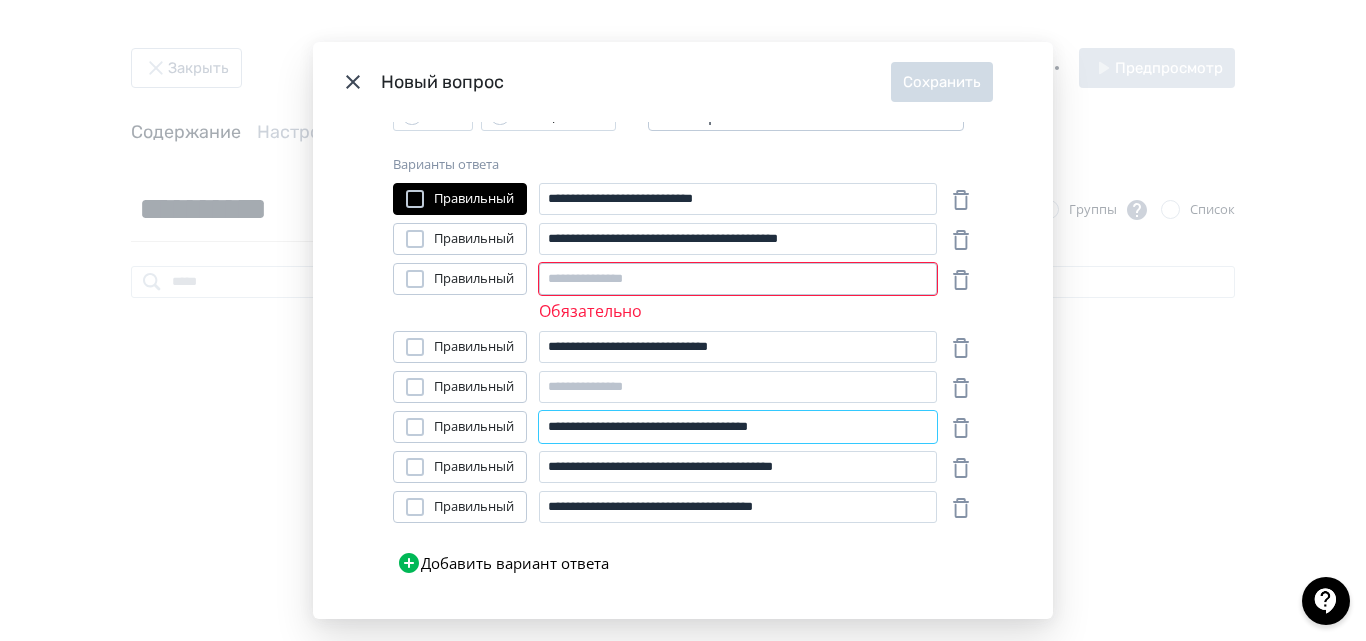 type on "**********" 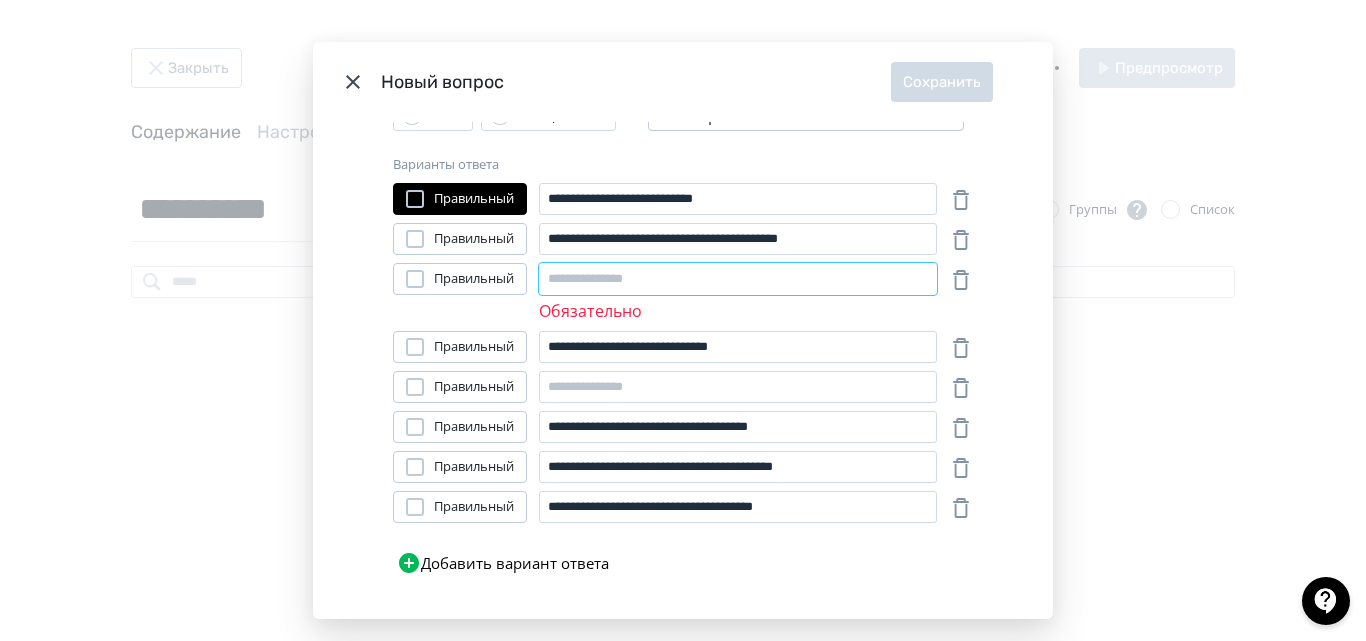 click at bounding box center (738, 279) 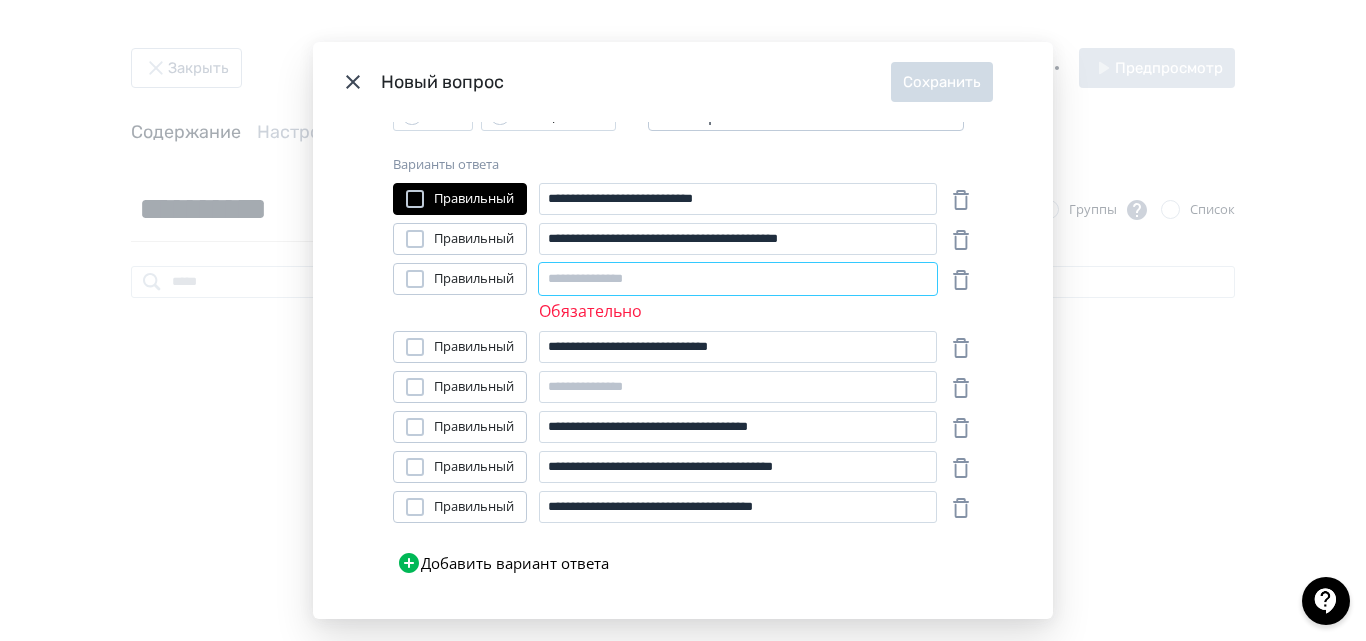 paste on "**********" 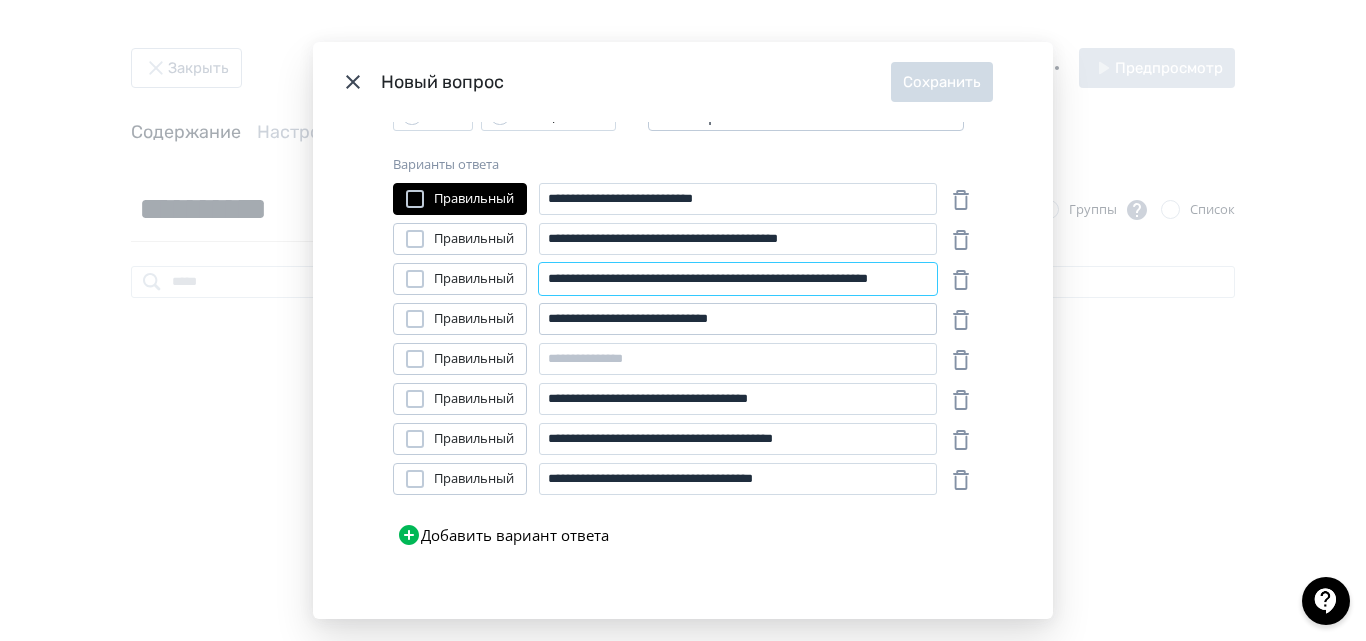 scroll, scrollTop: 0, scrollLeft: 81, axis: horizontal 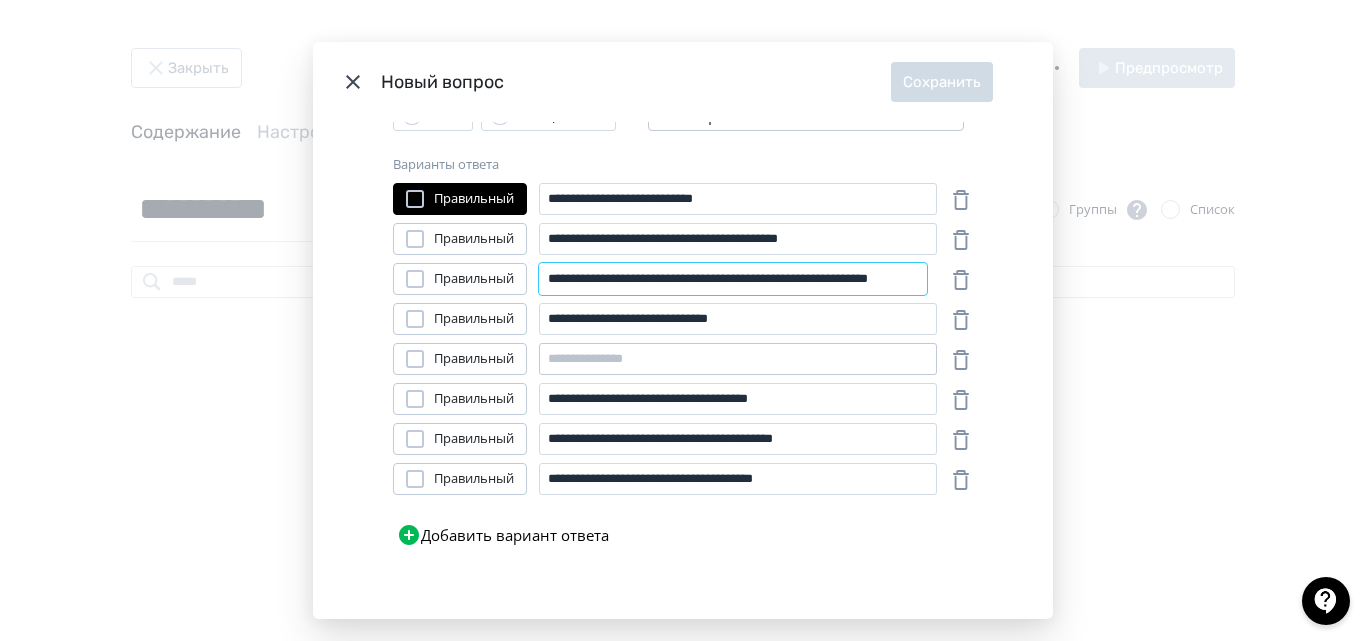 type on "**********" 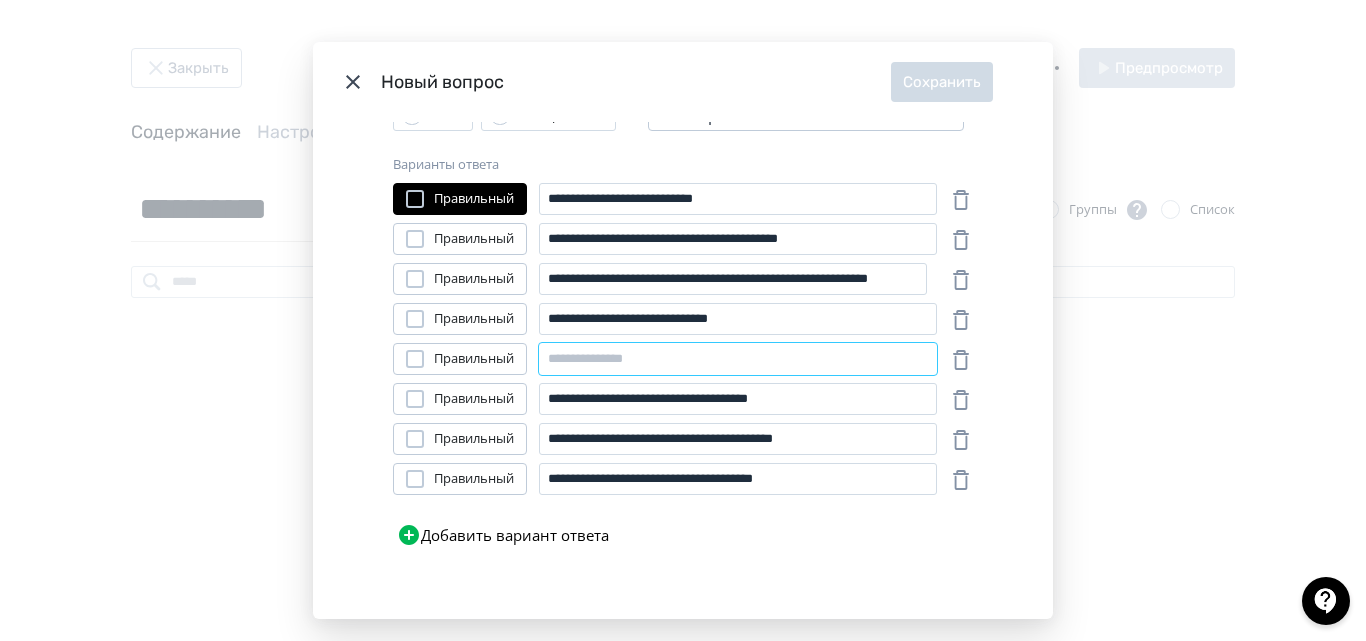click at bounding box center [738, 359] 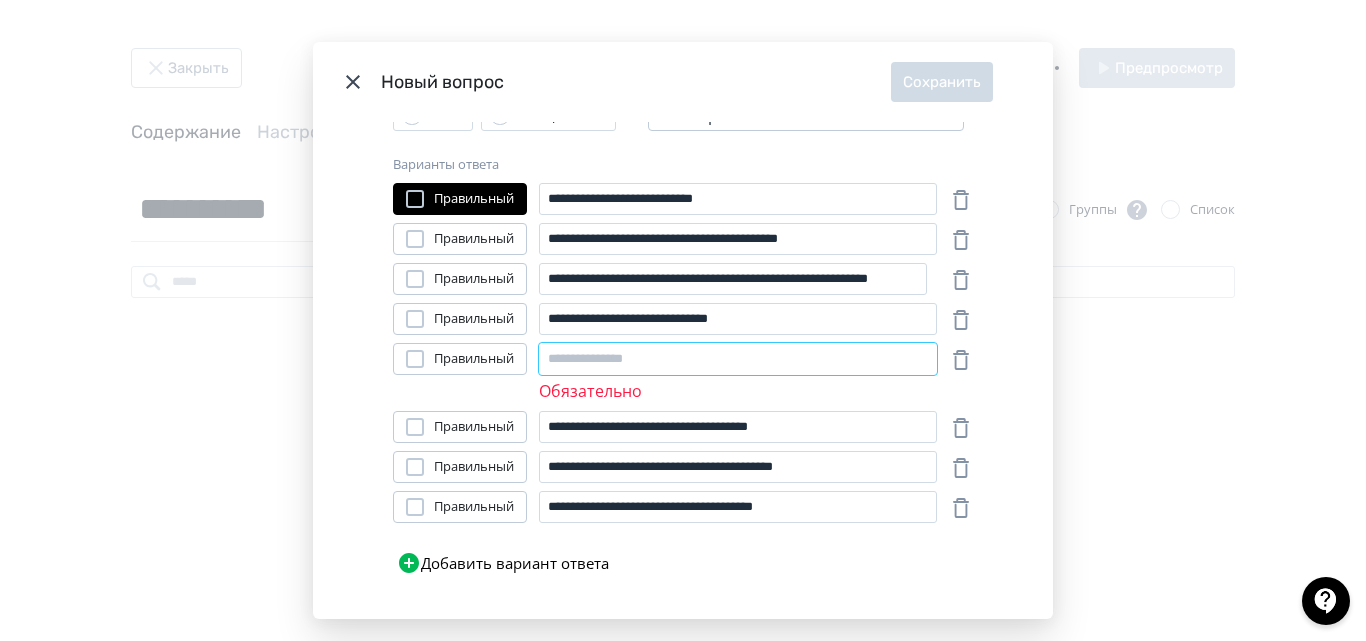 paste on "**********" 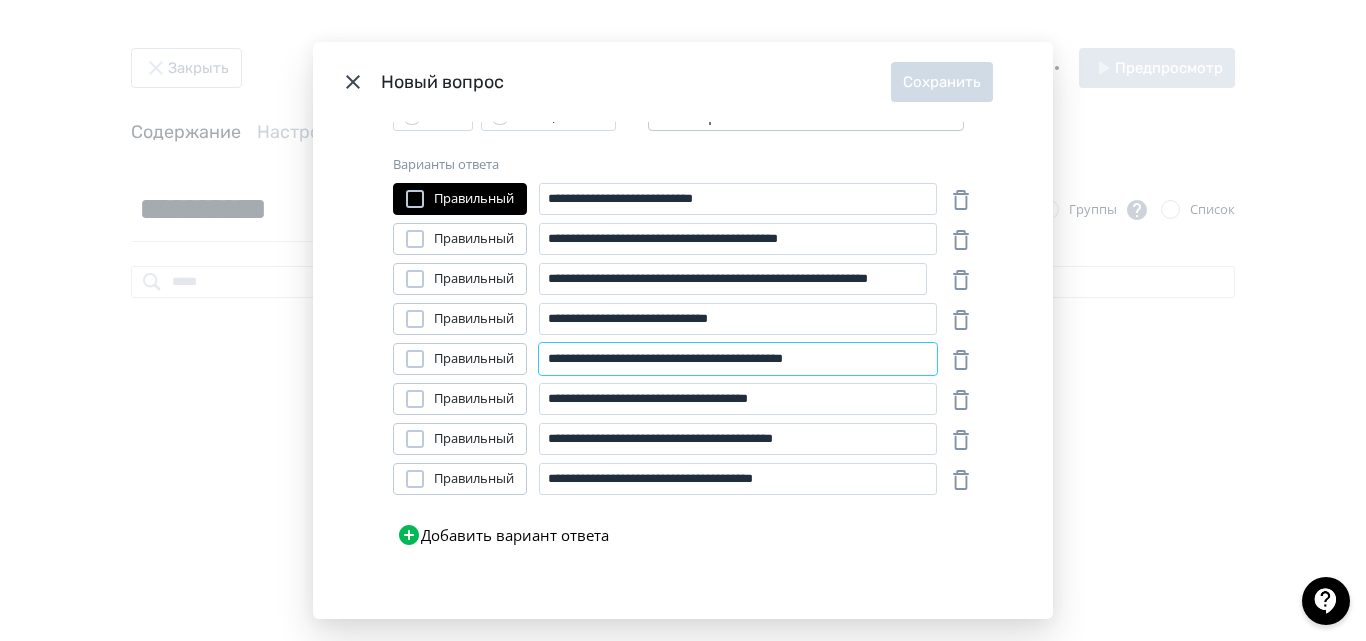 type on "**********" 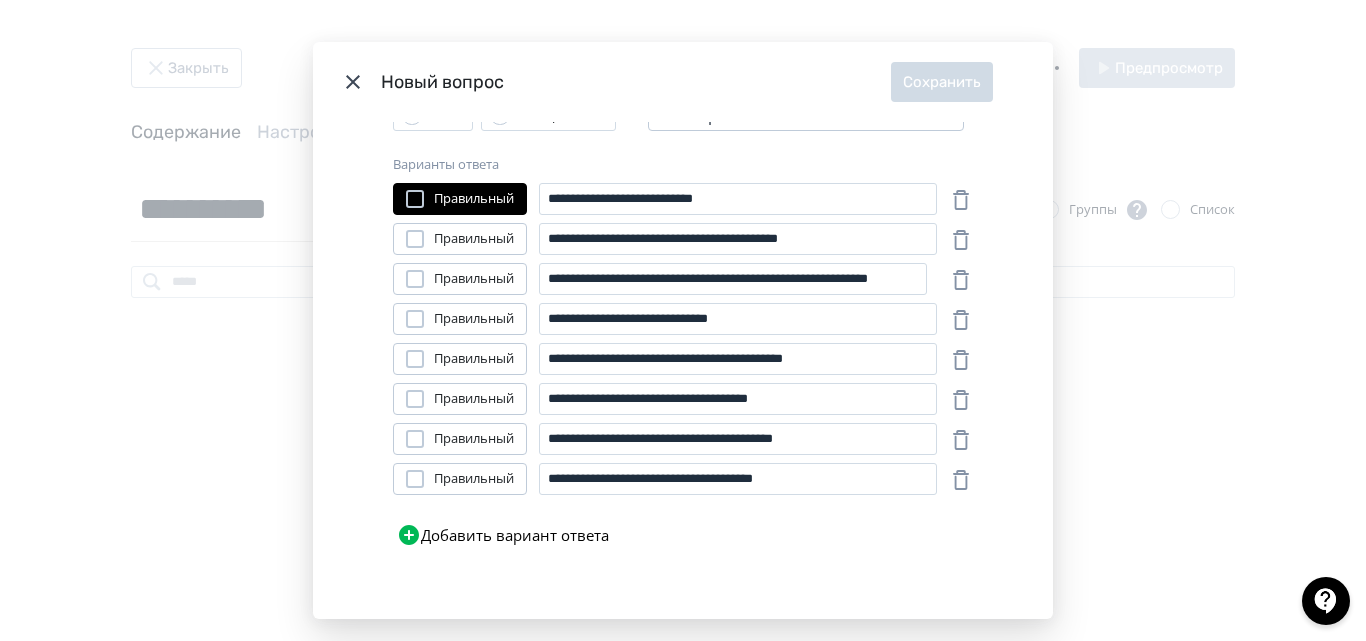 click on "Добавить вариант ответа" at bounding box center (503, 535) 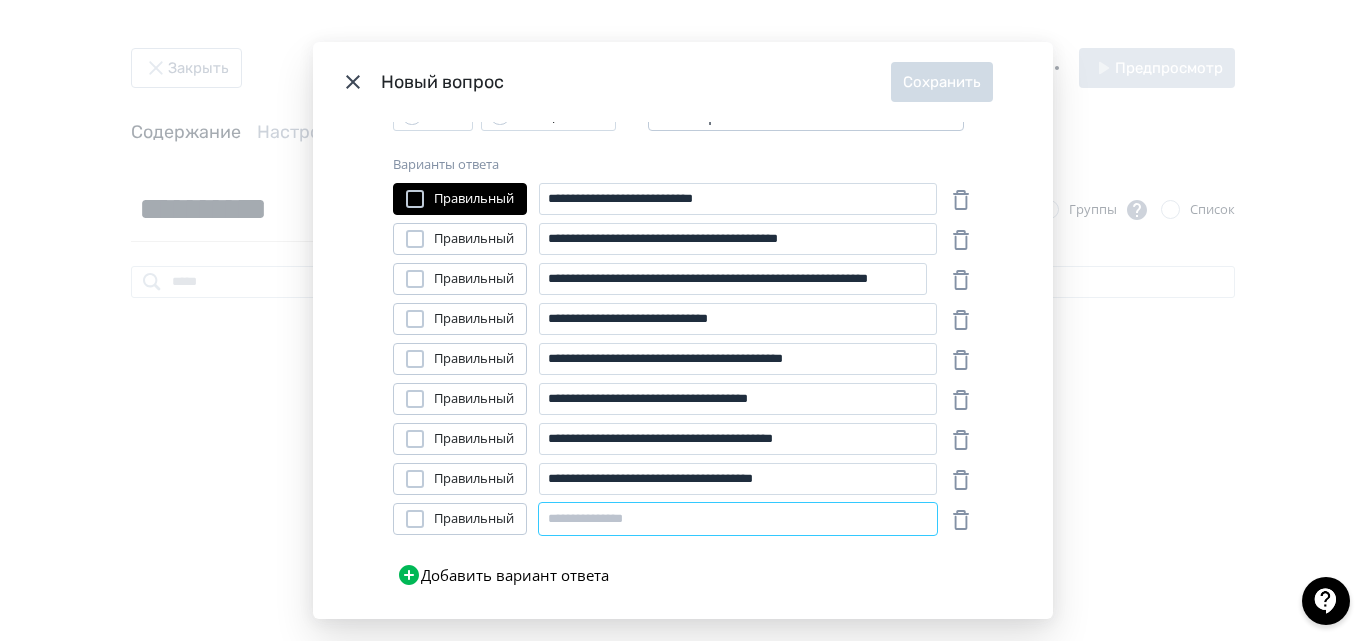 click at bounding box center (738, 519) 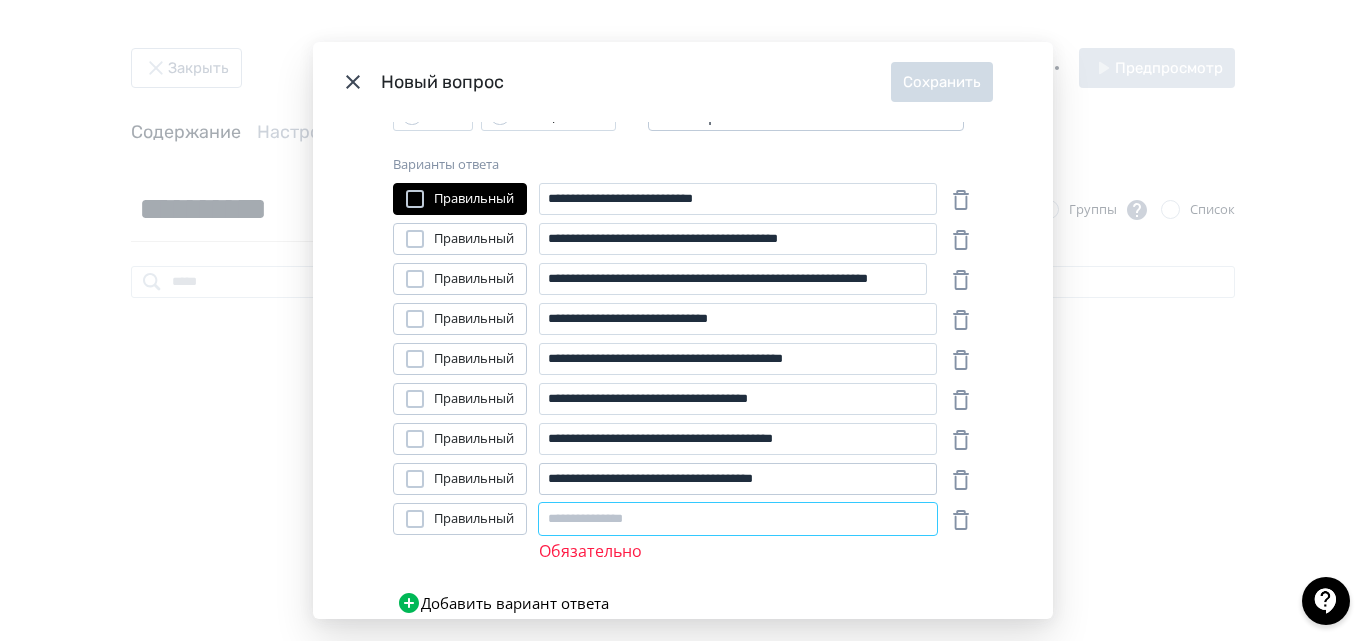 paste on "**********" 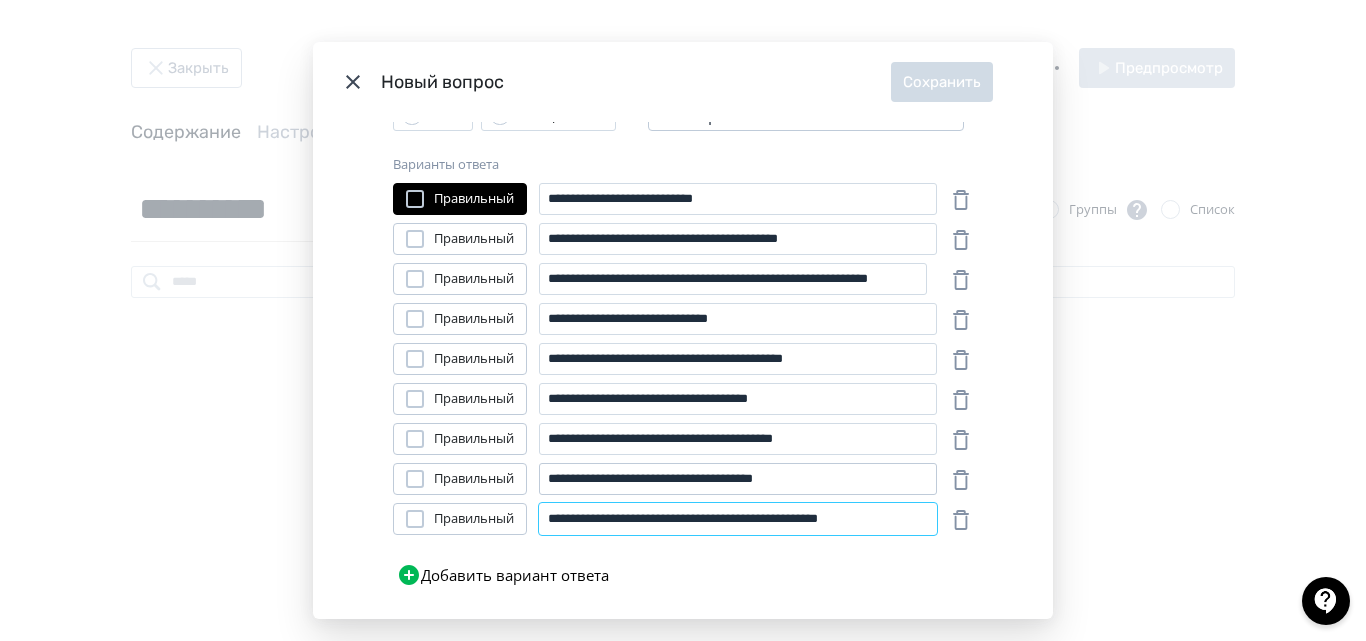 scroll, scrollTop: 0, scrollLeft: 14, axis: horizontal 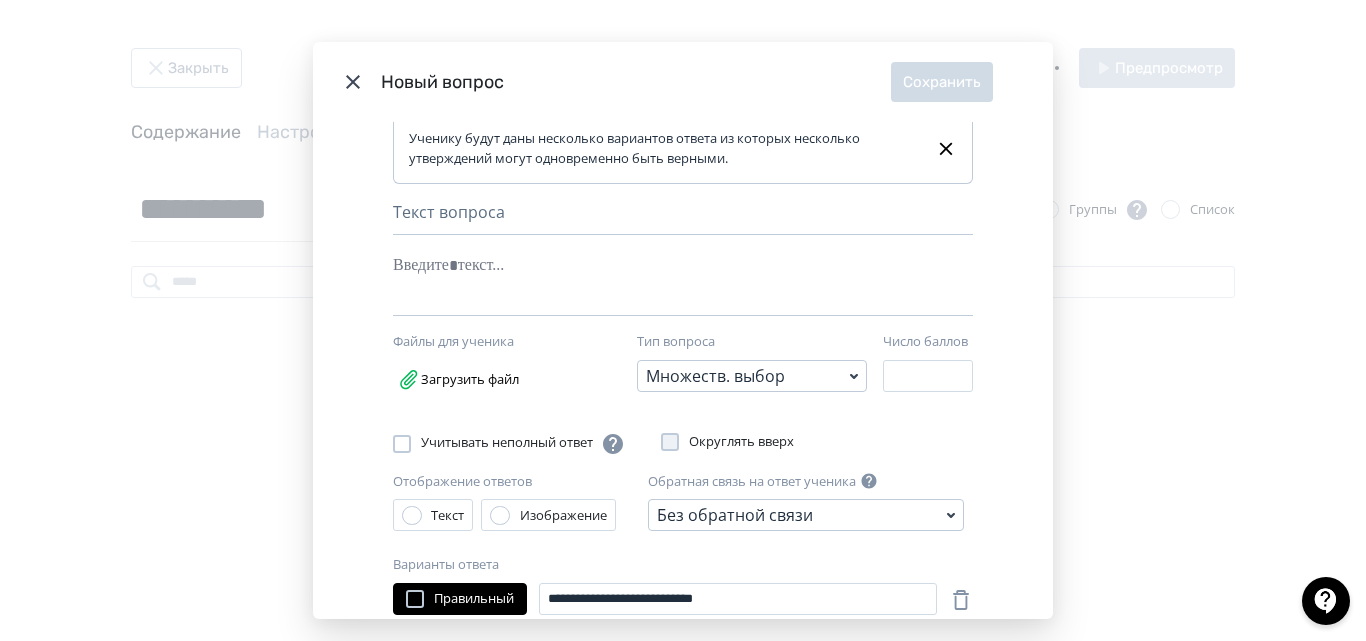 type on "**********" 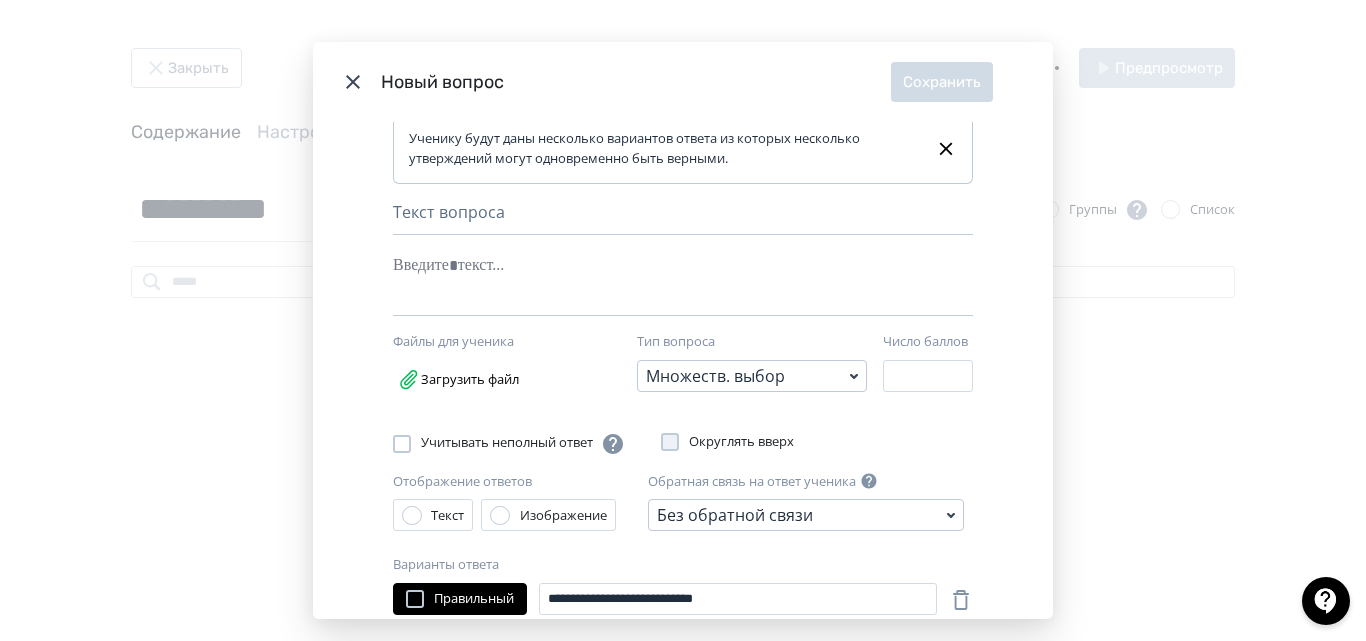 scroll, scrollTop: 0, scrollLeft: 0, axis: both 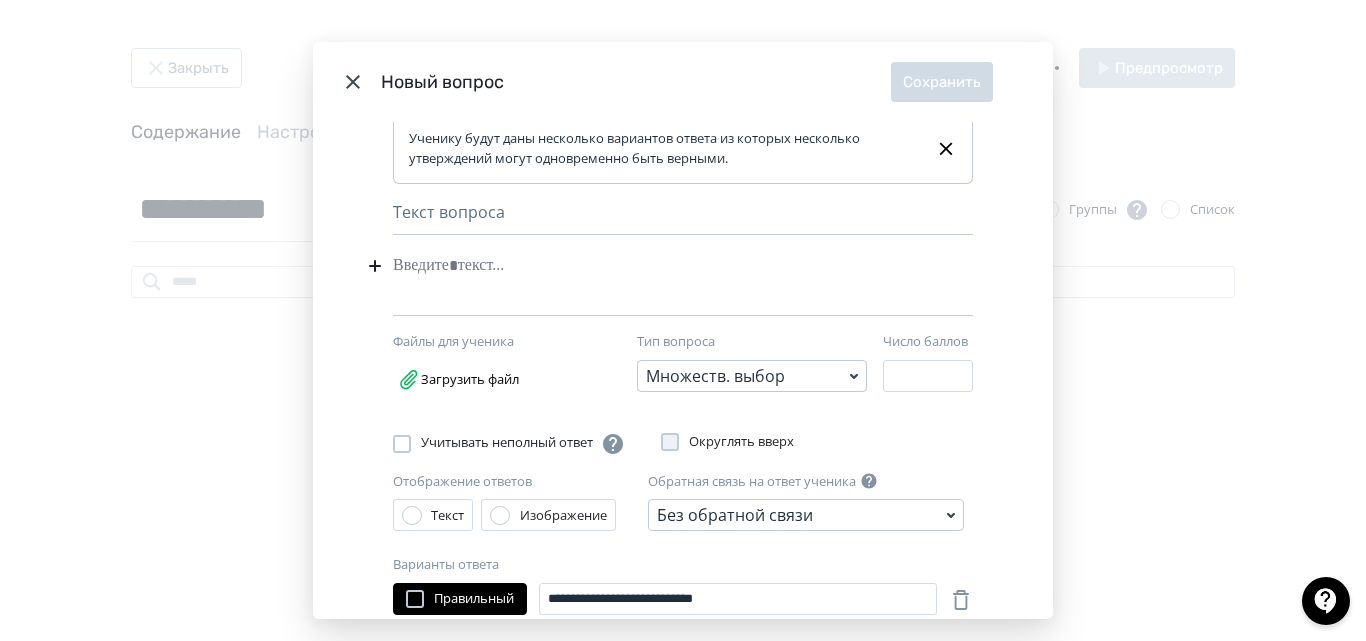 click at bounding box center [652, 266] 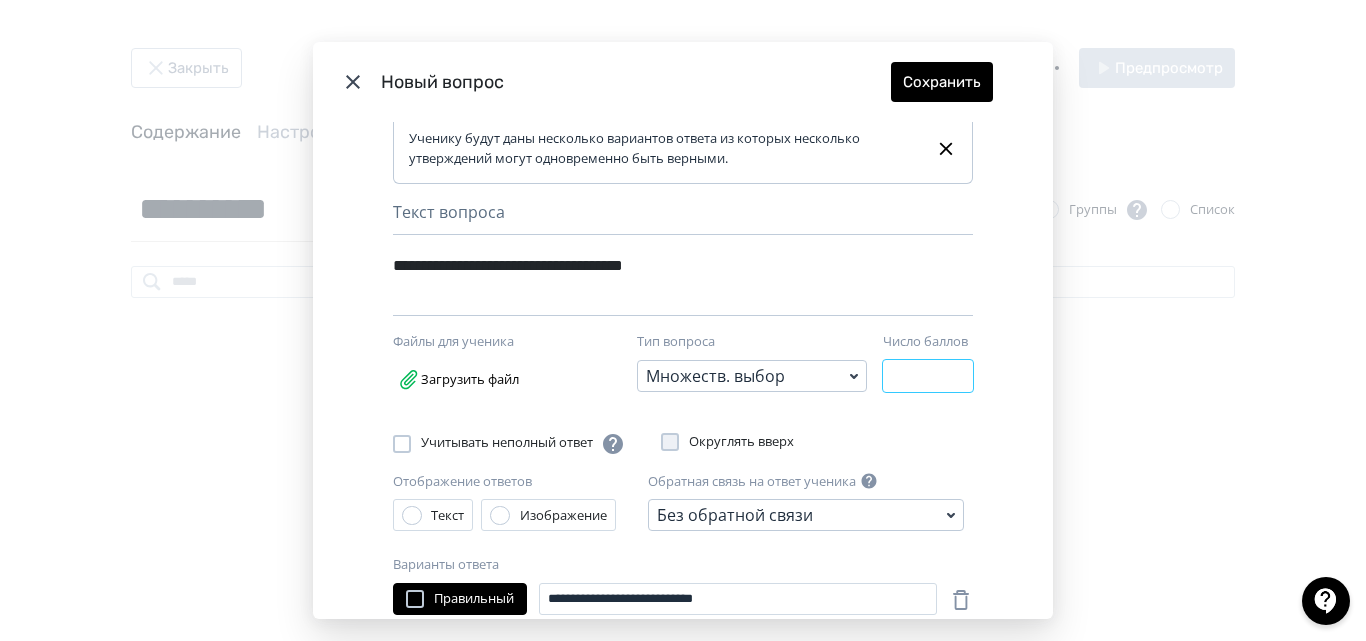 click on "*" at bounding box center (928, 376) 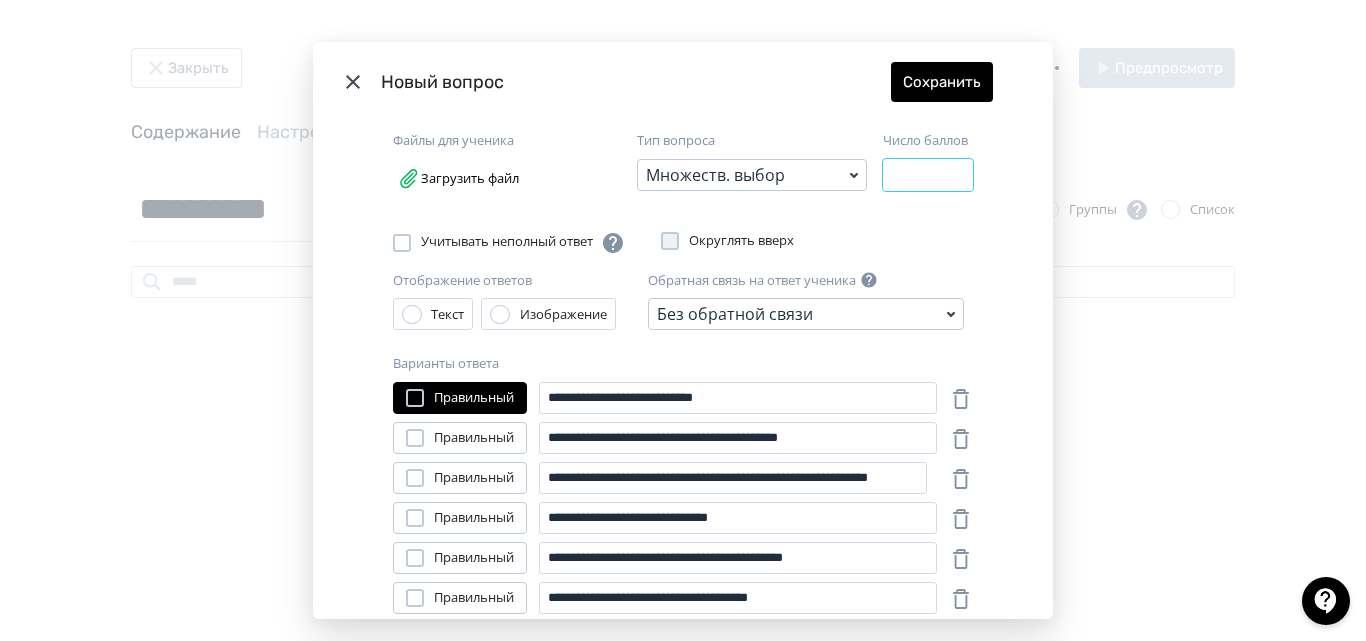 scroll, scrollTop: 309, scrollLeft: 0, axis: vertical 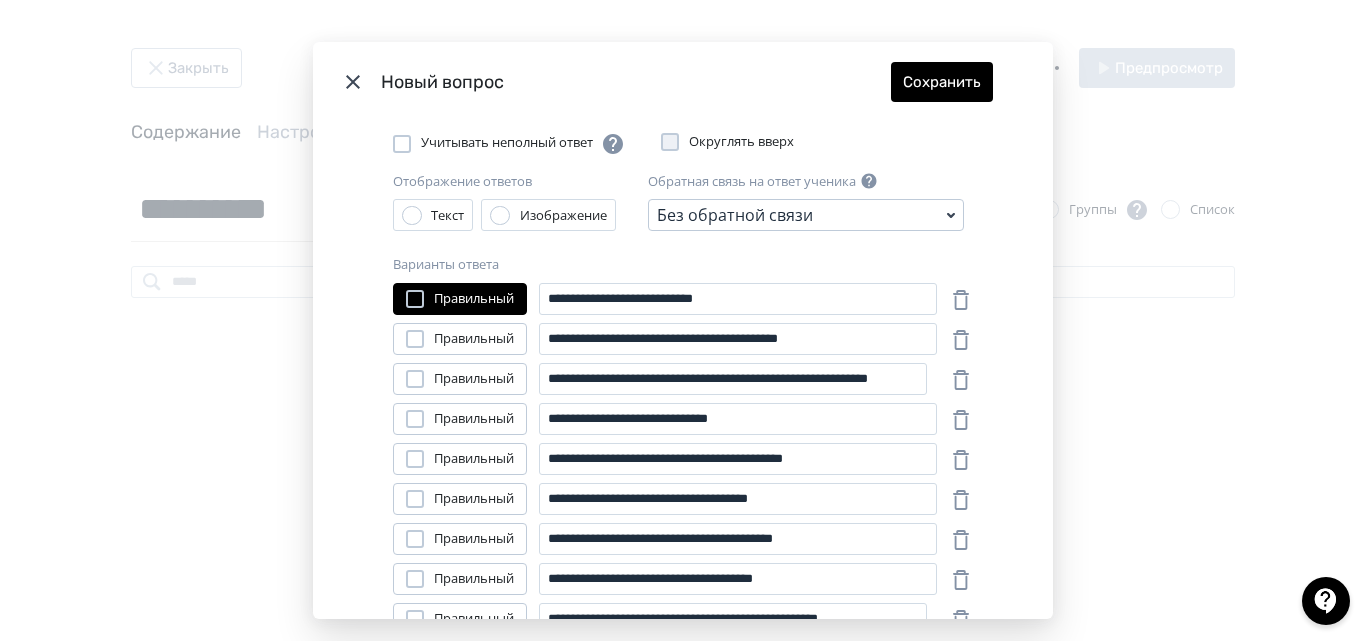 click on "Без обратной связи" at bounding box center [735, 215] 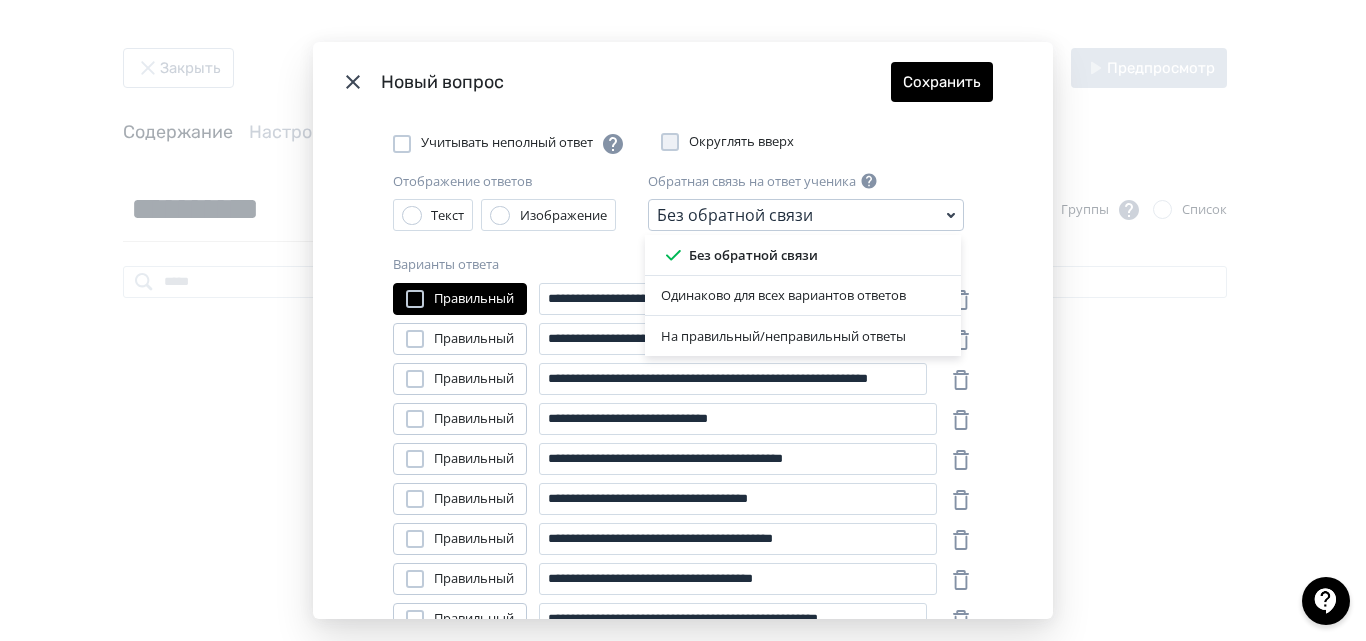 click on "Без обратной связи Одинаково для всех вариантов ответов На правильный/неправильный ответы" at bounding box center [803, 215] 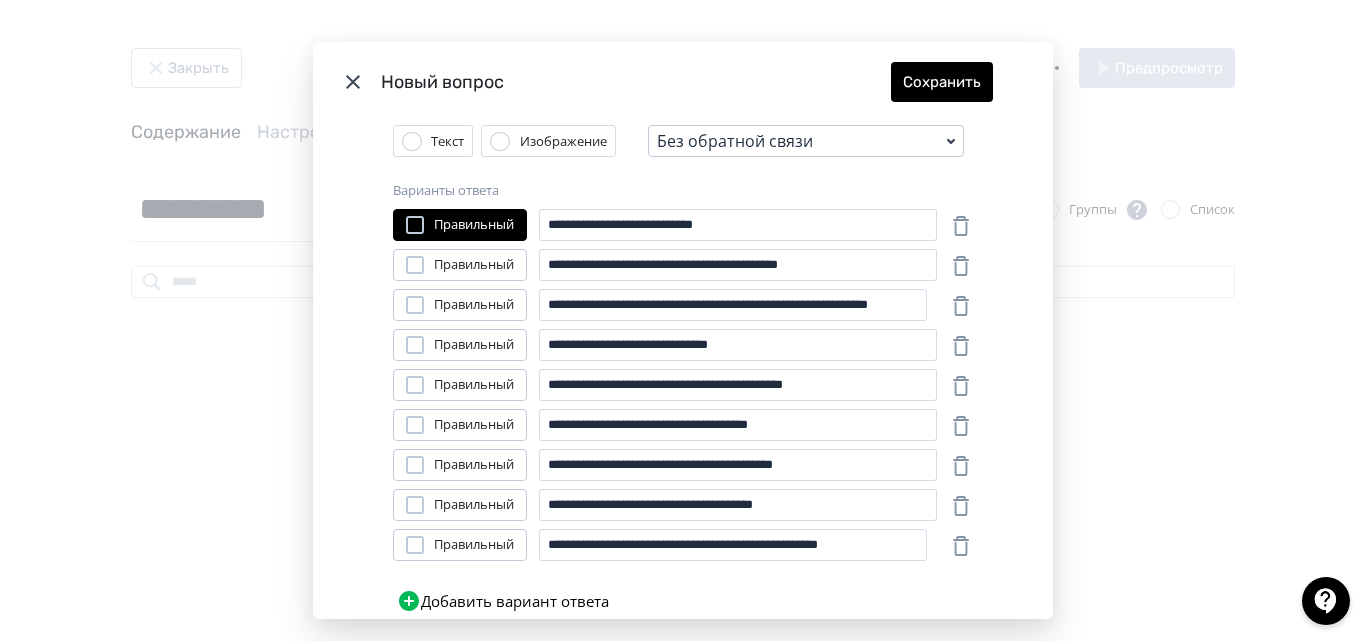 scroll, scrollTop: 400, scrollLeft: 0, axis: vertical 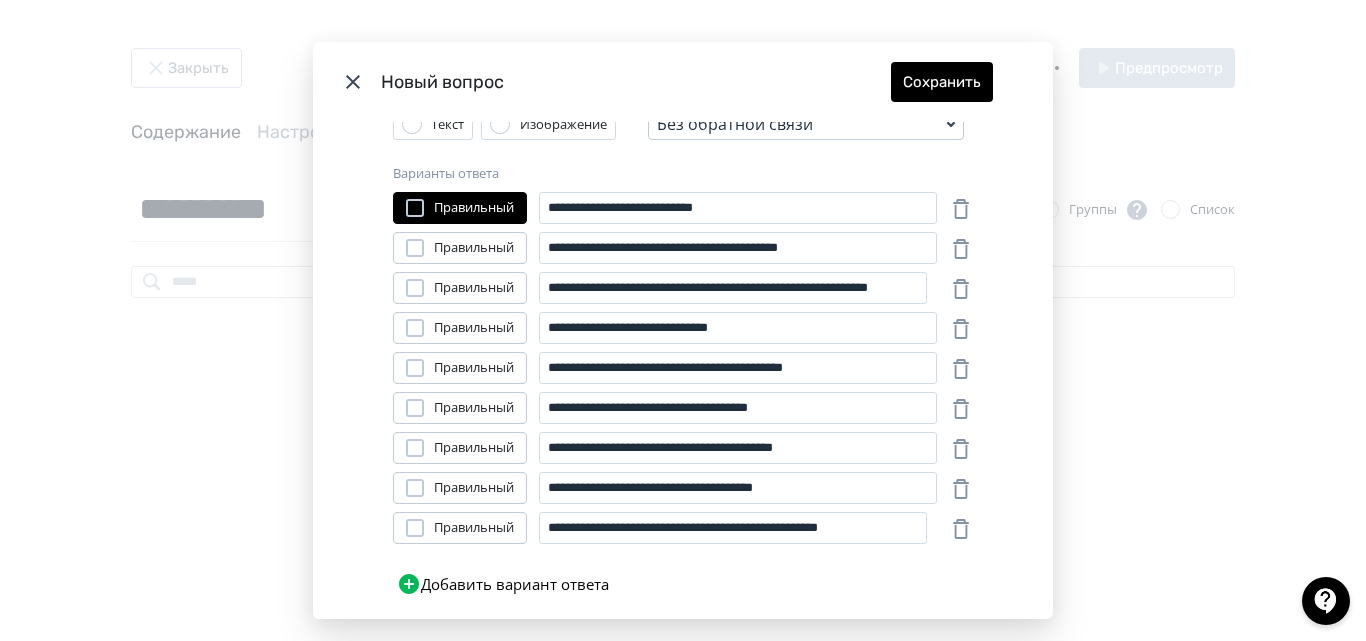 click at bounding box center [415, 208] 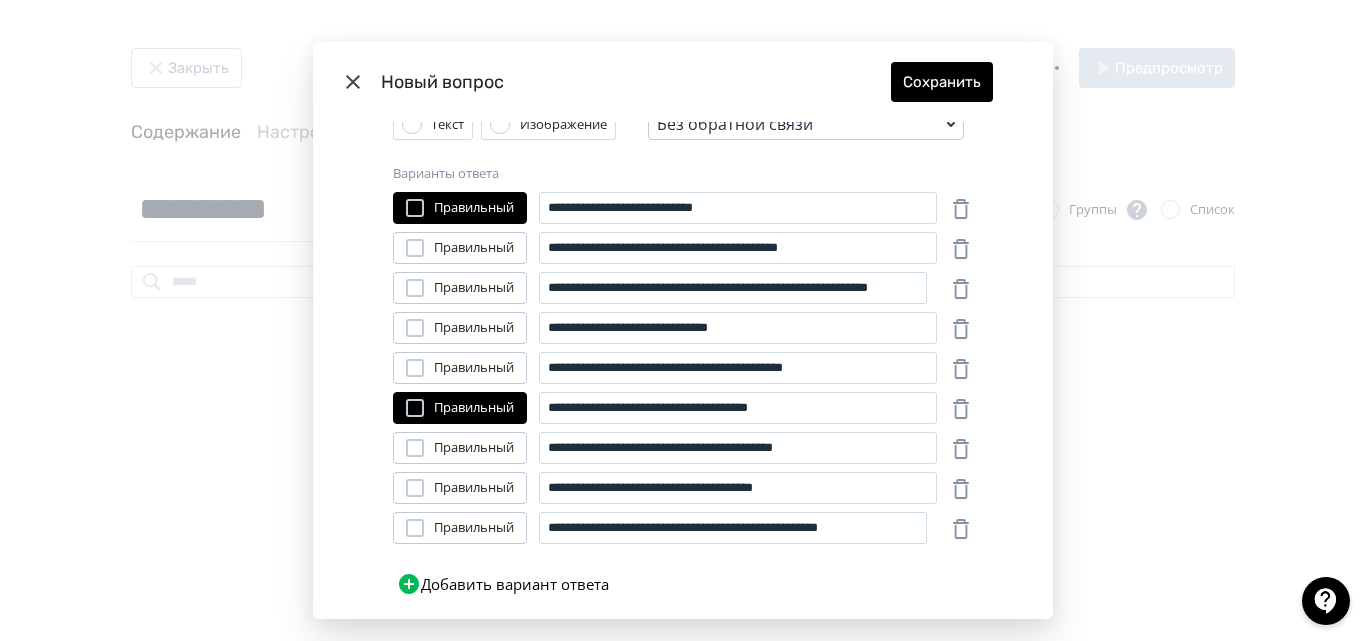 click at bounding box center (415, 488) 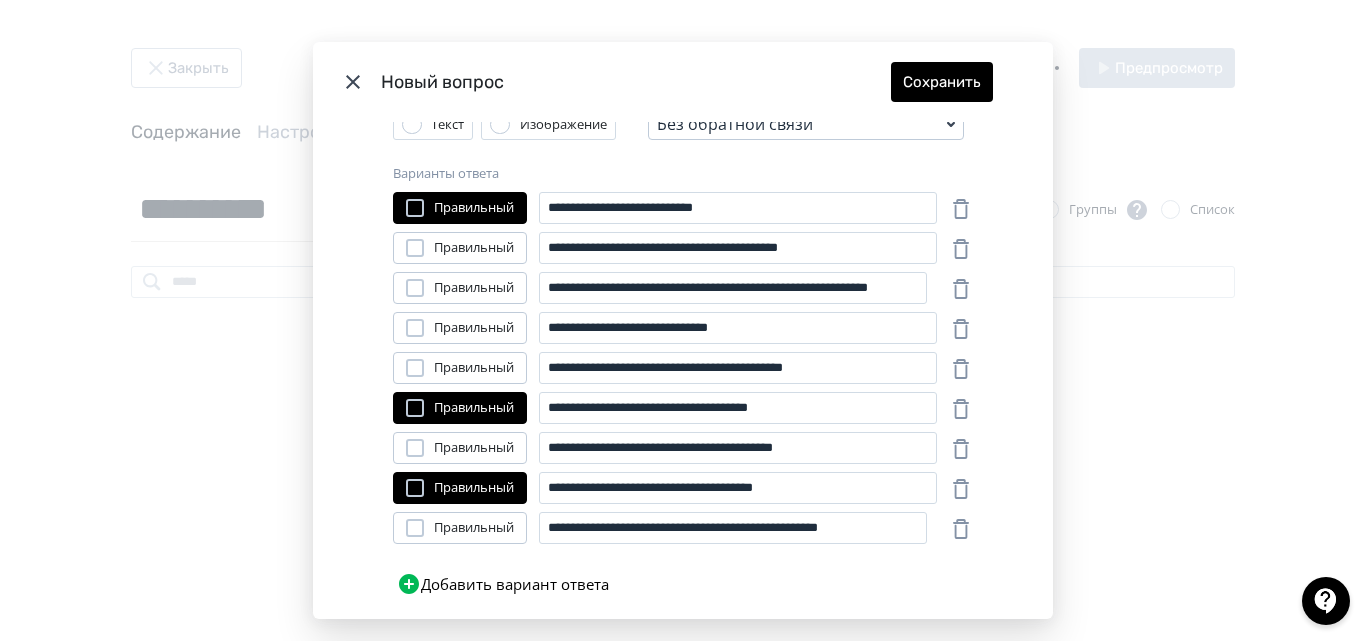 click at bounding box center (415, 248) 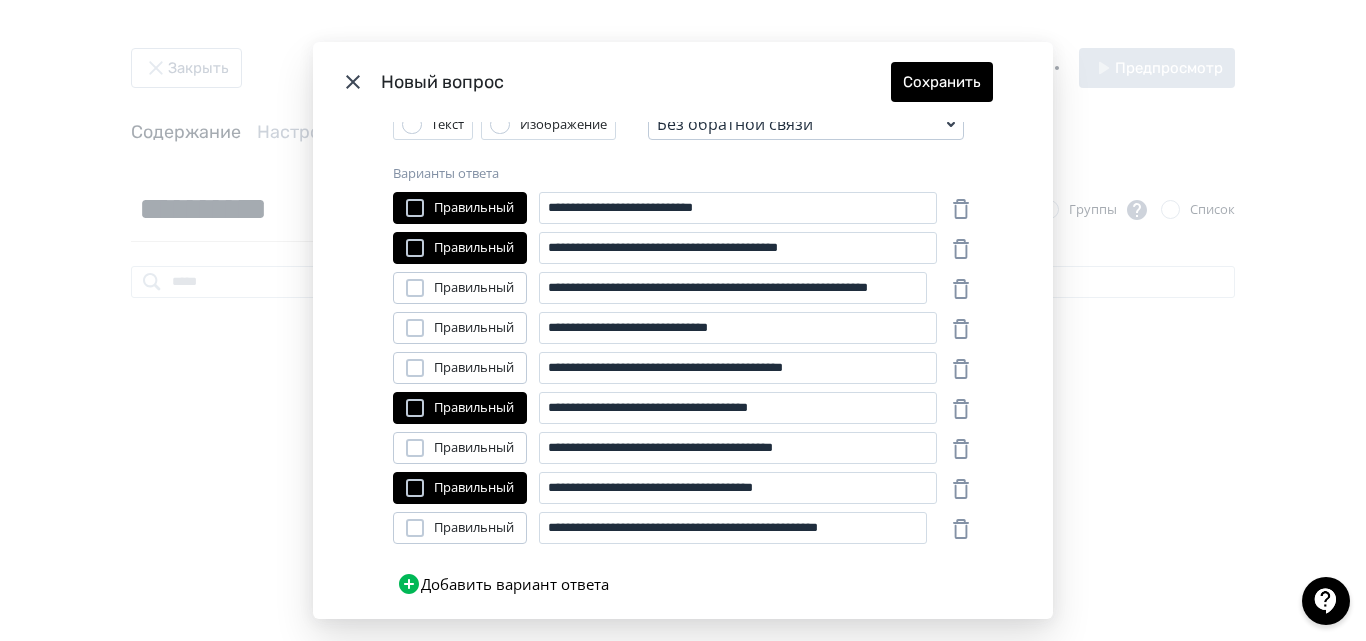click at bounding box center (415, 208) 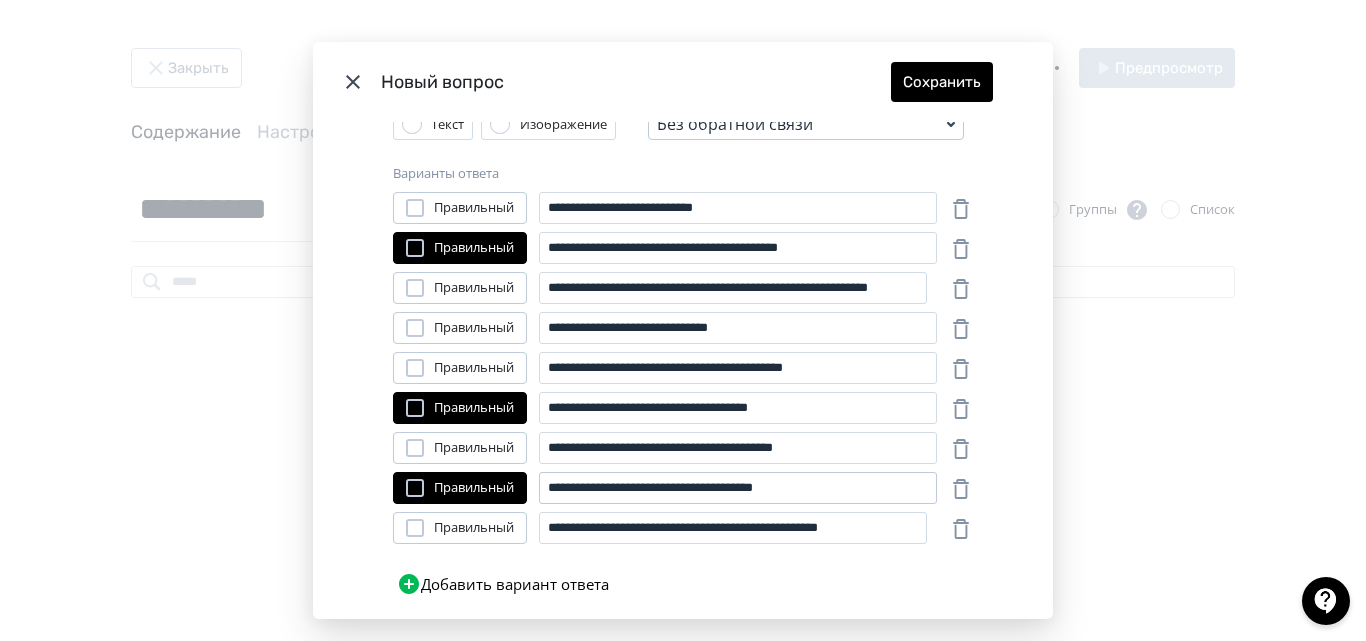 scroll, scrollTop: 461, scrollLeft: 0, axis: vertical 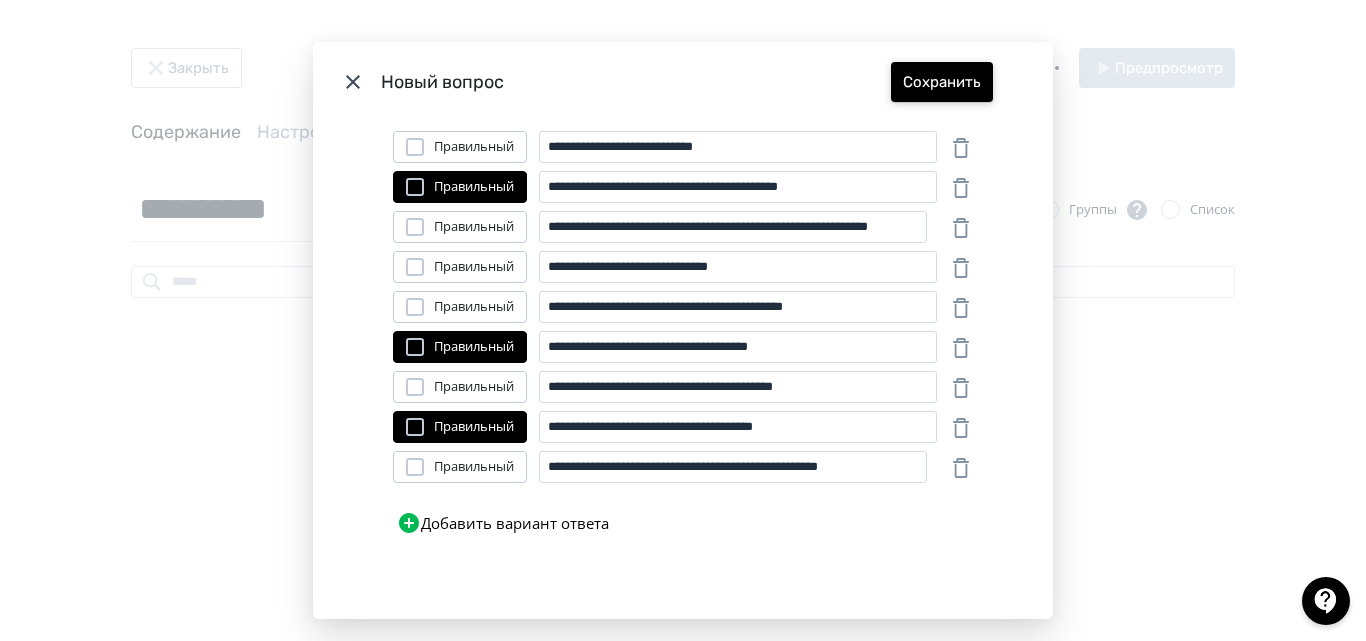 click on "Сохранить" at bounding box center (942, 82) 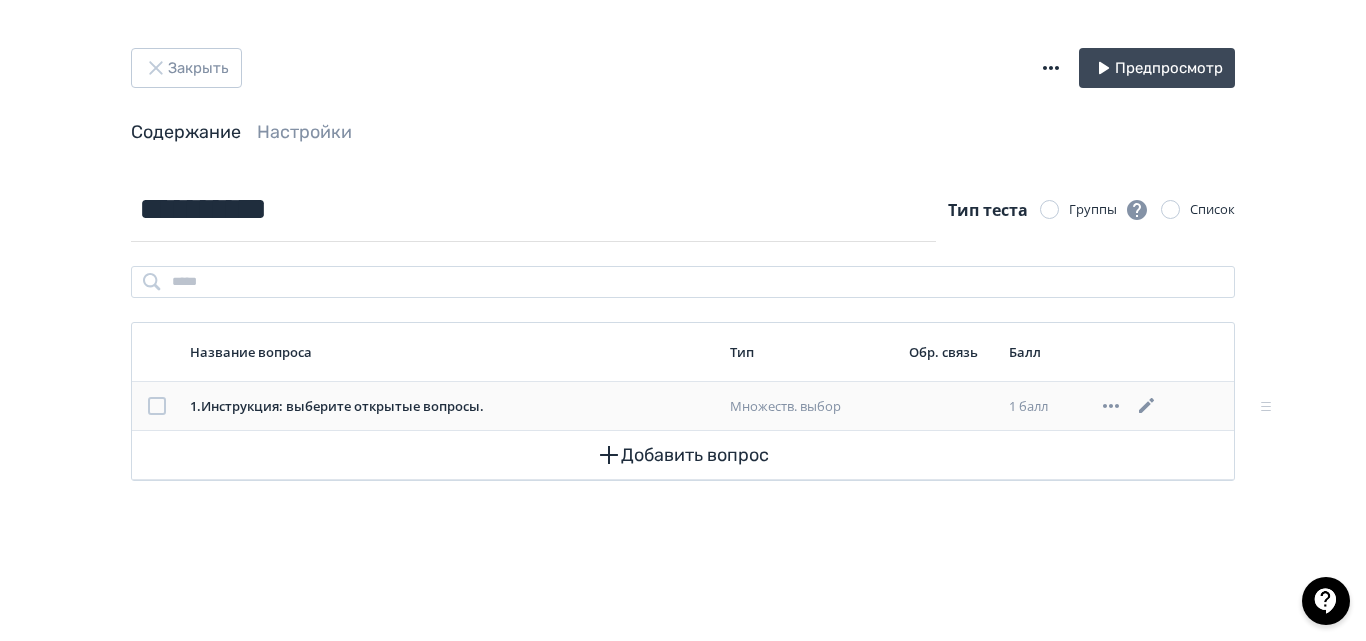 drag, startPoint x: 455, startPoint y: 397, endPoint x: 1116, endPoint y: 404, distance: 661.03705 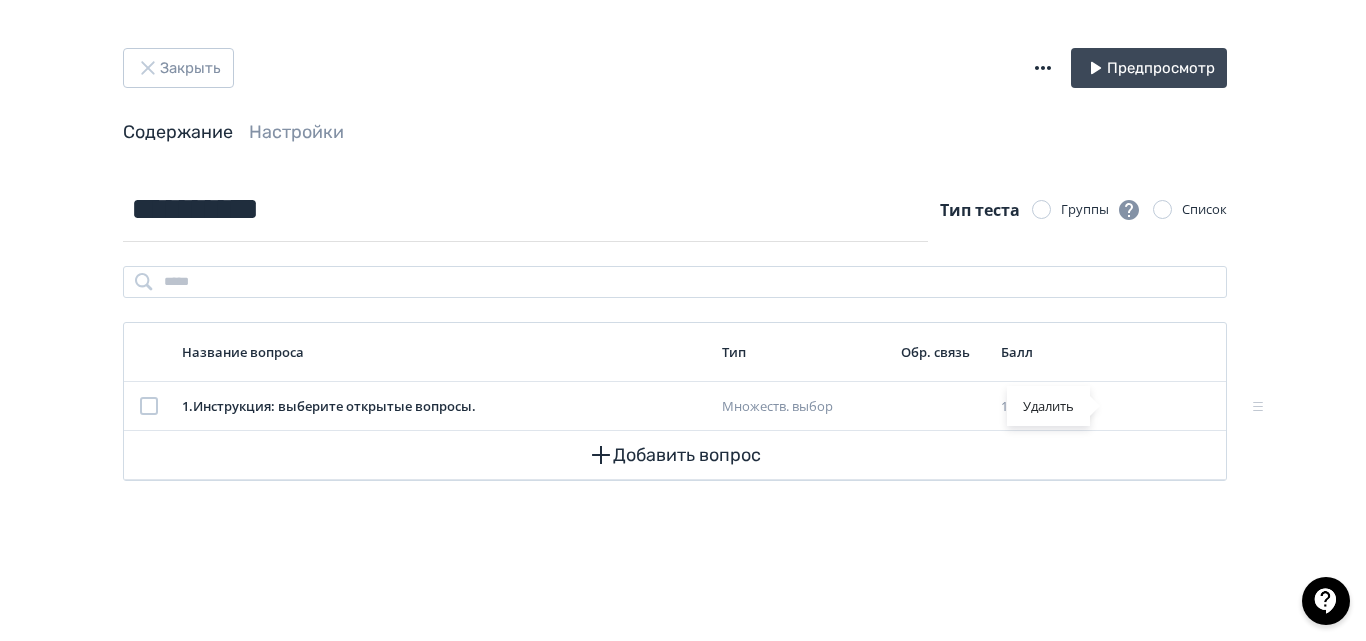 click on "Удалить" at bounding box center (683, 320) 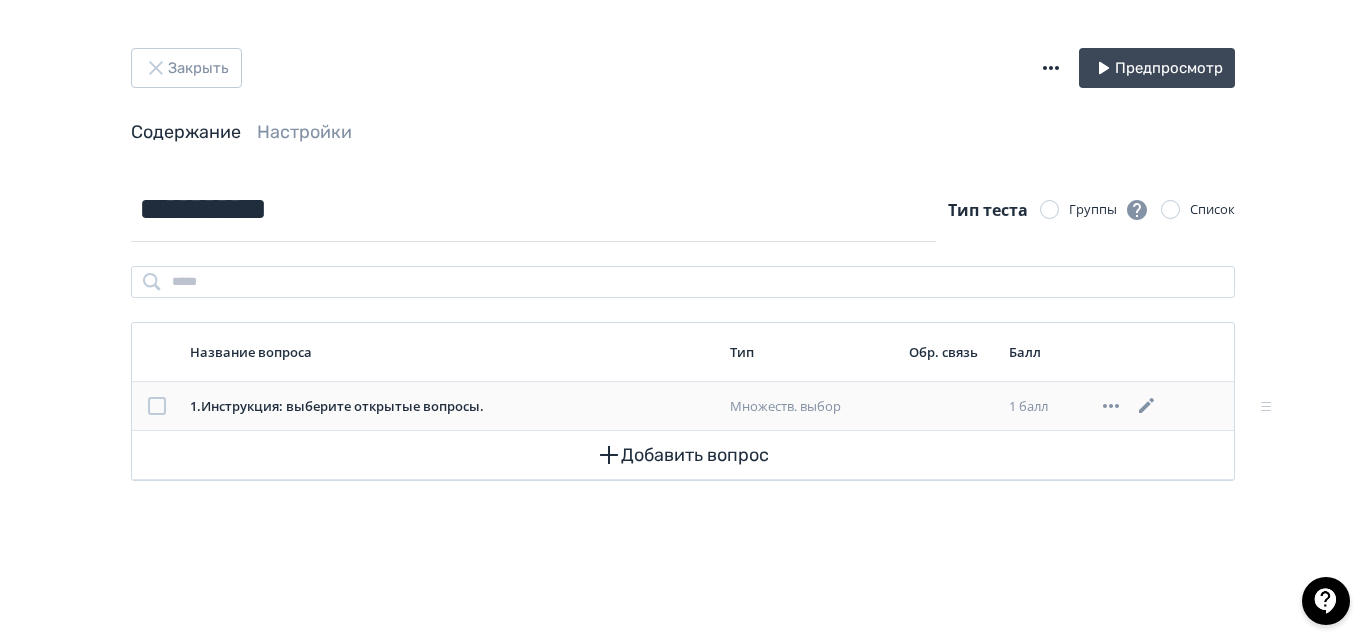 drag, startPoint x: 427, startPoint y: 398, endPoint x: 359, endPoint y: 402, distance: 68.117546 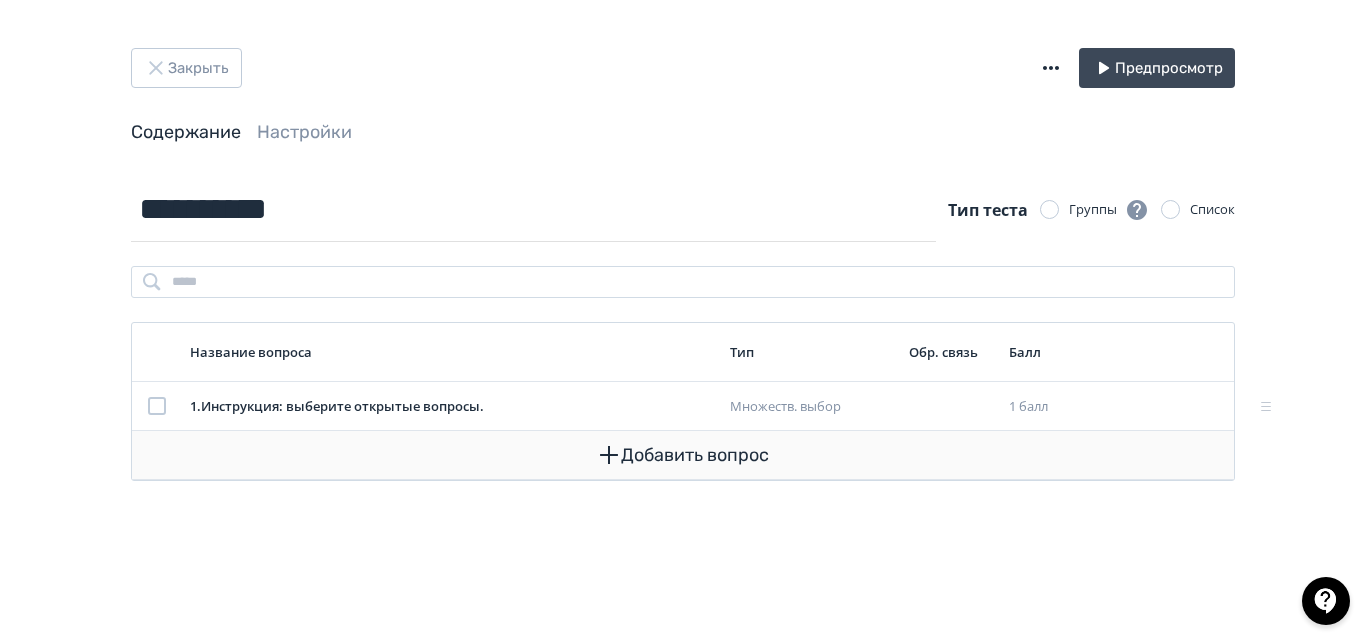 click on "Добавить вопрос" at bounding box center [683, 455] 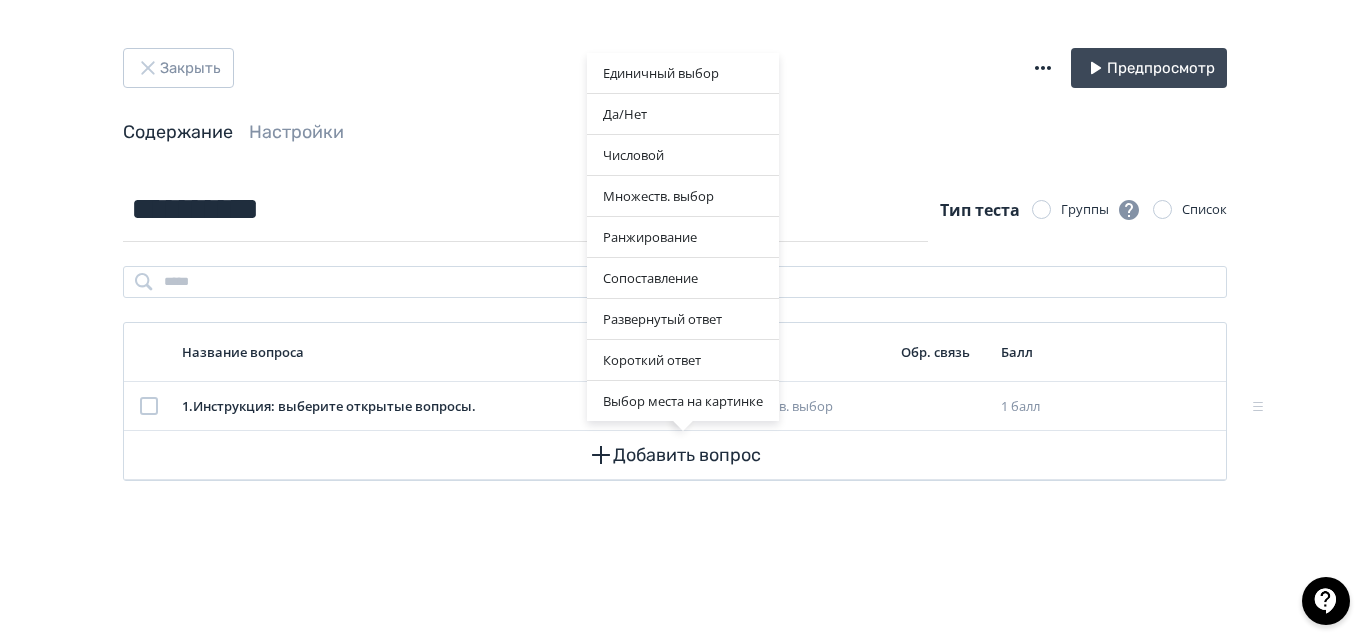 click on "Единичный выбор Да/Нет Числовой Множеств. выбор Ранжирование Сопоставление Развернутый ответ Короткий ответ Выбор места на картинке" at bounding box center (683, 320) 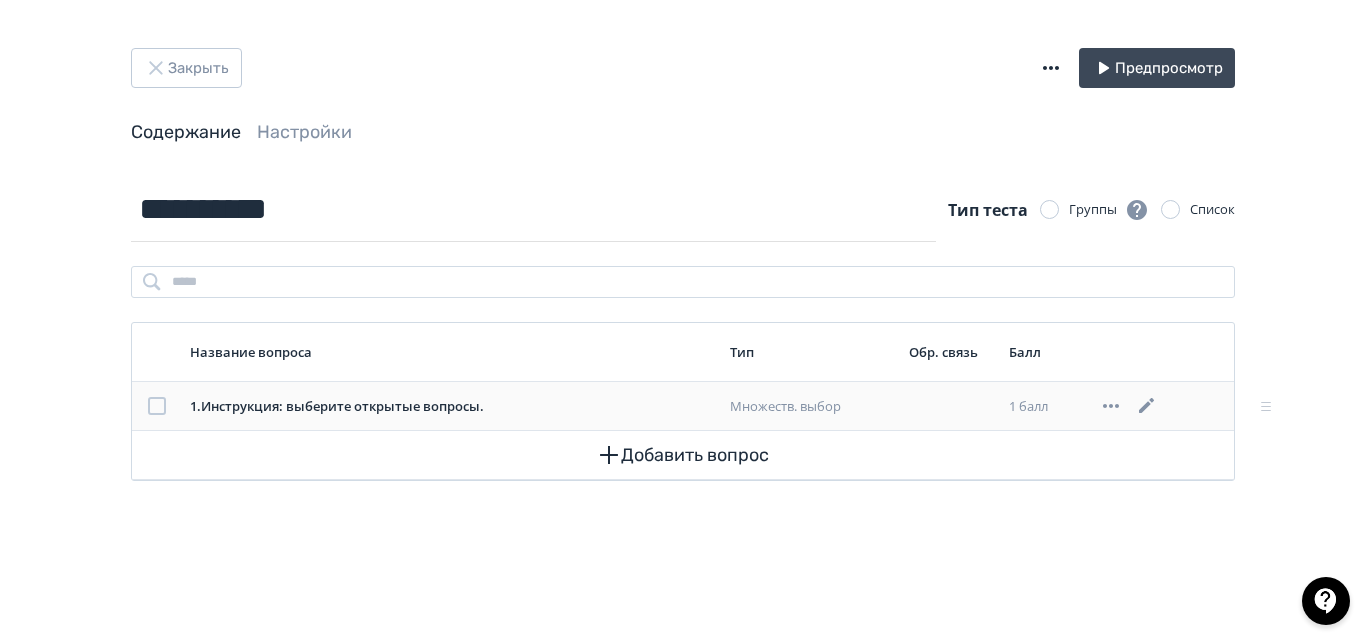 drag, startPoint x: 392, startPoint y: 409, endPoint x: 1149, endPoint y: 408, distance: 757.0007 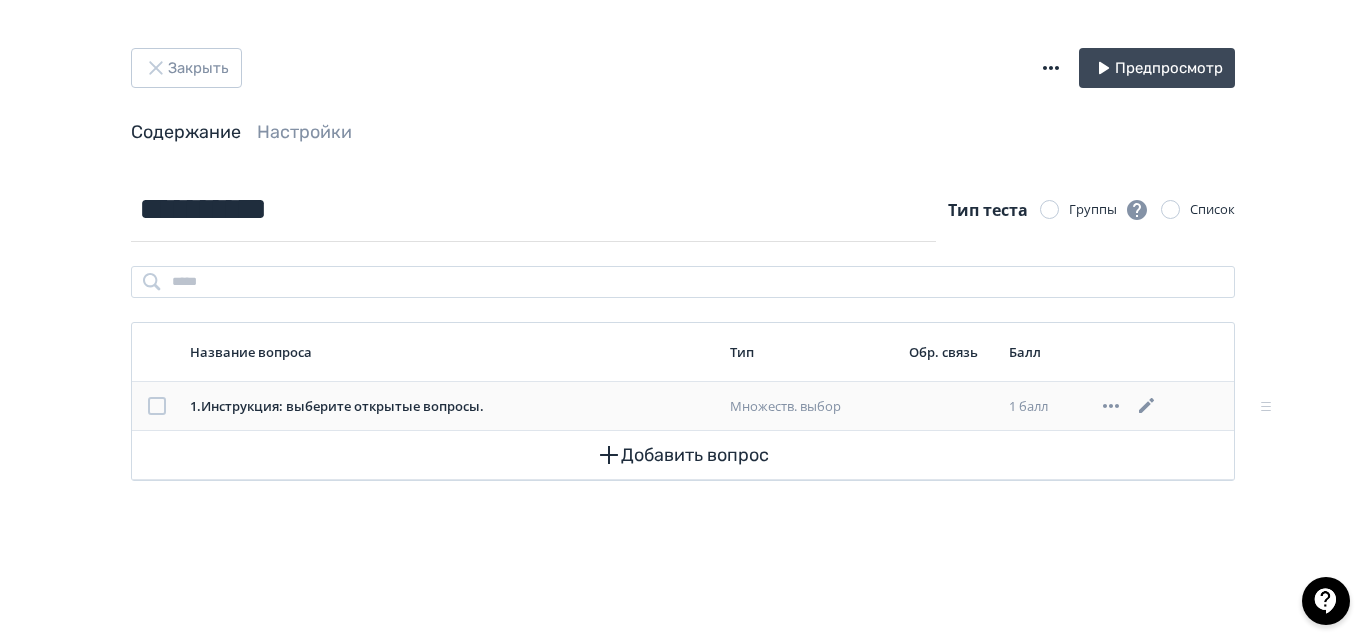click 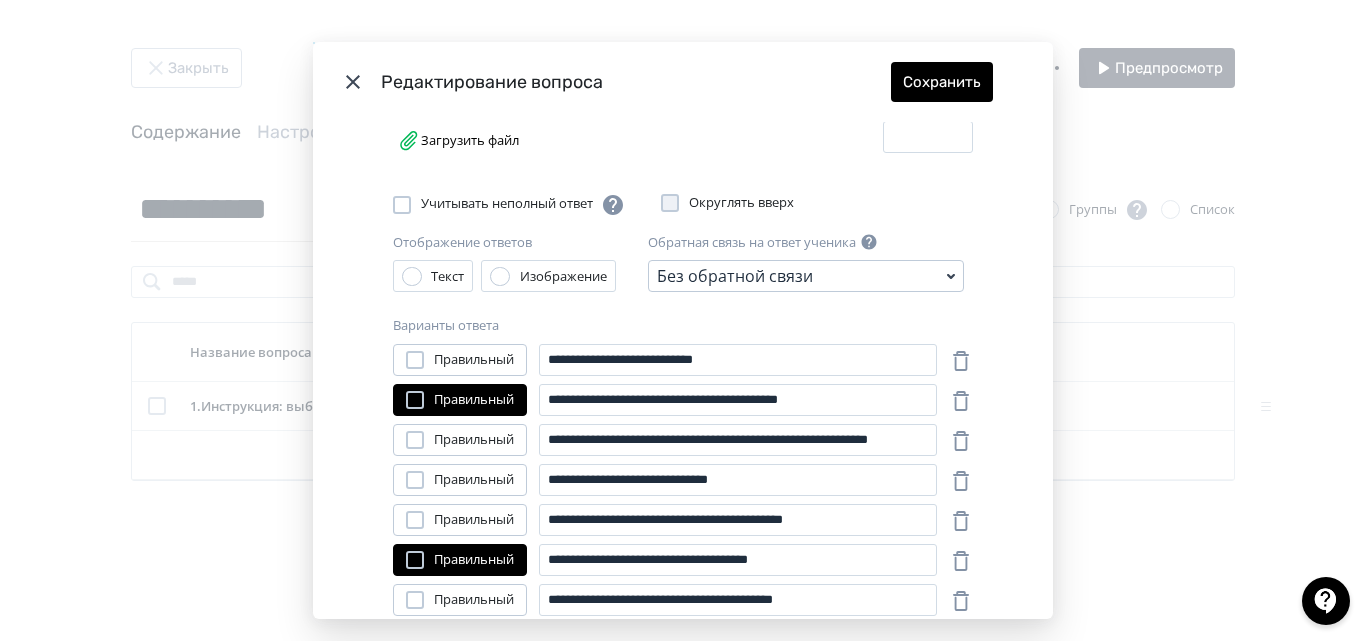 scroll, scrollTop: 300, scrollLeft: 0, axis: vertical 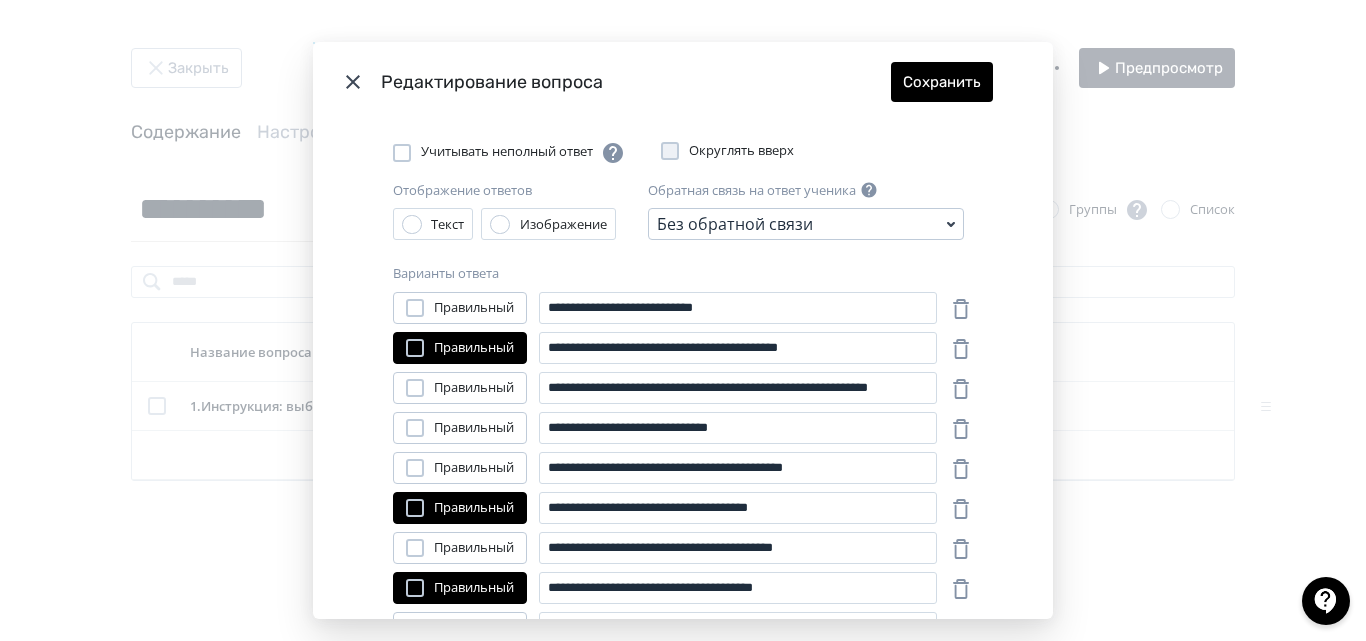 click at bounding box center [402, 153] 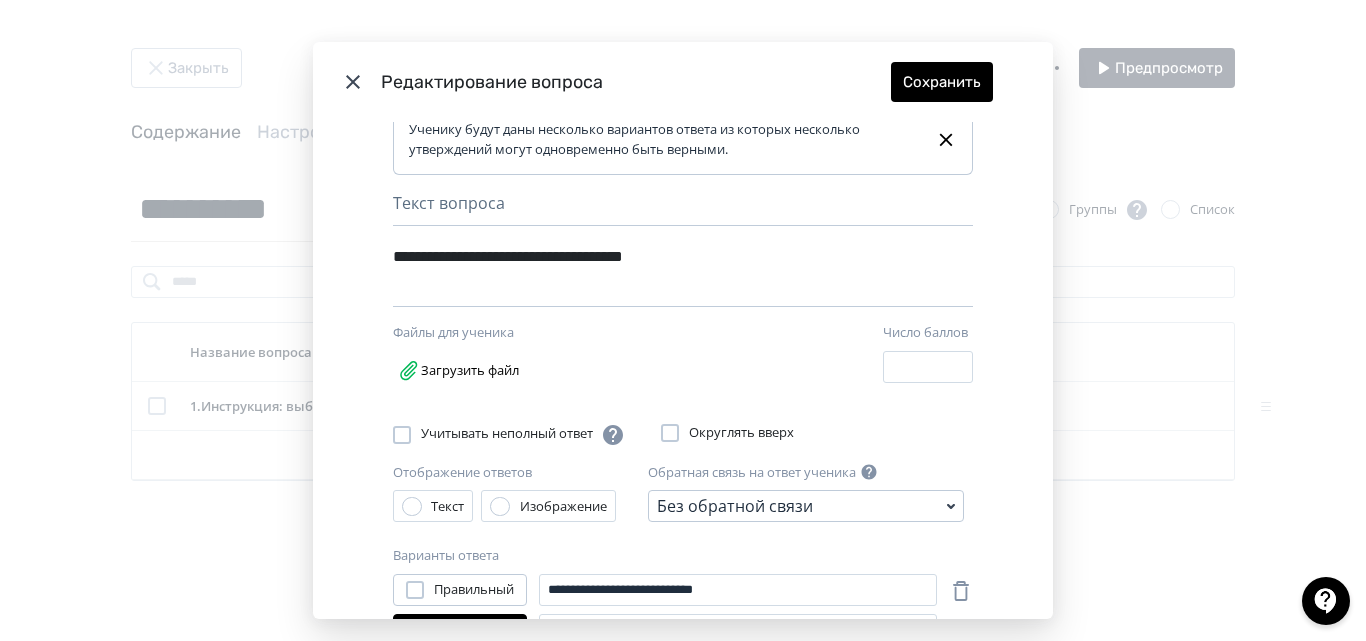 scroll, scrollTop: 0, scrollLeft: 0, axis: both 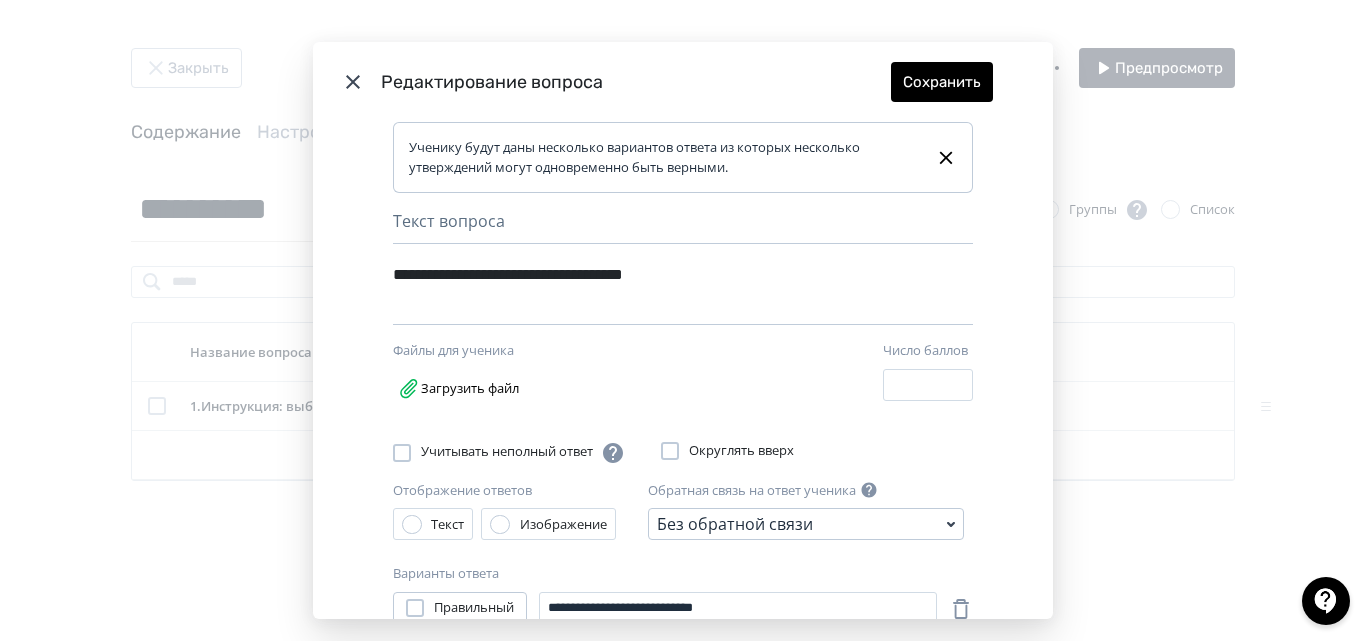 click on "Редактирование вопроса Сохранить" at bounding box center [683, 82] 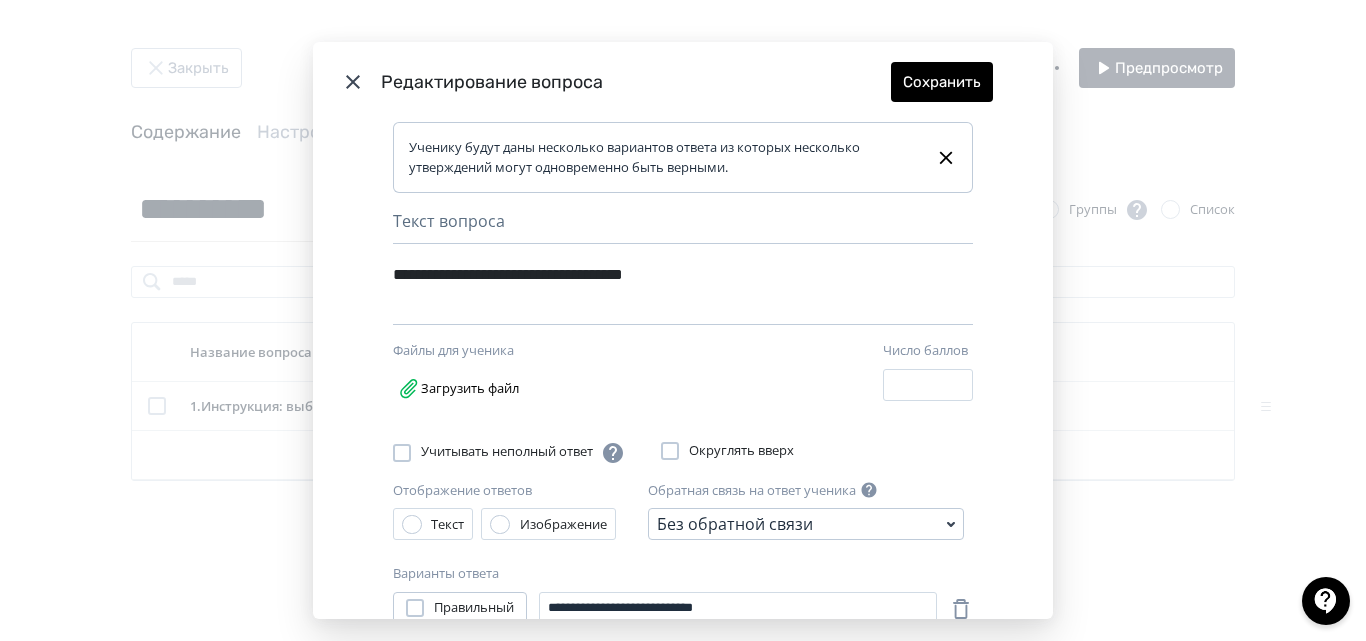 click on "Редактирование вопроса Сохранить" at bounding box center (683, 82) 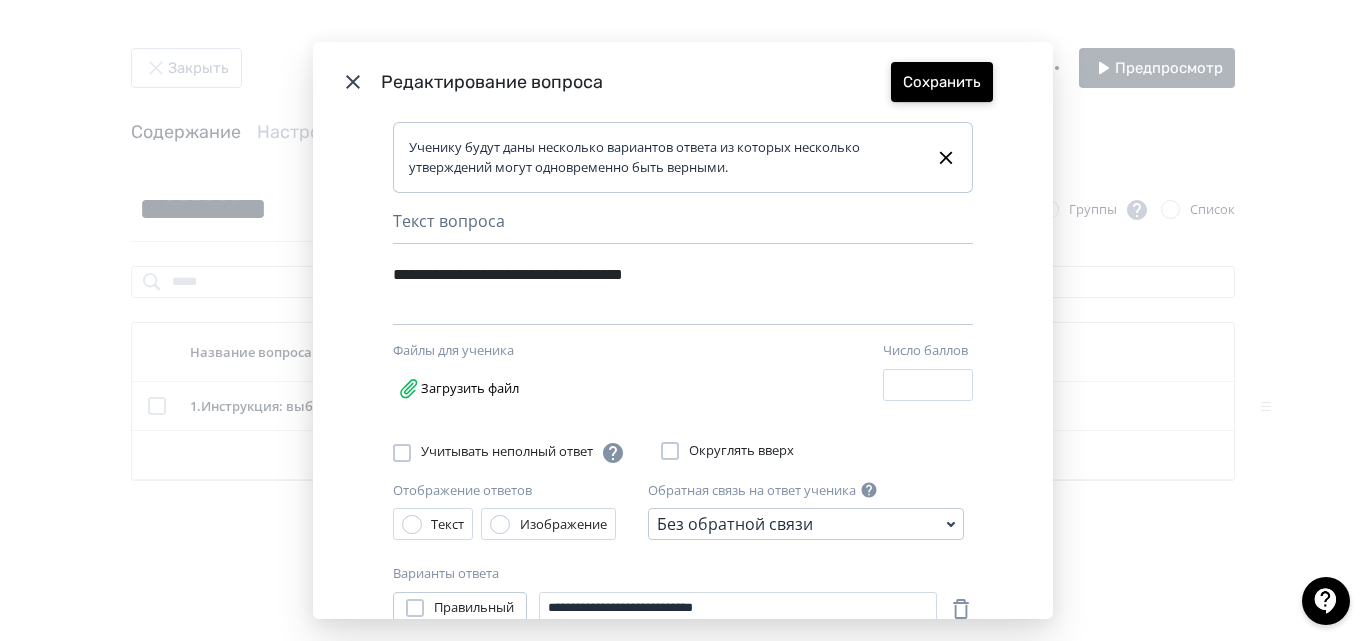 click on "Сохранить" at bounding box center [942, 82] 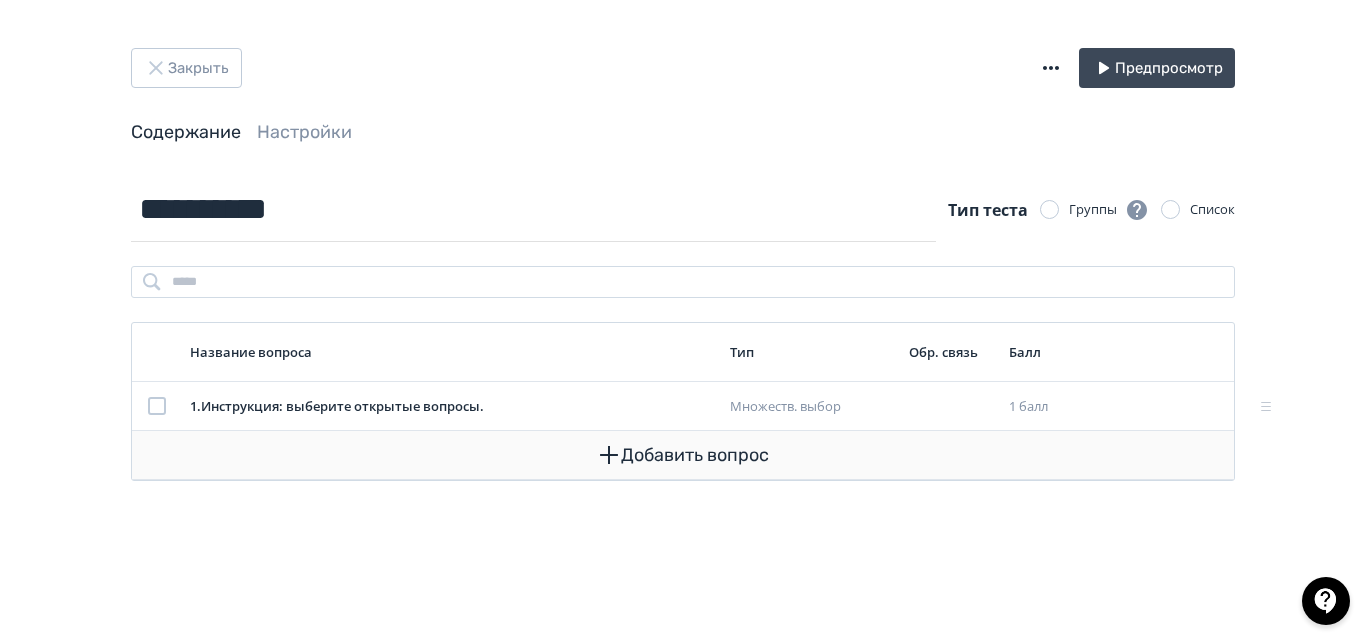 click on "Добавить вопрос" at bounding box center (683, 455) 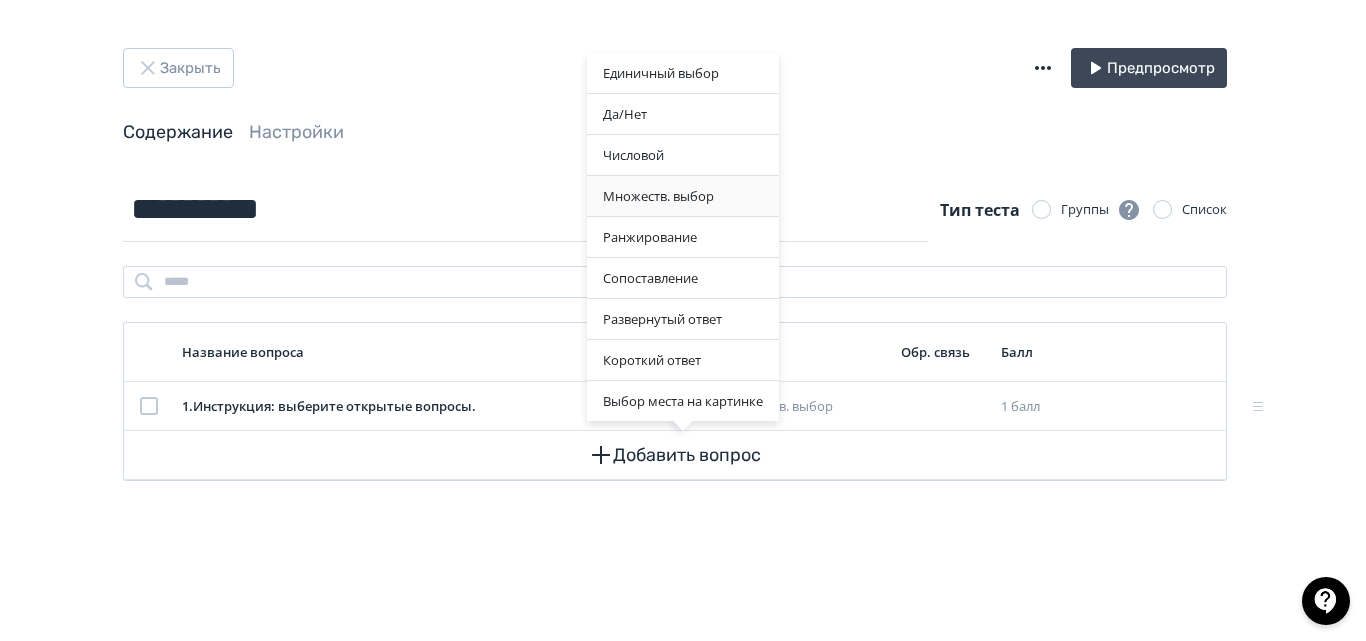 click on "Множеств. выбор" at bounding box center (683, 196) 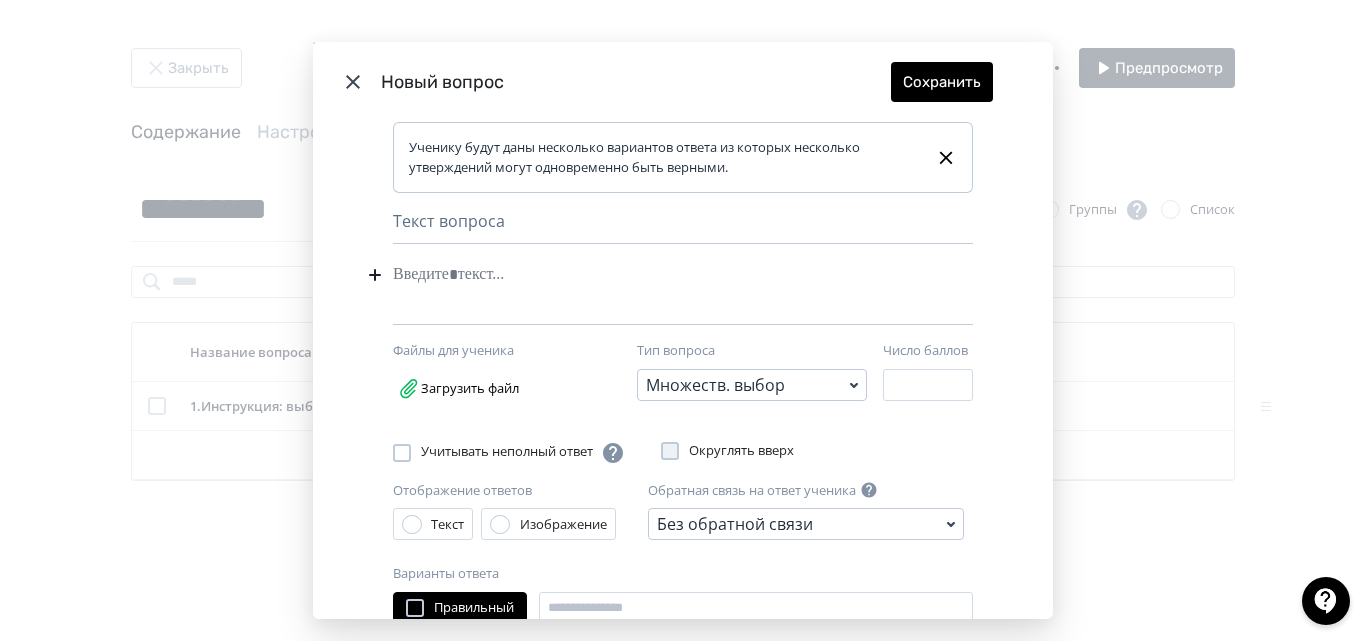 click at bounding box center (652, 275) 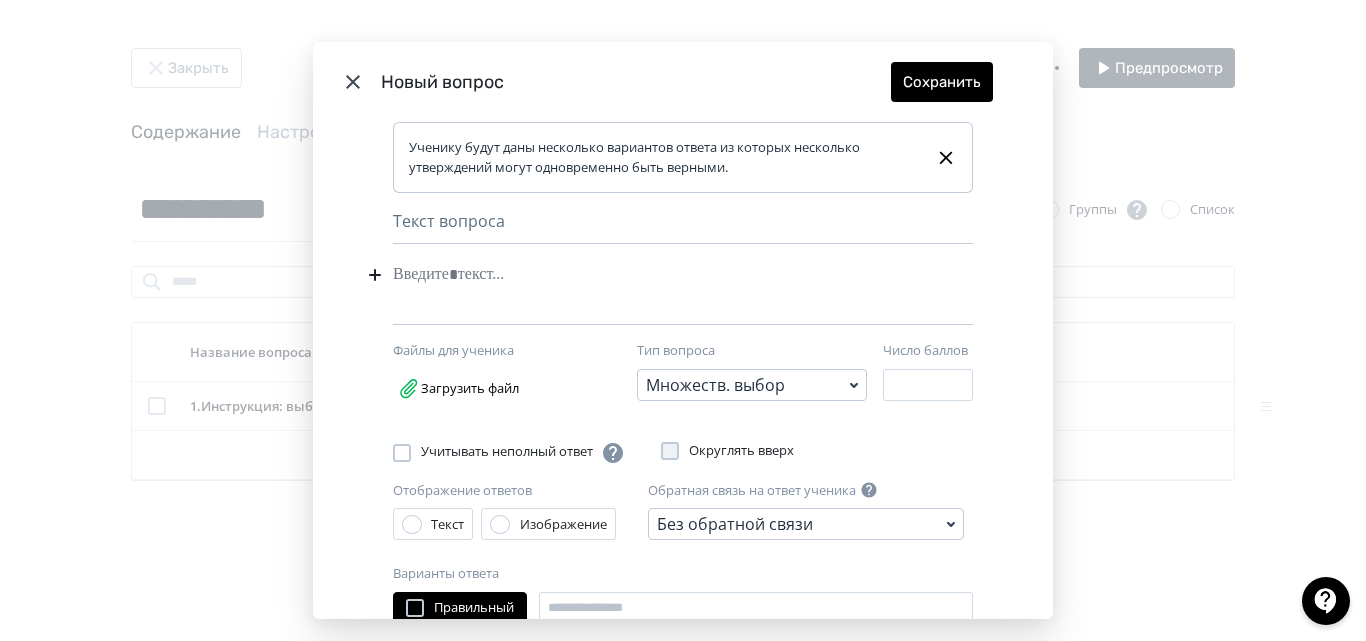 paste 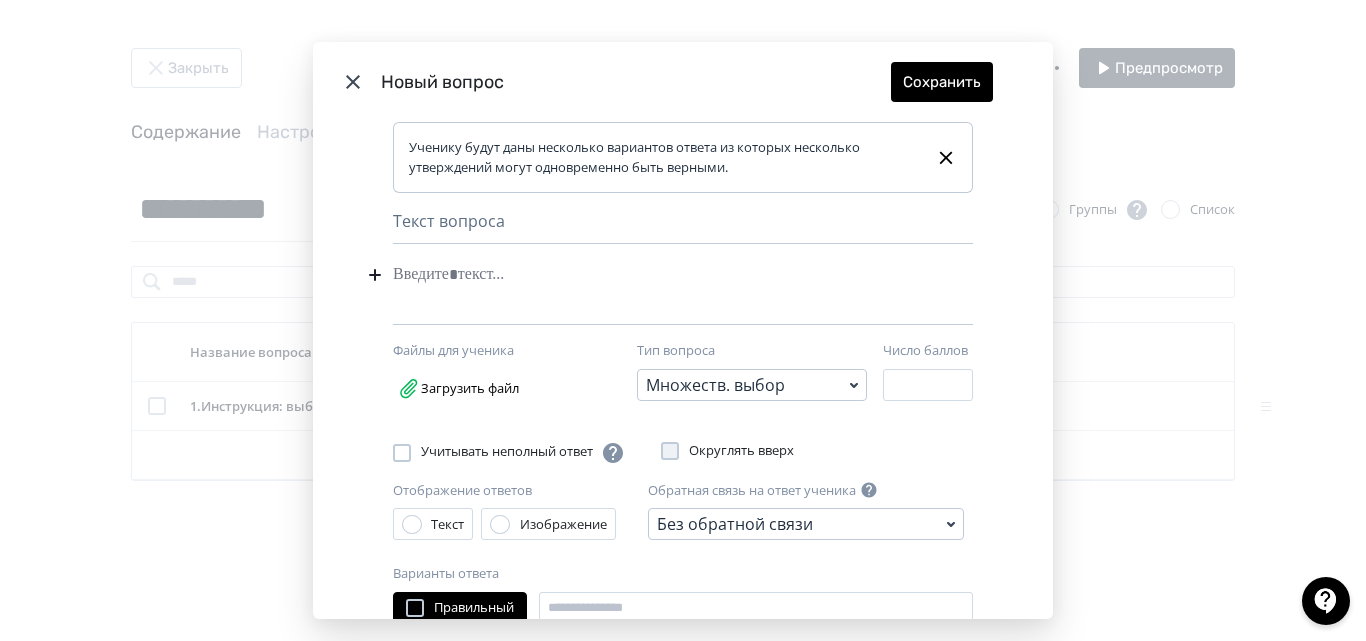 type 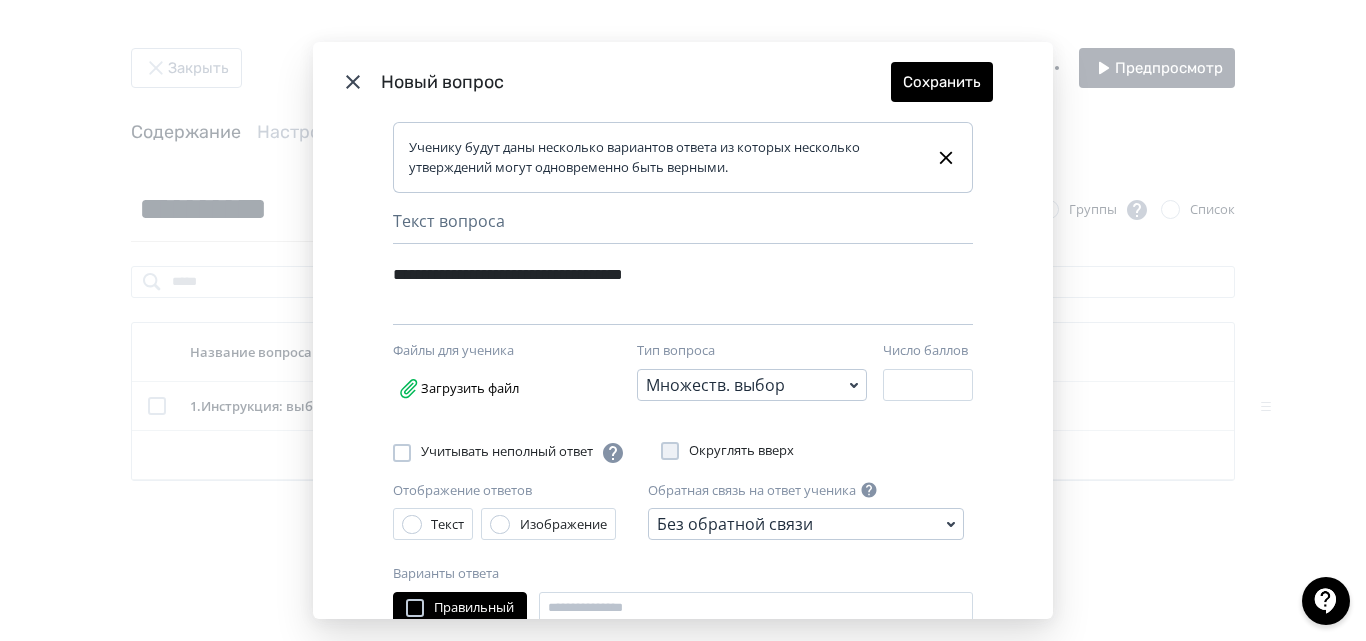 click on "**********" at bounding box center [648, 275] 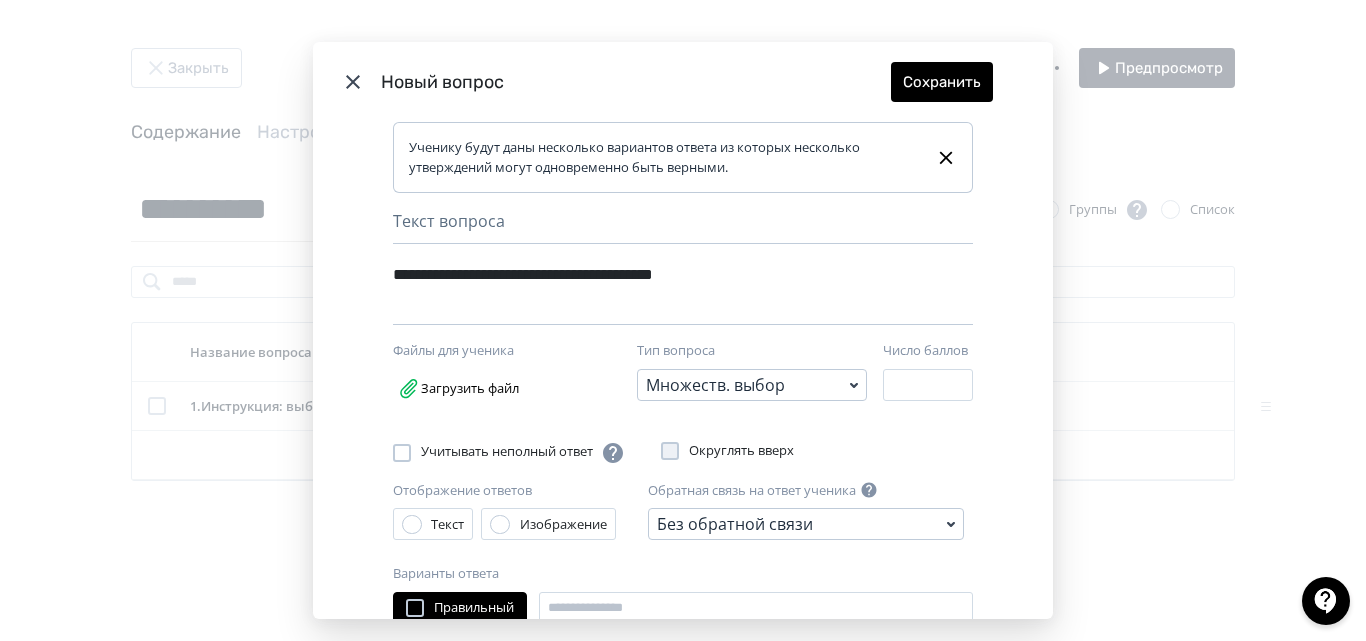 click on "**********" at bounding box center (648, 275) 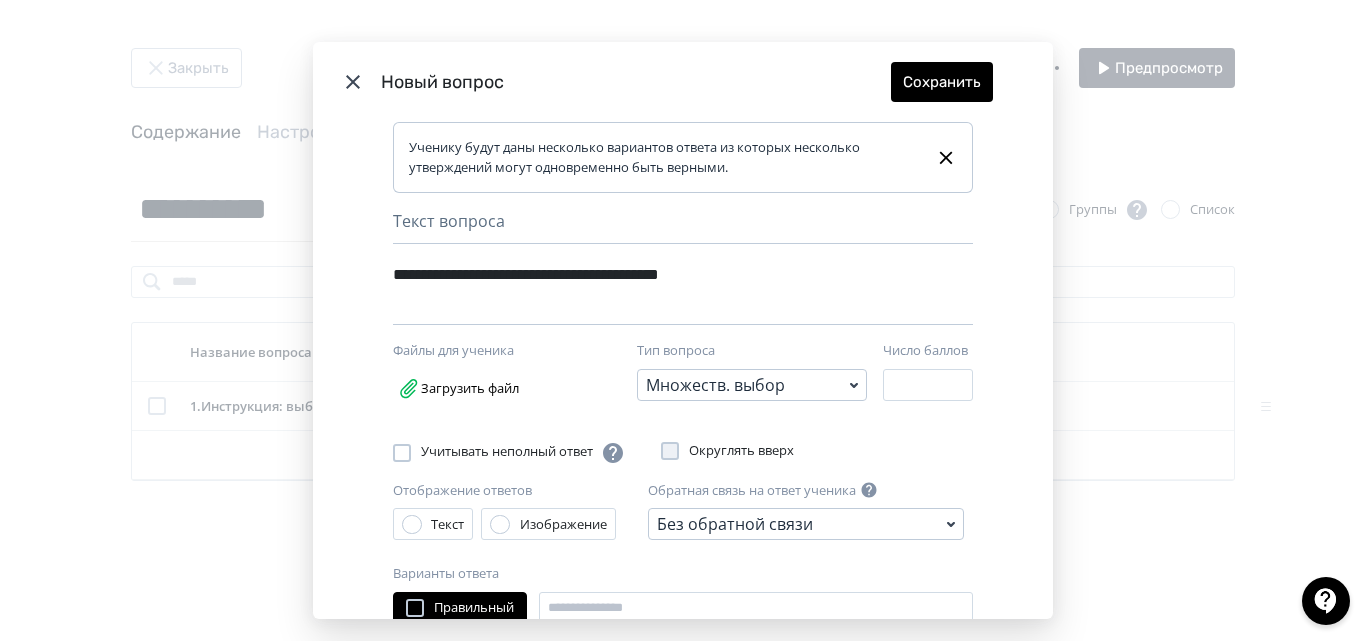click on "**********" at bounding box center (652, 290) 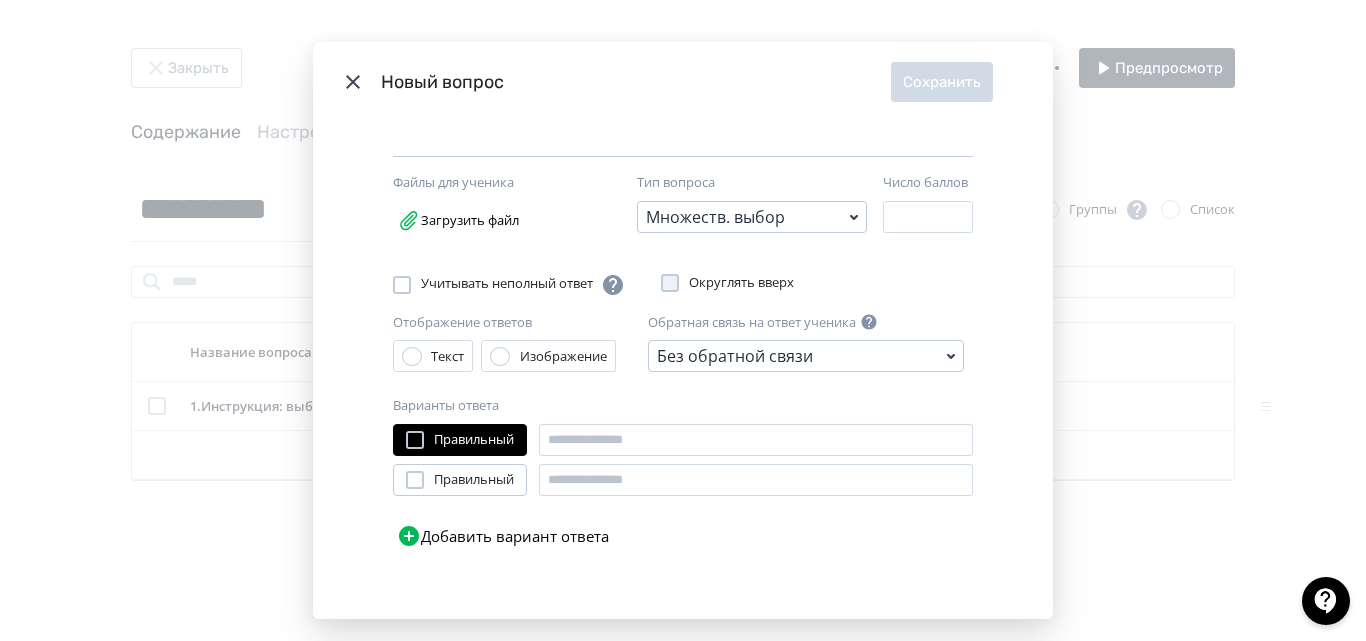 scroll, scrollTop: 181, scrollLeft: 0, axis: vertical 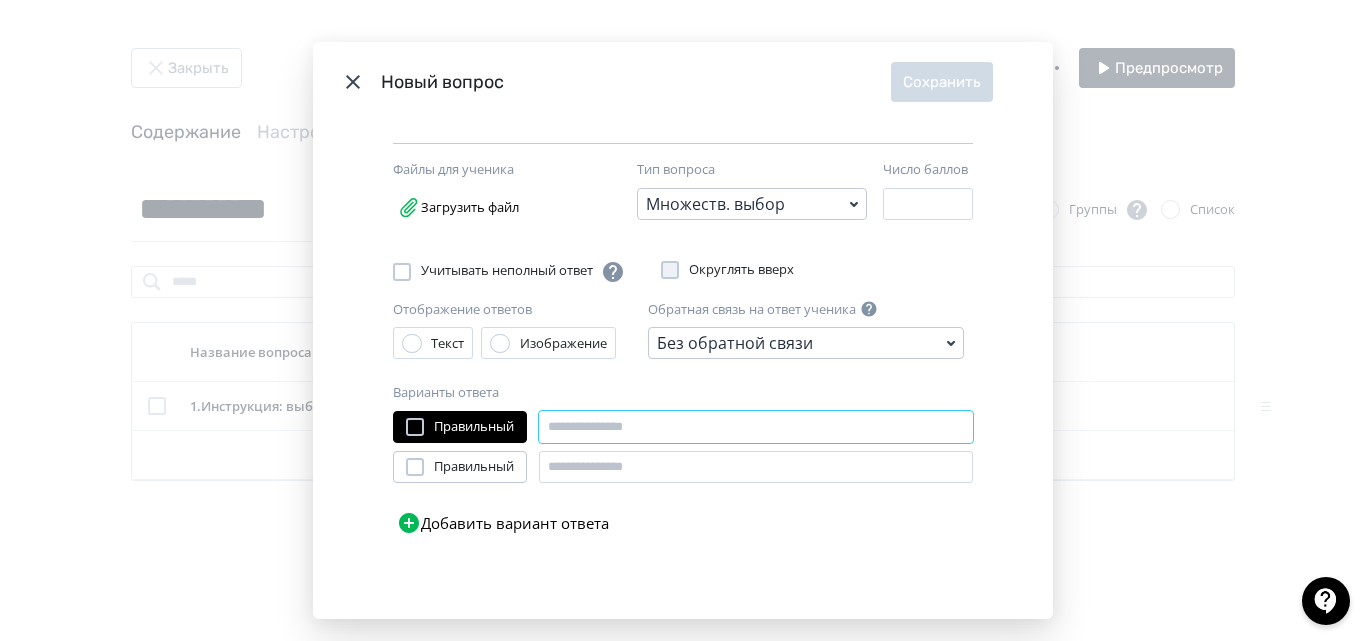 click at bounding box center [756, 427] 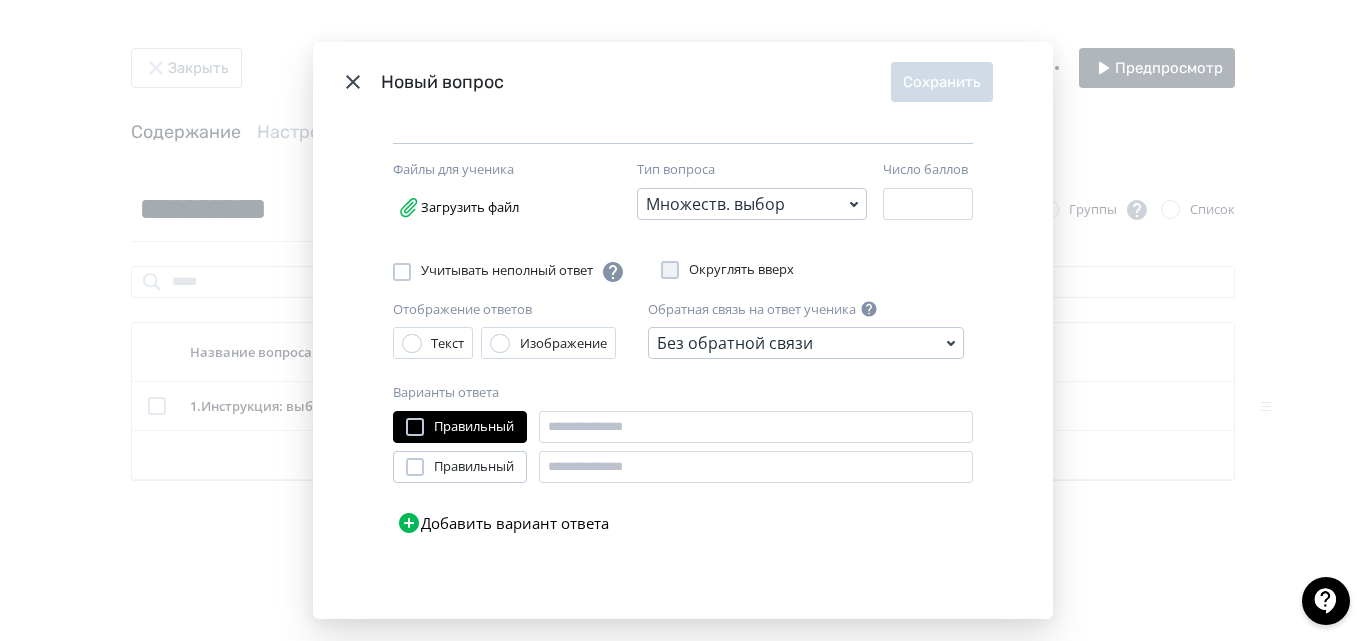 click on "Правильный Правильный Добавить вариант ответа" at bounding box center (683, 477) 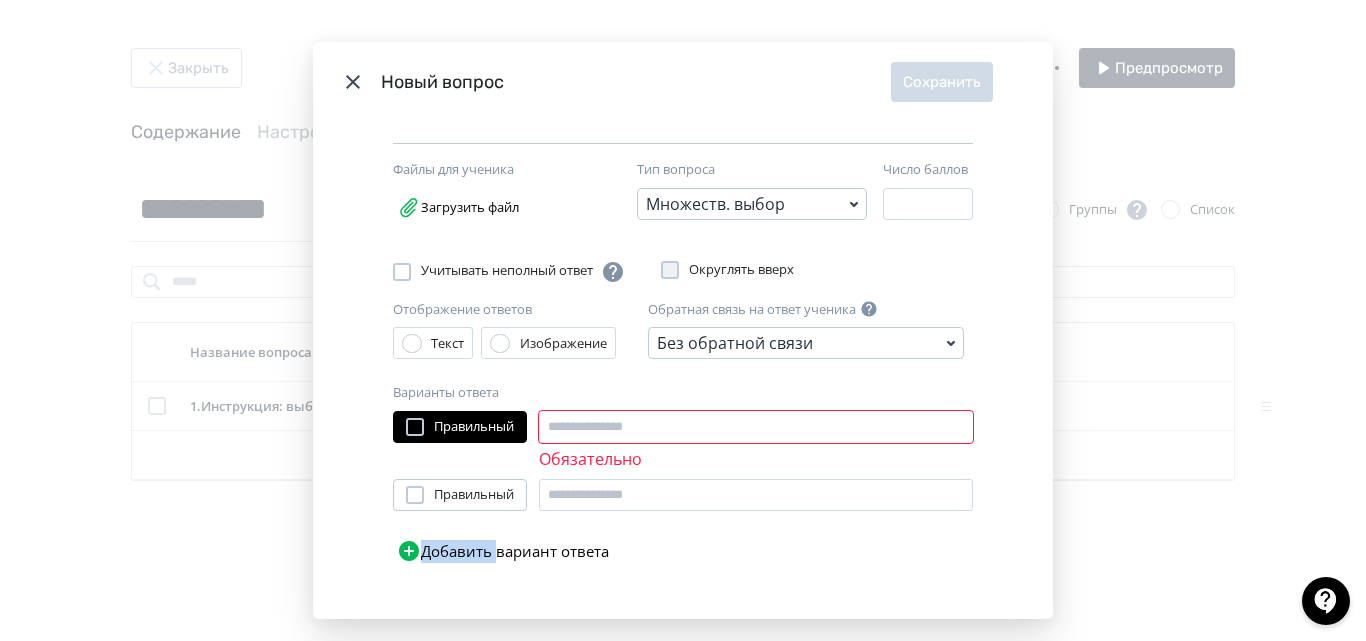 click on "Правильный Обязательно Правильный Добавить вариант ответа" at bounding box center [683, 491] 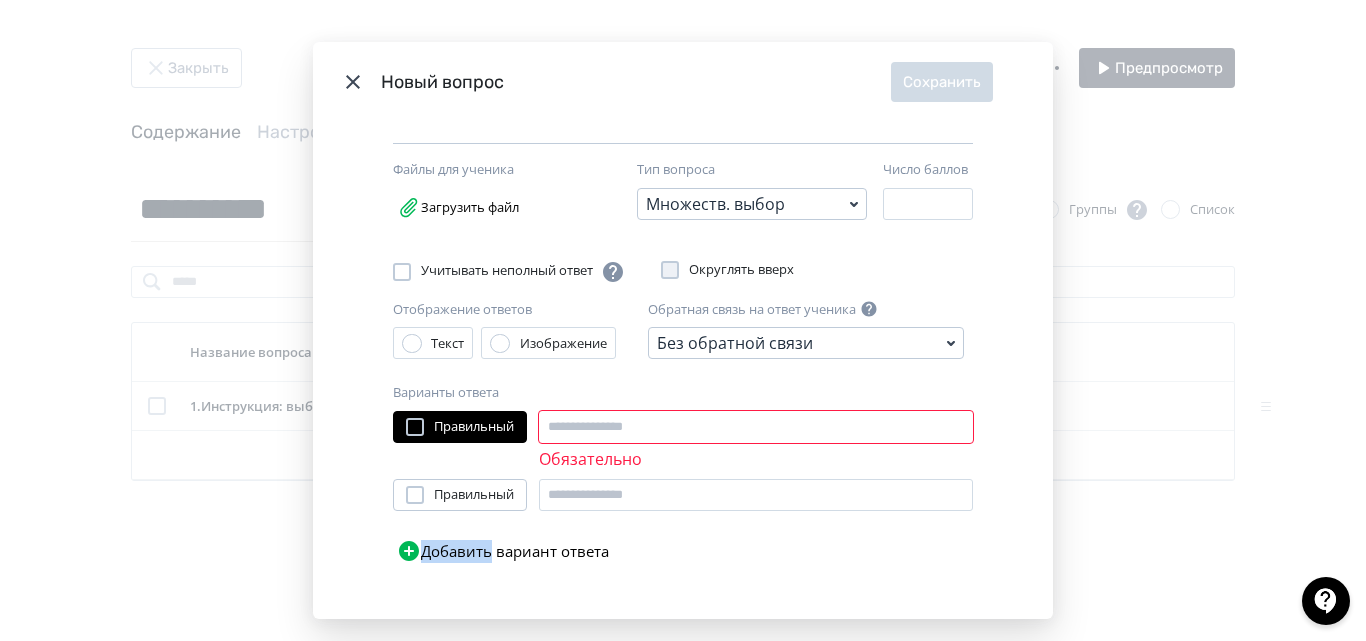click on "Добавить вариант ответа" at bounding box center (503, 551) 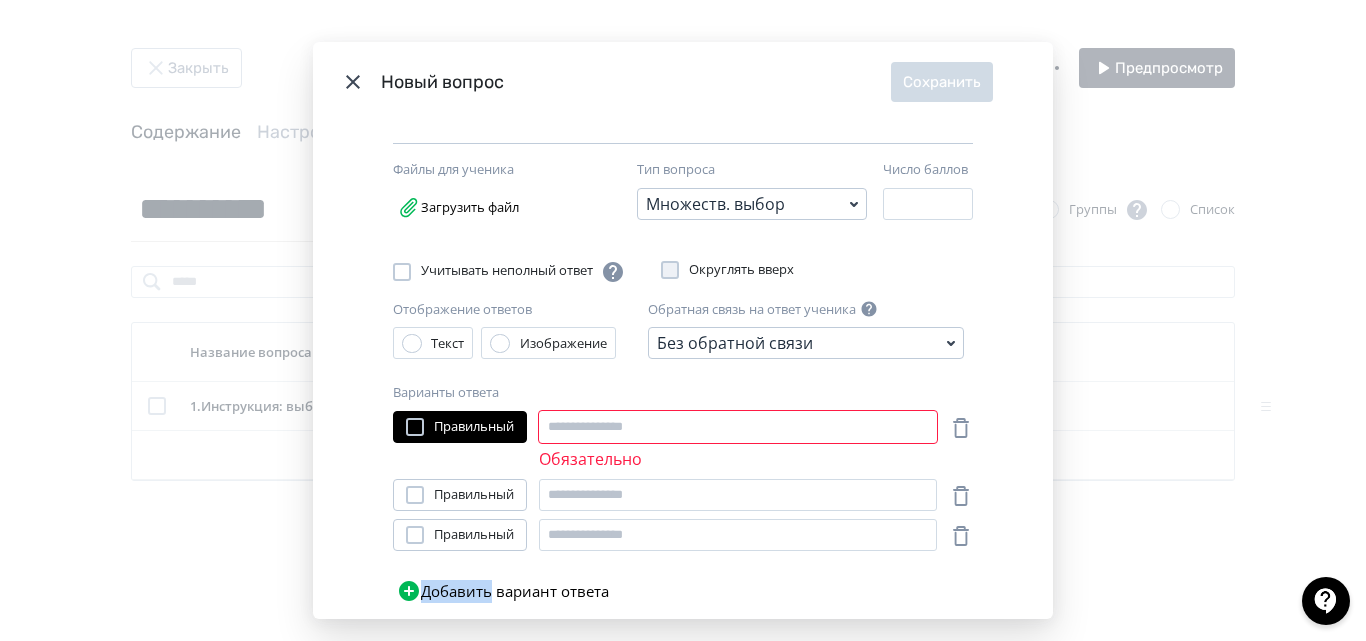 click on "Добавить вариант ответа" at bounding box center (503, 591) 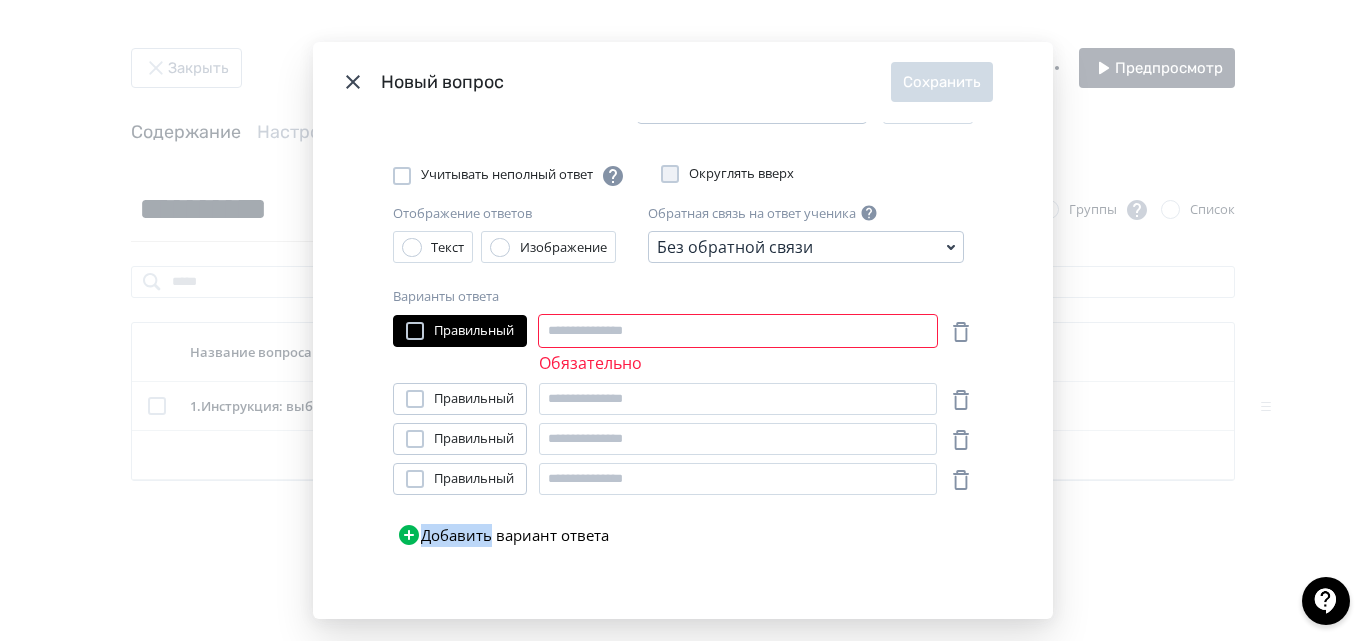 scroll, scrollTop: 289, scrollLeft: 0, axis: vertical 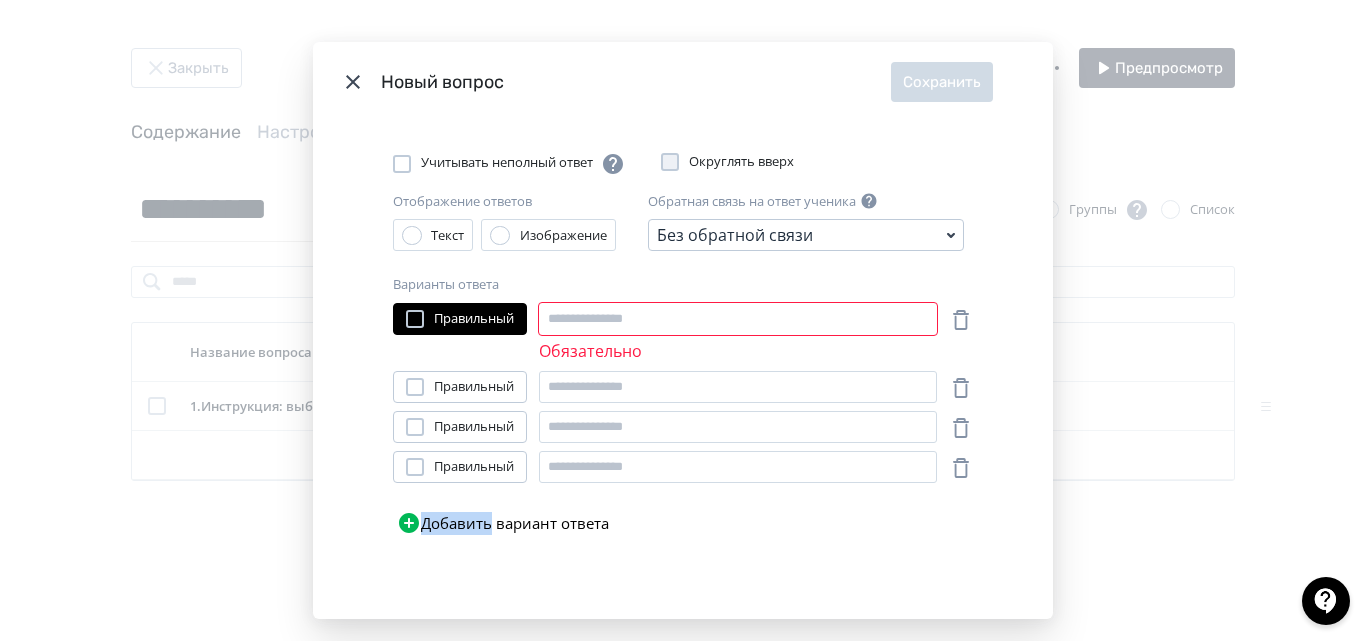 click on "Добавить вариант ответа" at bounding box center [503, 523] 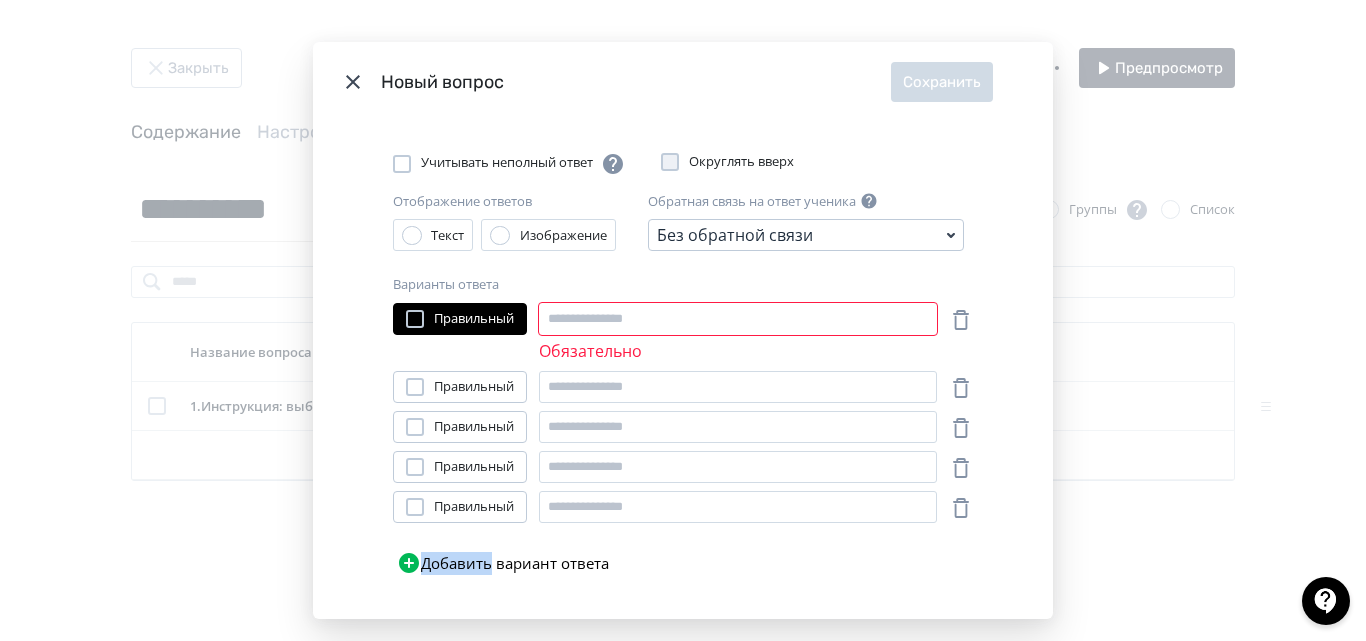 click on "Добавить вариант ответа" at bounding box center (503, 563) 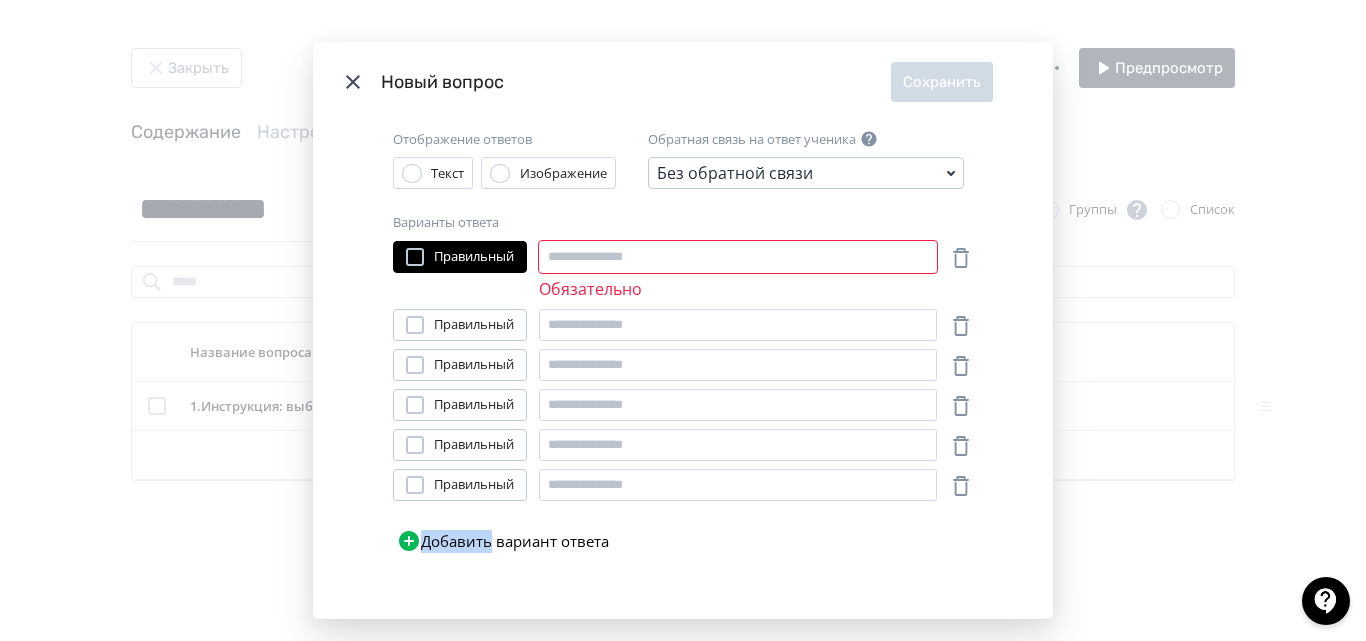 scroll, scrollTop: 369, scrollLeft: 0, axis: vertical 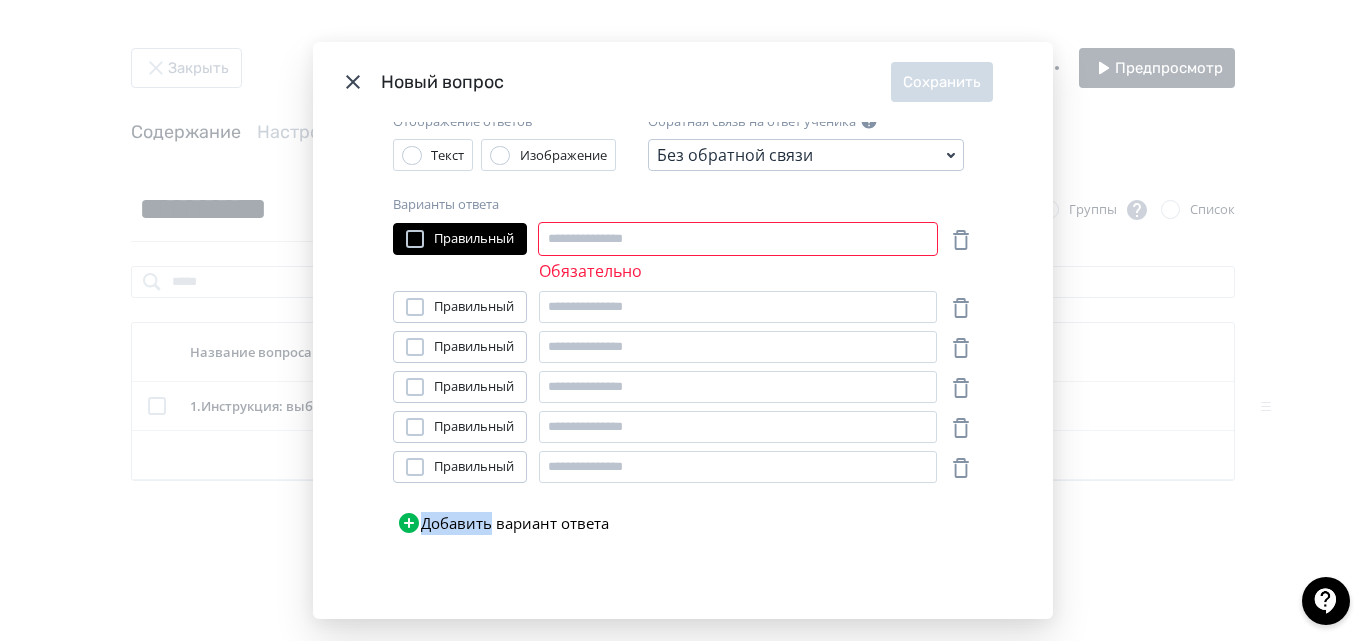 click on "Добавить вариант ответа" at bounding box center (503, 523) 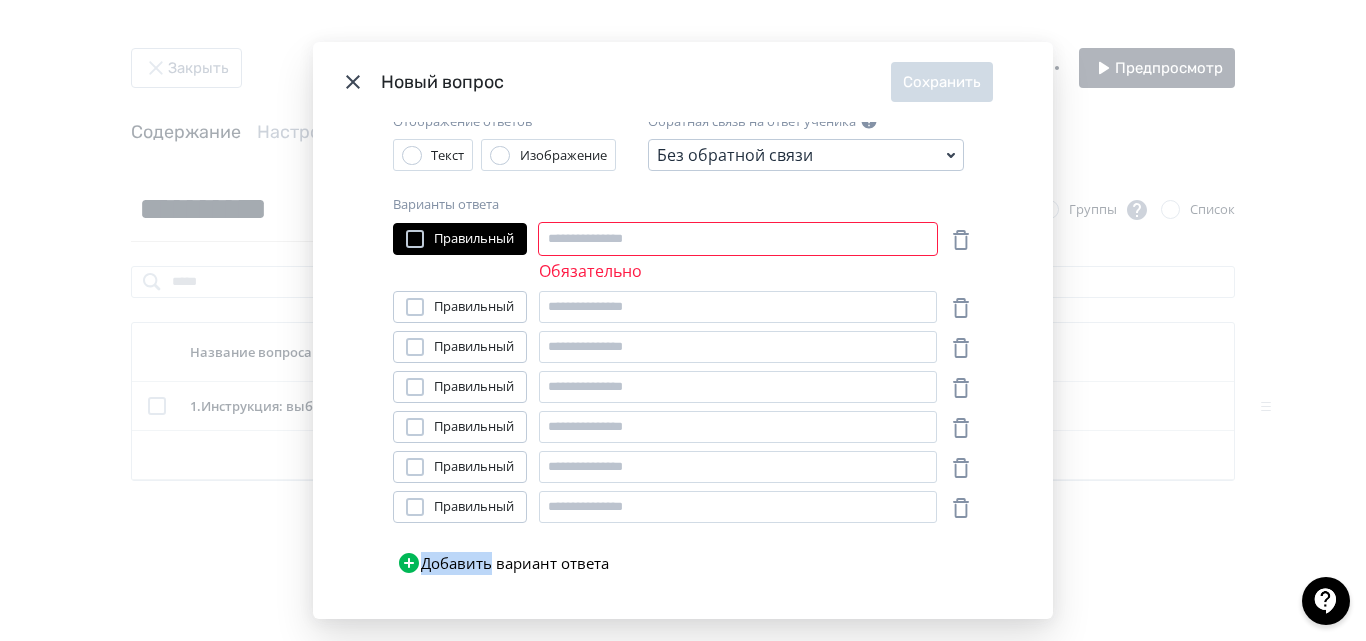 click on "Добавить вариант ответа" at bounding box center [503, 563] 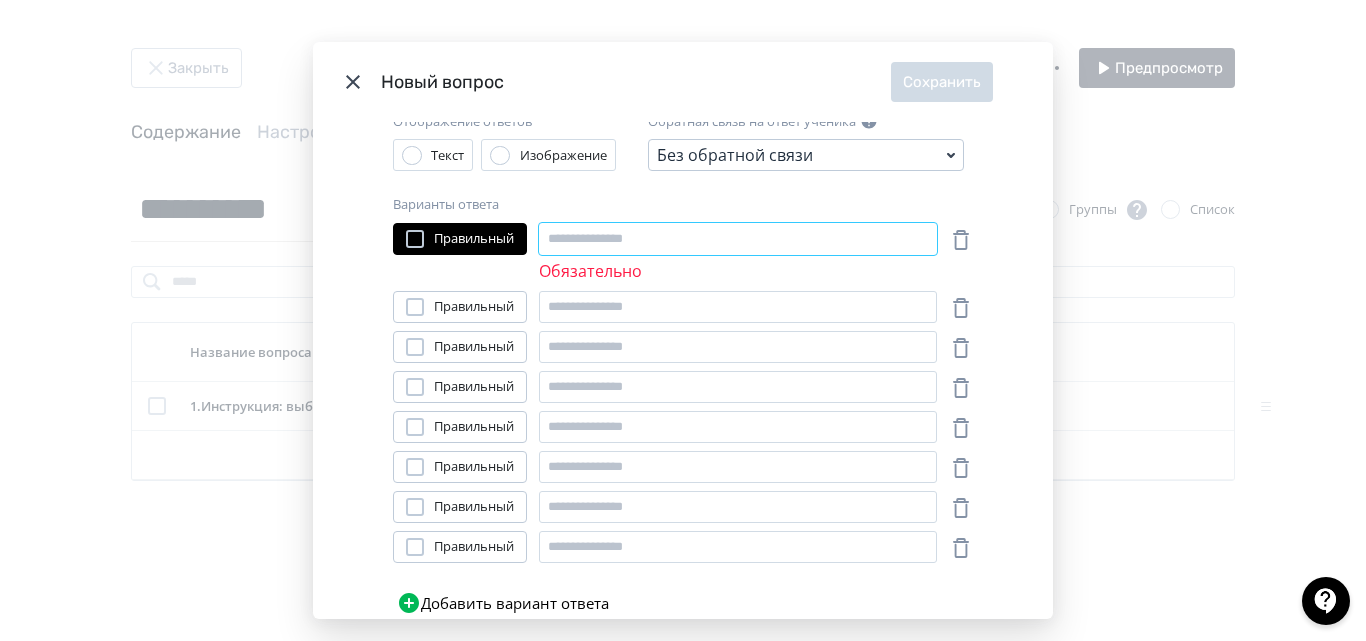 click at bounding box center (738, 239) 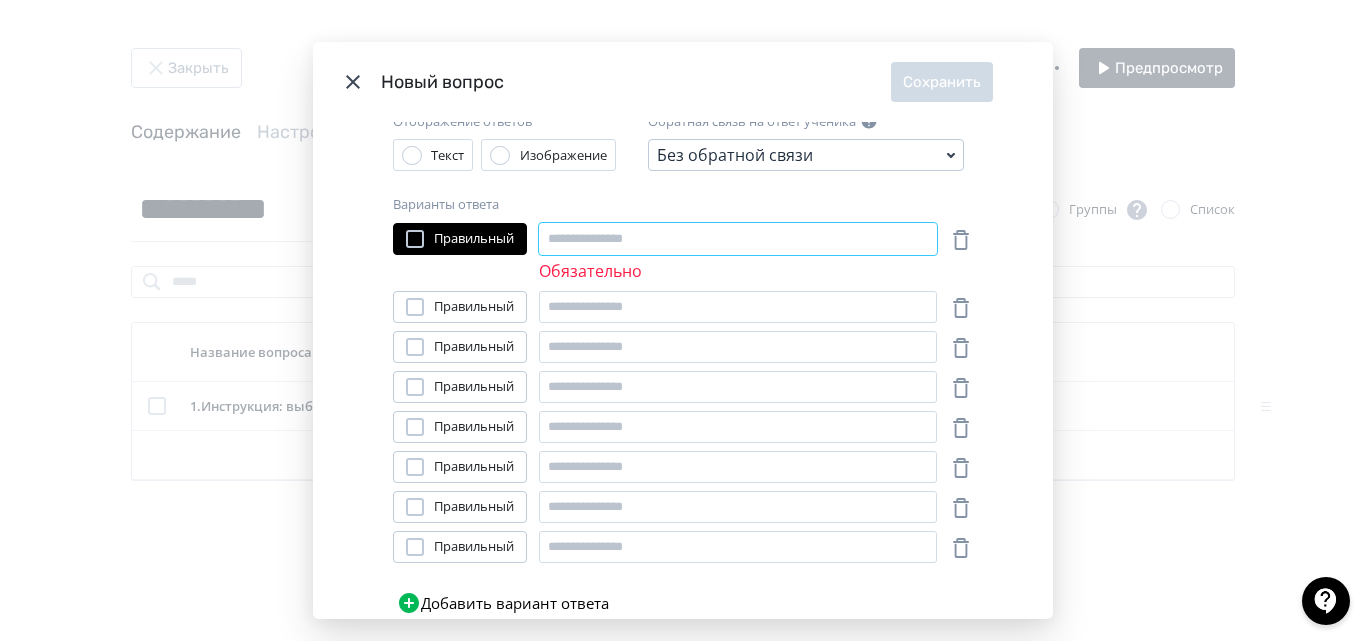 paste on "**********" 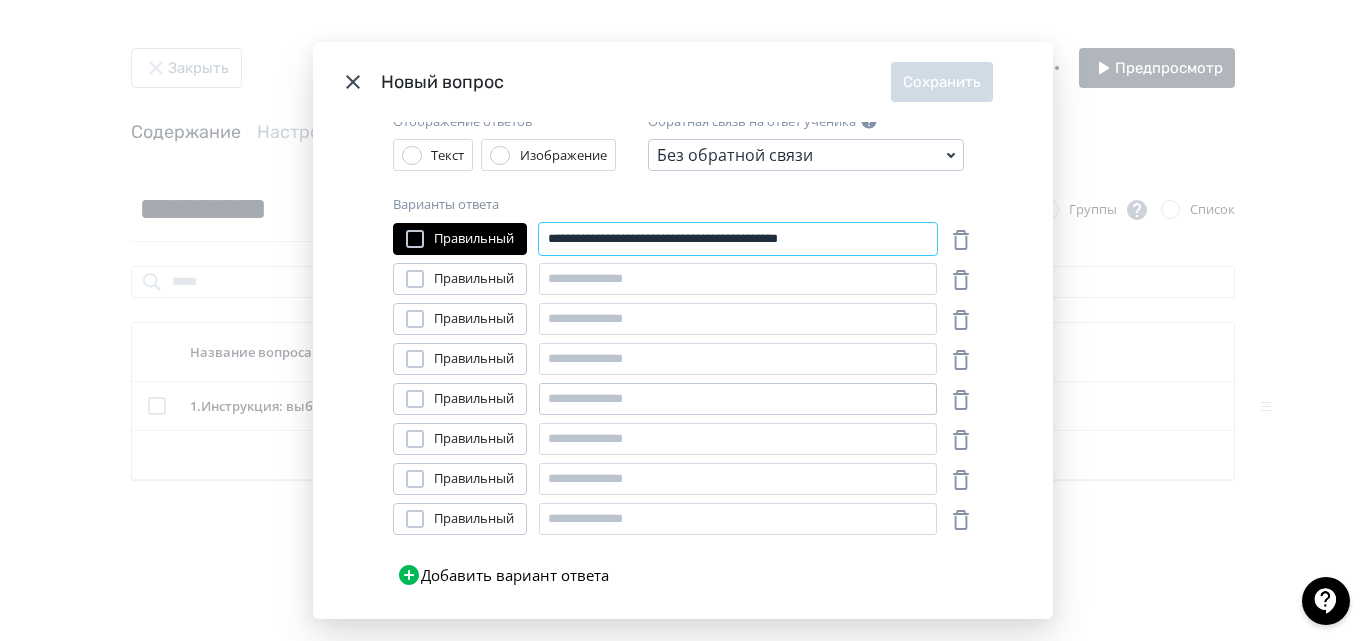 type on "**********" 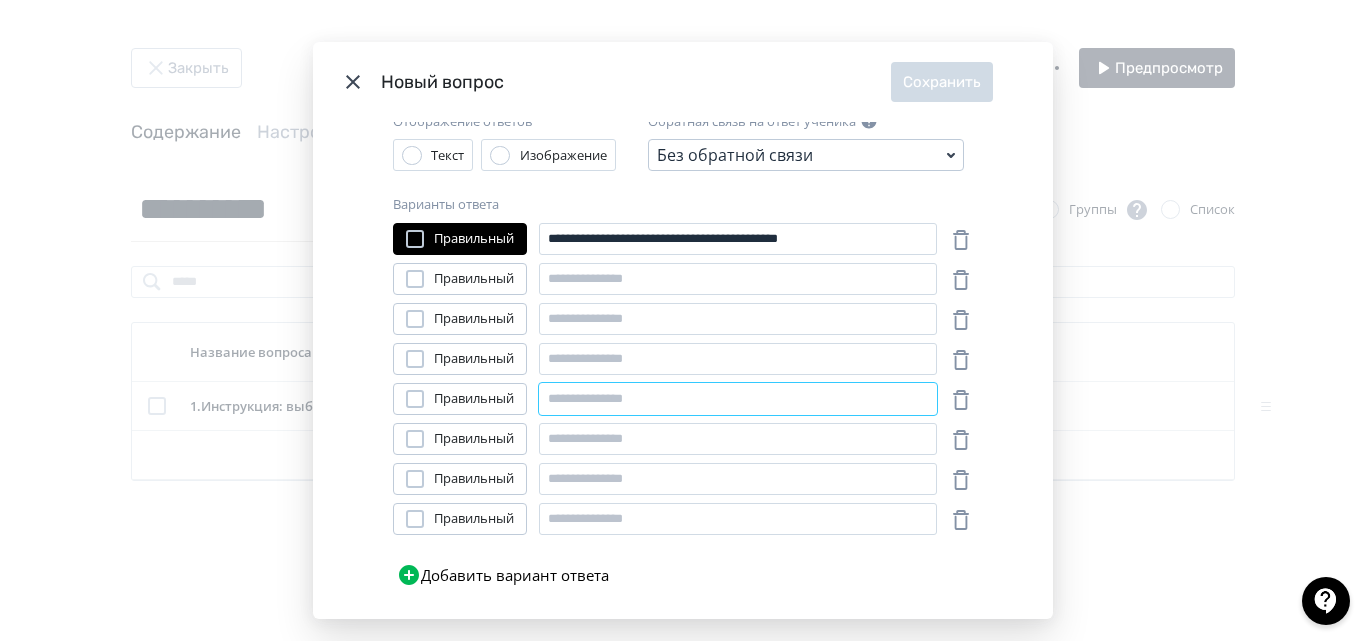 click at bounding box center [738, 399] 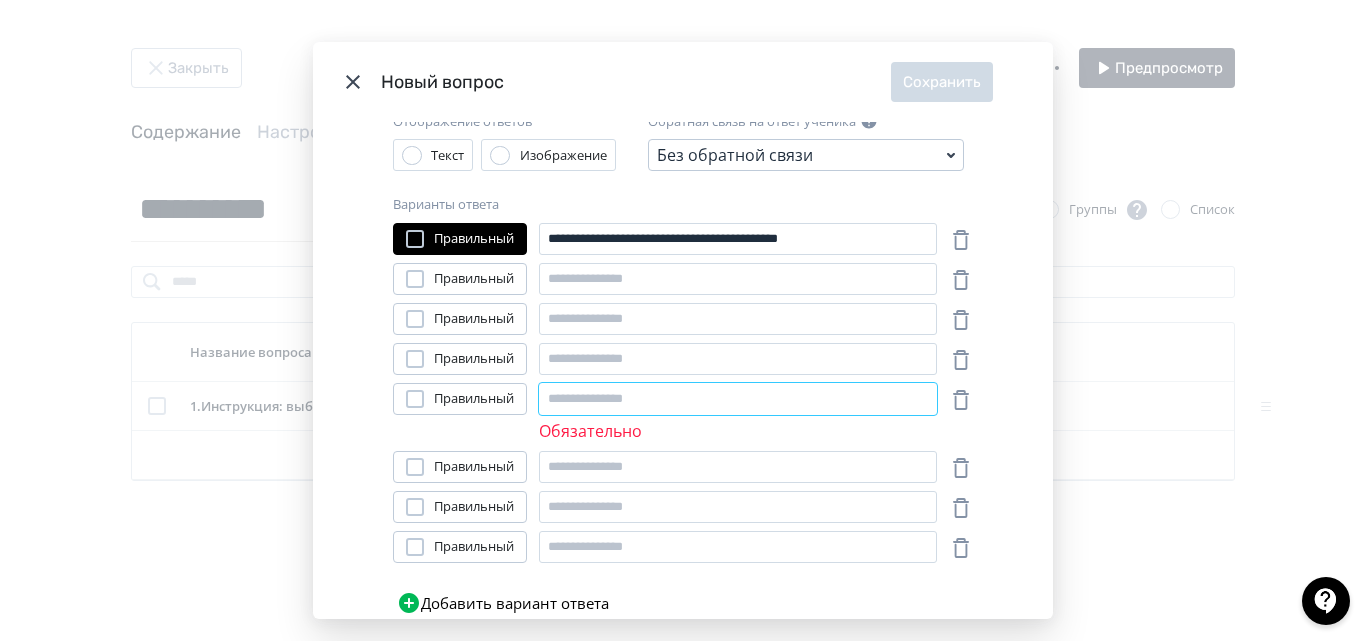 paste on "**********" 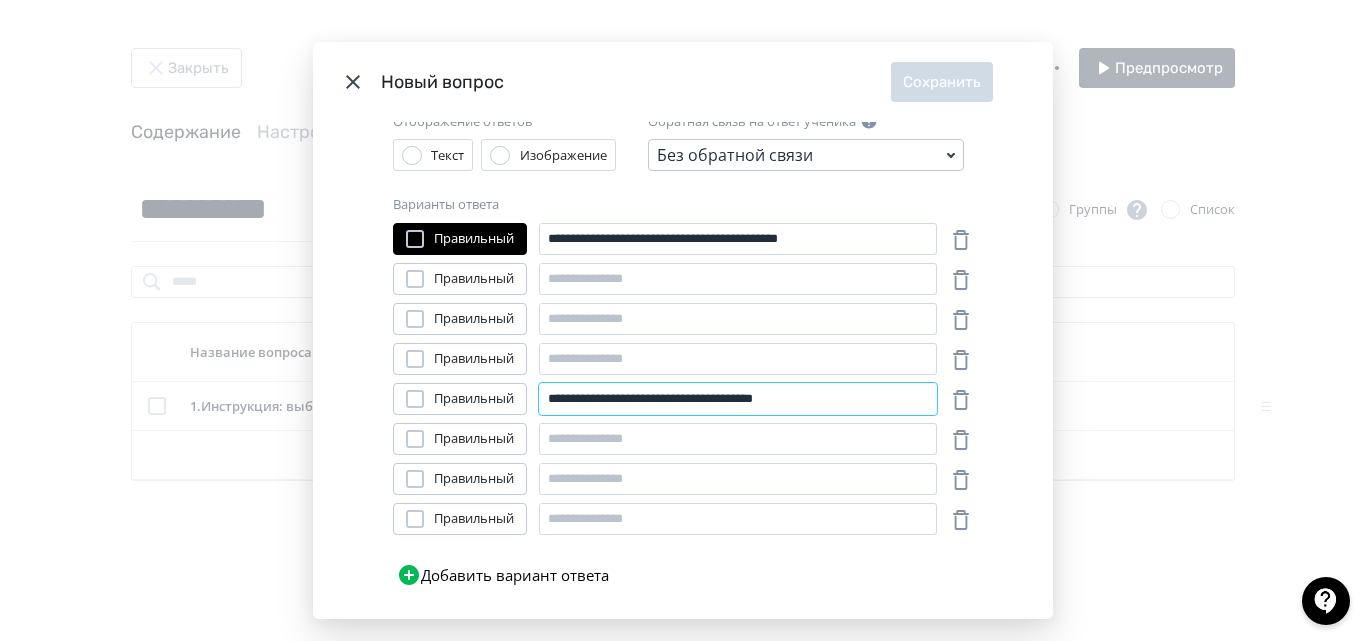 type on "**********" 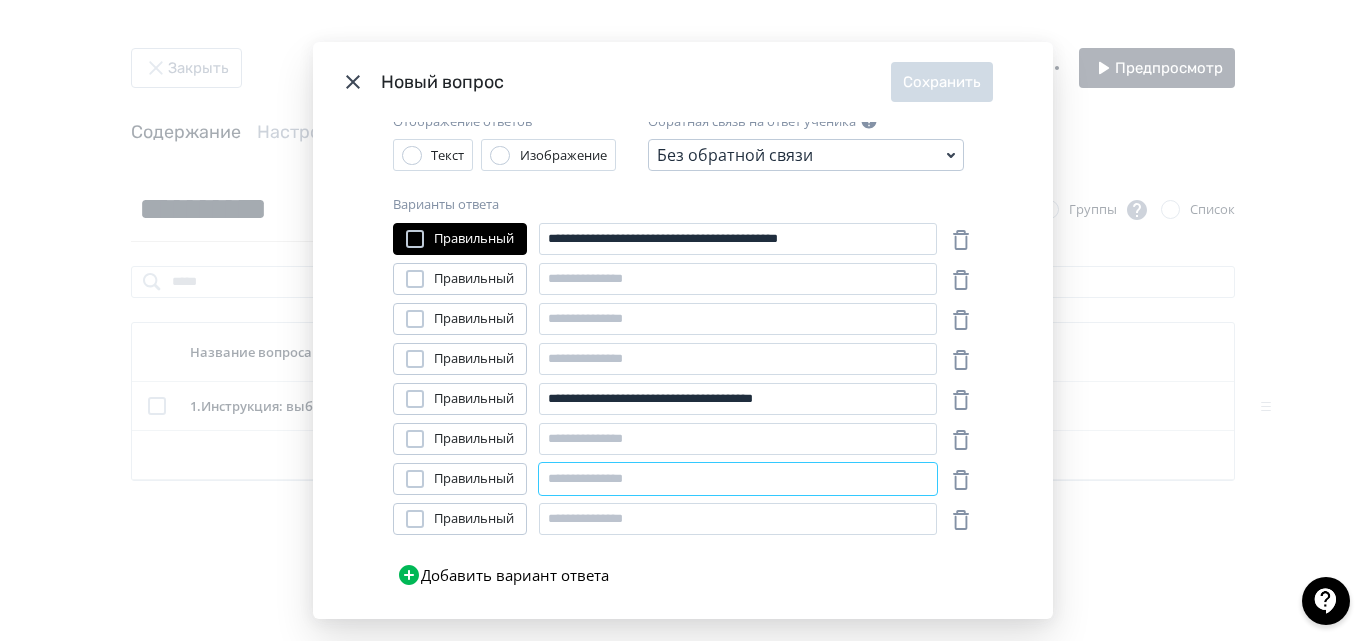 click at bounding box center [738, 479] 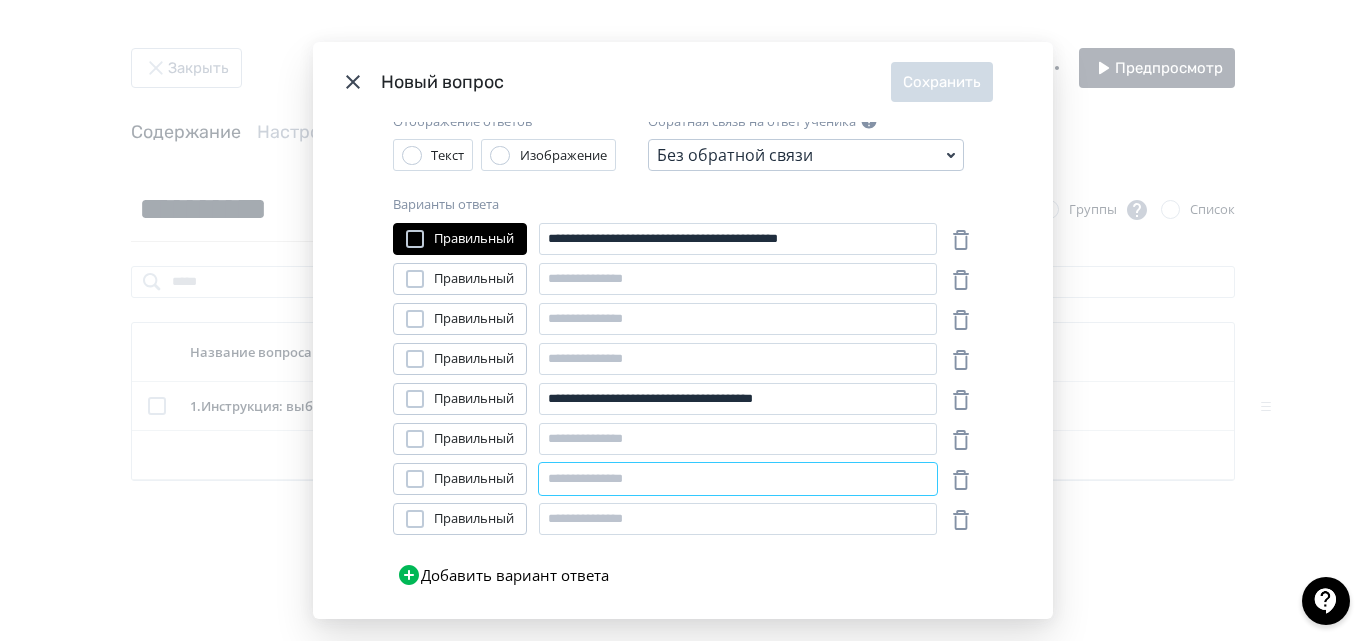 paste on "**********" 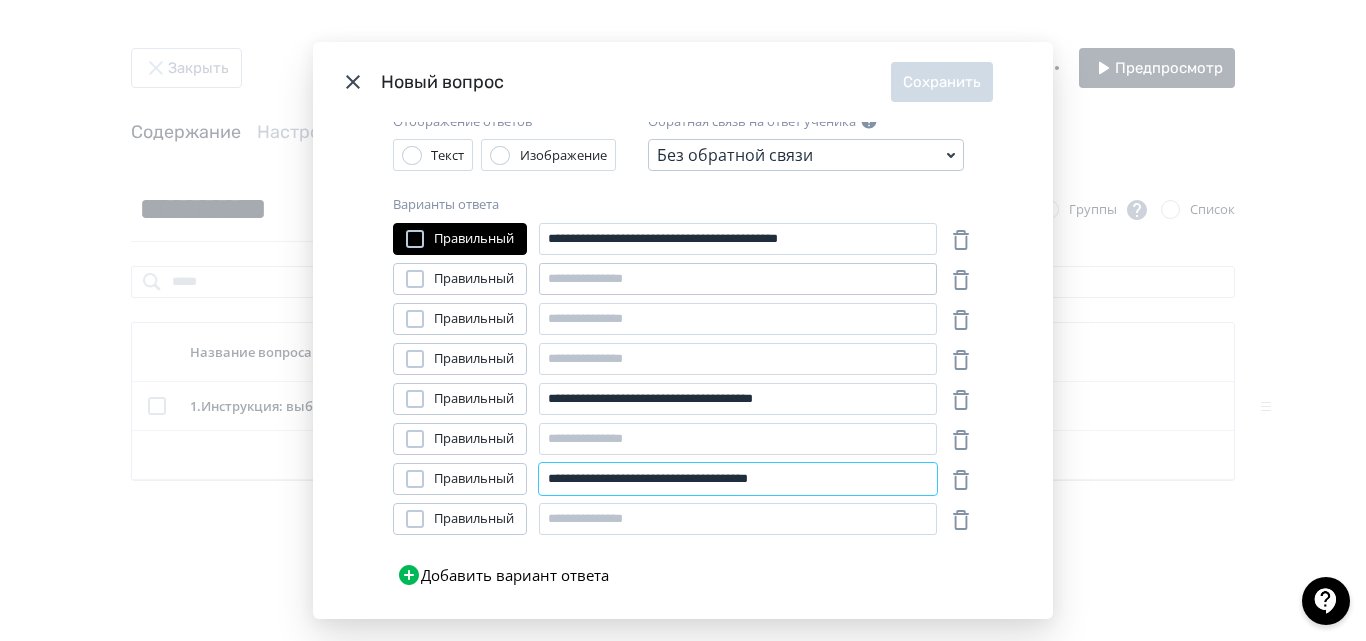 type on "**********" 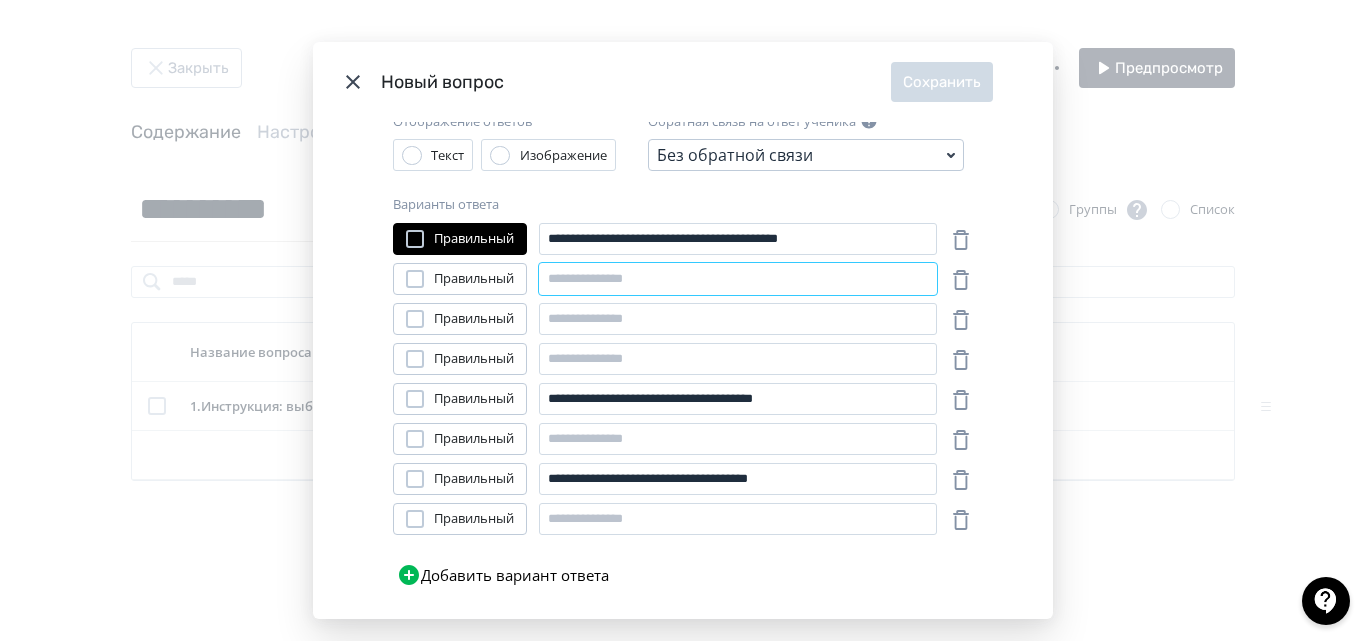 drag, startPoint x: 632, startPoint y: 278, endPoint x: 634, endPoint y: 266, distance: 12.165525 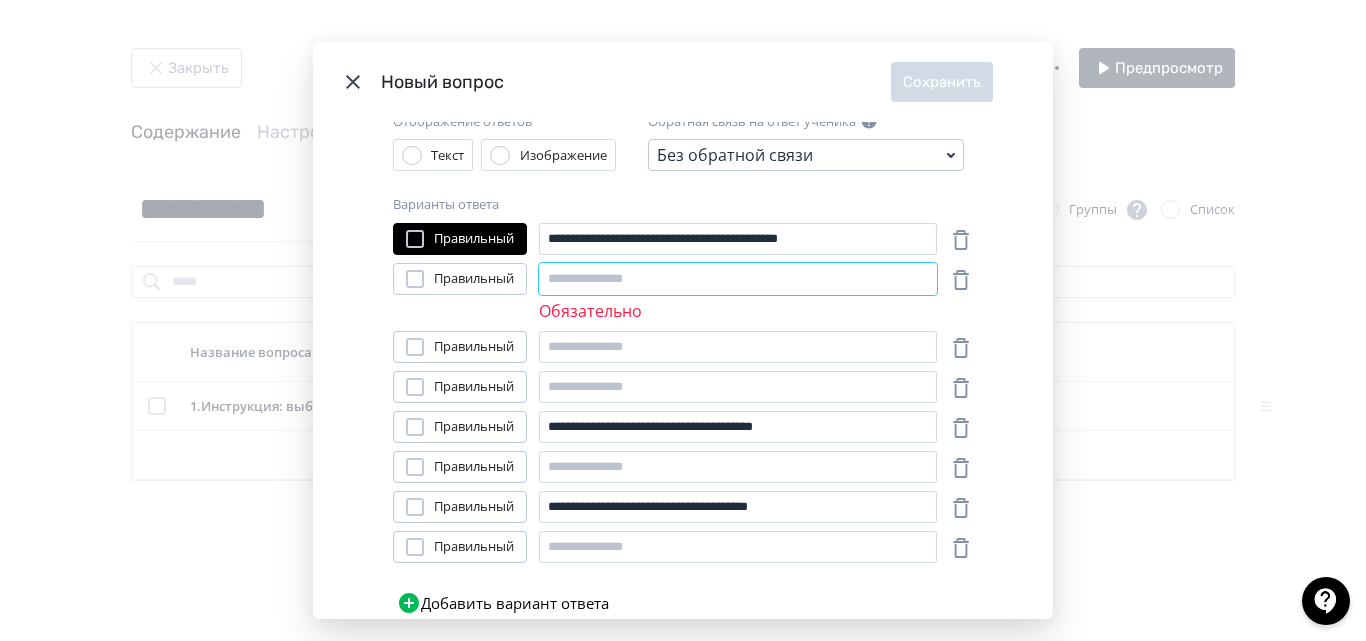 paste on "**********" 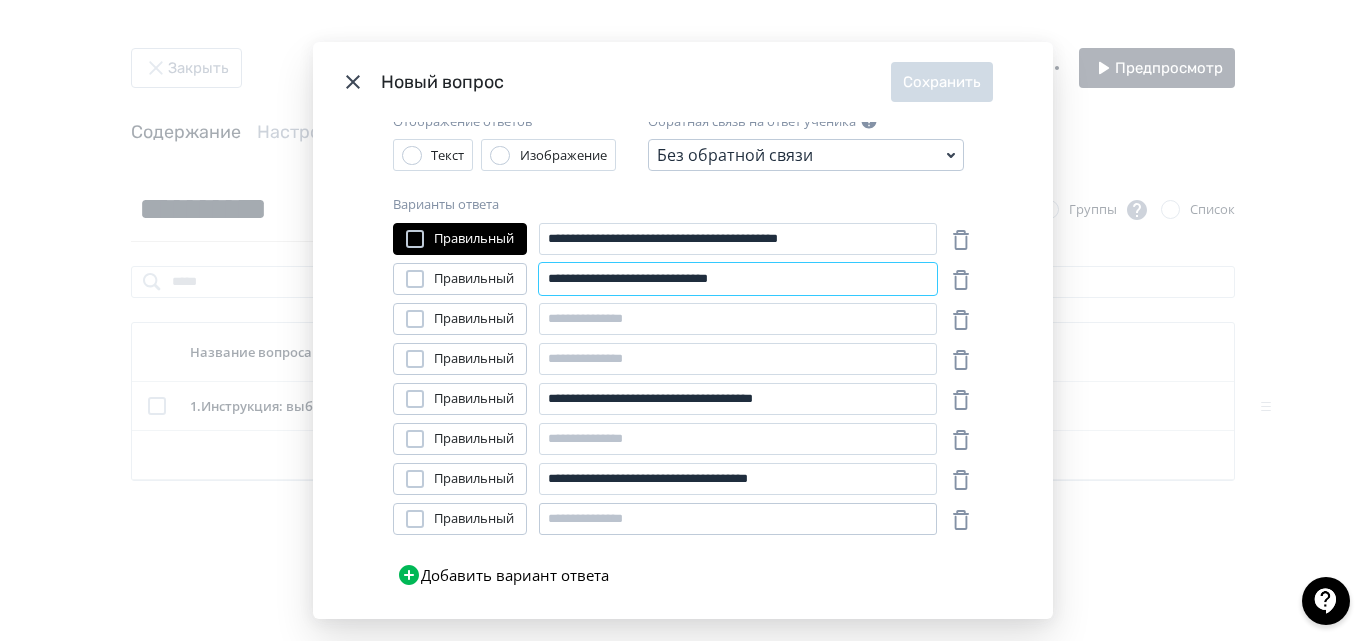 type on "**********" 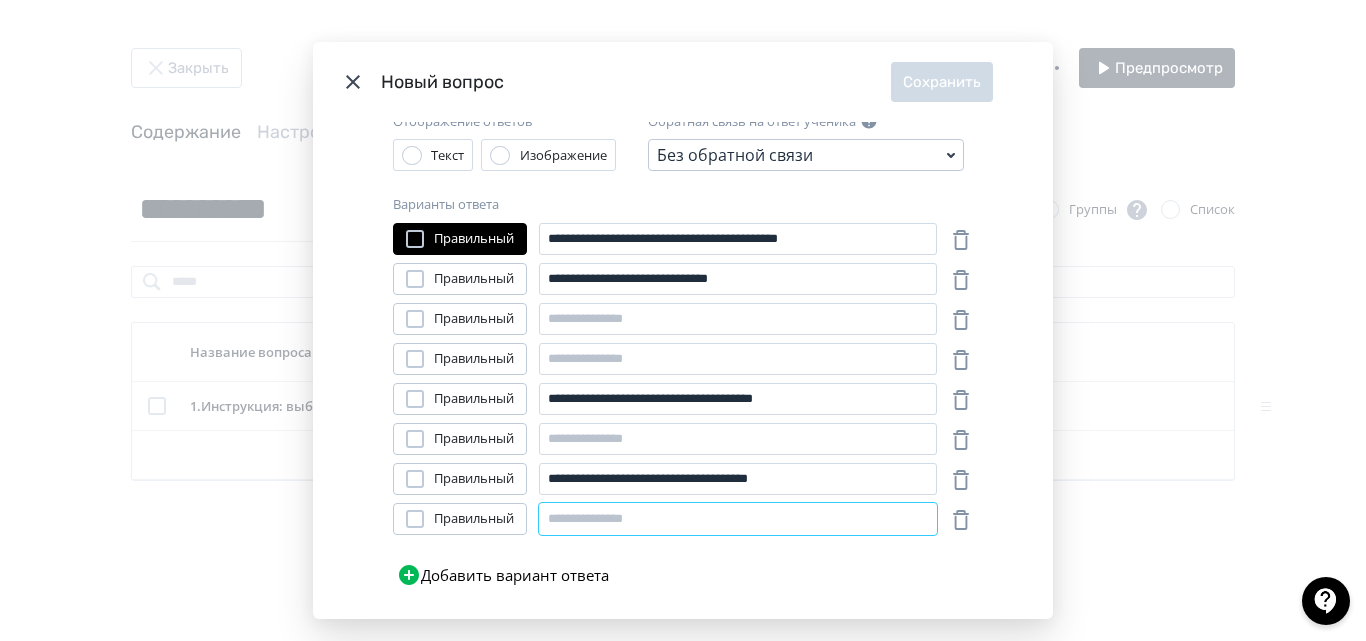 click at bounding box center (738, 519) 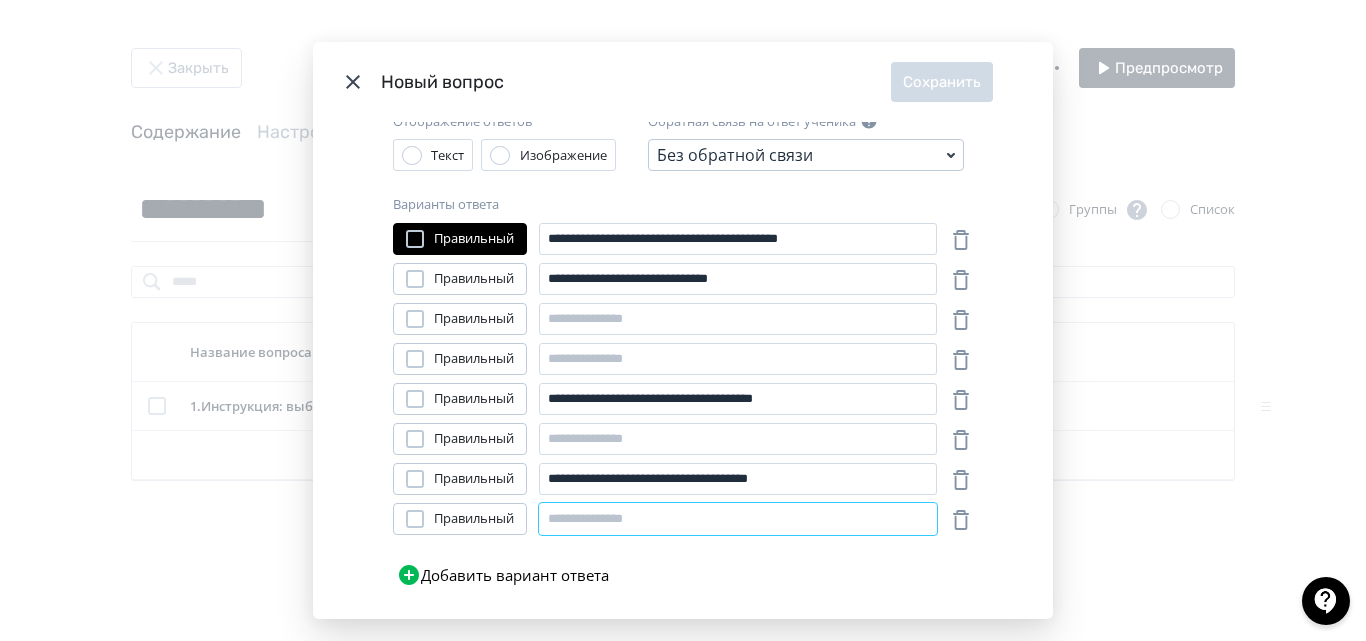 paste on "**********" 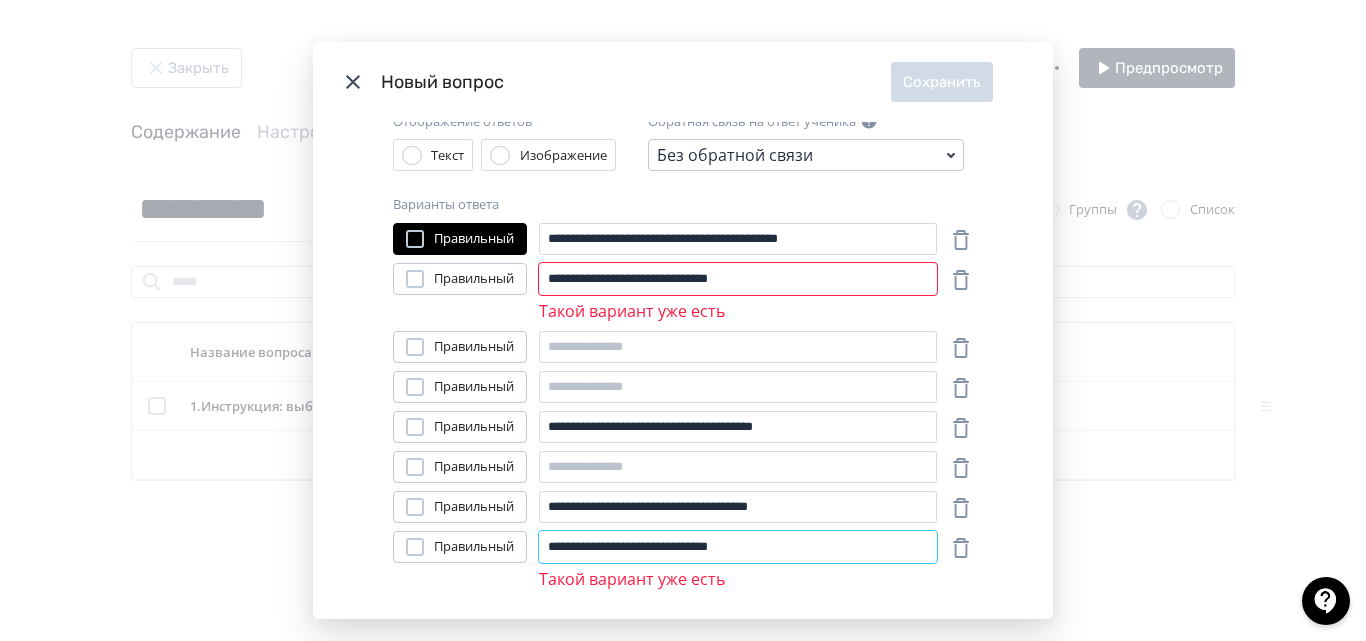drag, startPoint x: 772, startPoint y: 542, endPoint x: 529, endPoint y: 545, distance: 243.01852 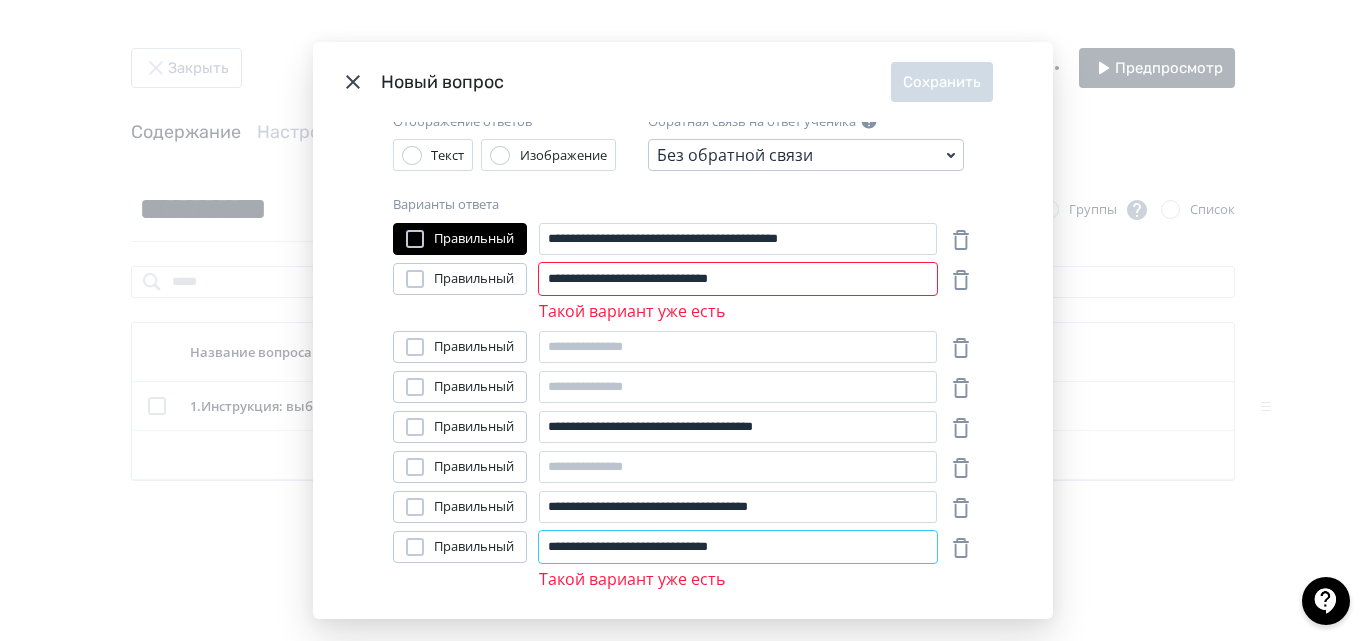 click on "**********" at bounding box center (665, 561) 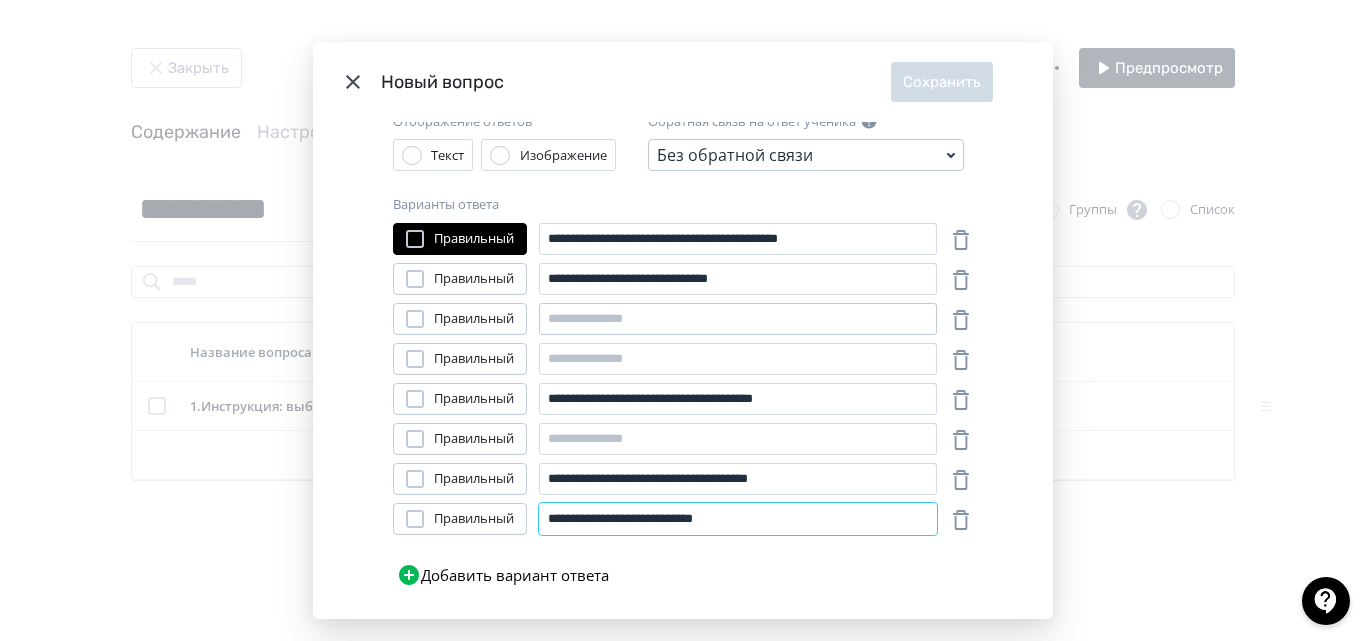 type on "**********" 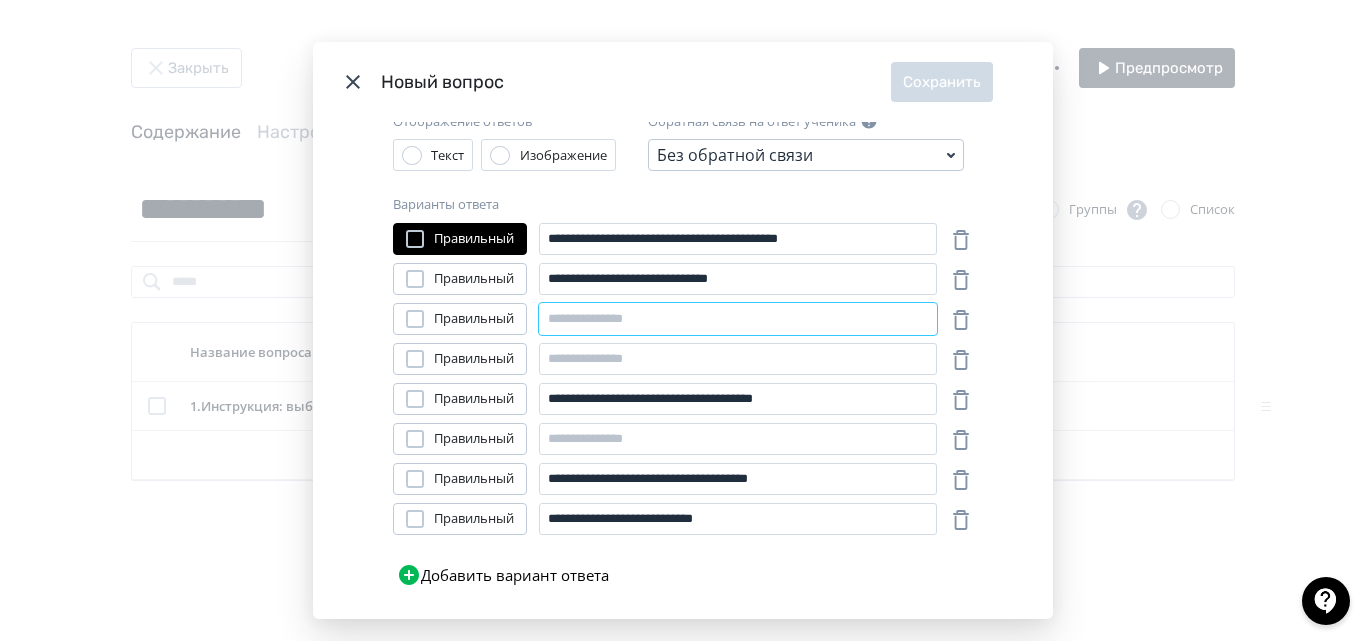 click at bounding box center [738, 319] 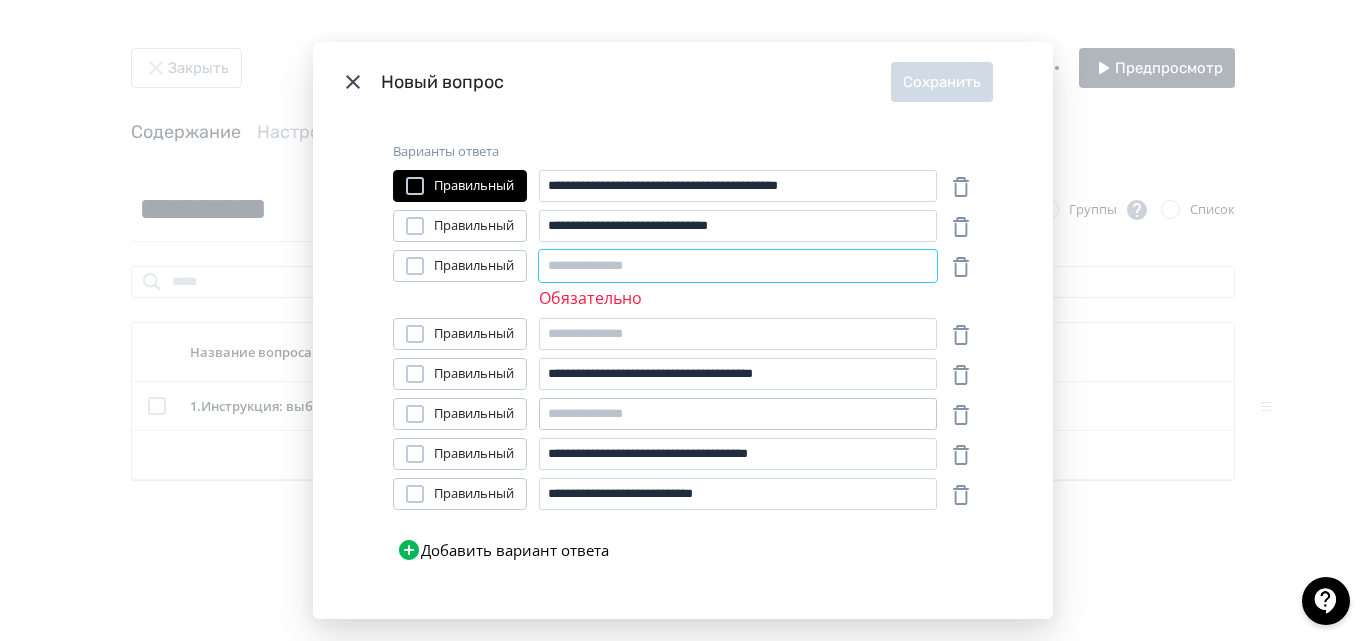 scroll, scrollTop: 449, scrollLeft: 0, axis: vertical 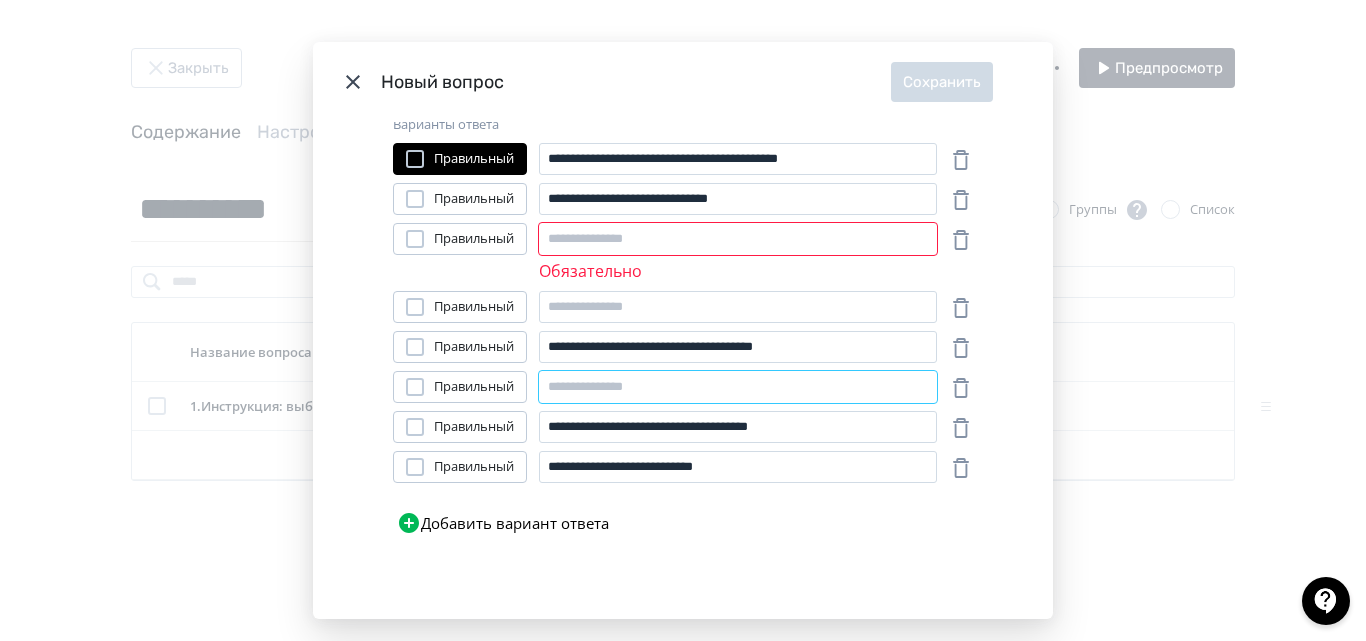 click at bounding box center [738, 387] 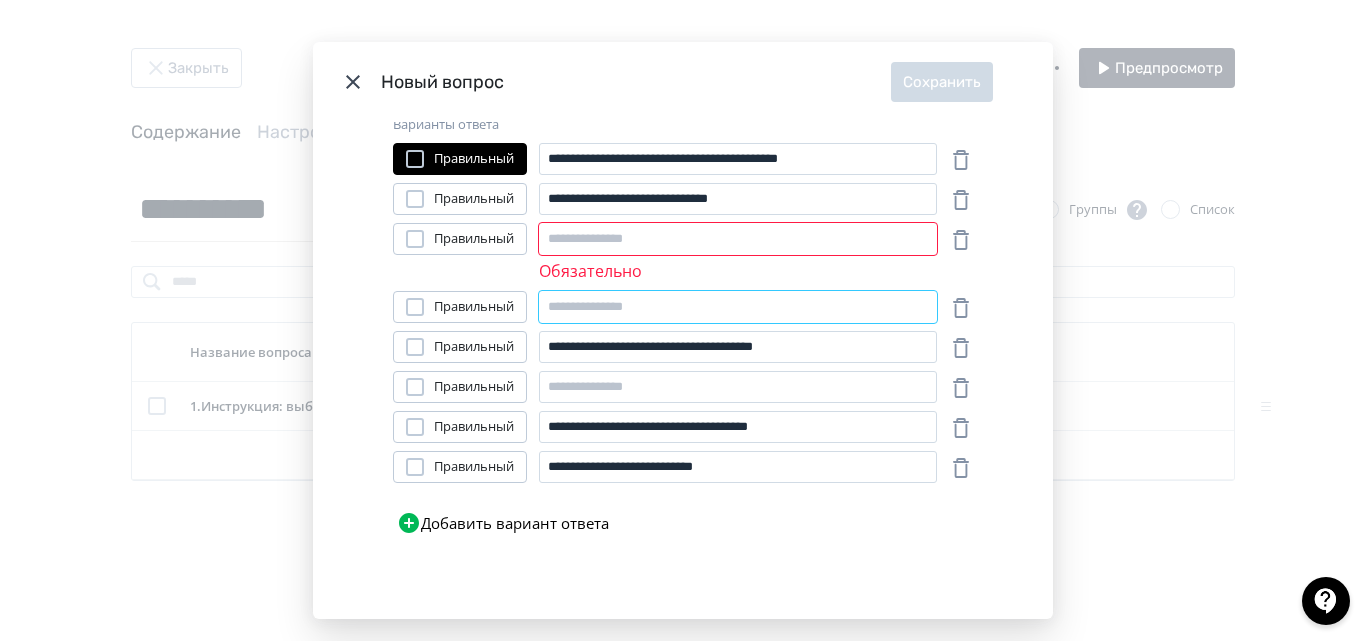 click at bounding box center [738, 307] 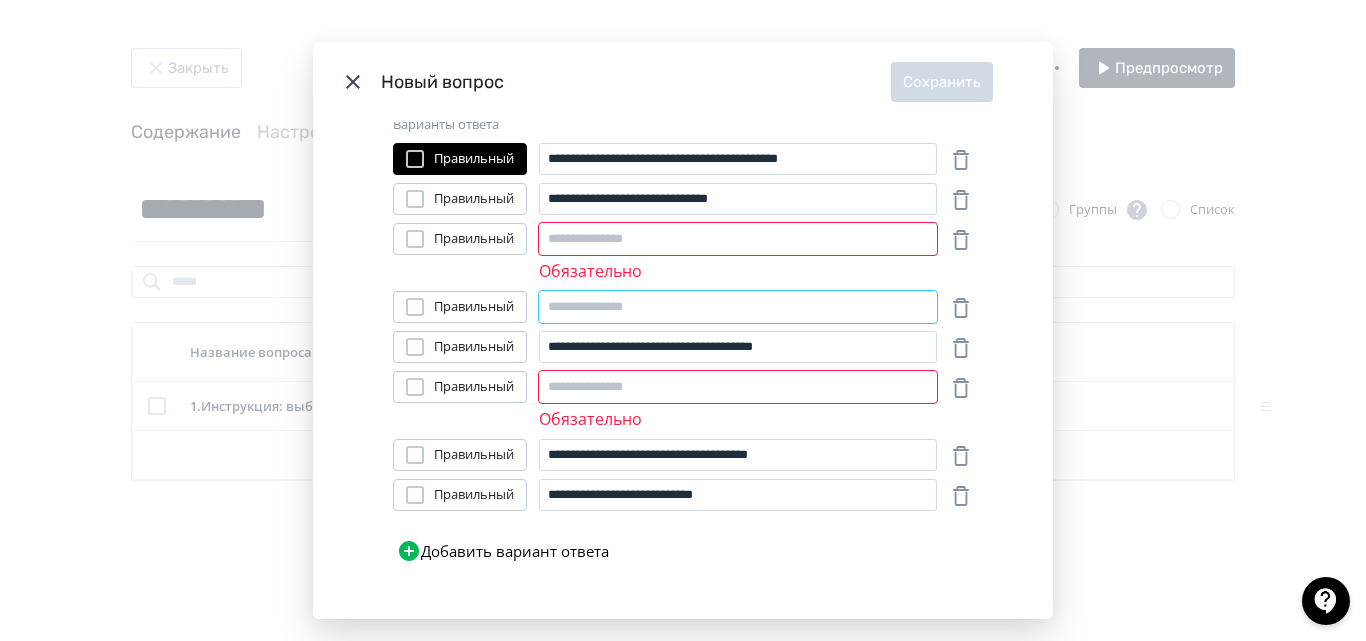 paste on "**********" 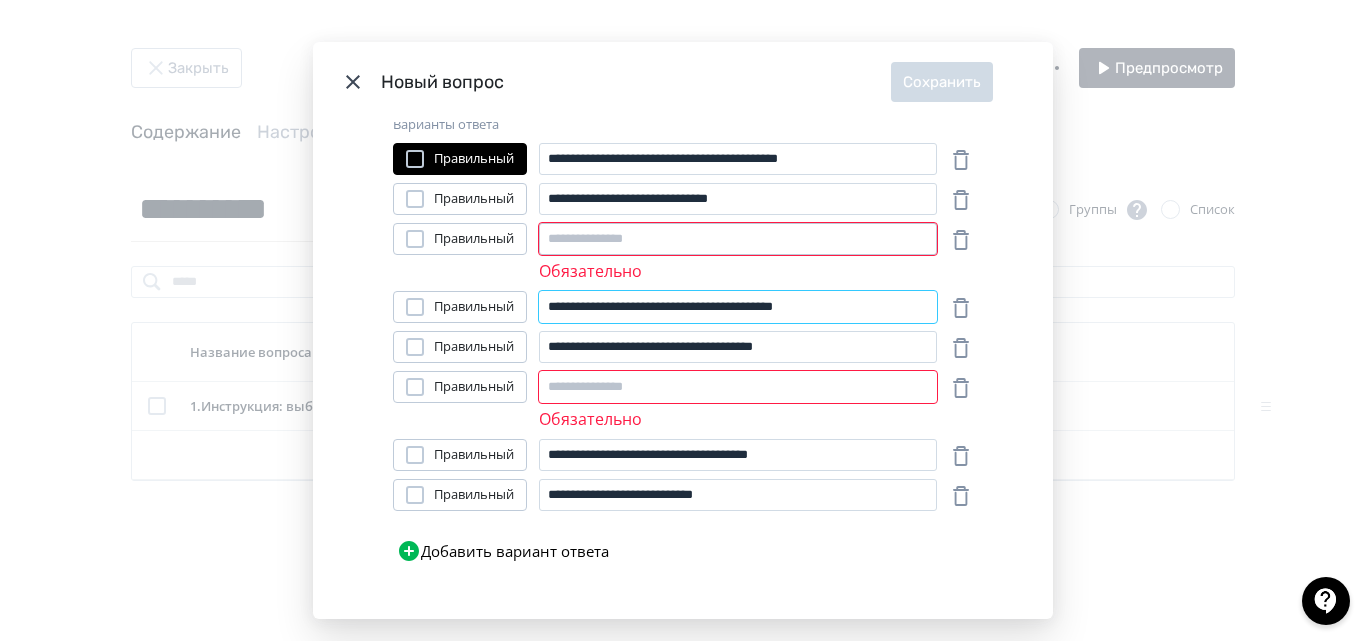 type on "**********" 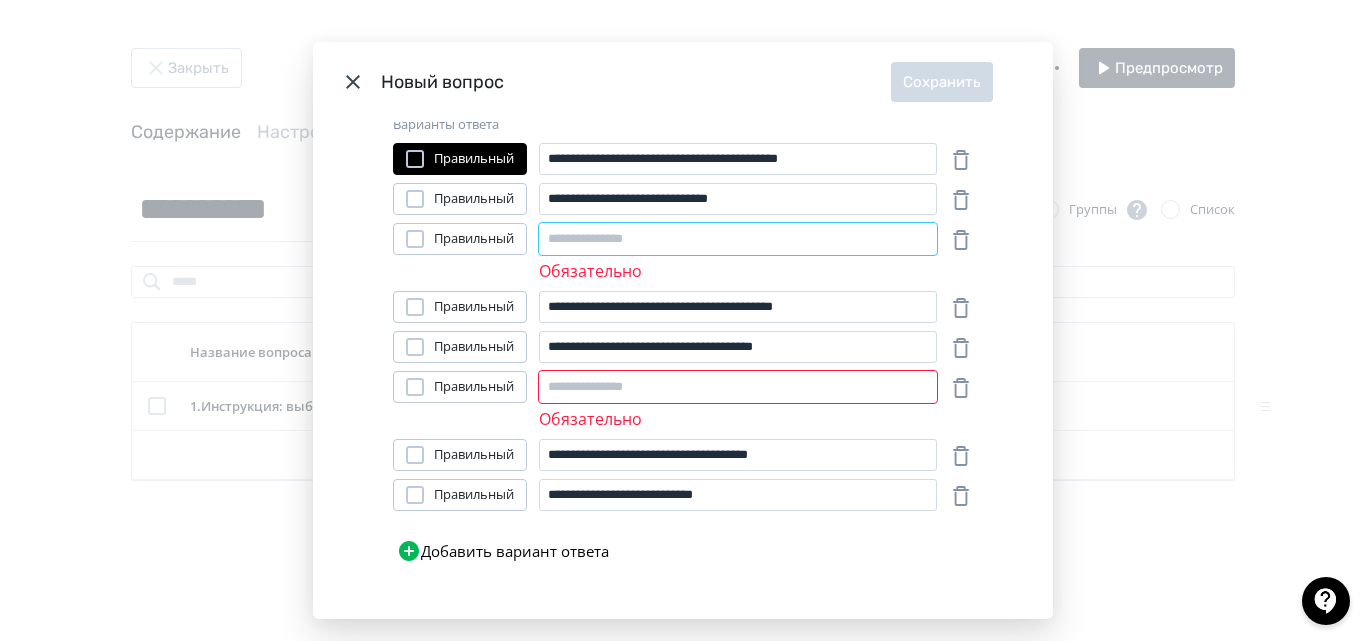 click at bounding box center [738, 239] 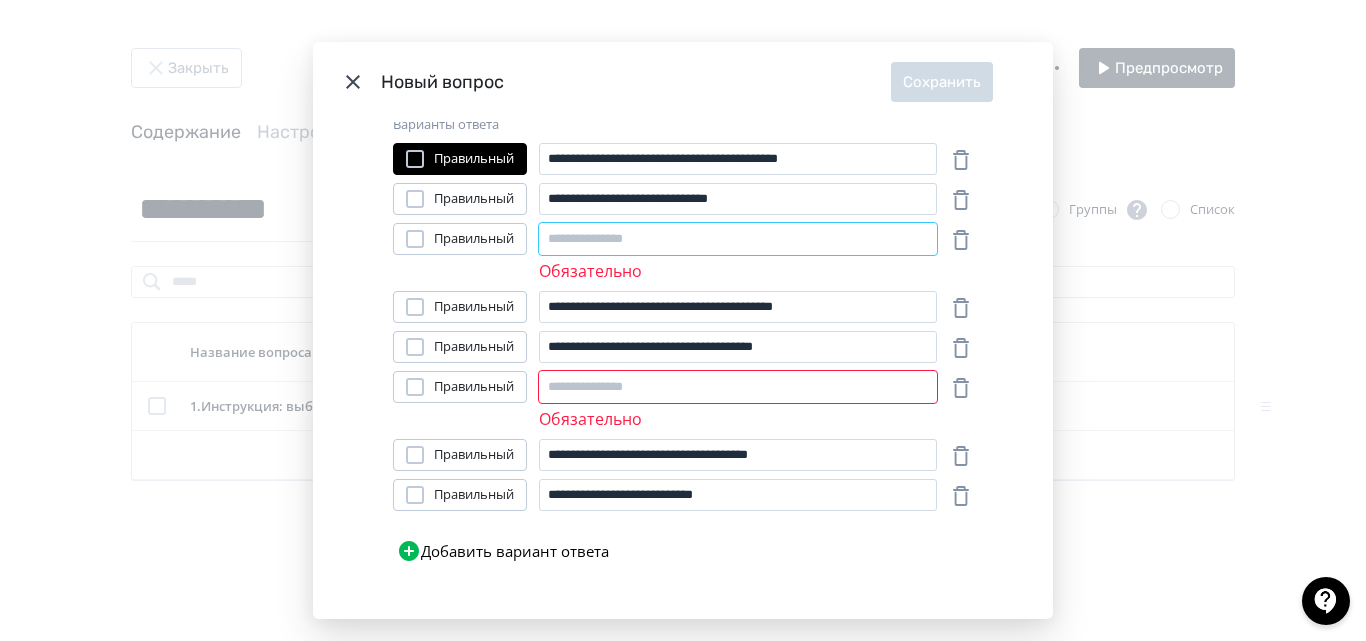 paste on "**********" 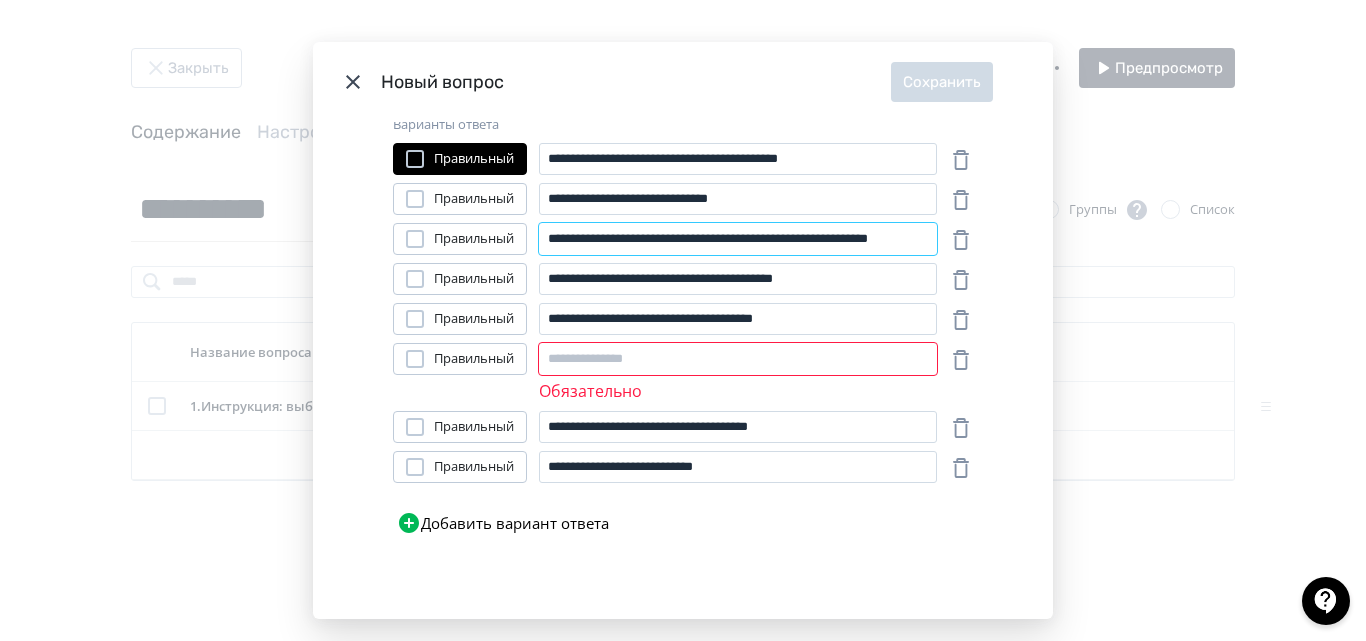 scroll, scrollTop: 0, scrollLeft: 81, axis: horizontal 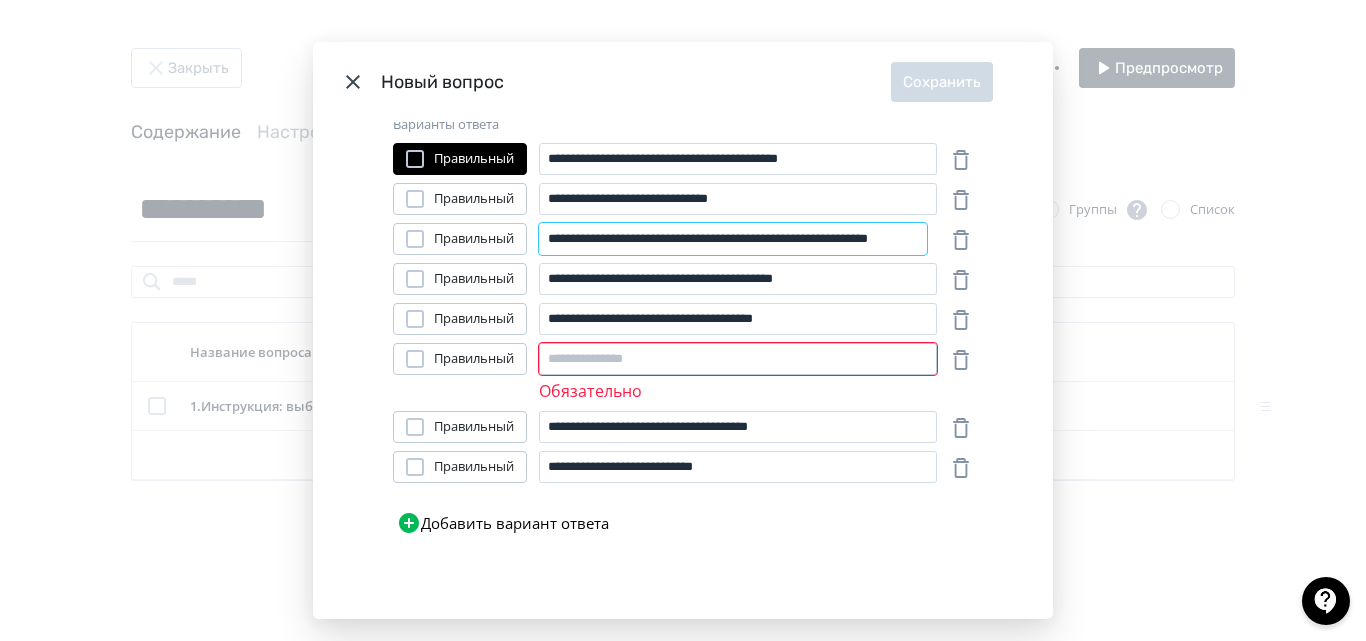 type on "**********" 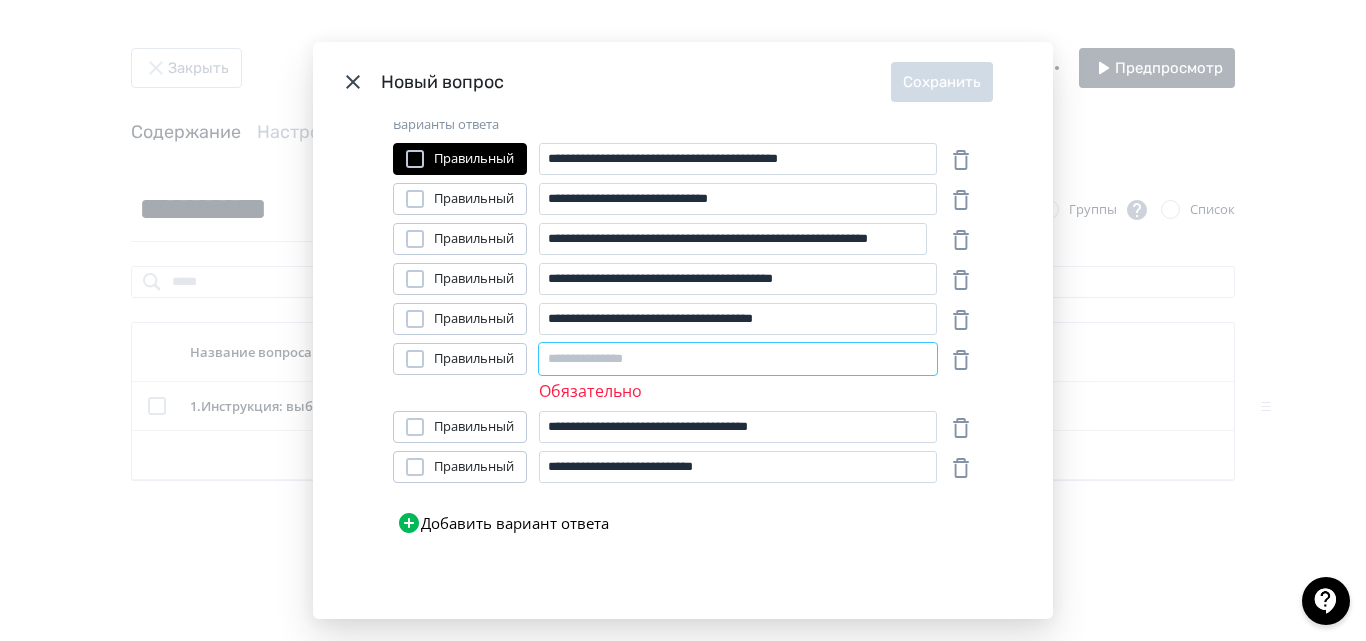 click at bounding box center (738, 359) 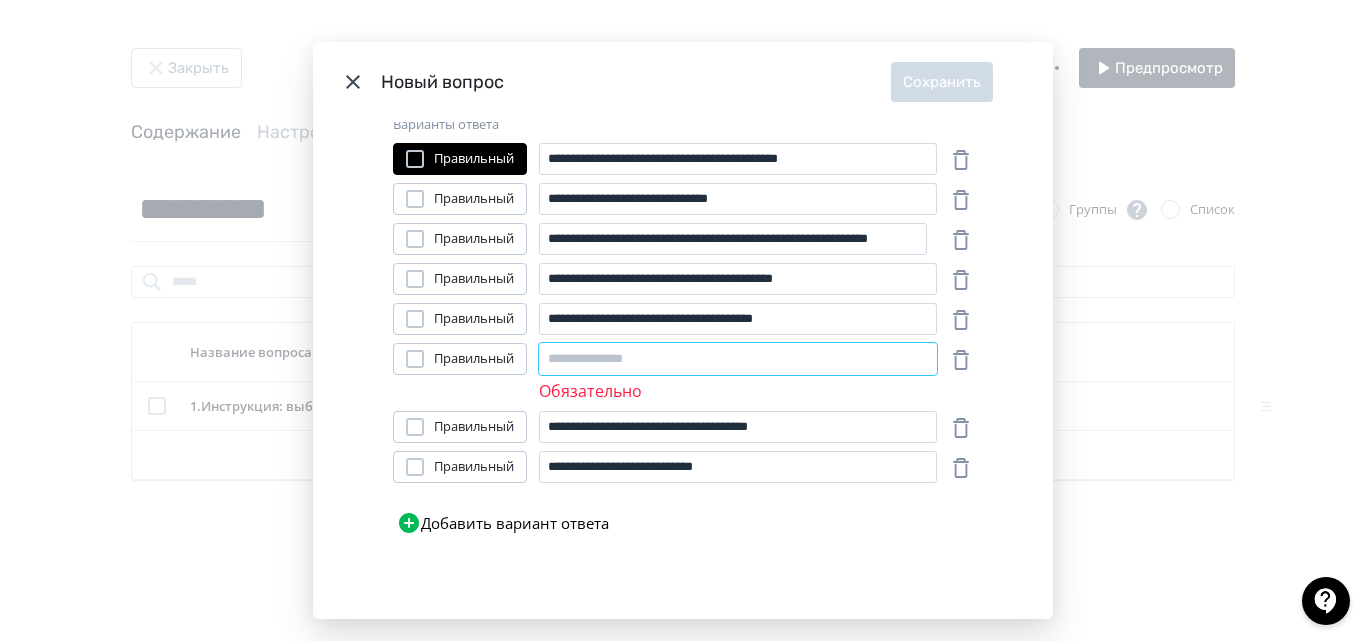 click at bounding box center (738, 359) 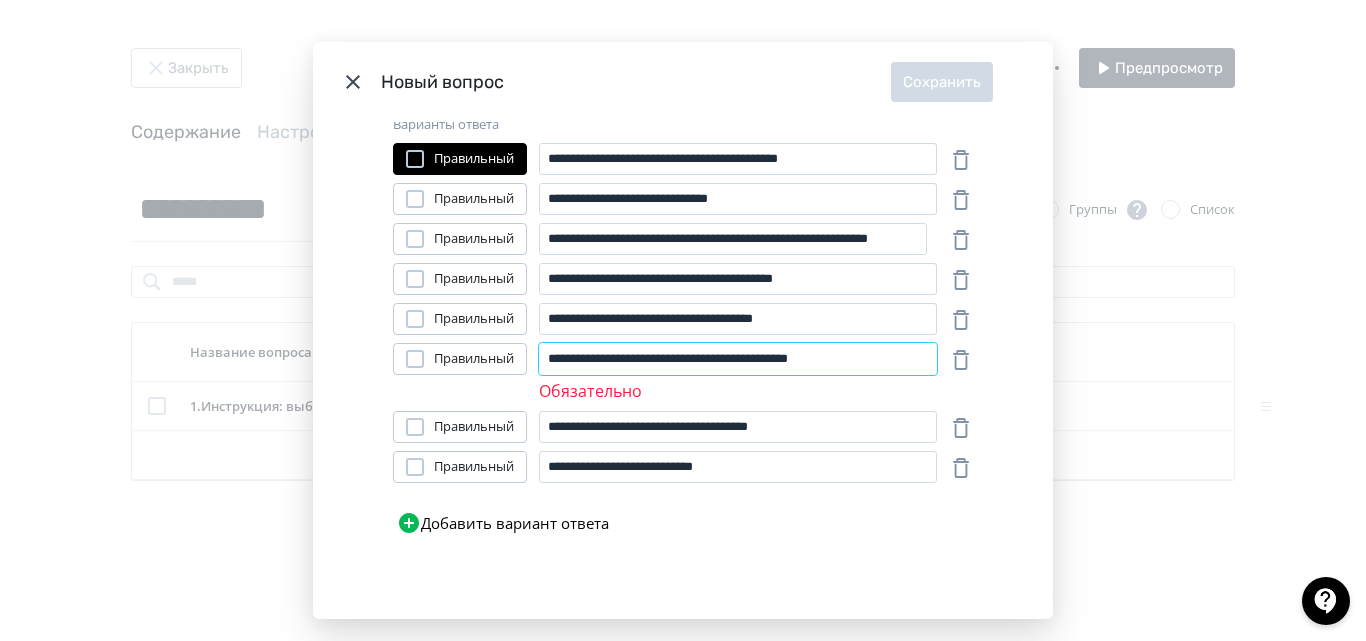 scroll, scrollTop: 421, scrollLeft: 0, axis: vertical 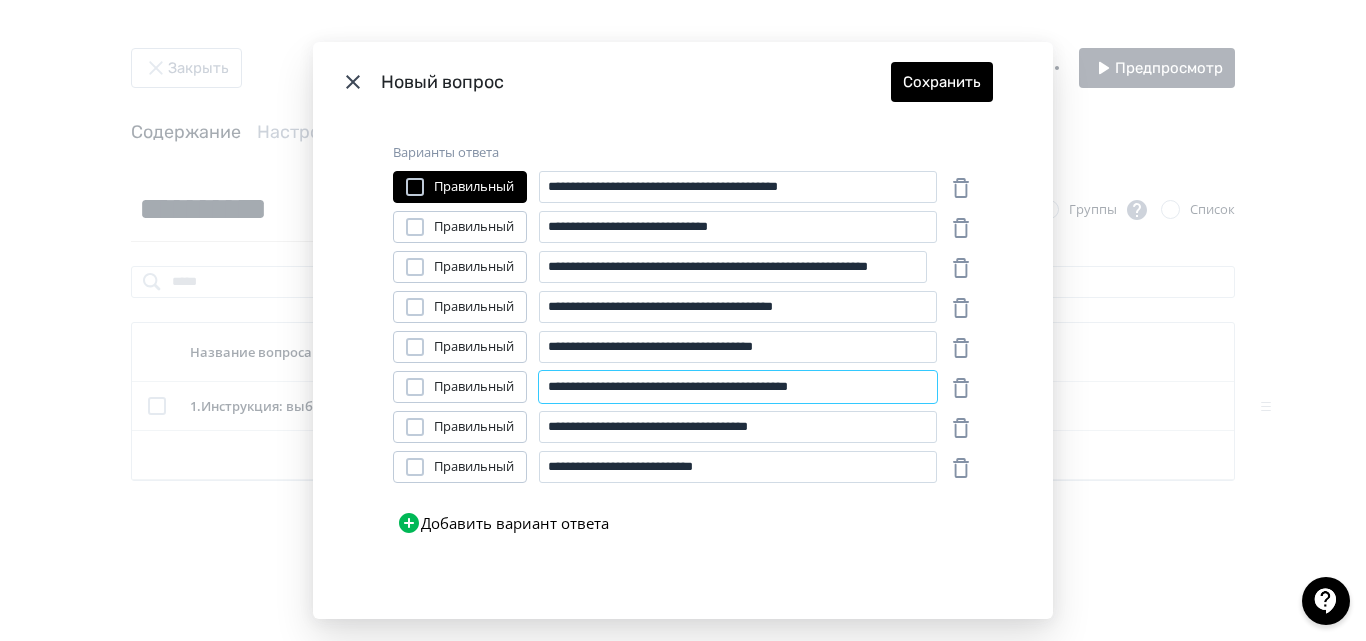 type on "**********" 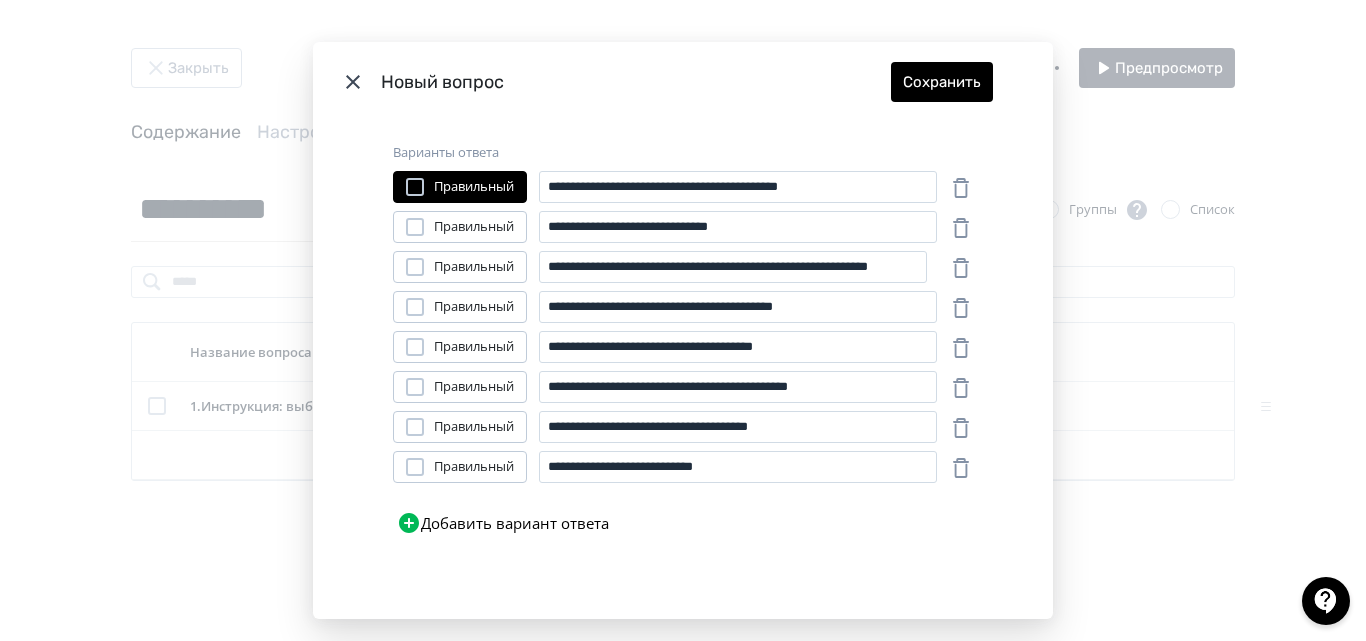 click on "Добавить вариант ответа" at bounding box center (503, 523) 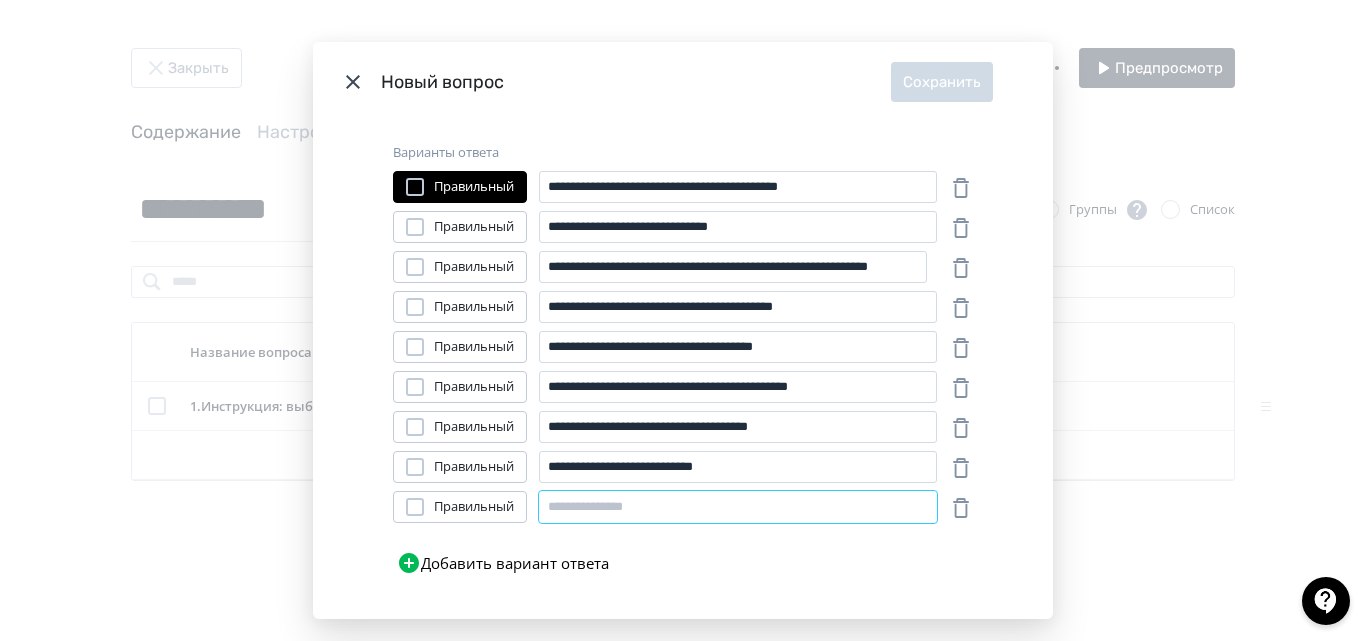 click at bounding box center (738, 507) 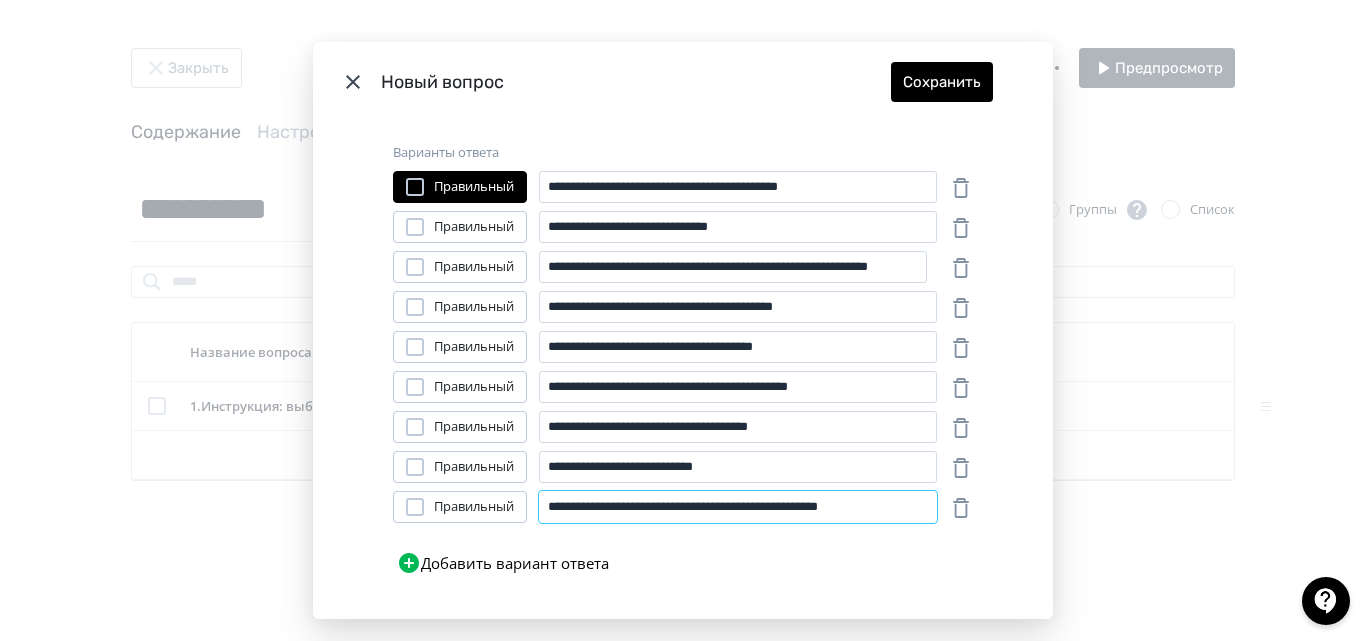 scroll, scrollTop: 0, scrollLeft: 14, axis: horizontal 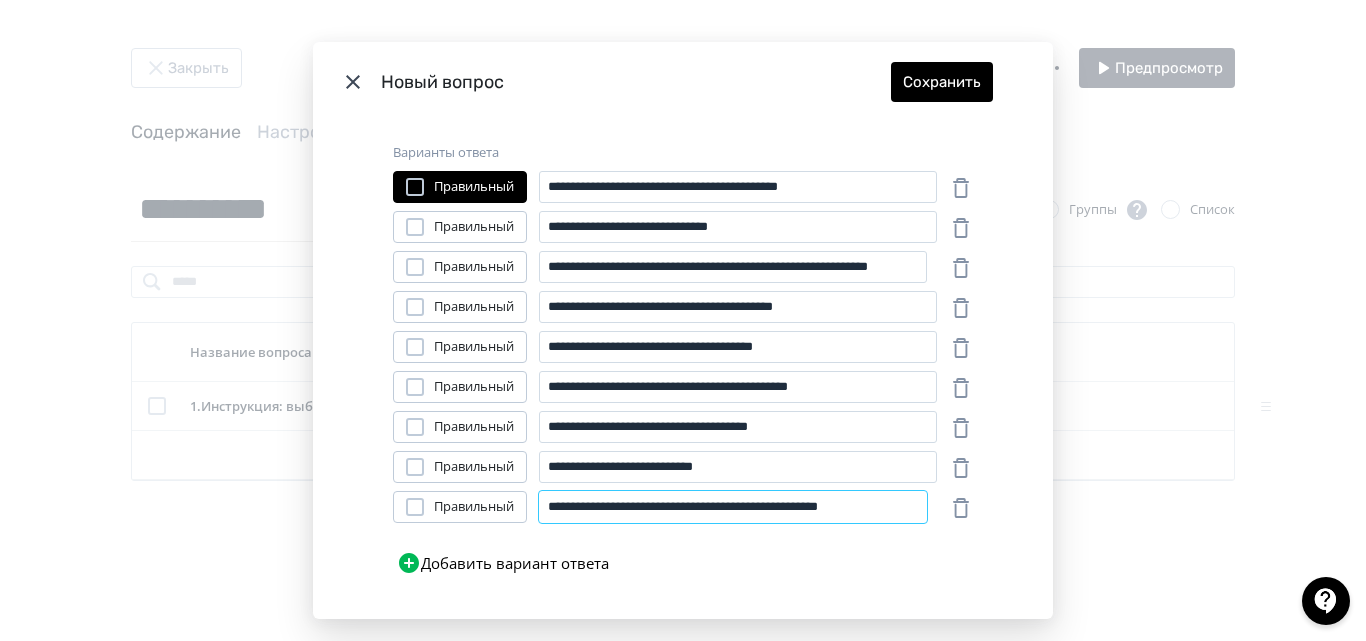 type on "**********" 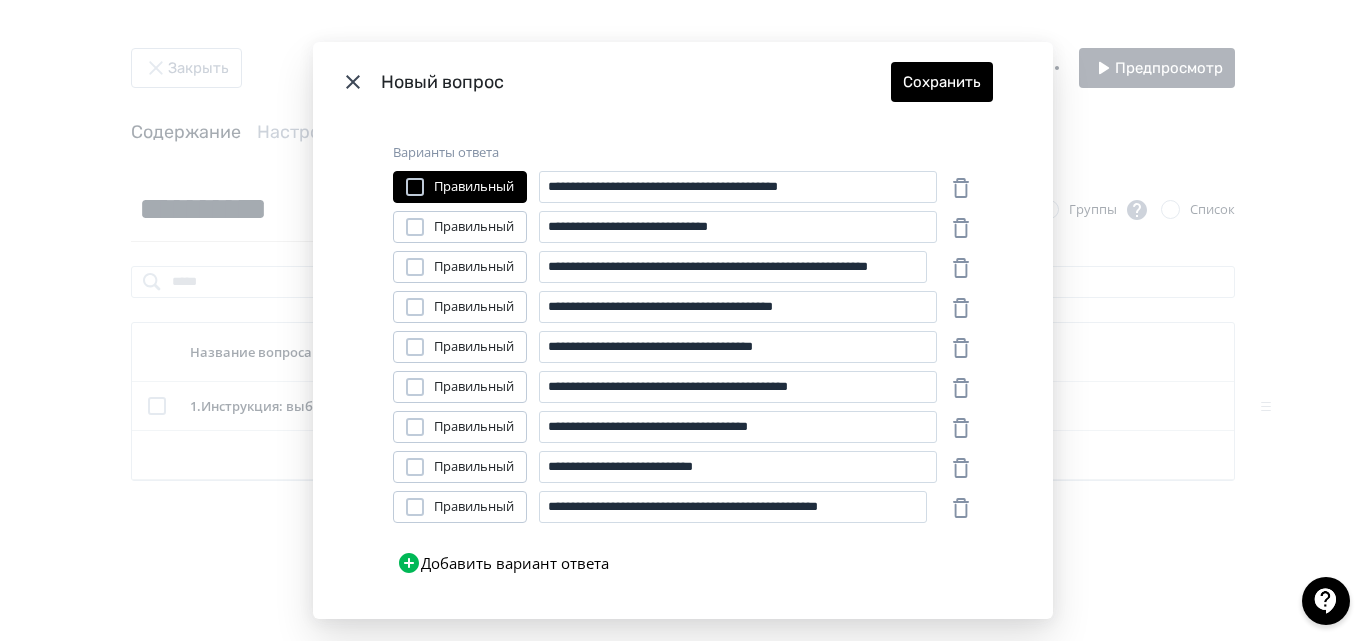 click on "**********" at bounding box center (683, 377) 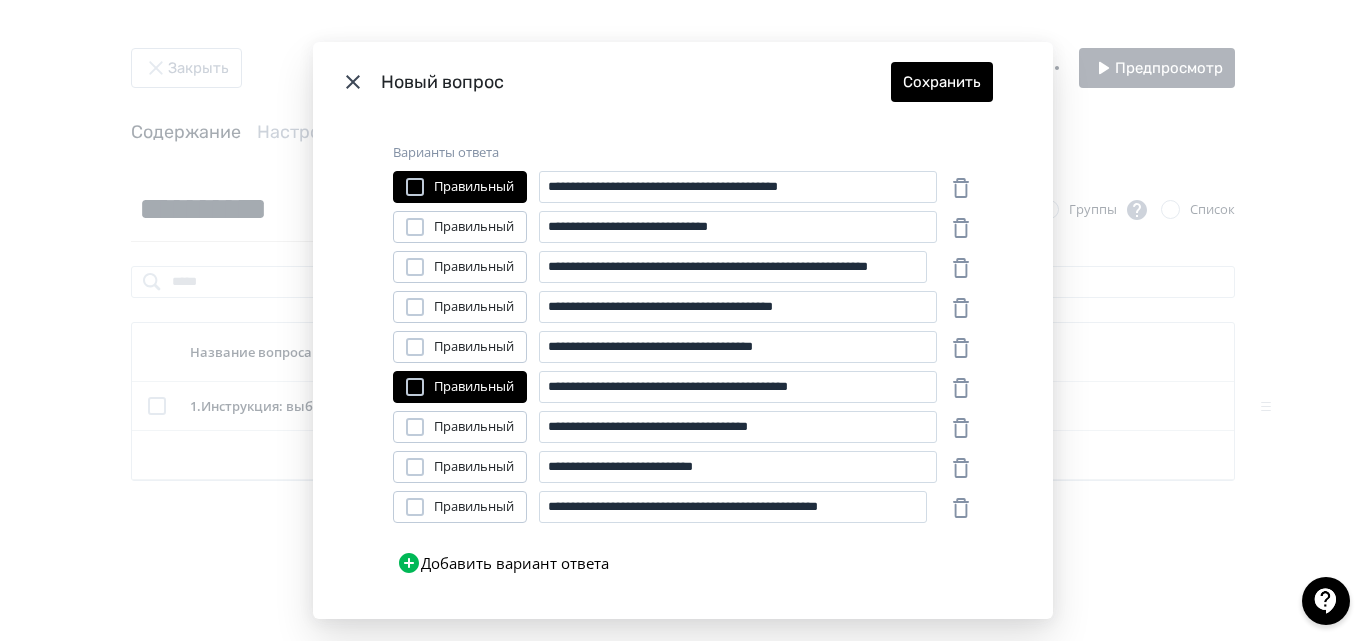 click at bounding box center (415, 507) 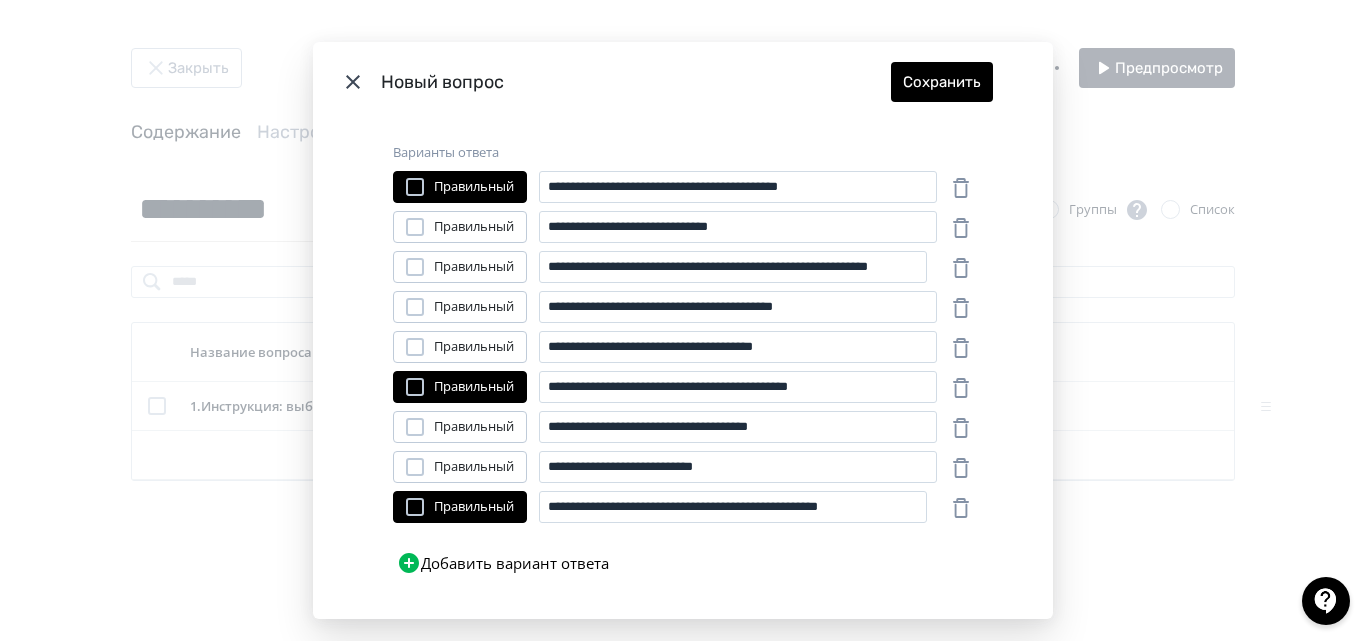 click at bounding box center [415, 267] 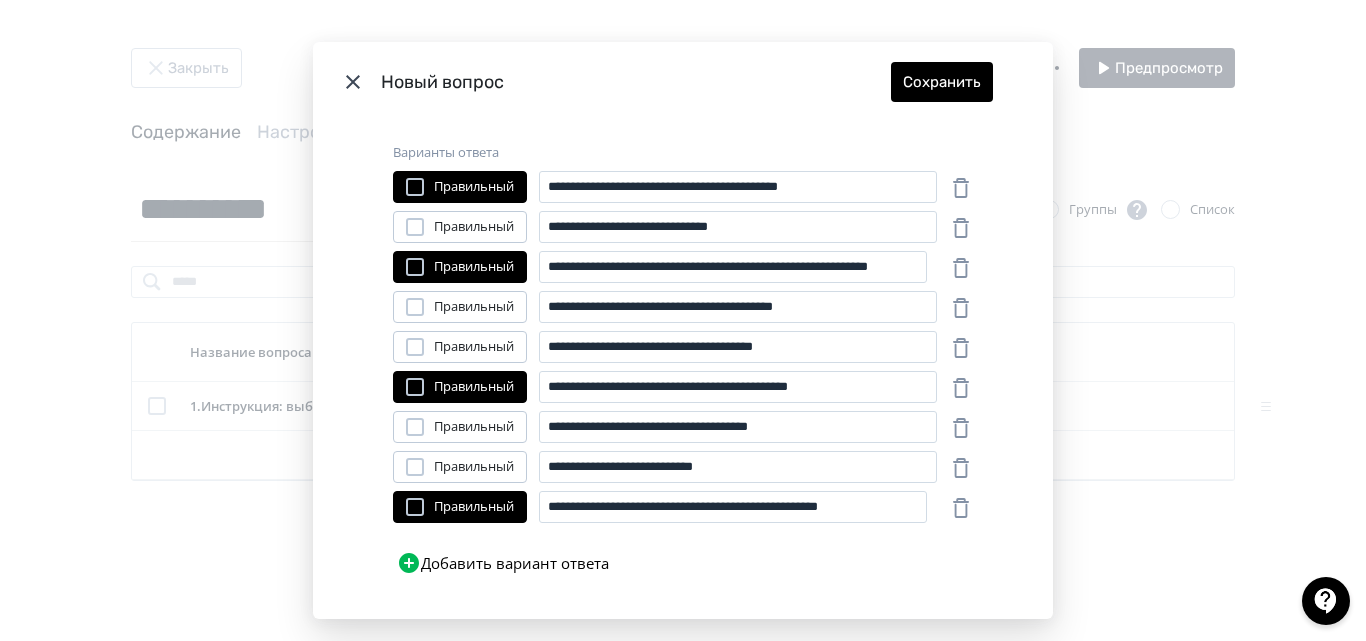 click on "Правильный" at bounding box center (460, 187) 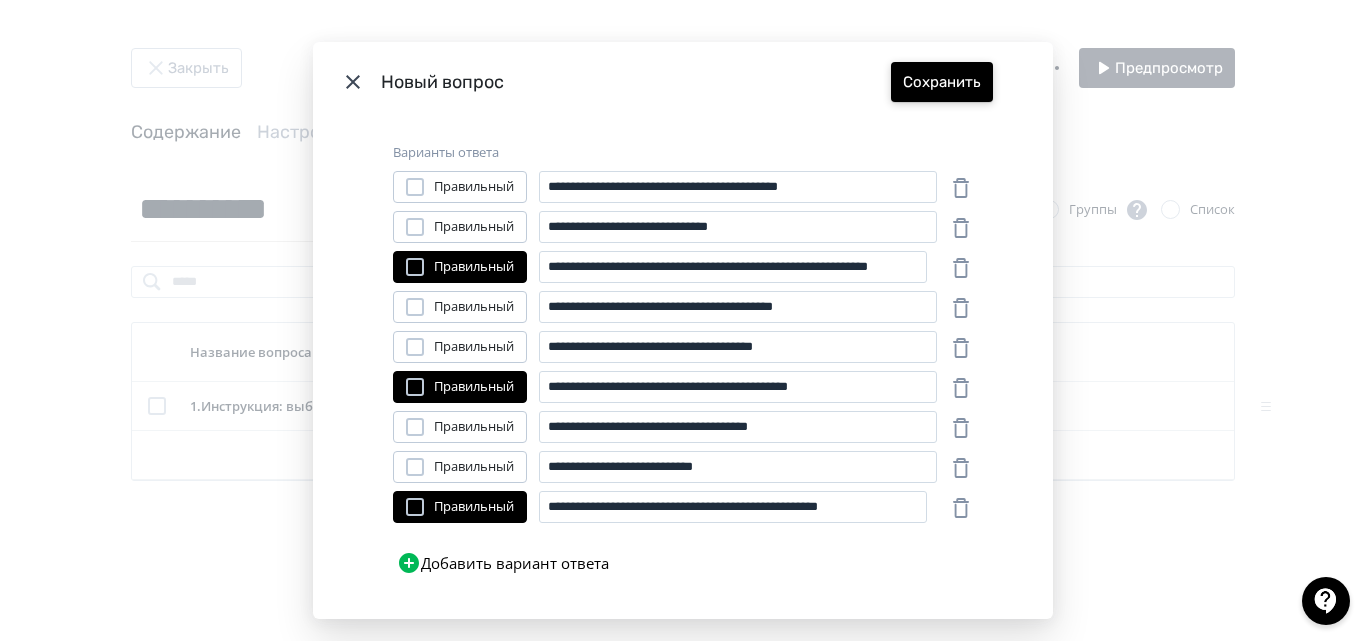 click on "Сохранить" at bounding box center [942, 82] 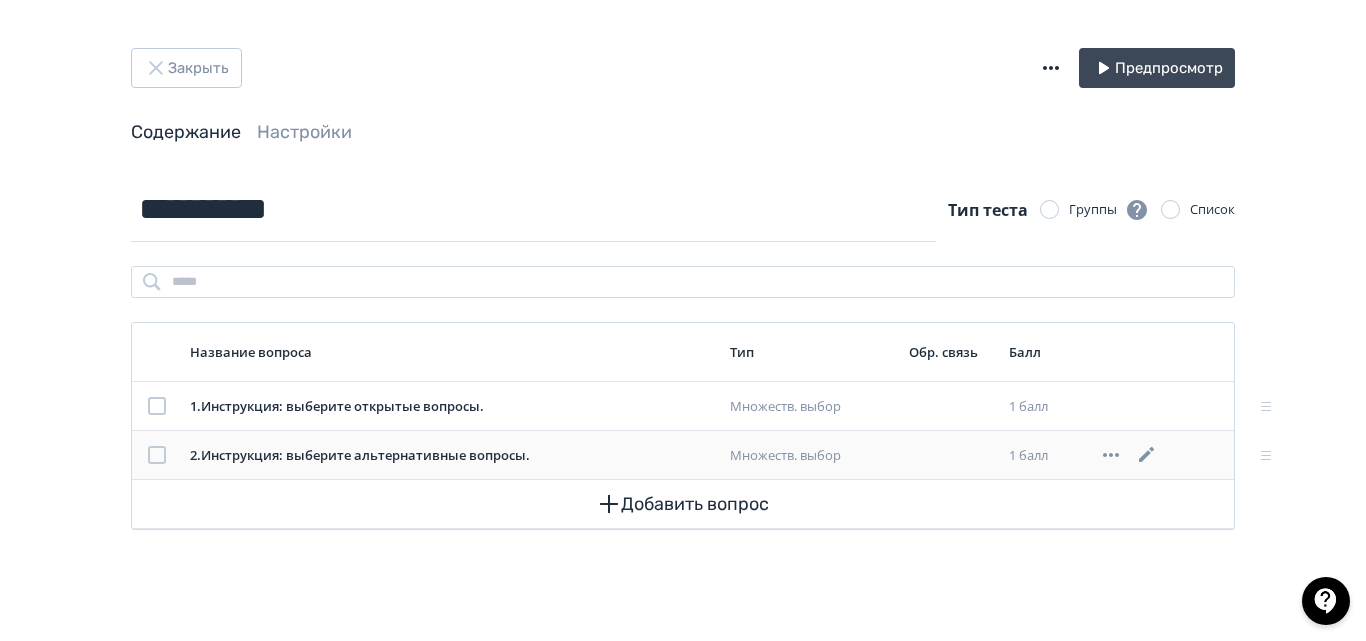 click 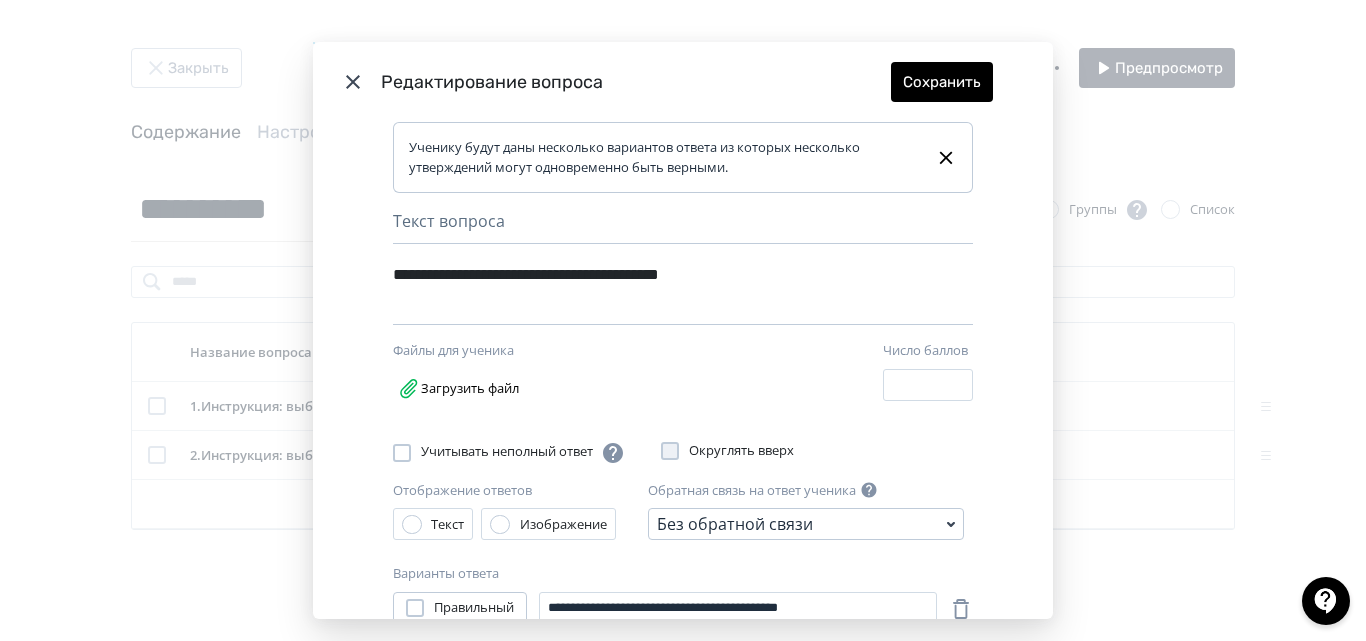 click on "Учитывать неполный ответ" at bounding box center [523, 453] 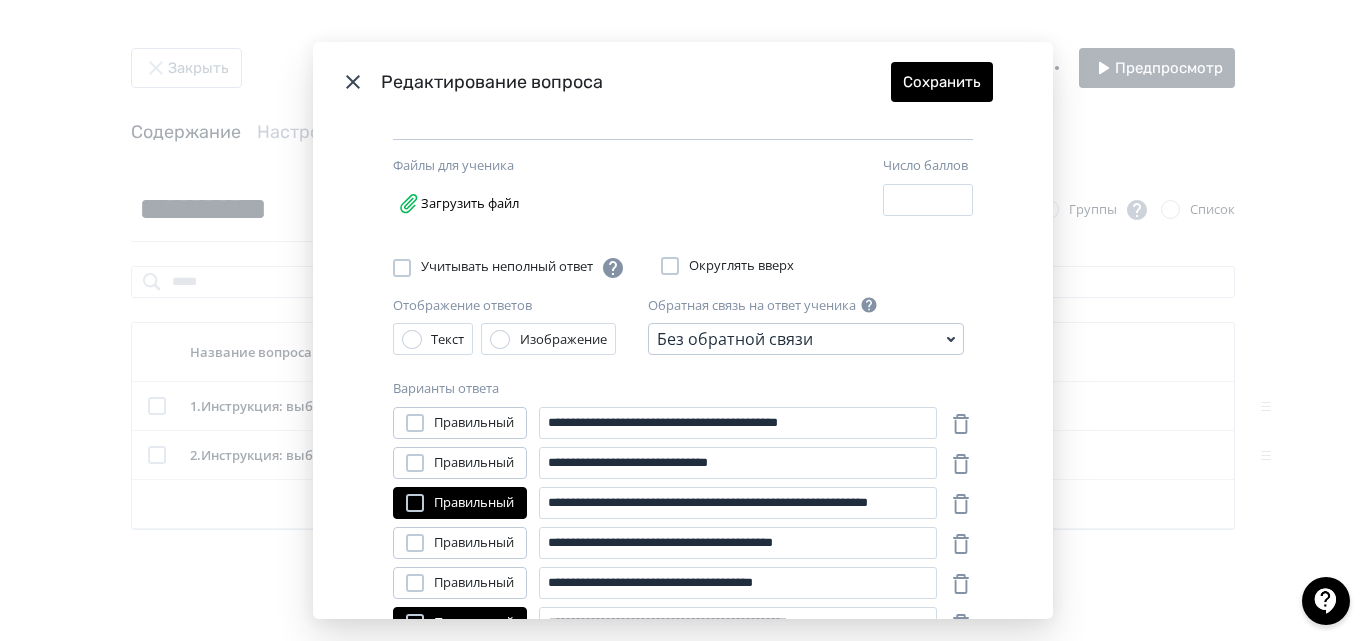 scroll, scrollTop: 161, scrollLeft: 0, axis: vertical 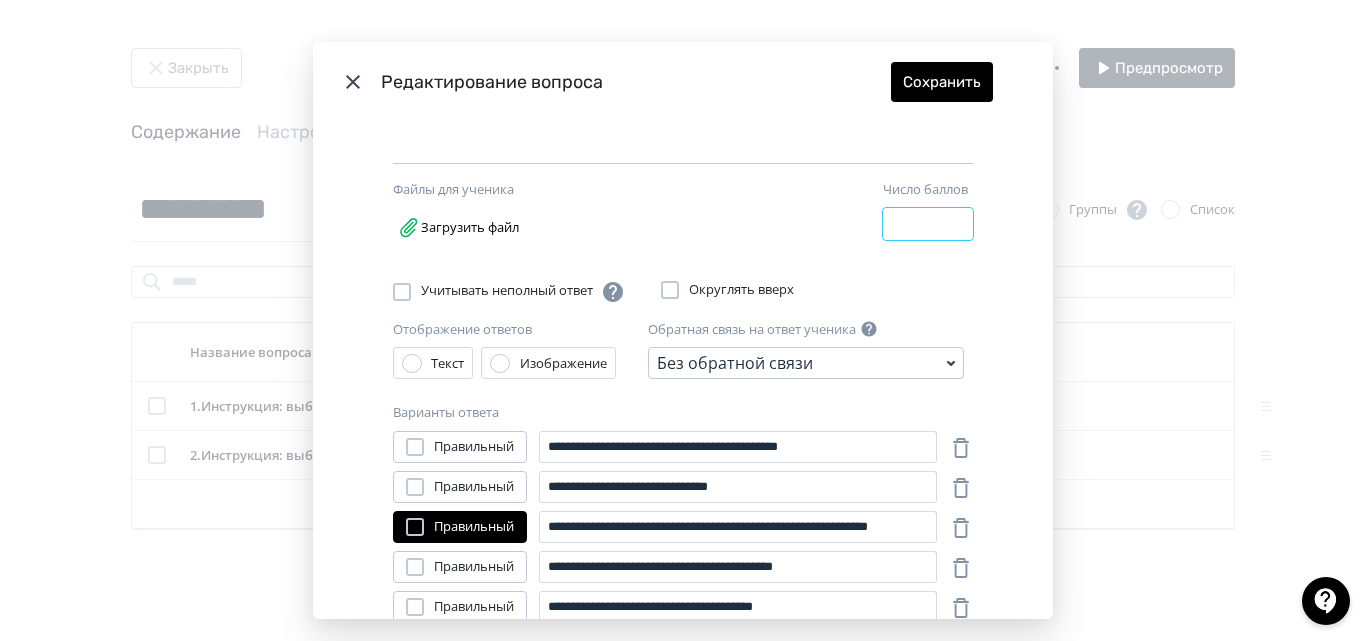 click on "*" at bounding box center (928, 224) 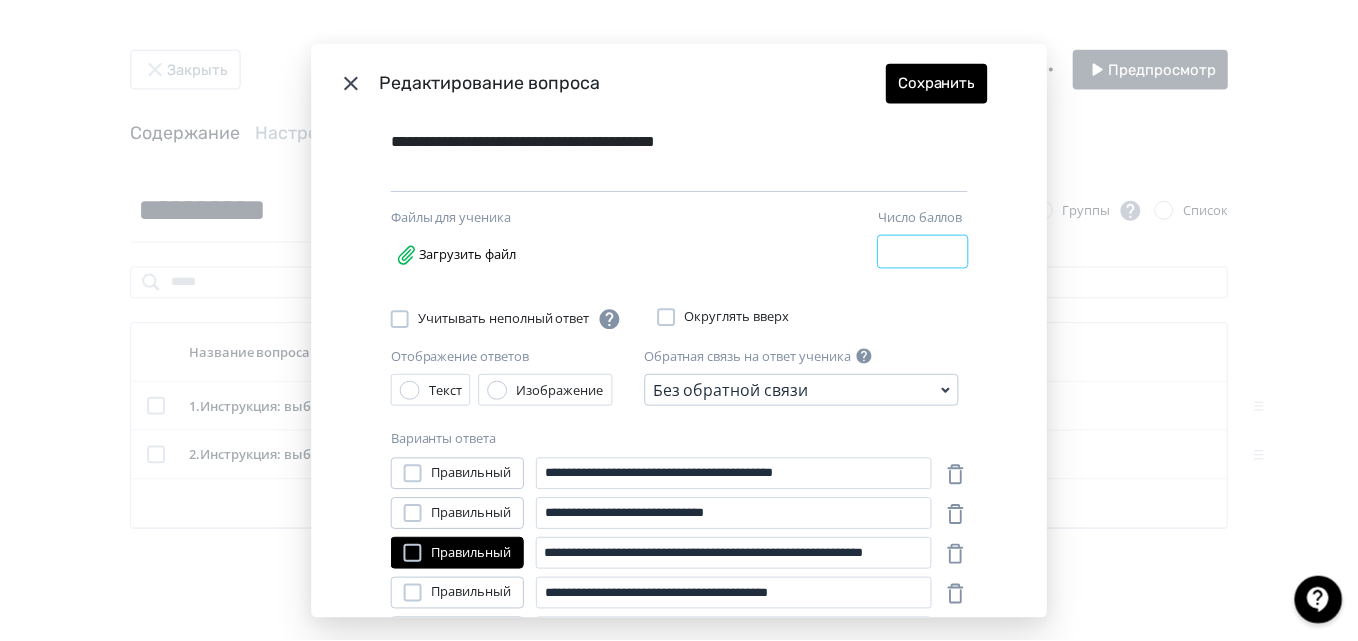 scroll, scrollTop: 61, scrollLeft: 0, axis: vertical 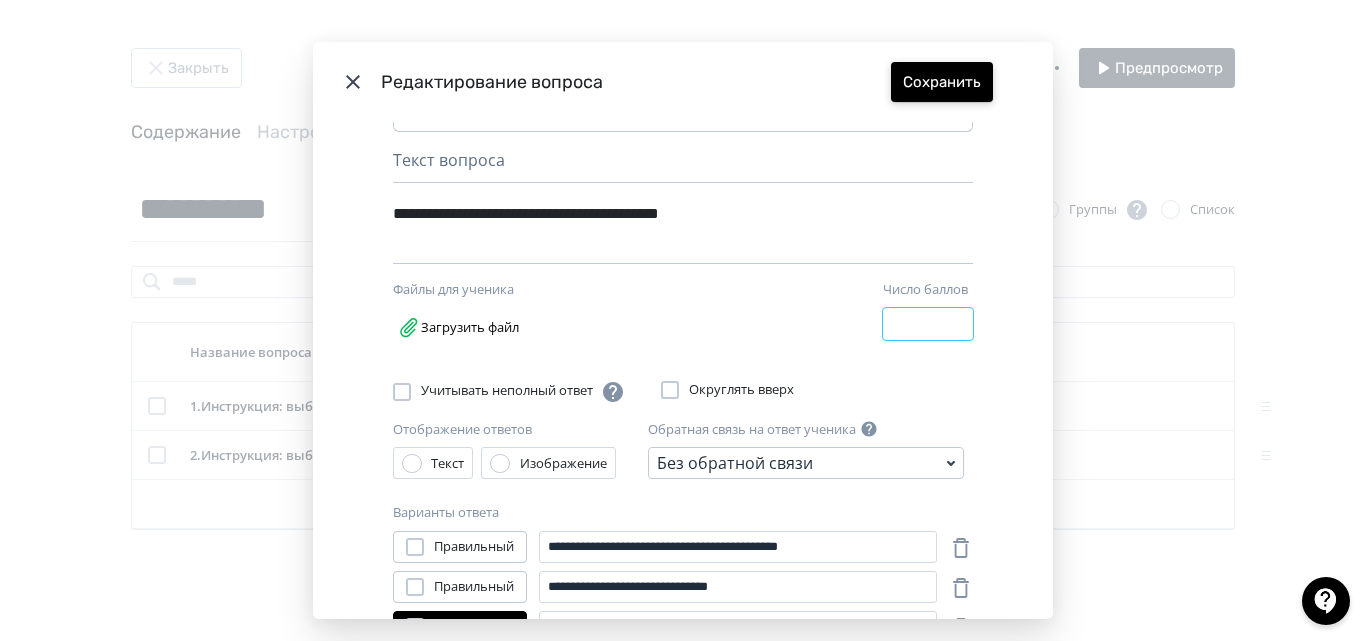 type on "*" 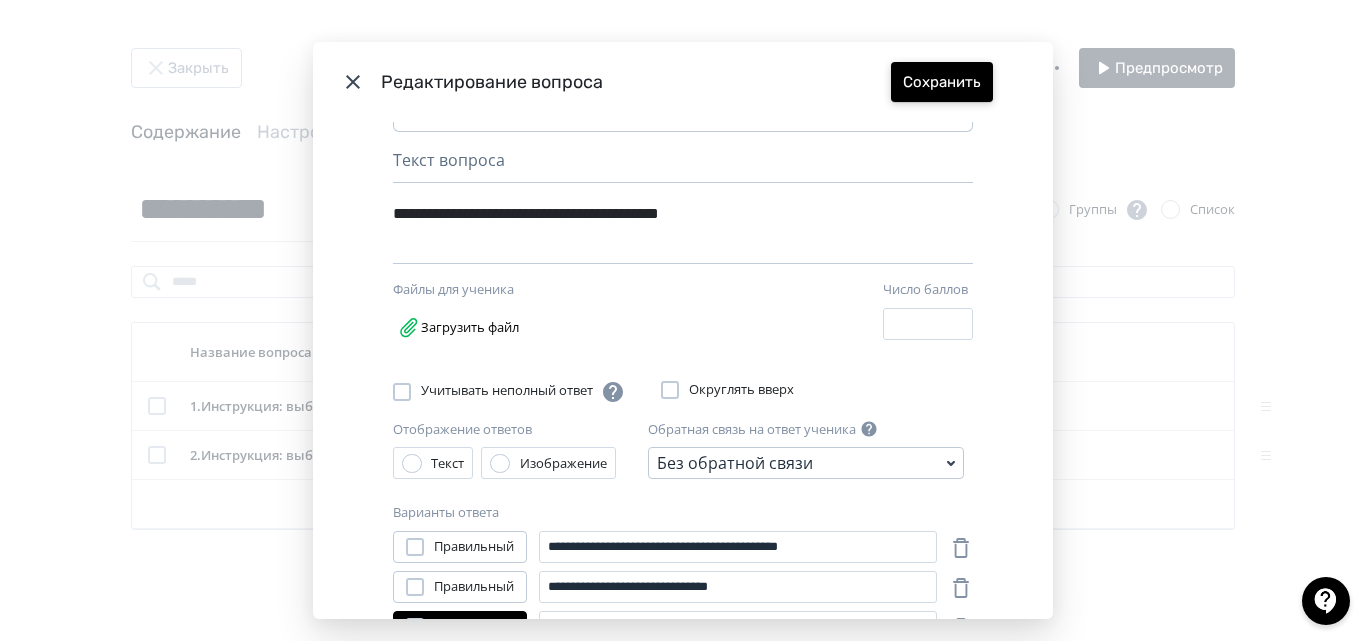click on "Сохранить" at bounding box center [942, 82] 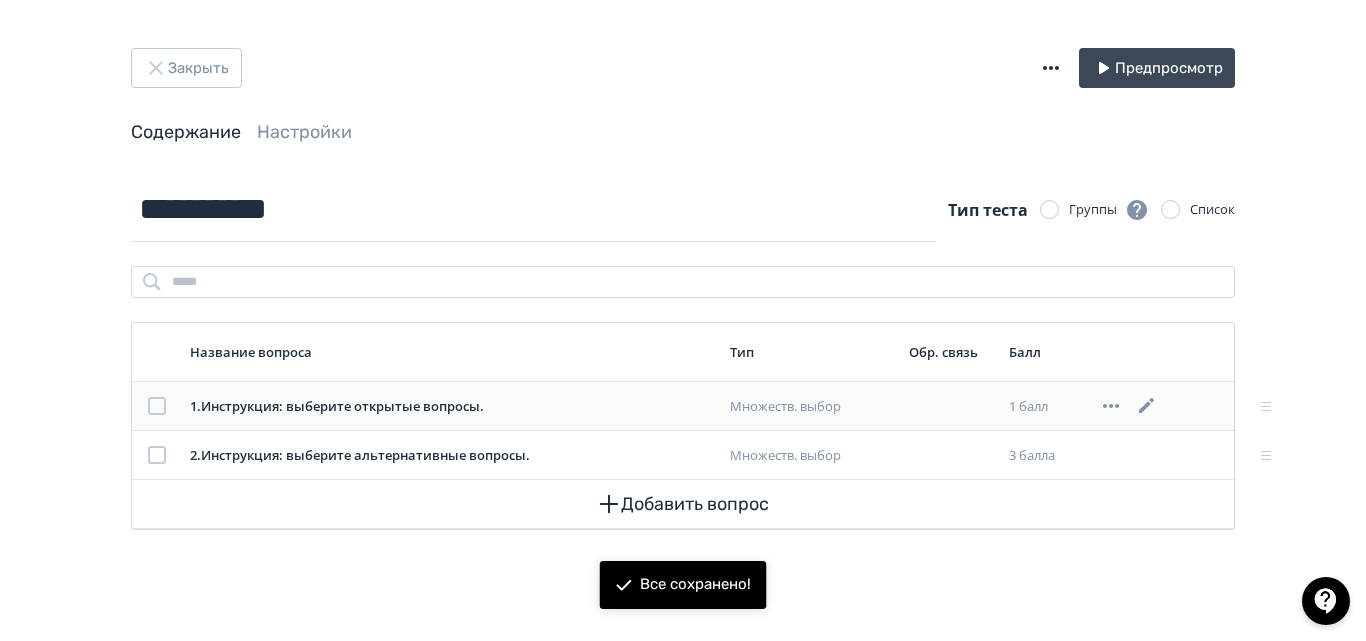 click 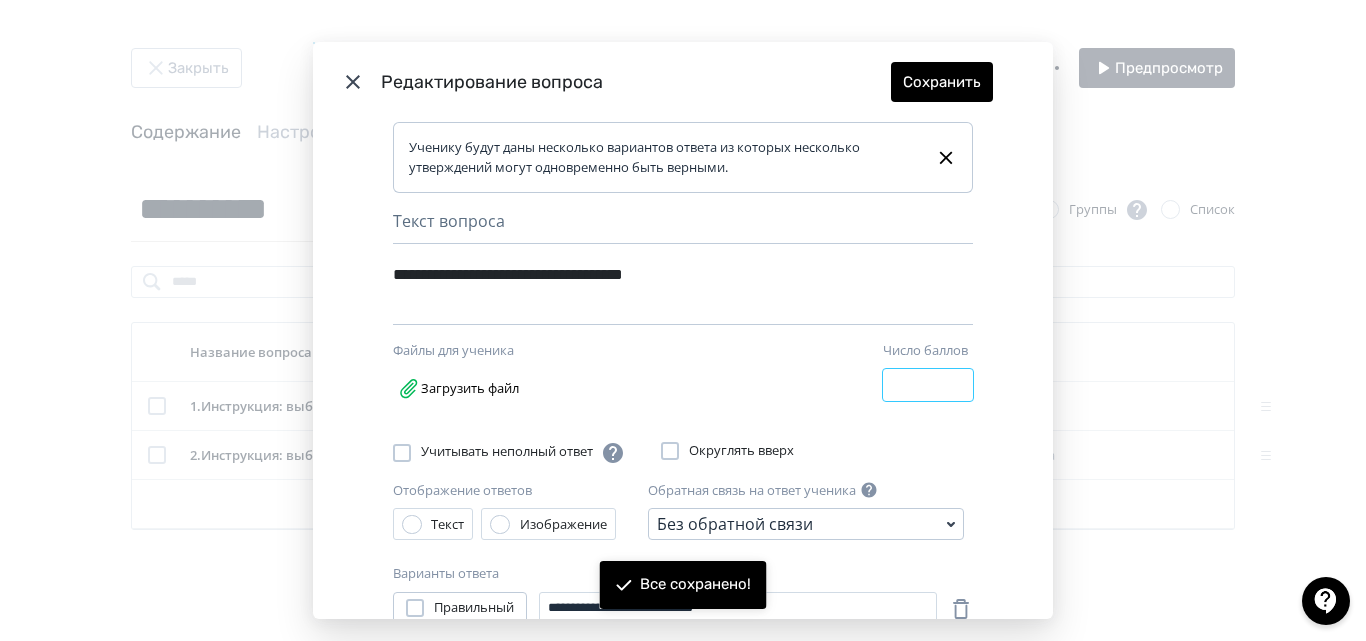 click on "*" at bounding box center [928, 385] 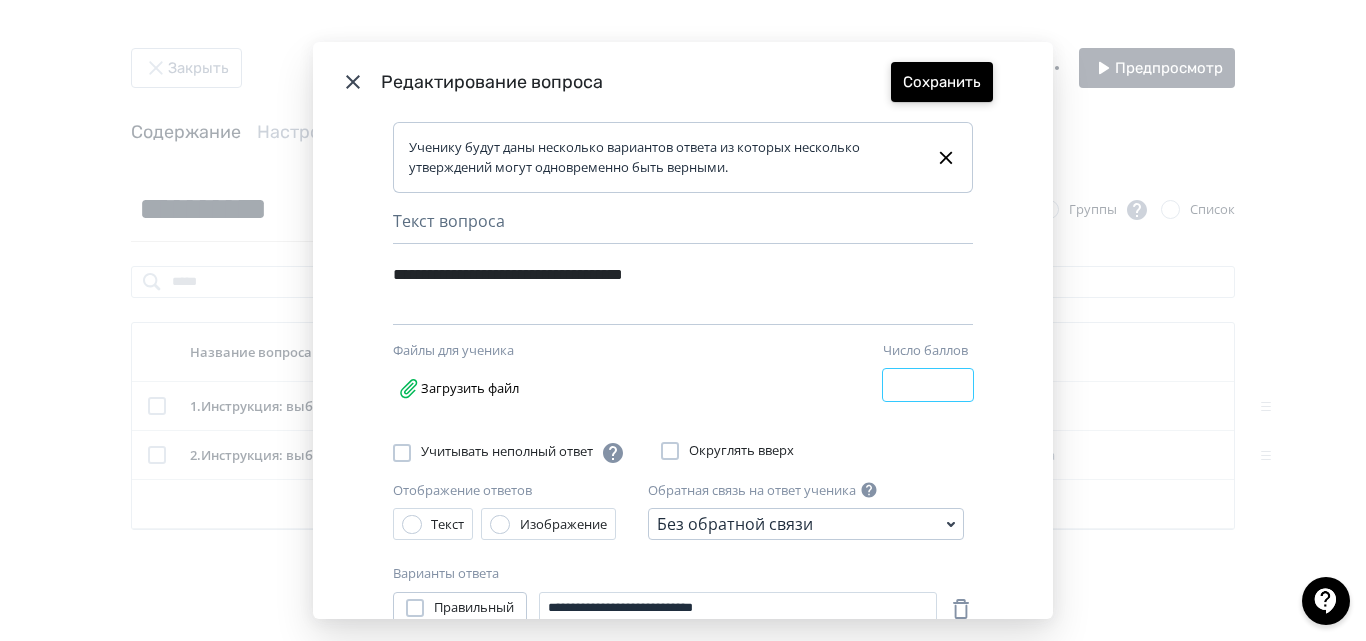 type on "*" 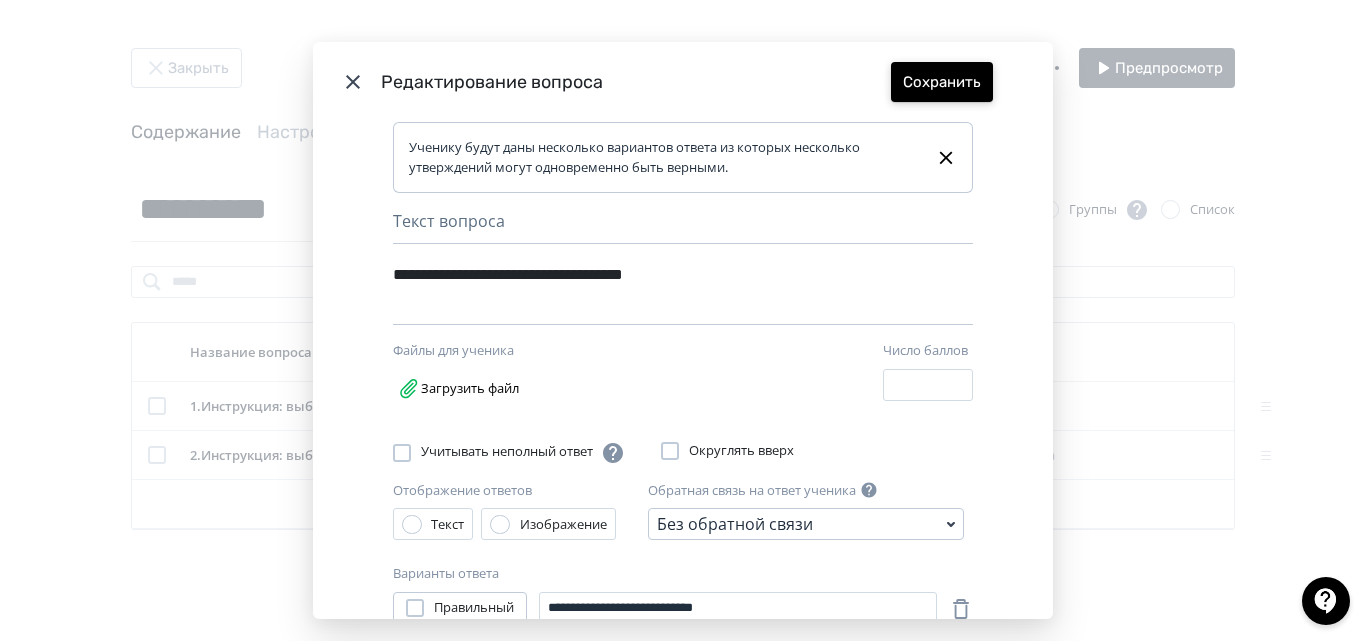 click on "Сохранить" at bounding box center (942, 82) 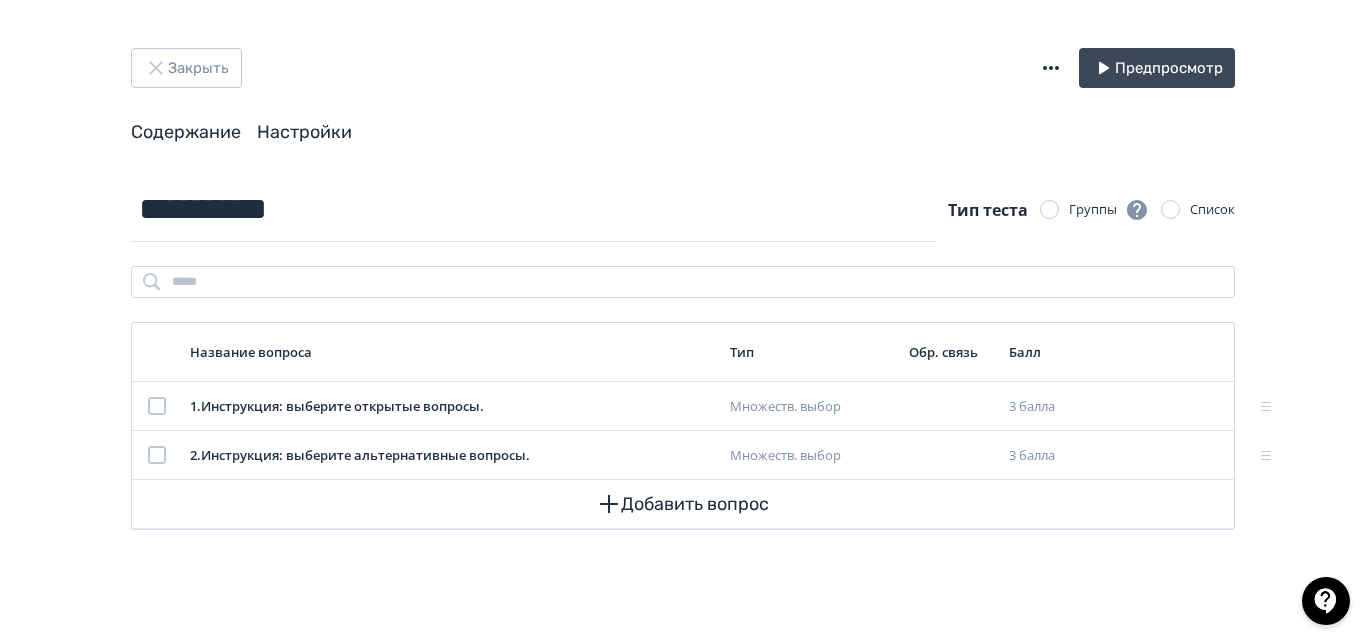 click on "Настройки" at bounding box center [304, 132] 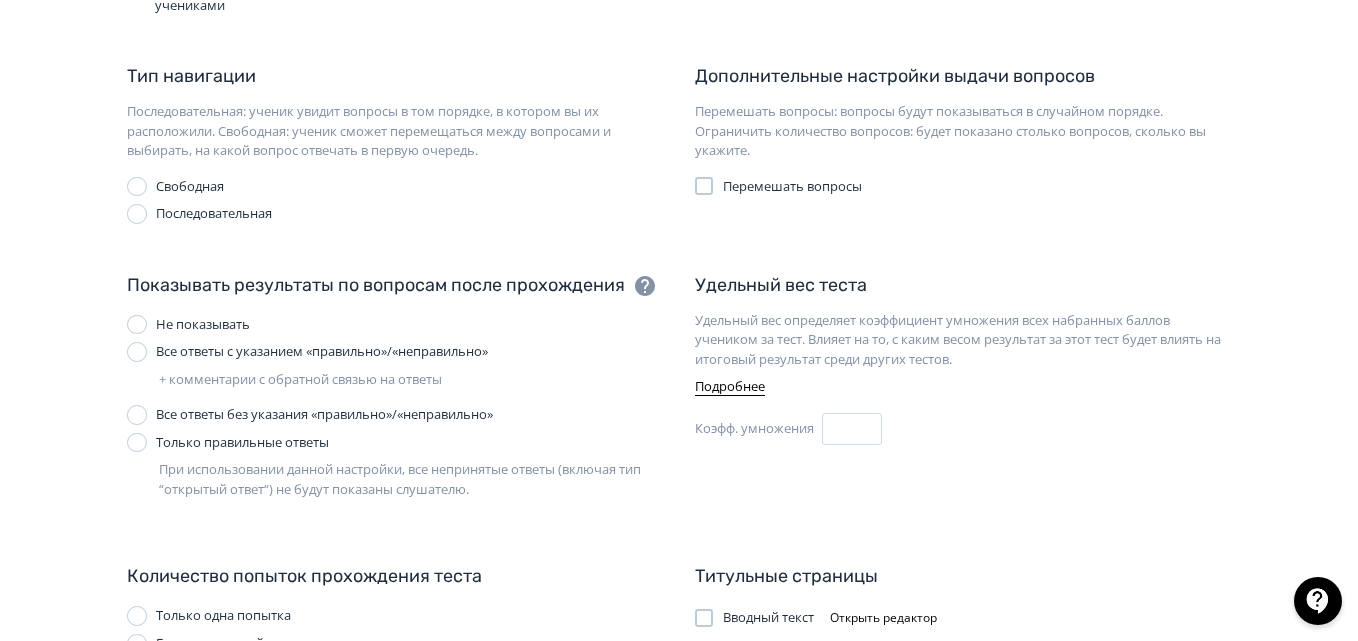 scroll, scrollTop: 500, scrollLeft: 0, axis: vertical 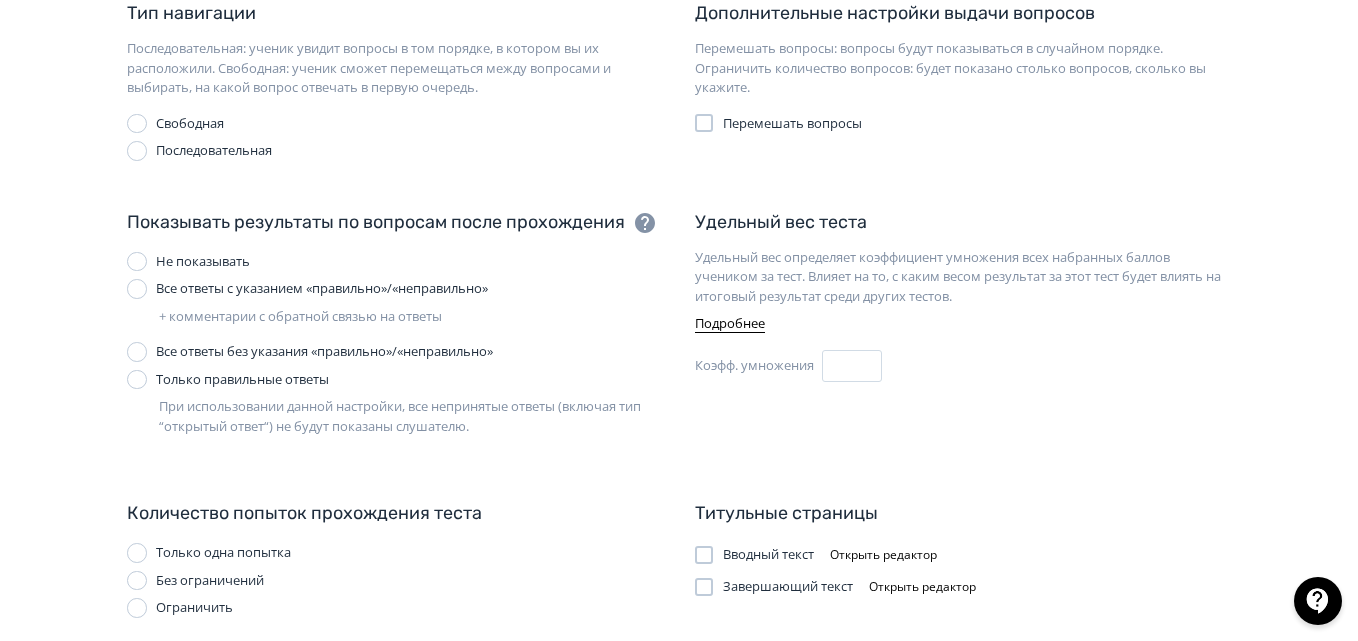 click on "Все ответы без указания «правильно»/«неправильно»" at bounding box center [324, 352] 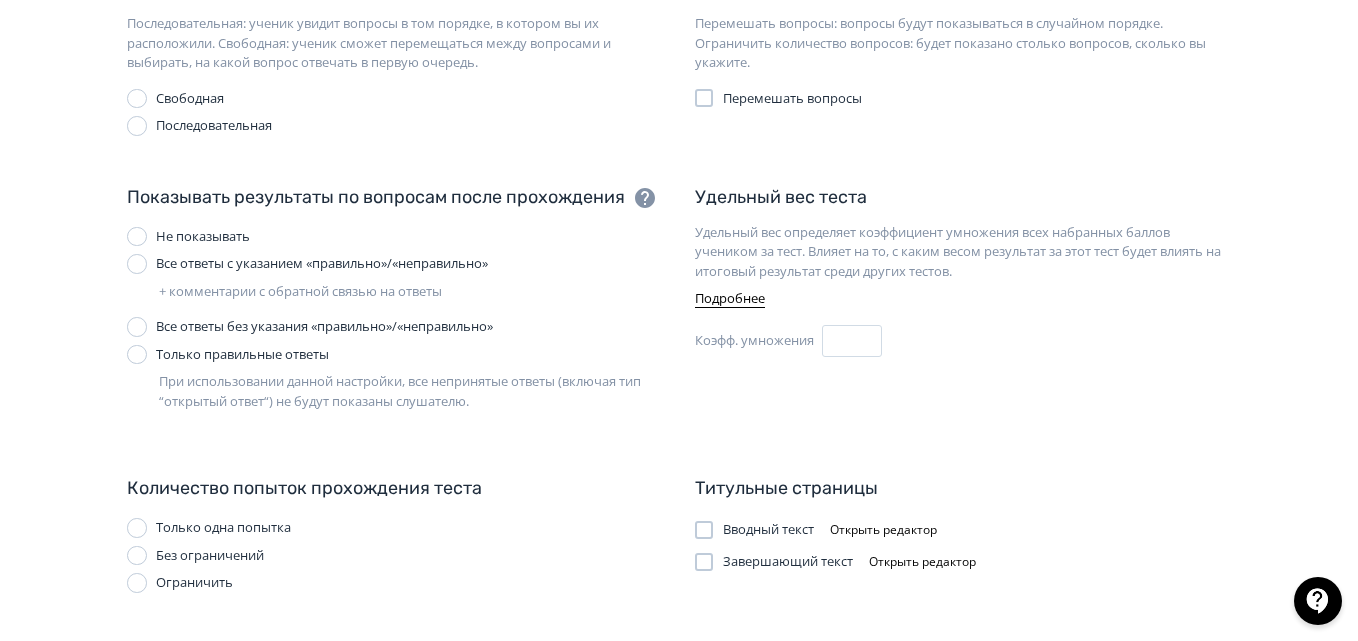click at bounding box center (137, 556) 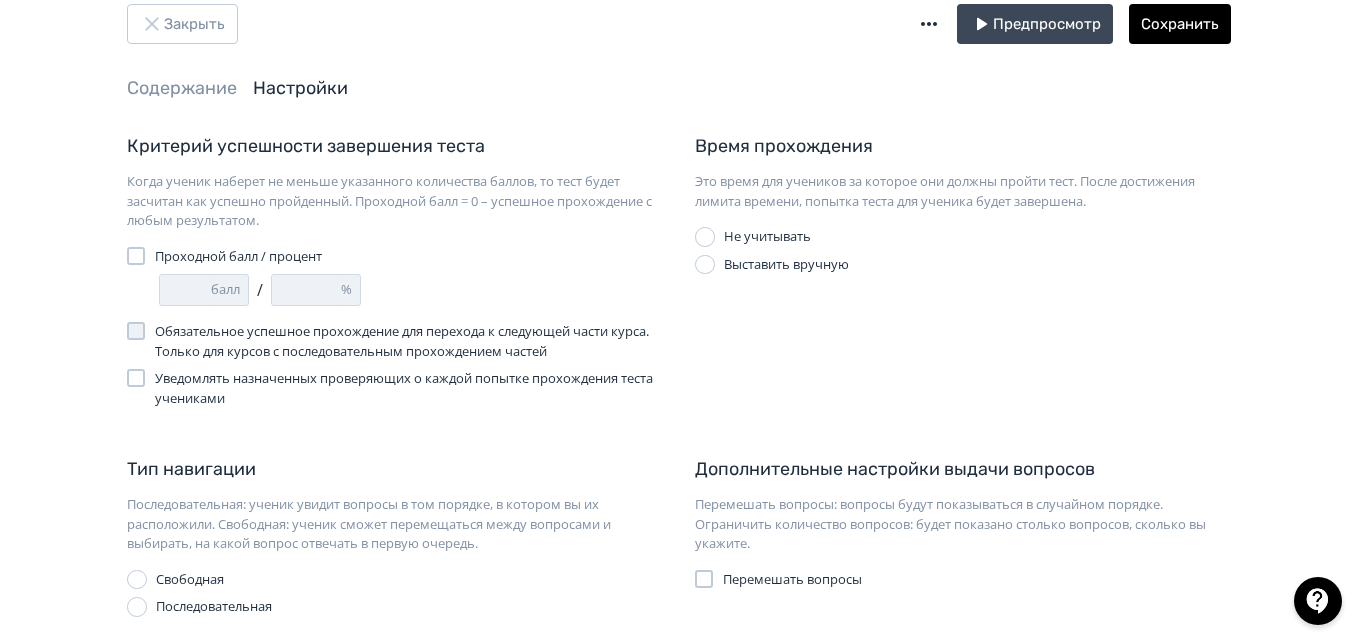 scroll, scrollTop: 0, scrollLeft: 0, axis: both 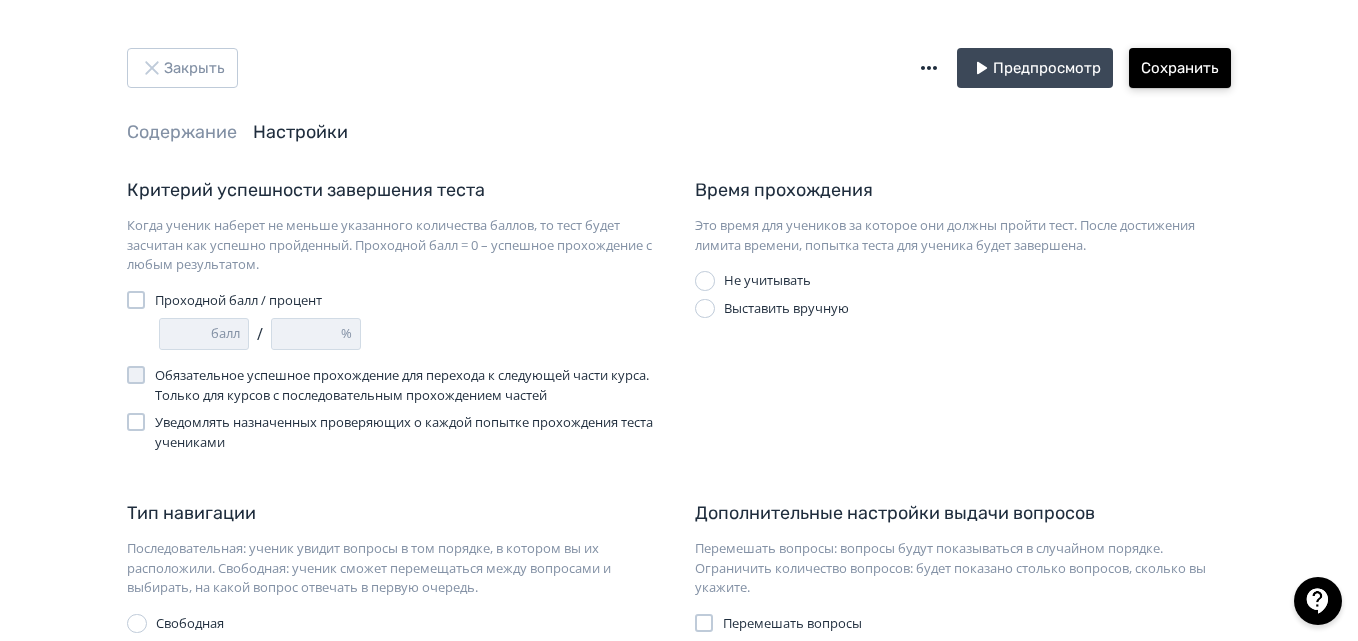 click on "Сохранить" at bounding box center (1180, 68) 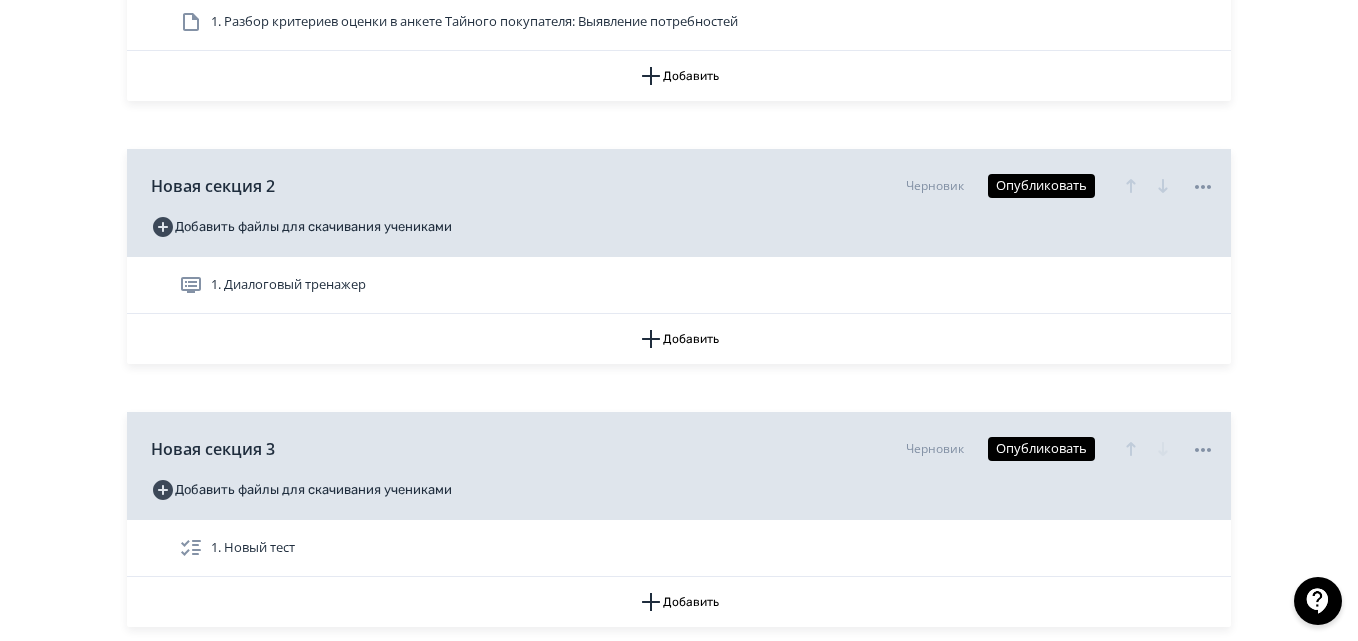 scroll, scrollTop: 800, scrollLeft: 0, axis: vertical 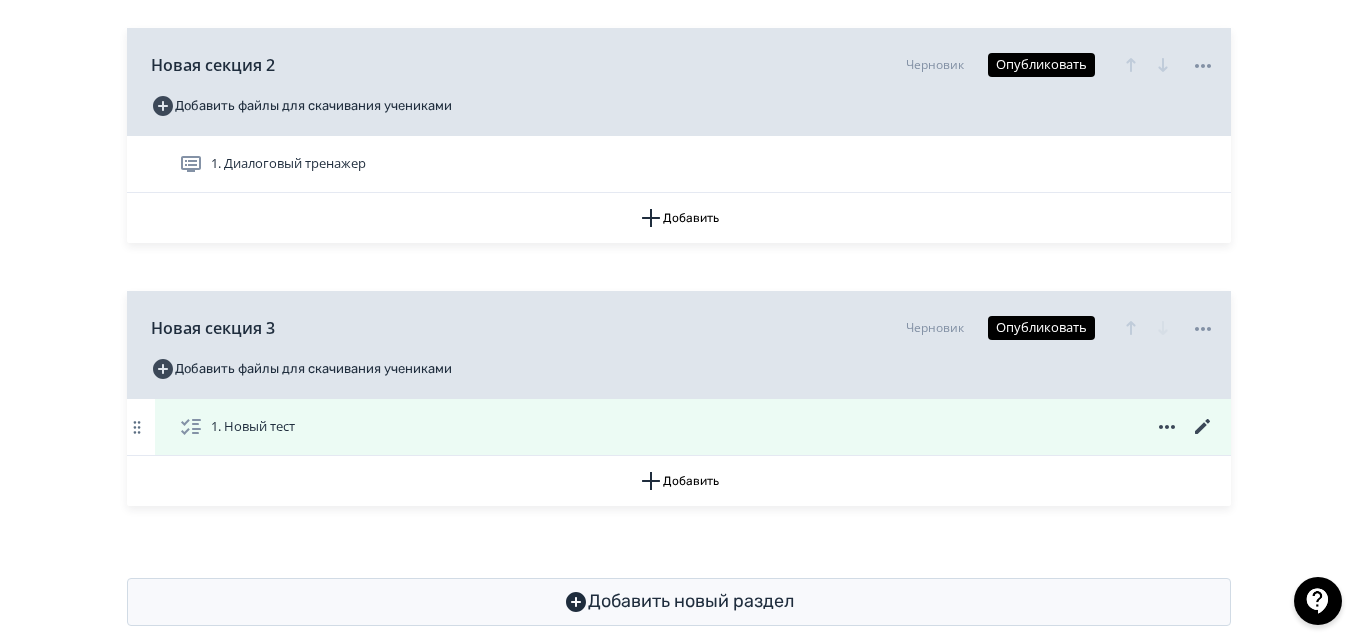 click 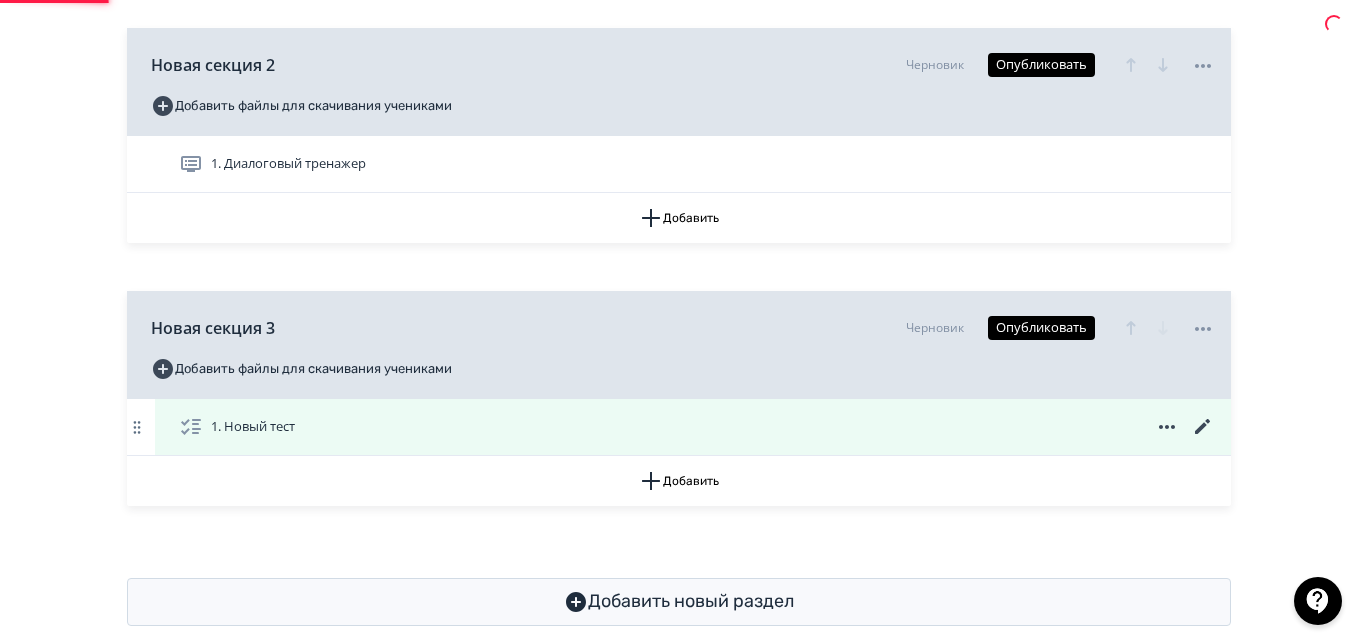 scroll, scrollTop: 0, scrollLeft: 0, axis: both 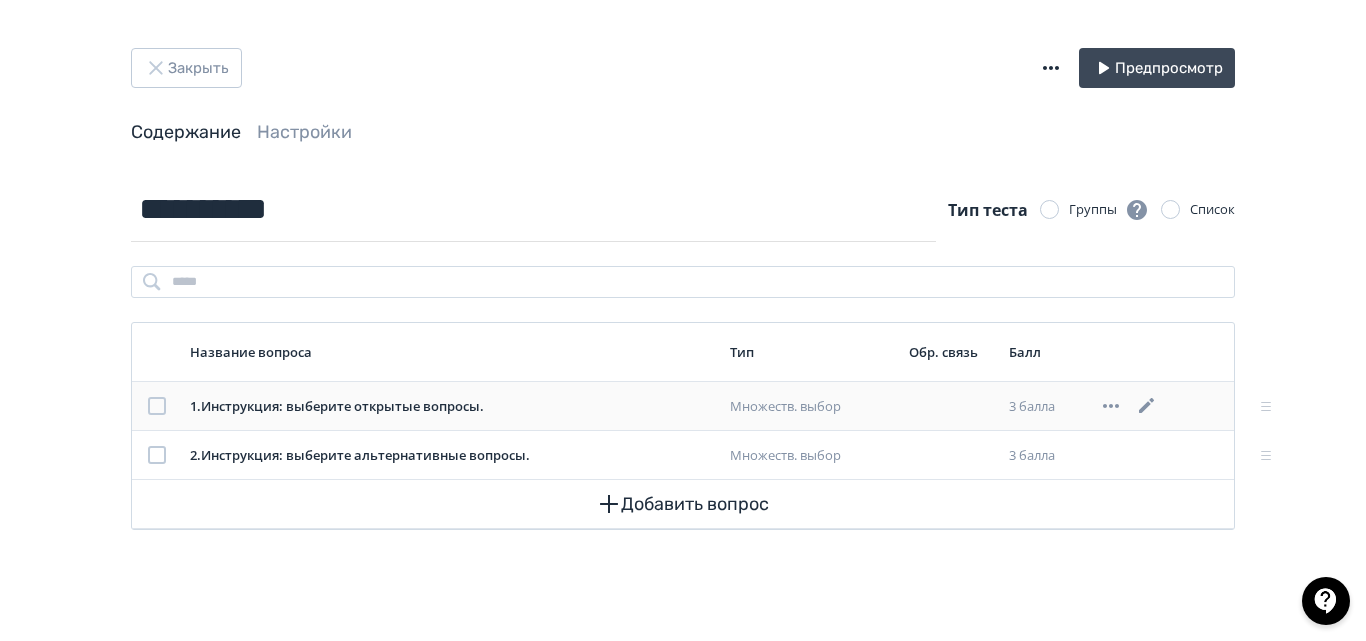click 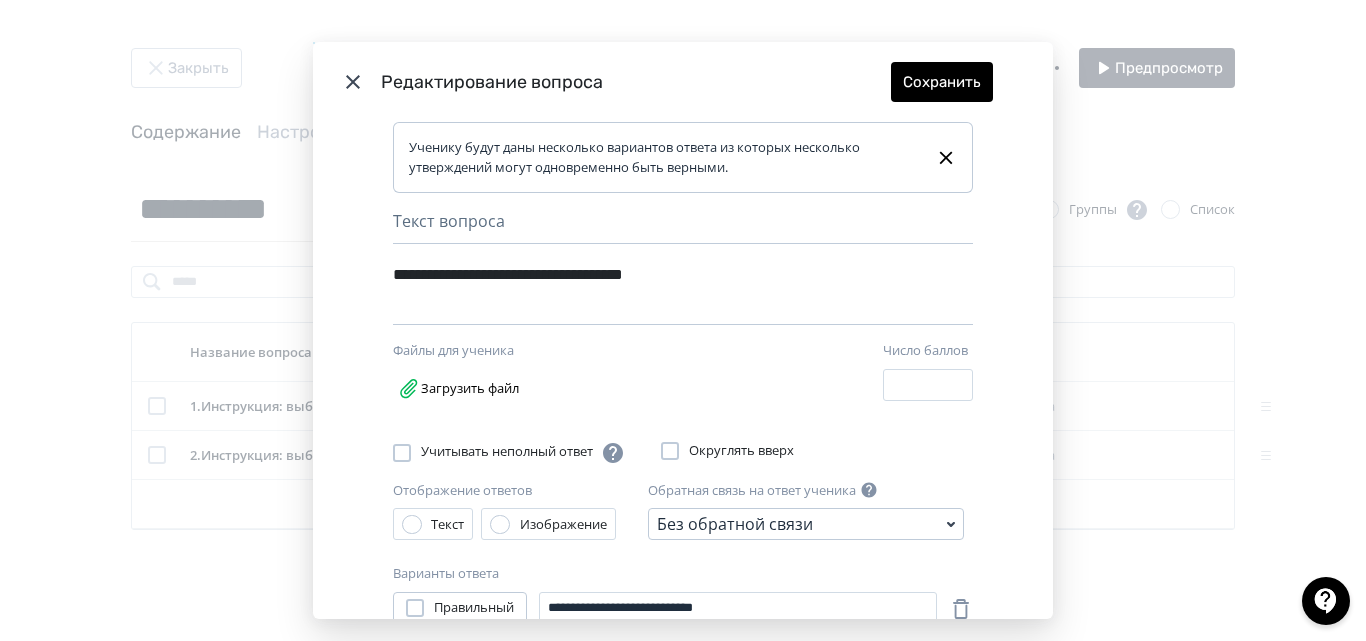 click on "**********" at bounding box center (683, 370) 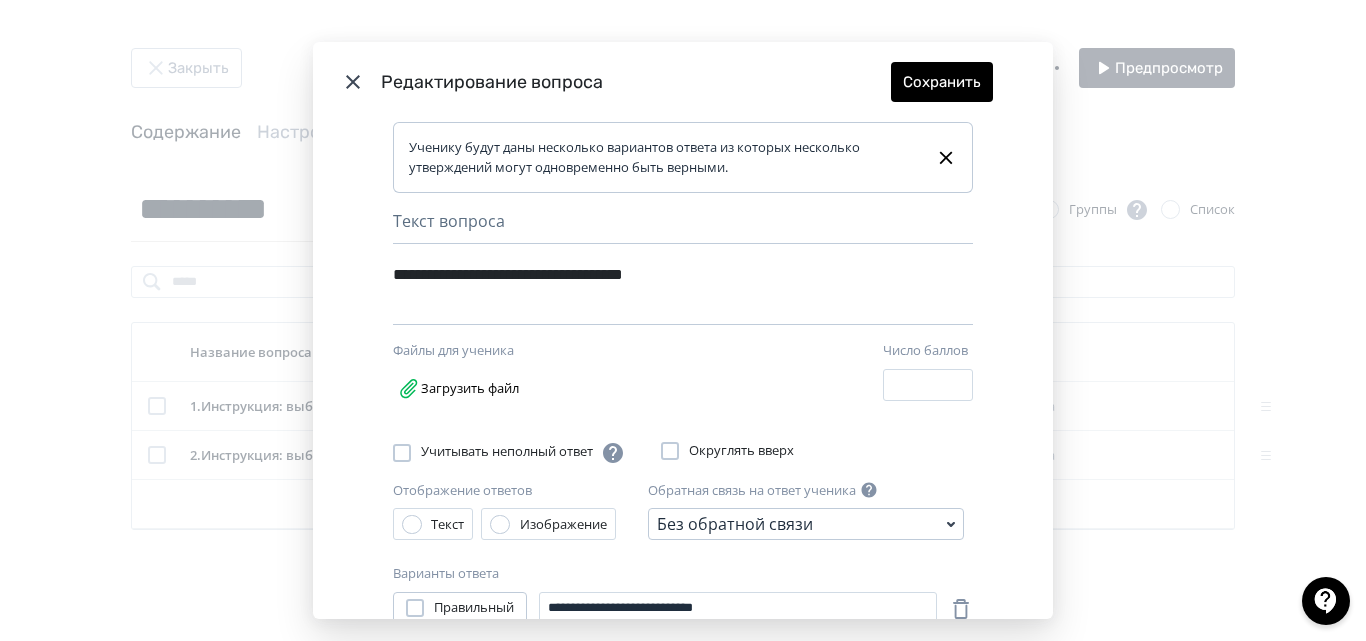 click on "**********" at bounding box center (683, 320) 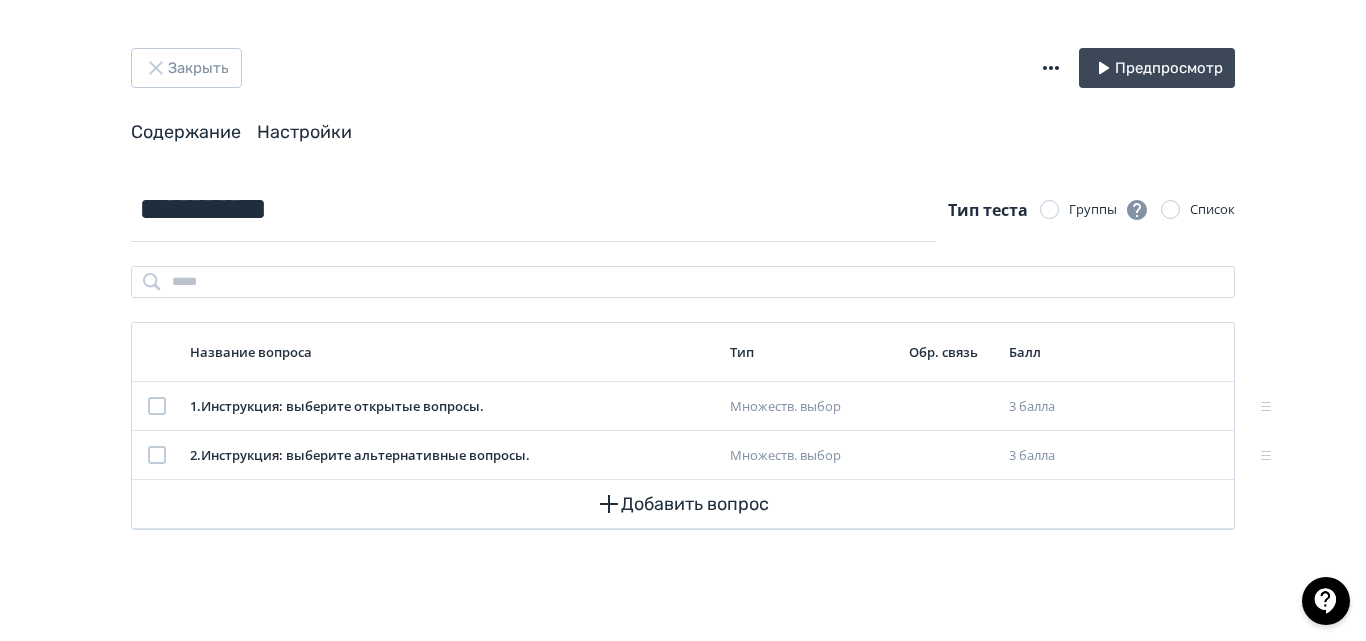 click on "Настройки" at bounding box center [304, 132] 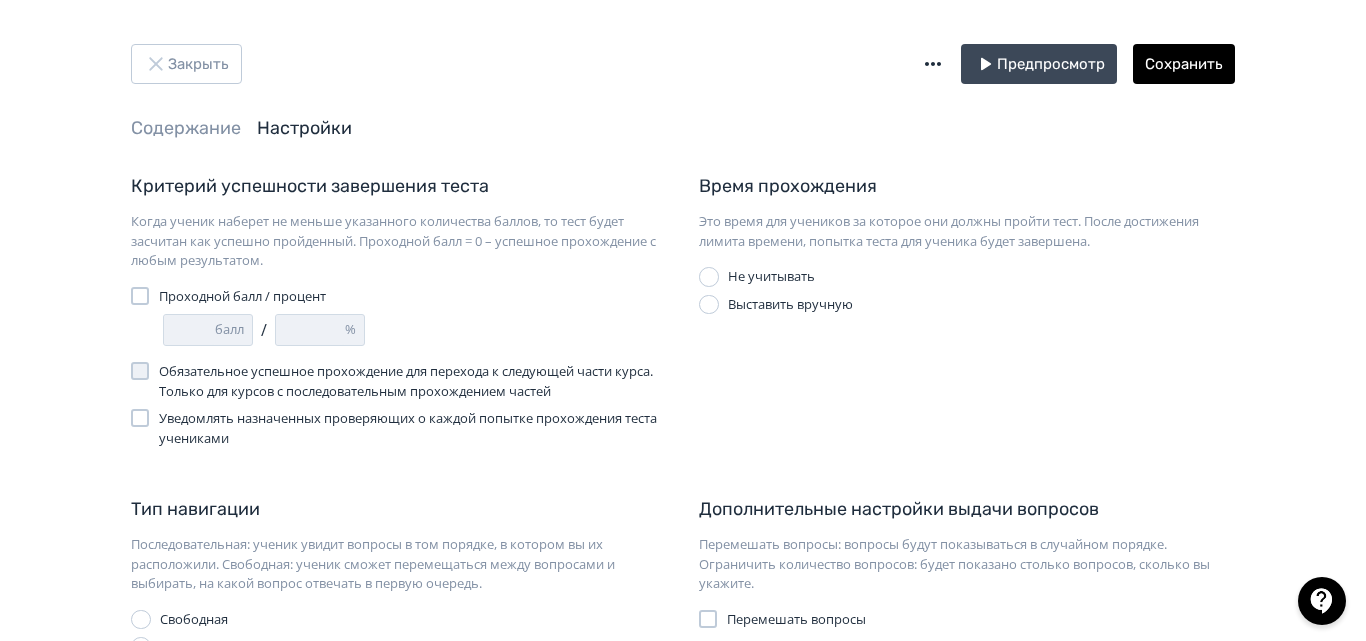 scroll, scrollTop: 0, scrollLeft: 0, axis: both 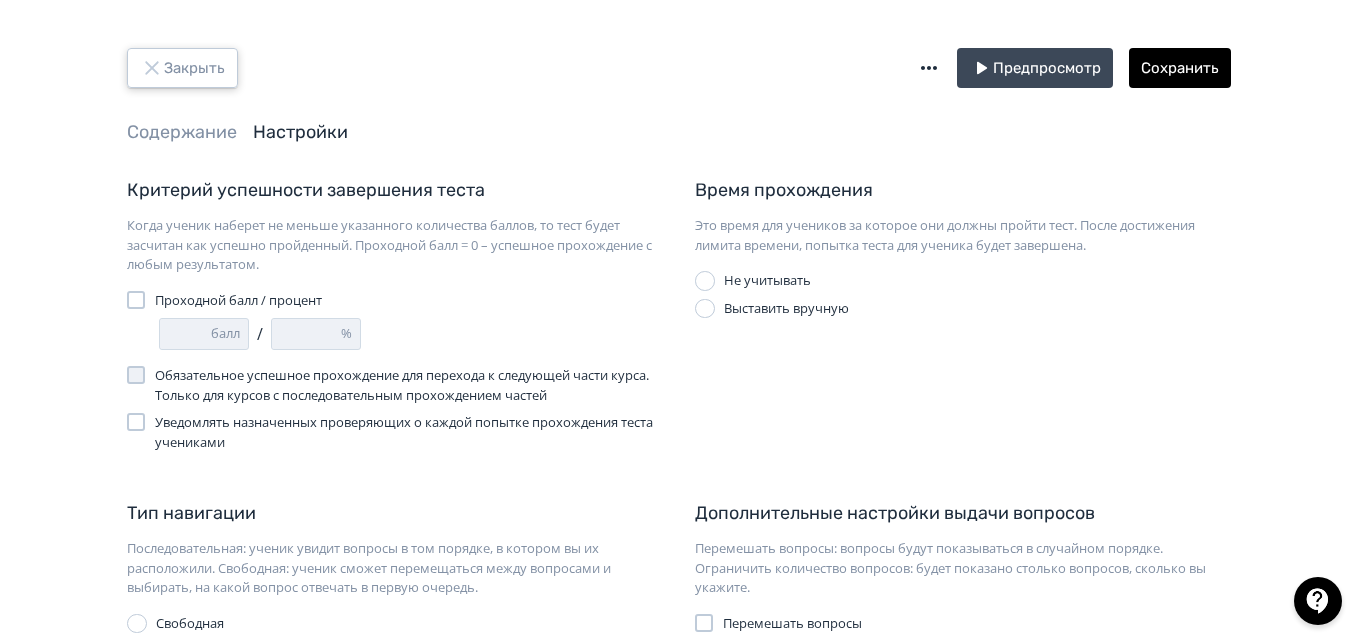 click on "Закрыть" at bounding box center [182, 68] 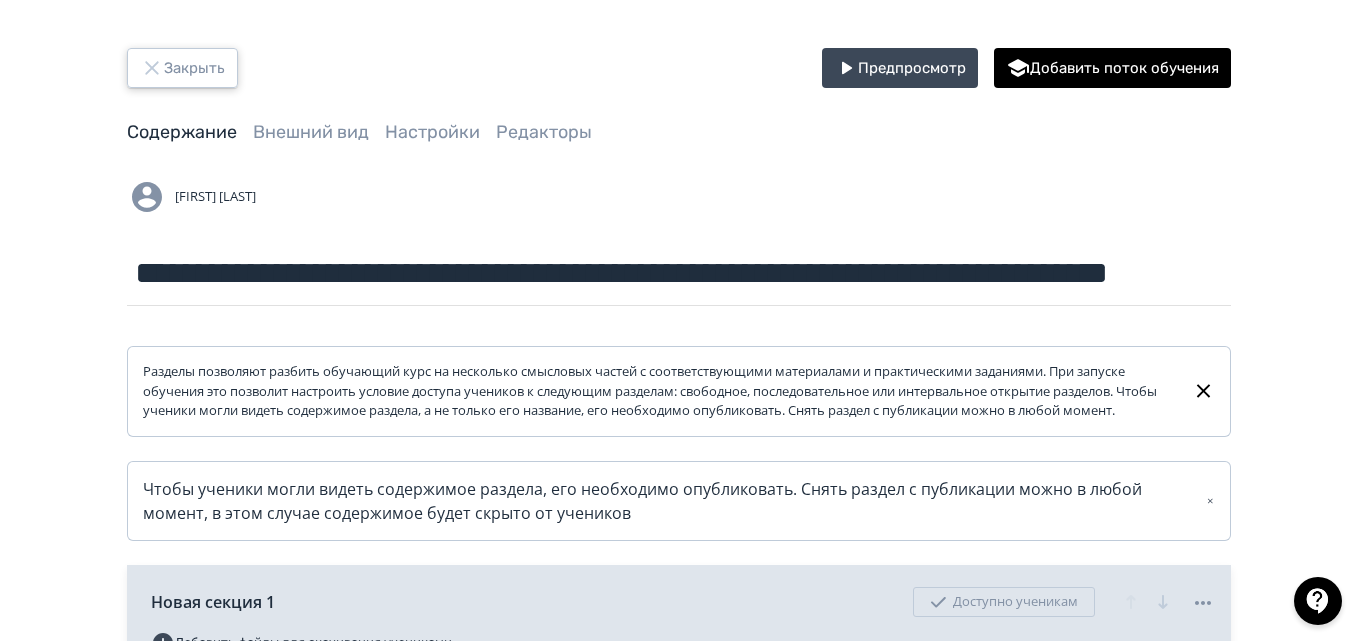 click on "Закрыть" at bounding box center (182, 68) 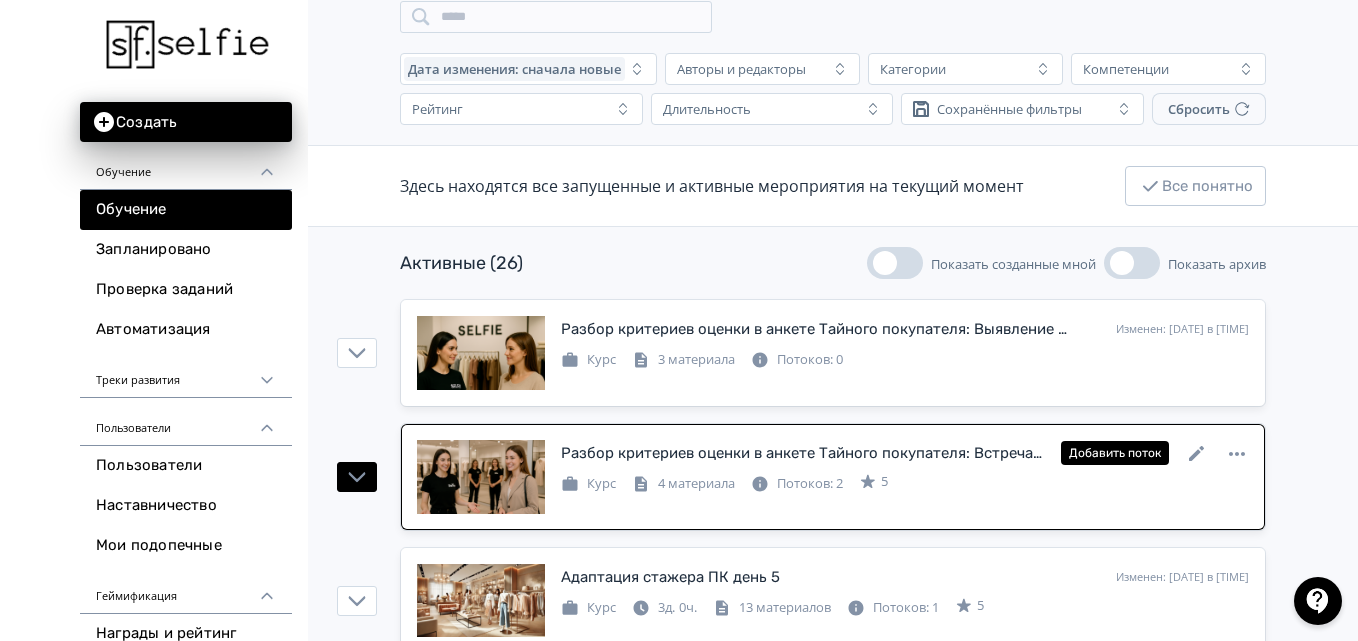 scroll, scrollTop: 100, scrollLeft: 0, axis: vertical 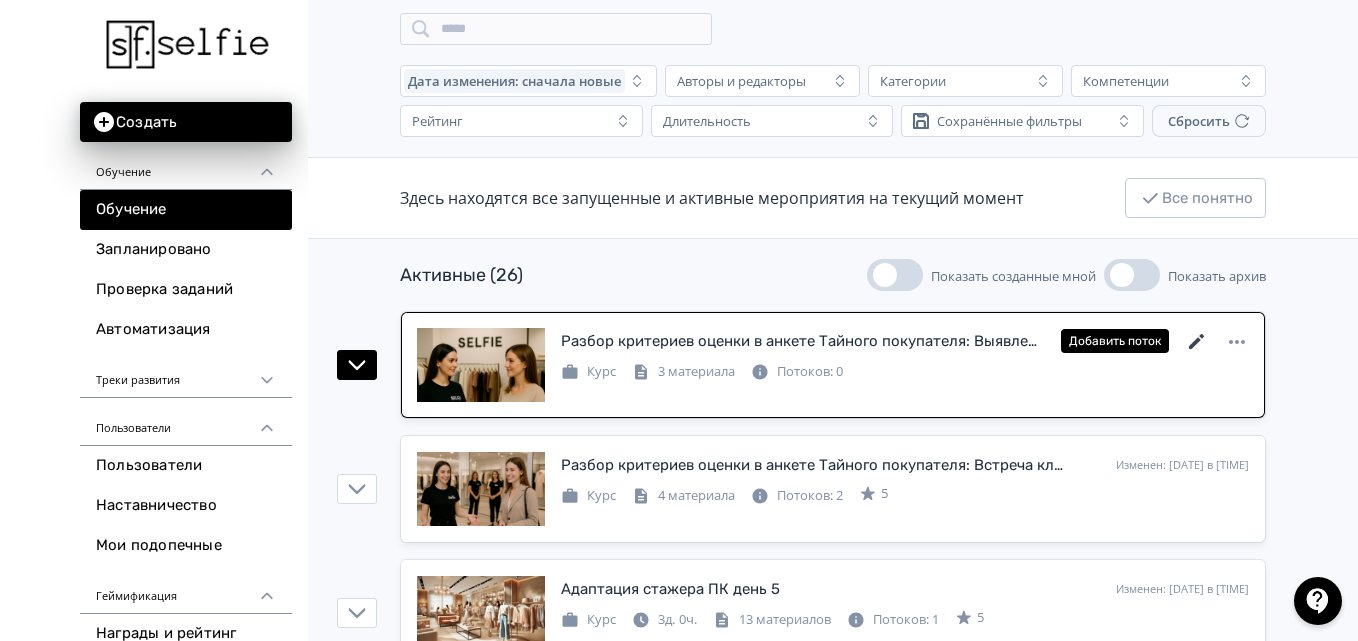 click on "Добавить поток" at bounding box center (1155, 341) 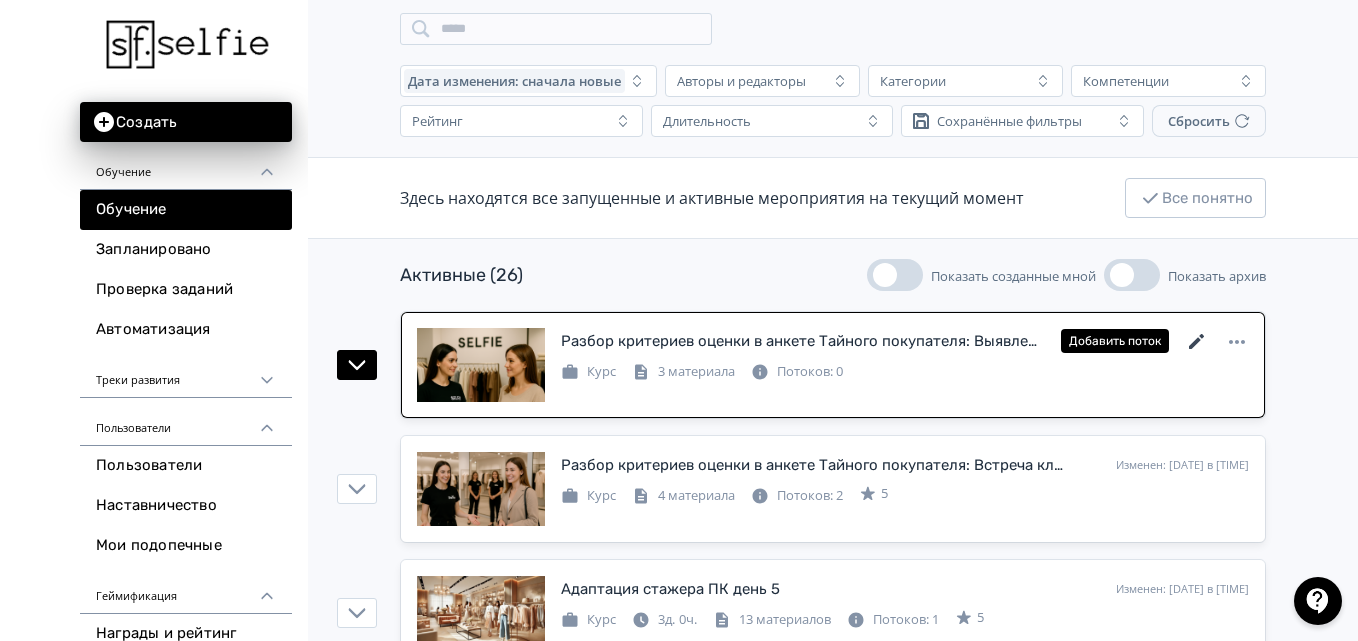 click 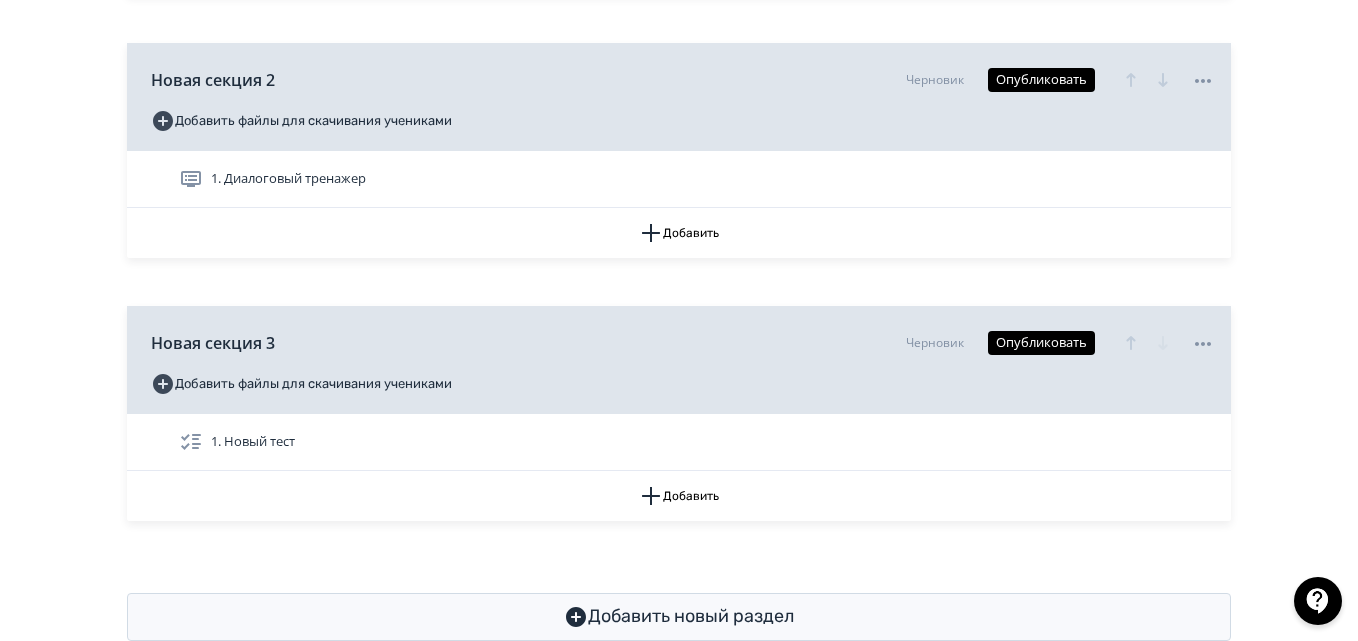 scroll, scrollTop: 800, scrollLeft: 0, axis: vertical 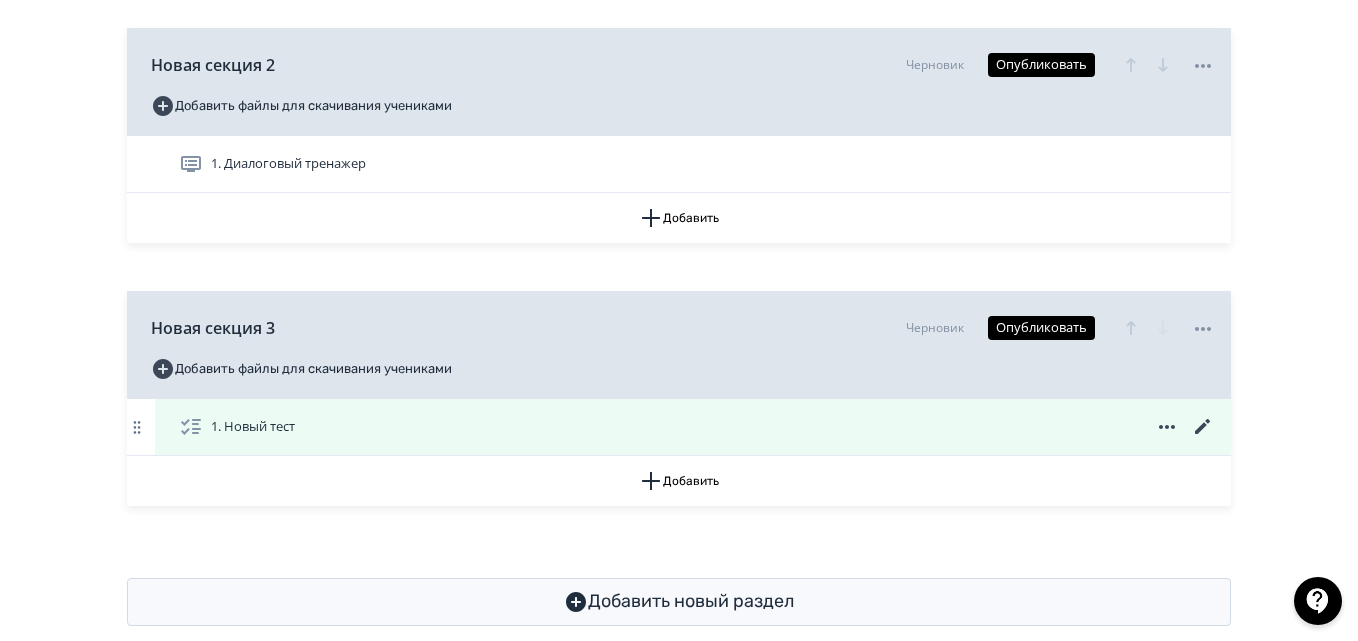 click 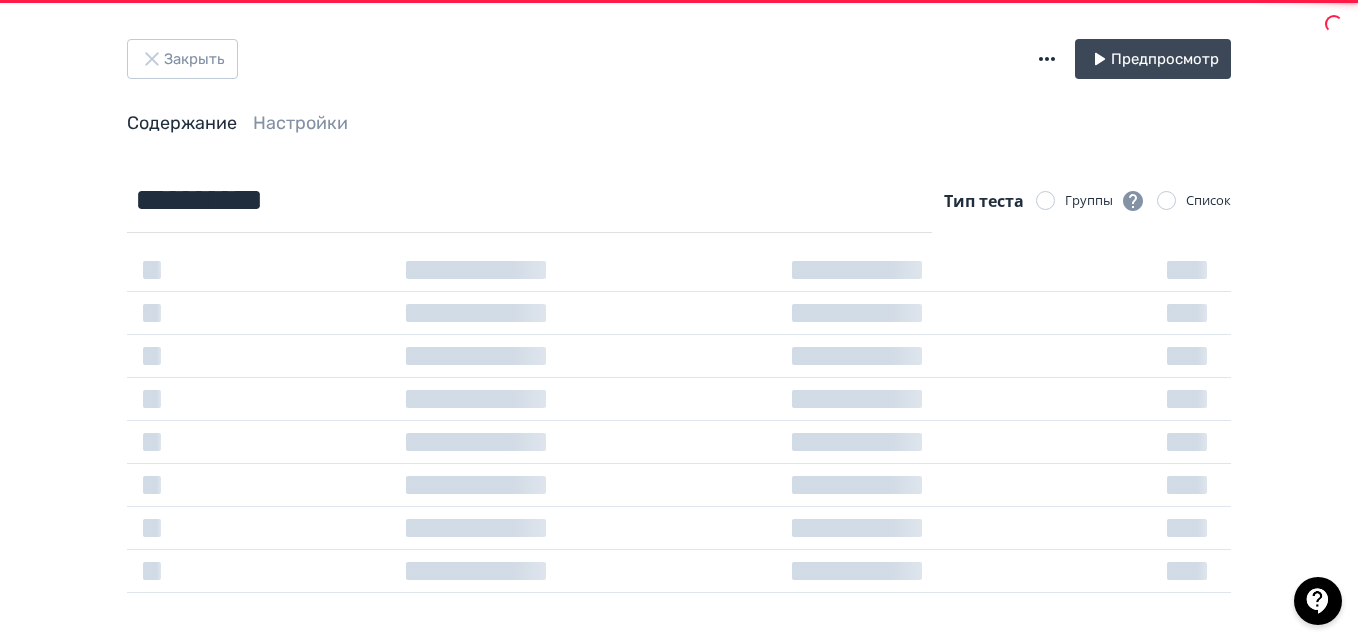 scroll, scrollTop: 0, scrollLeft: 0, axis: both 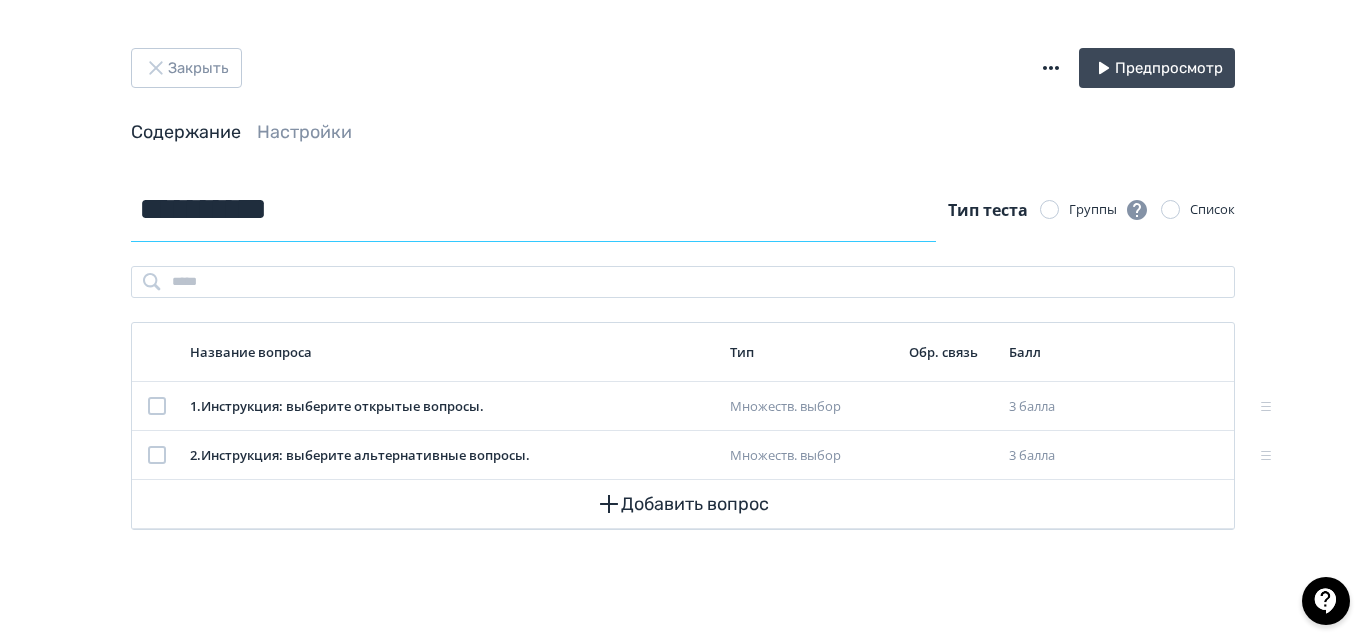 drag, startPoint x: 440, startPoint y: 217, endPoint x: 18, endPoint y: 175, distance: 424.0849 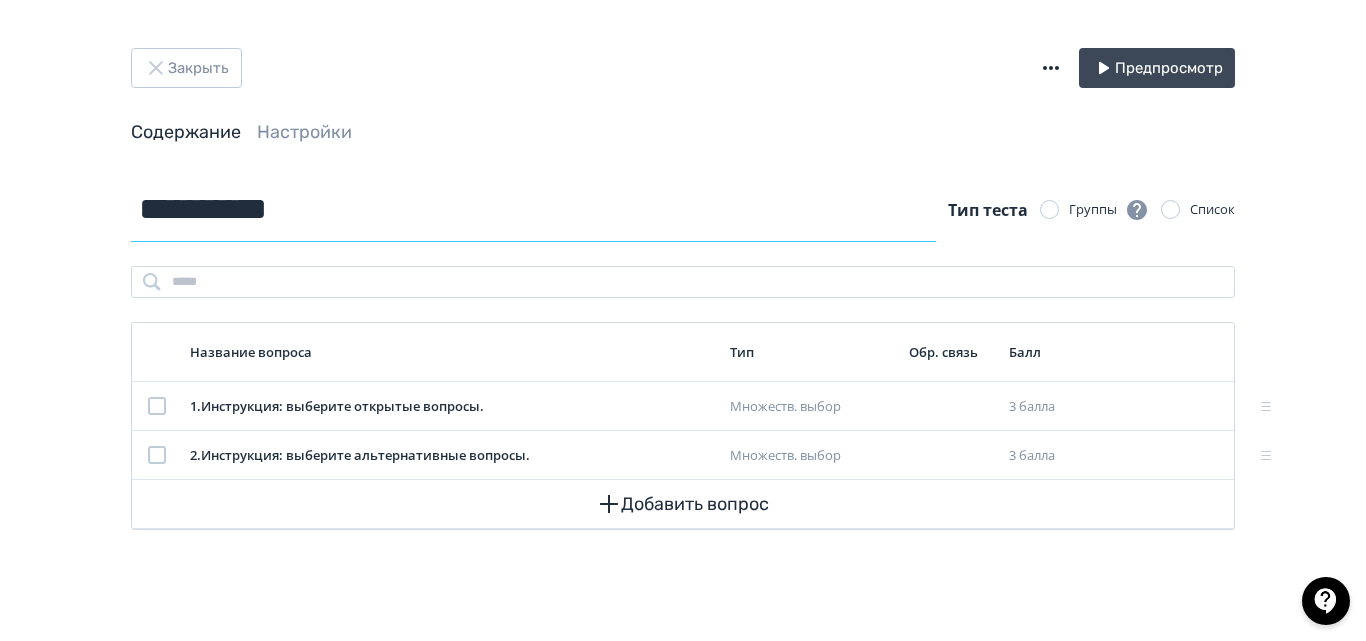 click on "**********" at bounding box center (683, 320) 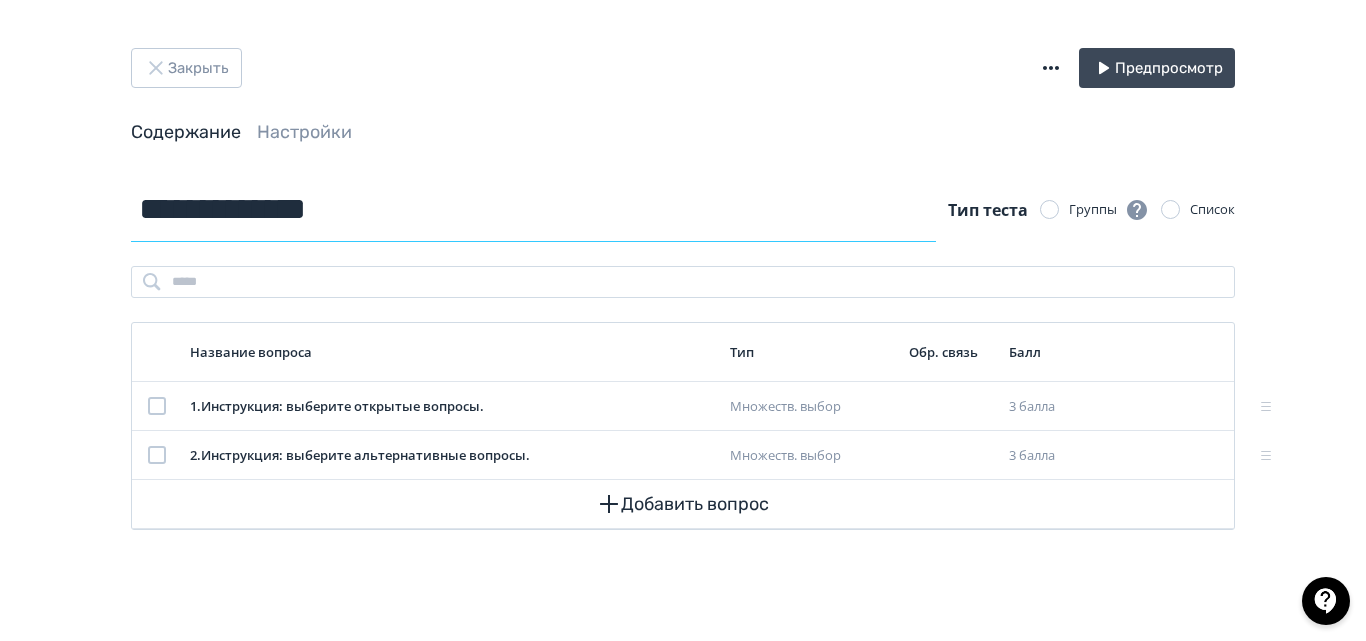 type on "**********" 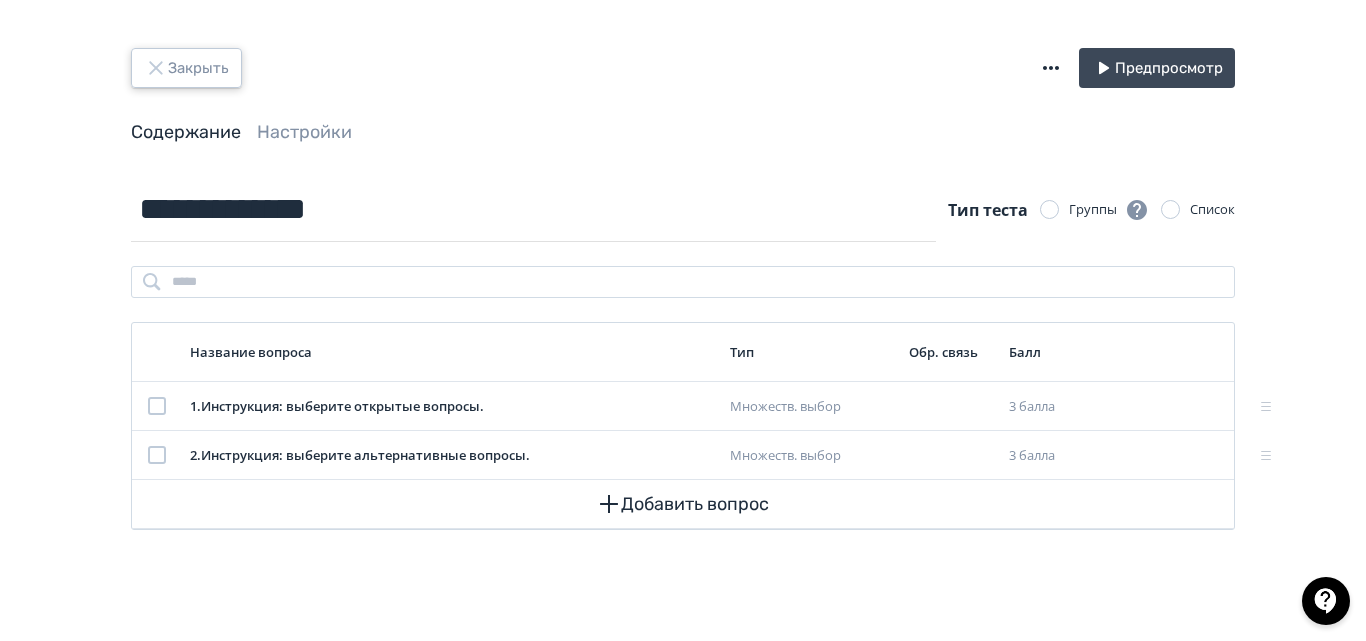 click on "Закрыть" at bounding box center [186, 68] 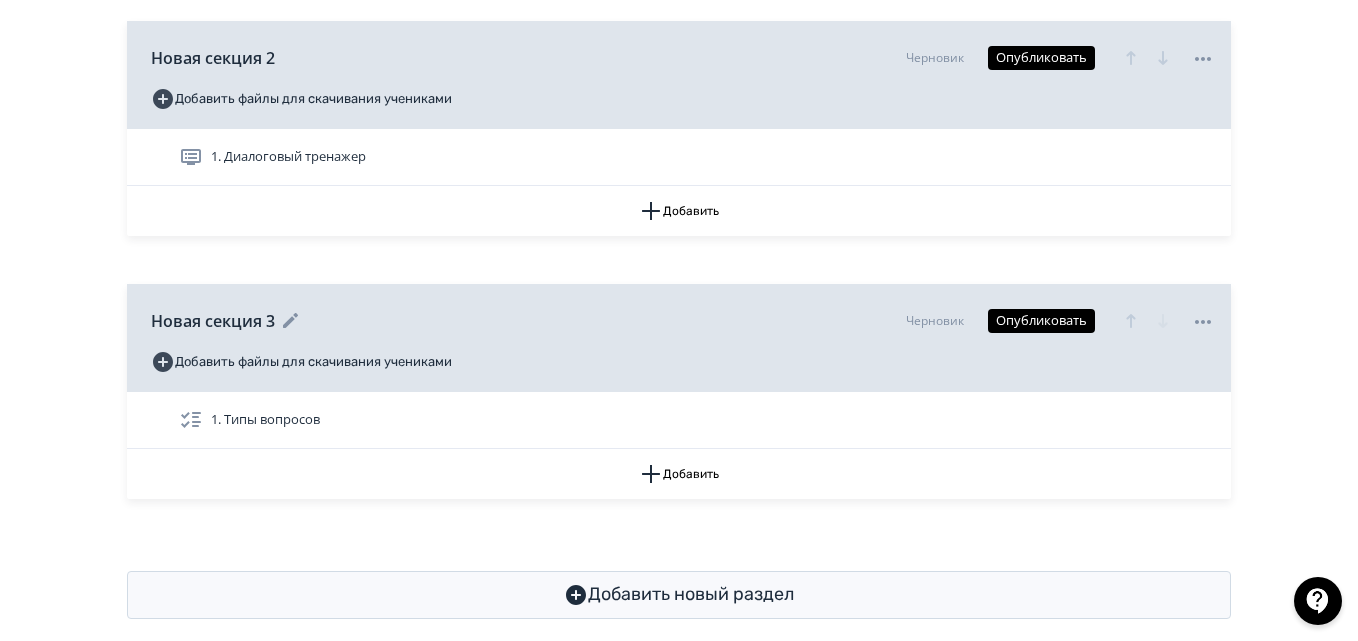 scroll, scrollTop: 852, scrollLeft: 0, axis: vertical 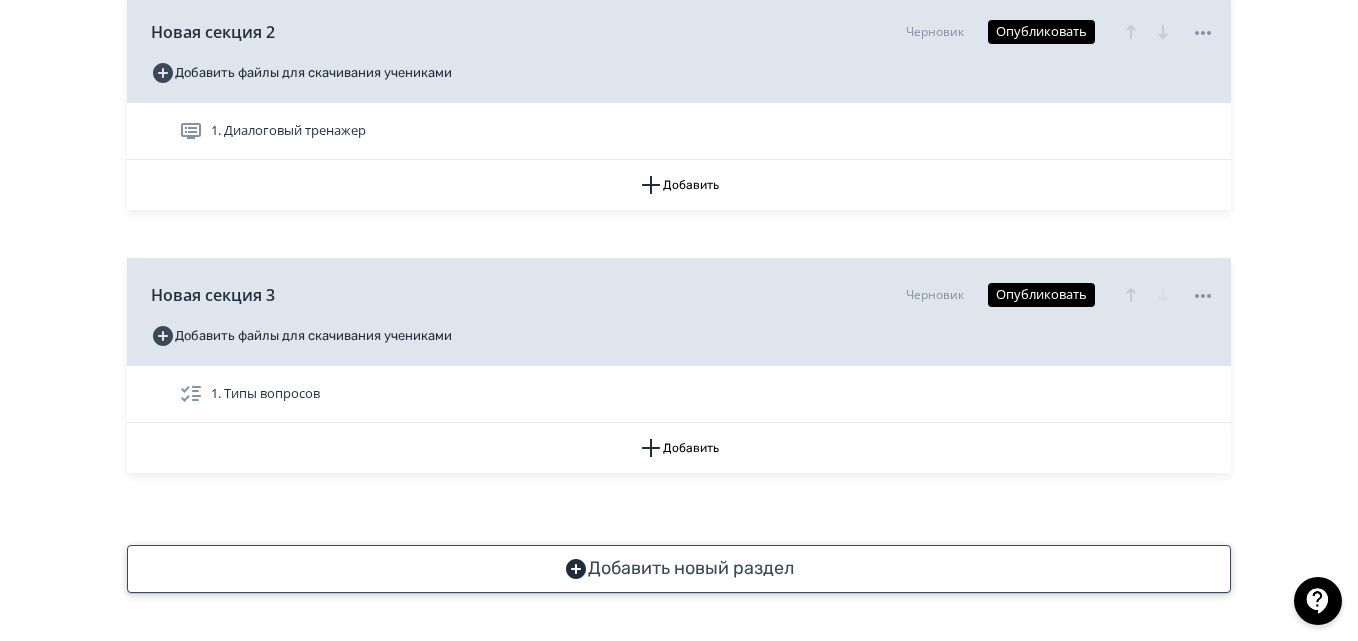 click on "Добавить новый раздел" at bounding box center [679, 569] 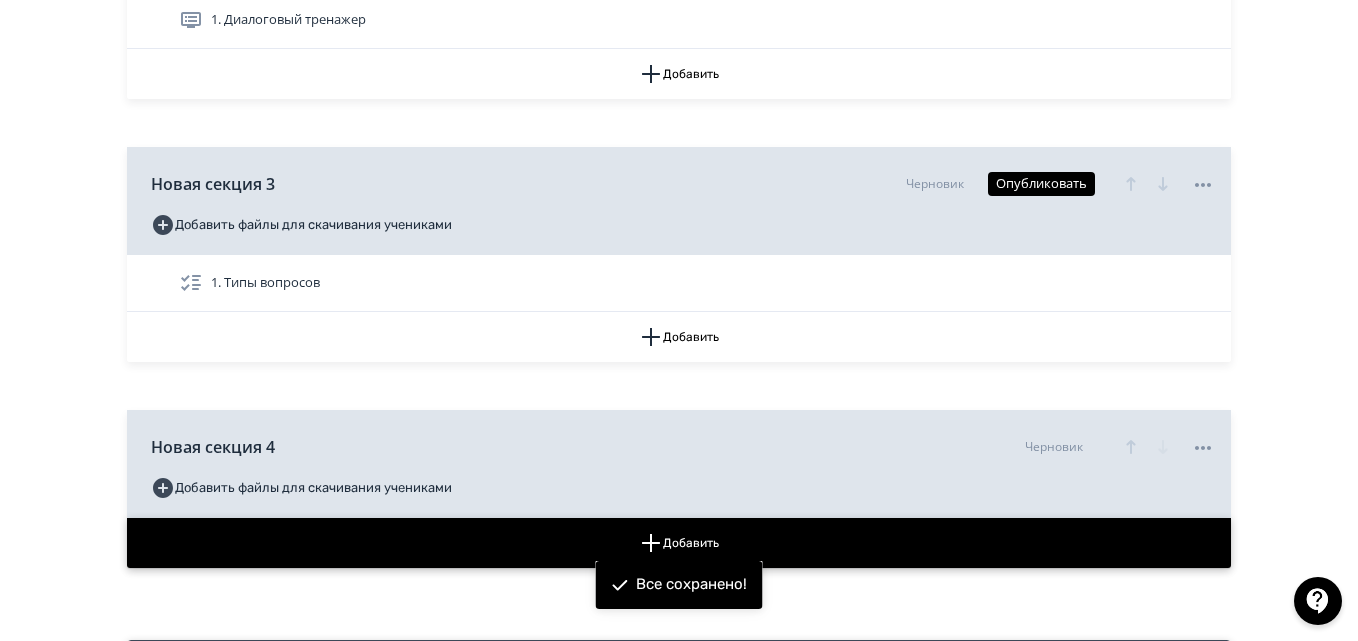 scroll, scrollTop: 1058, scrollLeft: 0, axis: vertical 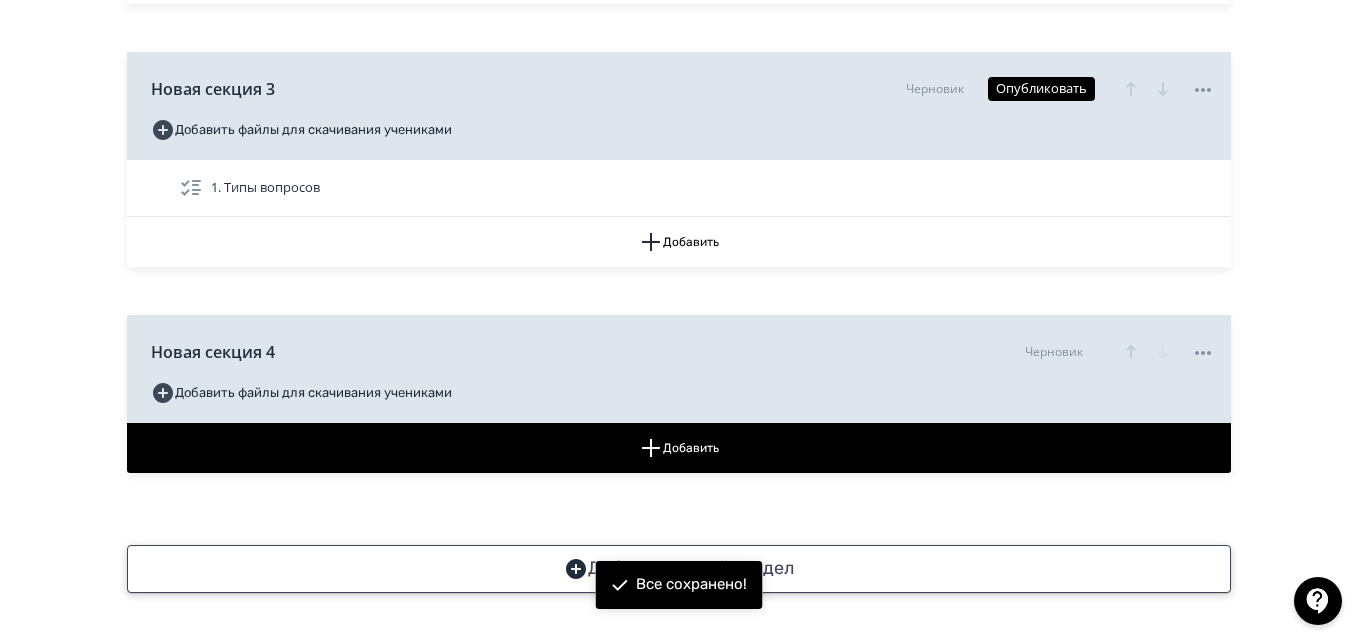 click on "Добавить новый раздел" at bounding box center [679, 569] 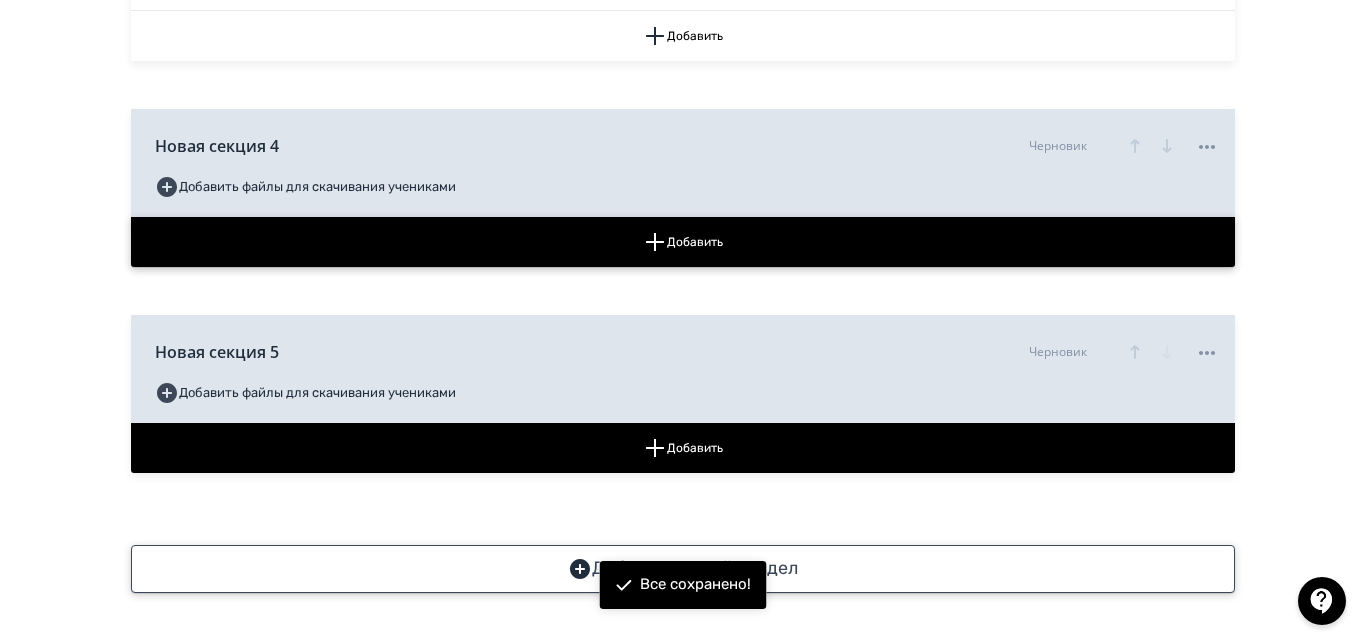 scroll, scrollTop: 1264, scrollLeft: 0, axis: vertical 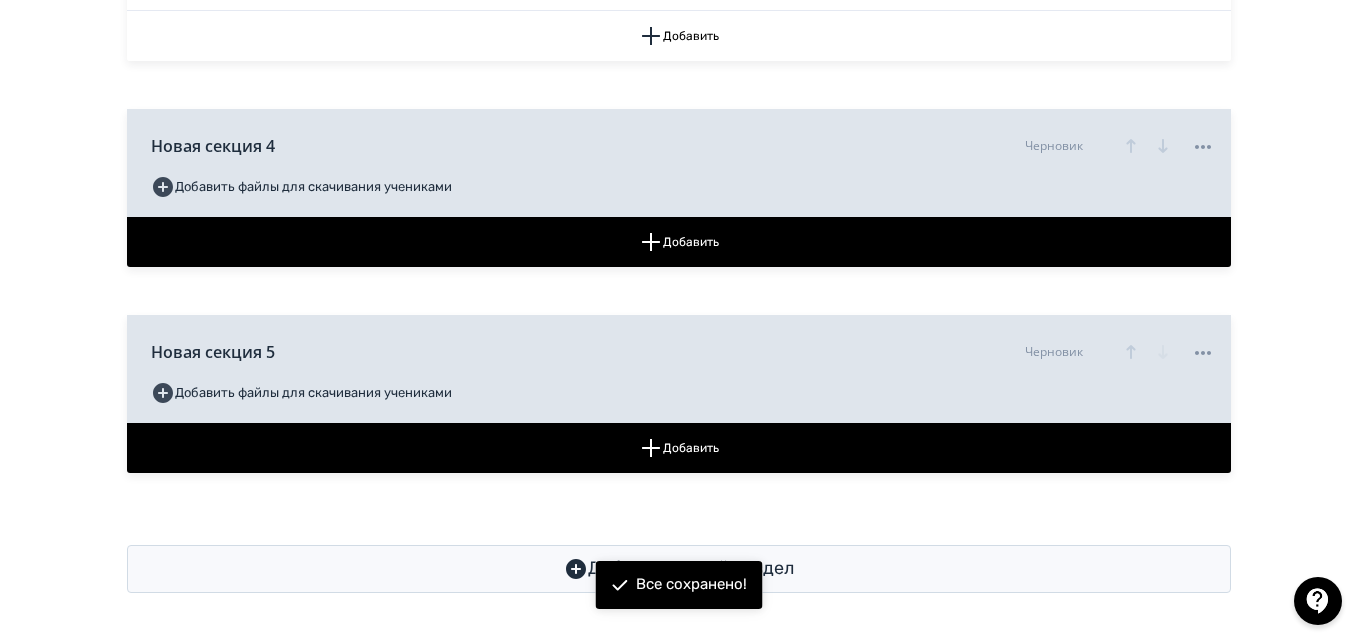 click on "Новая секция 4 Черновик Добавить файлы для скачивания учениками" at bounding box center [679, 163] 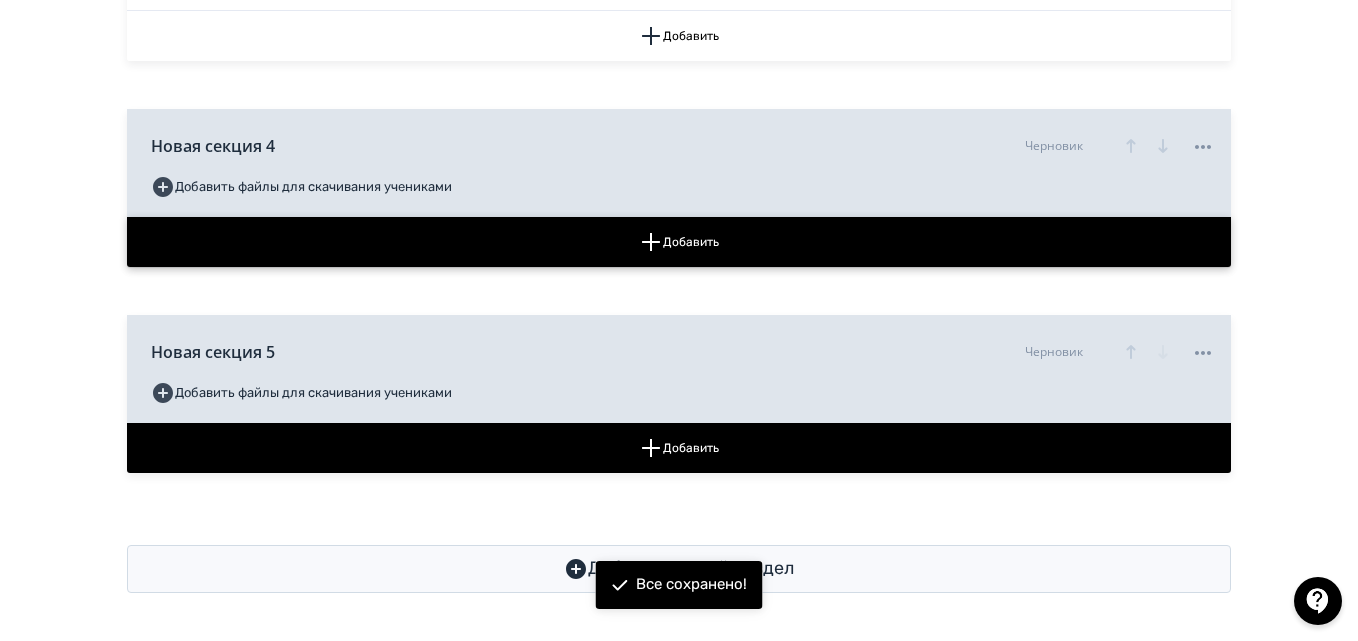 click on "Добавить" at bounding box center [679, 242] 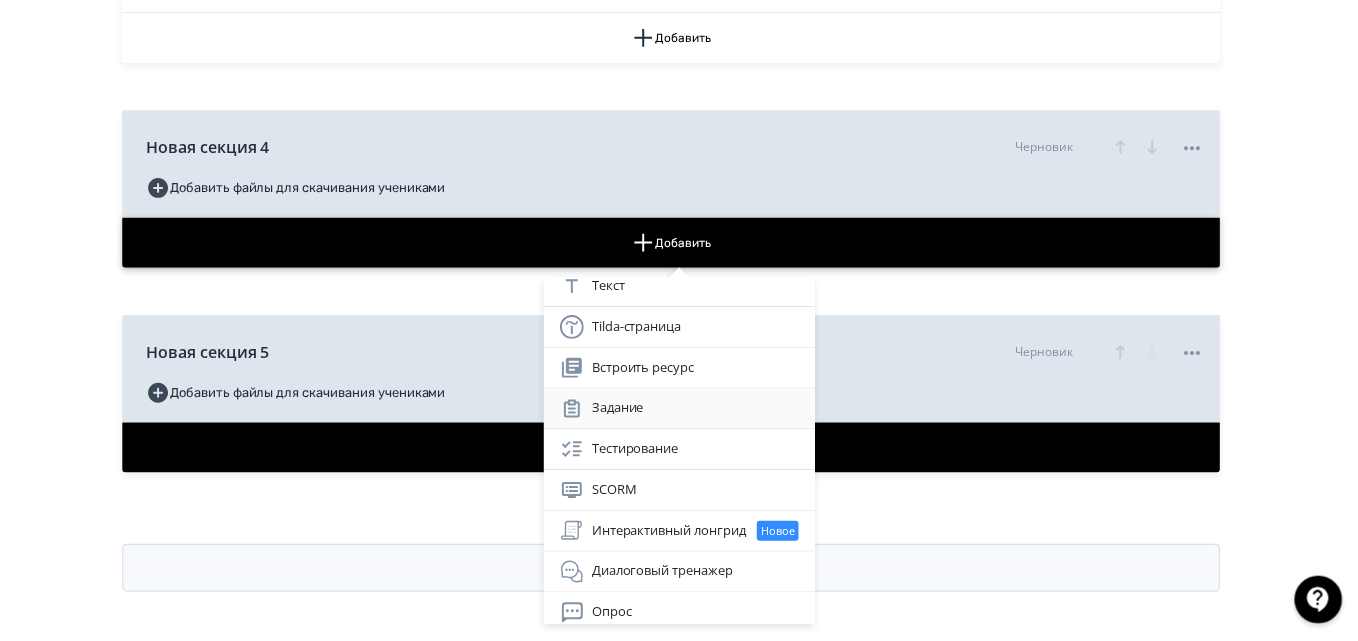 scroll, scrollTop: 143, scrollLeft: 0, axis: vertical 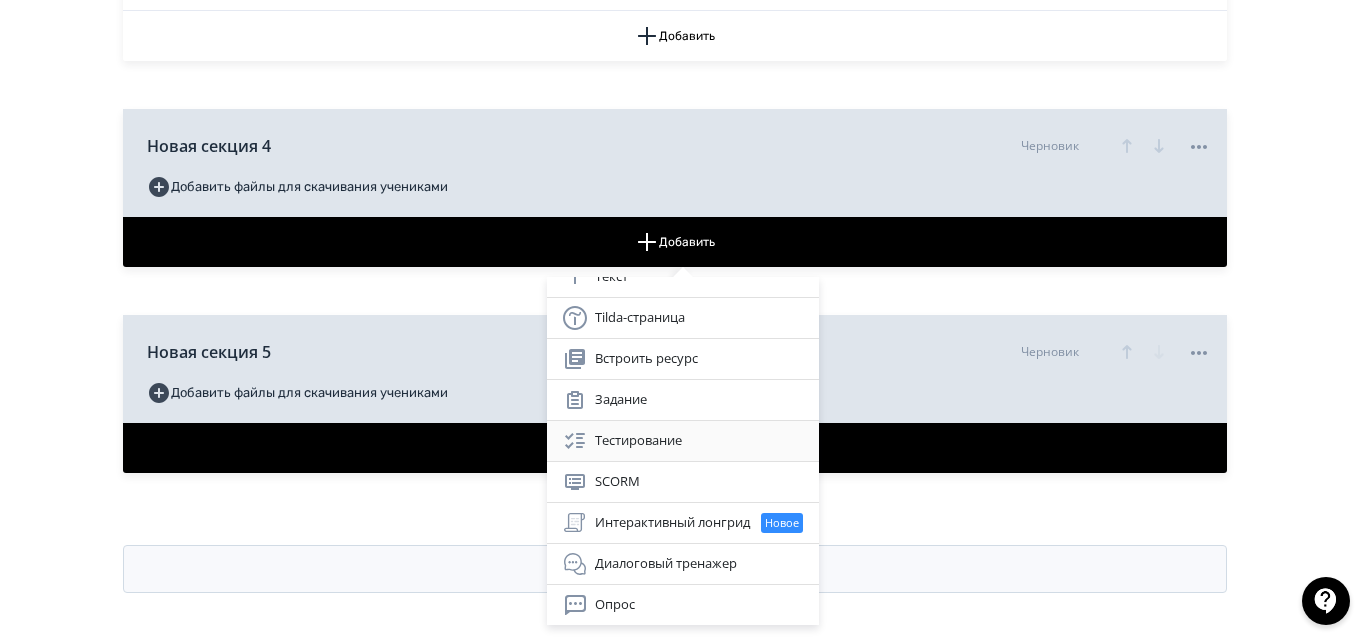 click on "Тестирование" at bounding box center [683, 441] 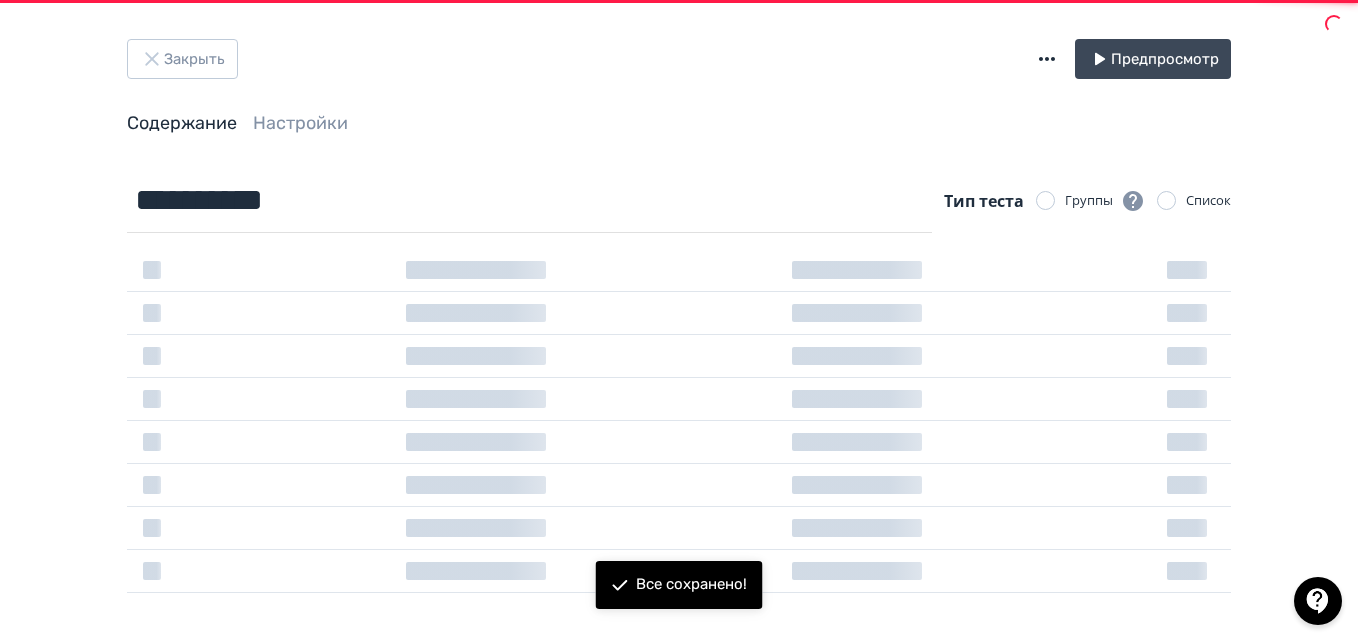 scroll, scrollTop: 0, scrollLeft: 0, axis: both 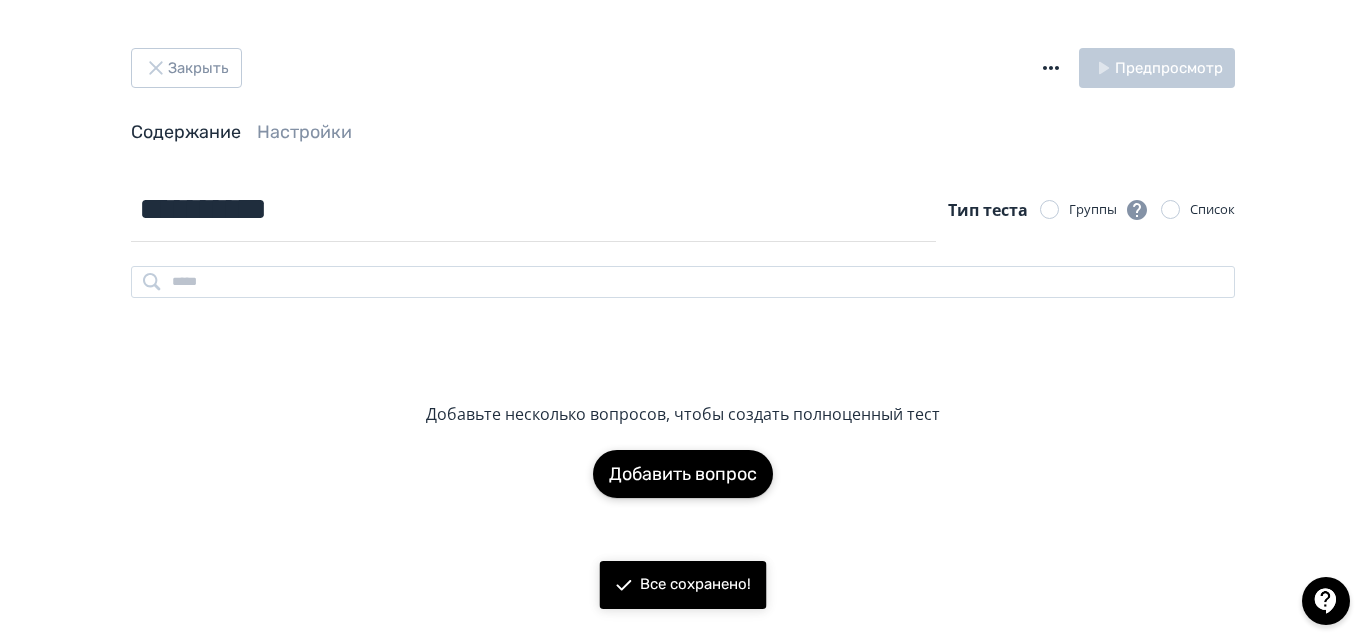 click on "Добавить вопрос" at bounding box center [683, 474] 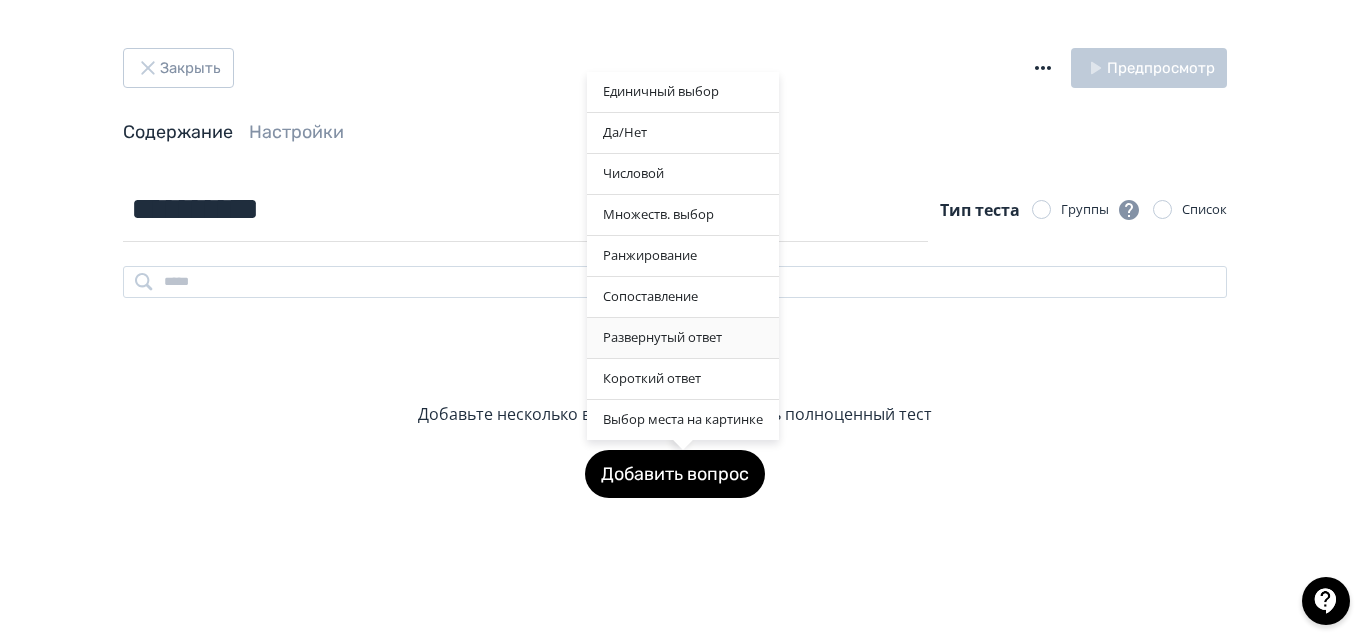 click on "Развернутый ответ" at bounding box center [683, 338] 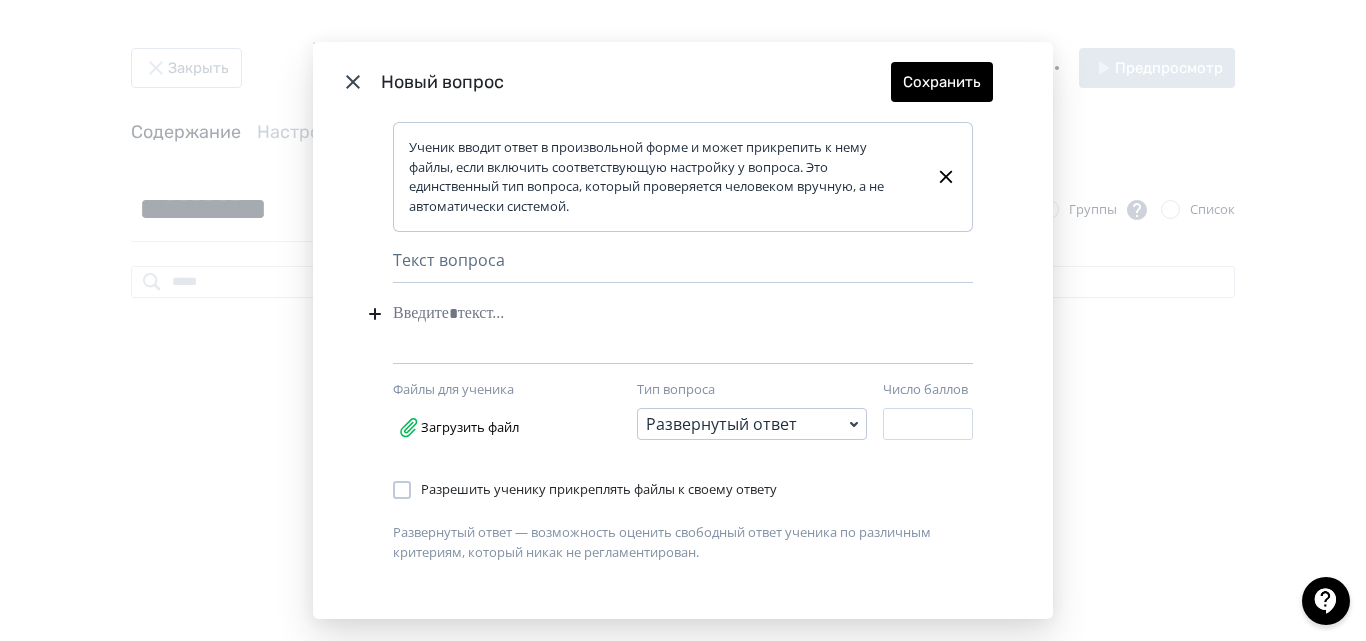 click at bounding box center (652, 314) 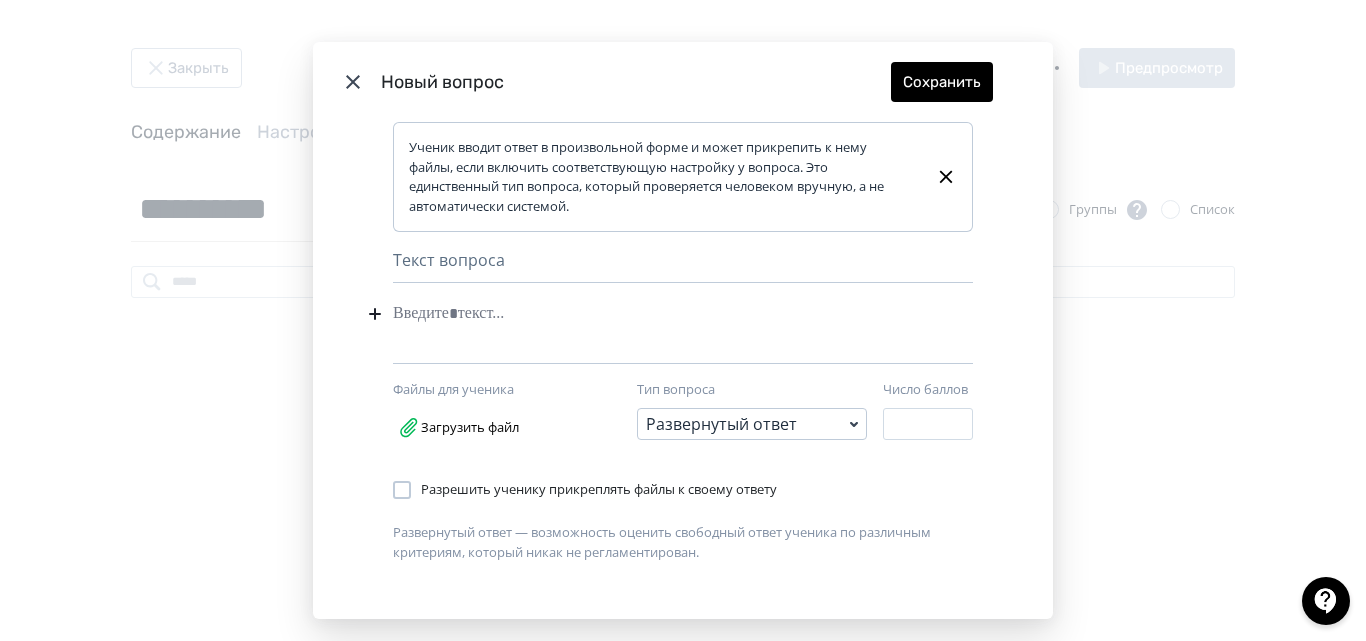 paste 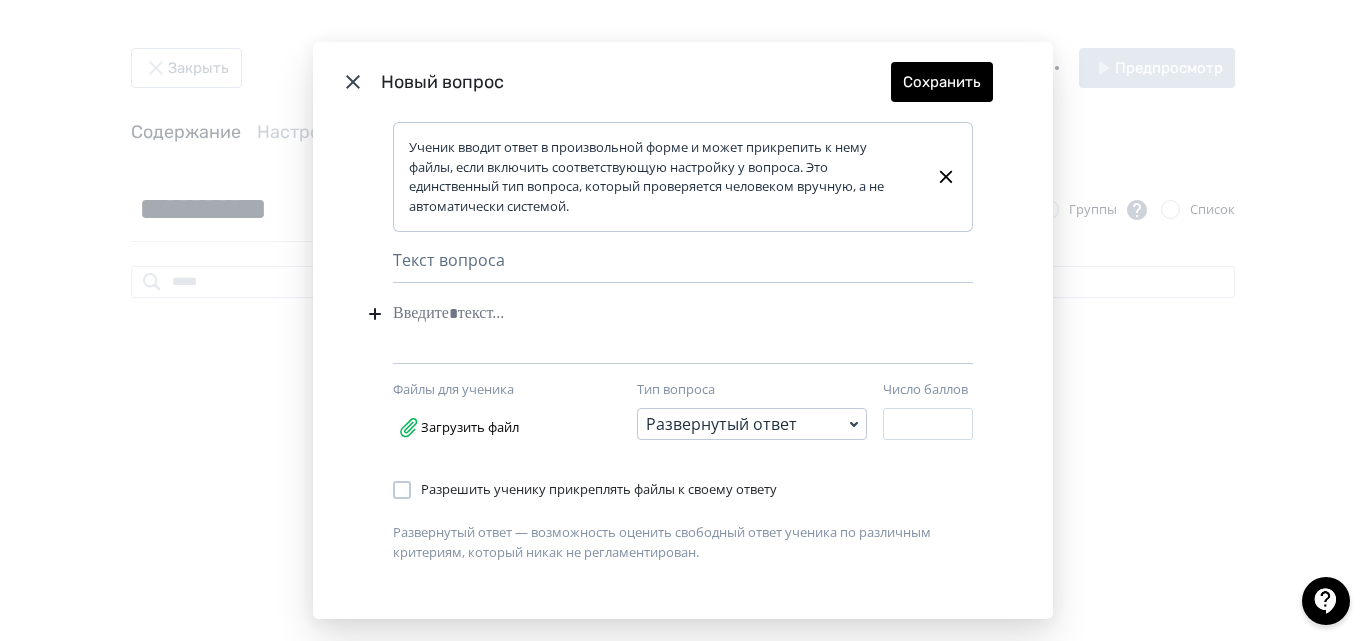 type 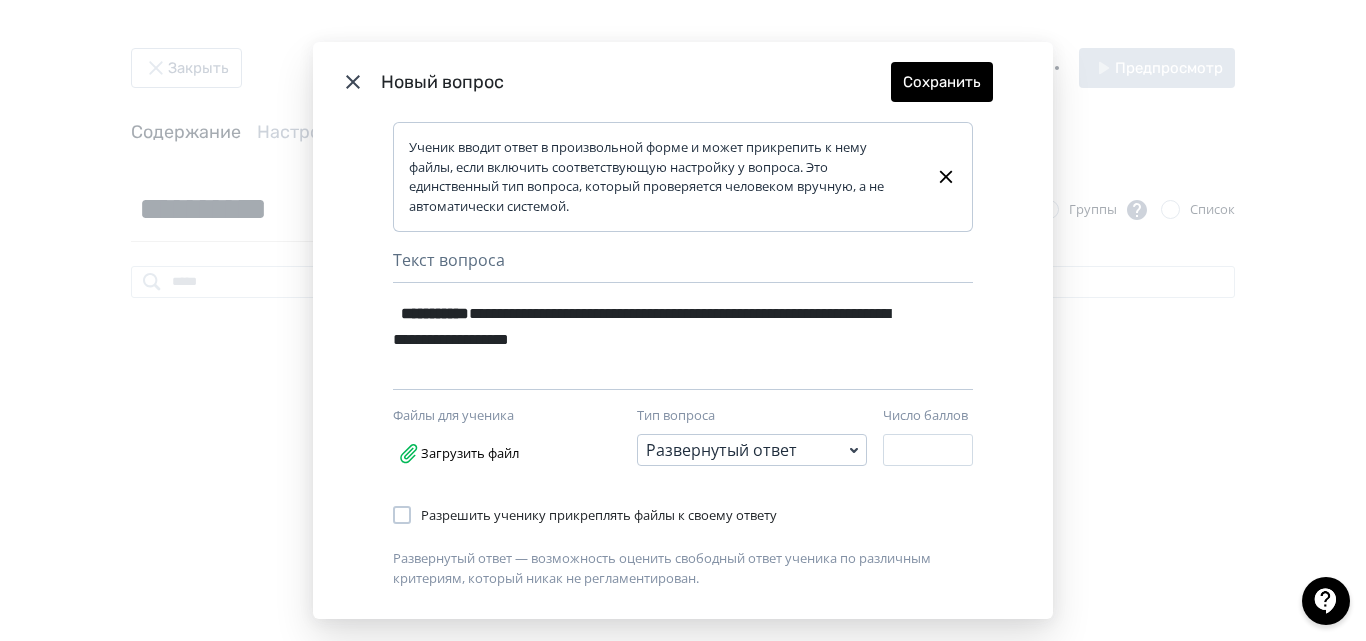 click on "**********" at bounding box center (435, 313) 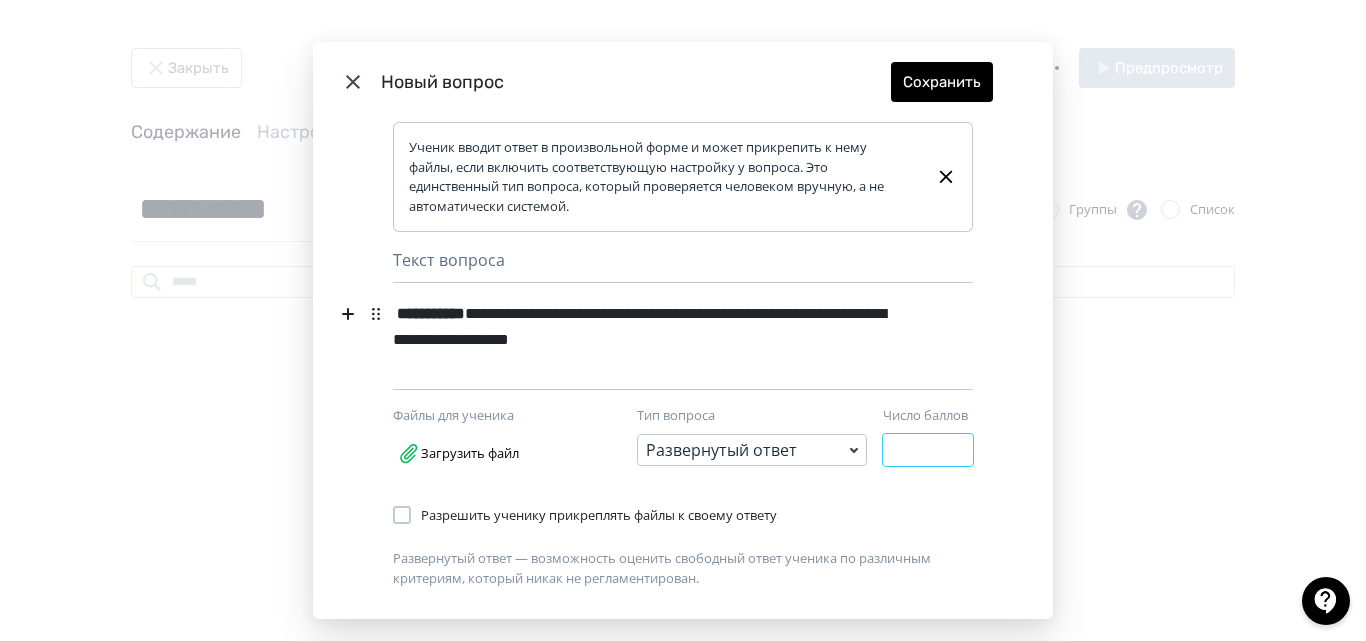 click on "*" at bounding box center (928, 450) 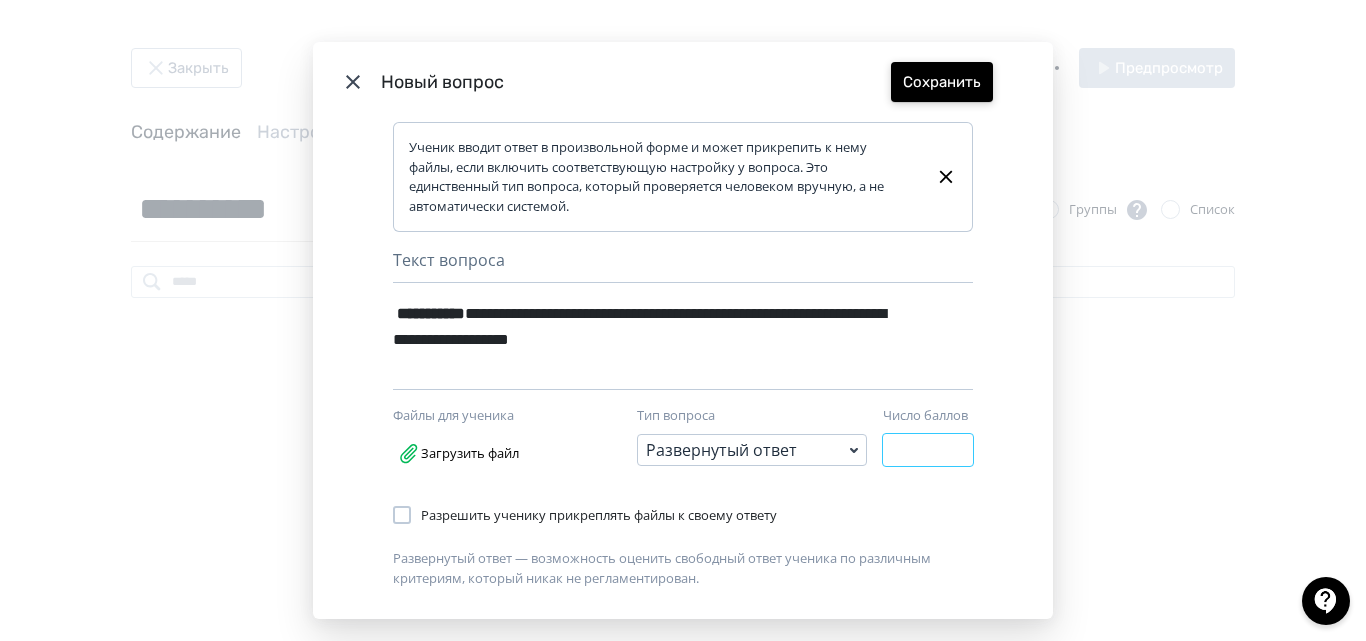 type on "*" 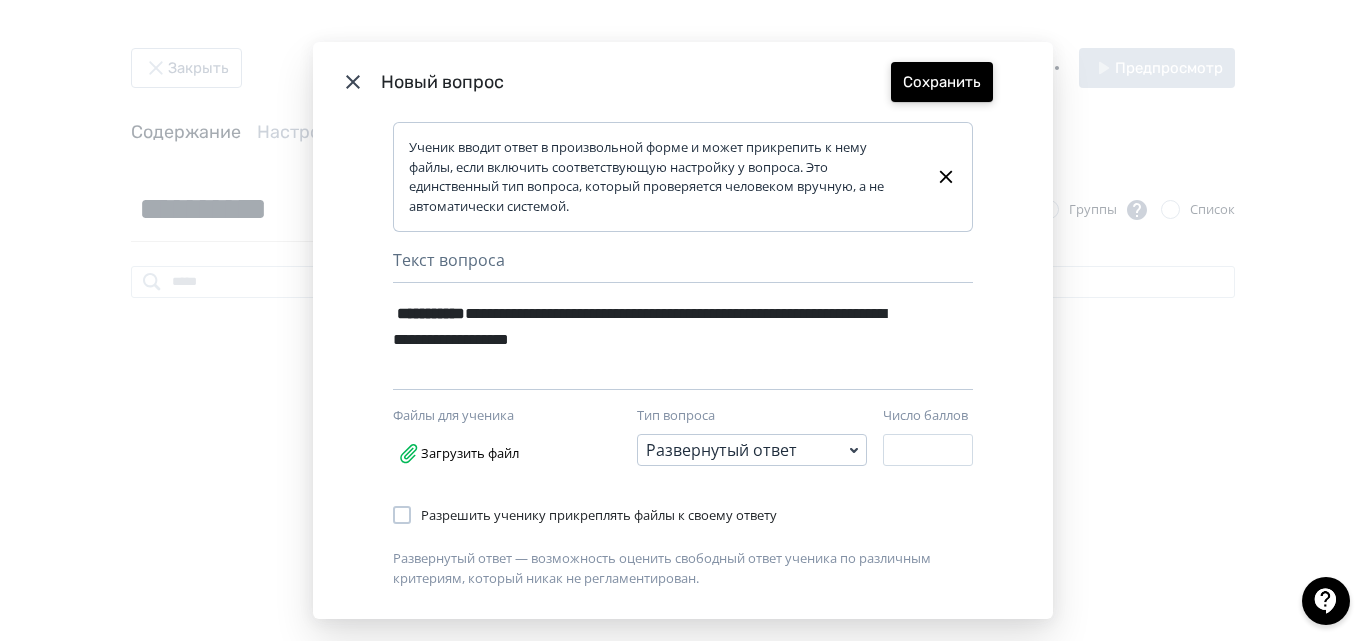 click on "Сохранить" at bounding box center [942, 82] 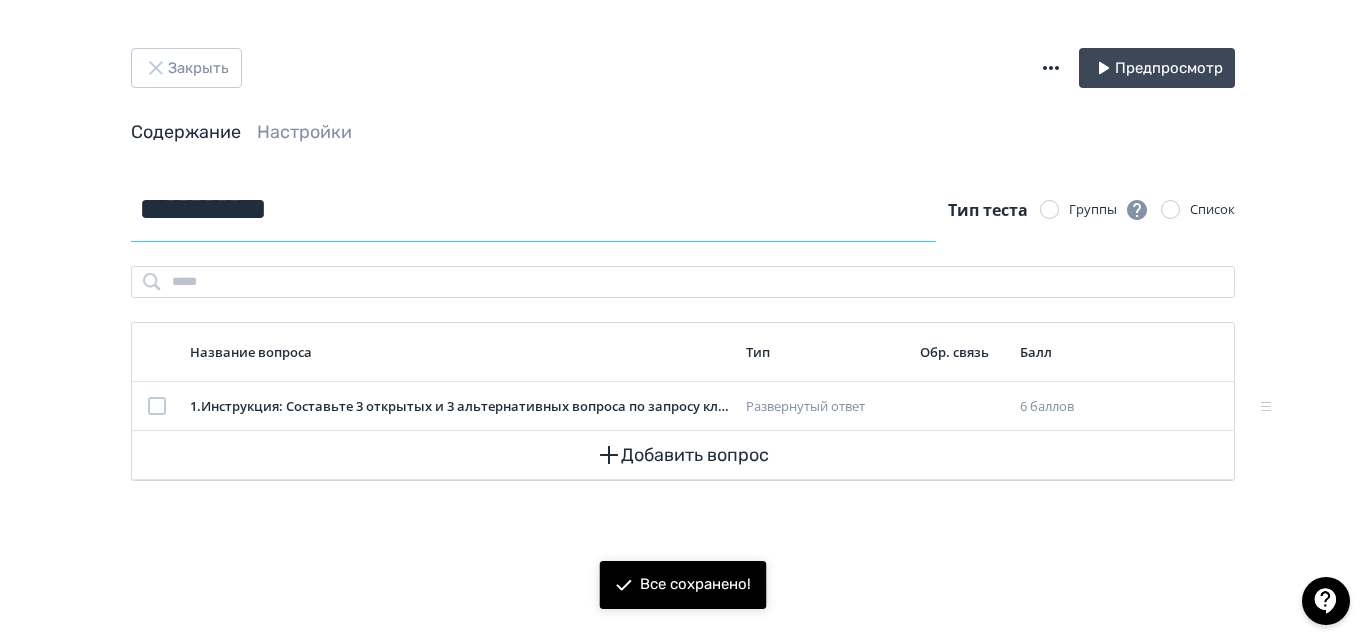 drag, startPoint x: 352, startPoint y: 218, endPoint x: 90, endPoint y: 218, distance: 262 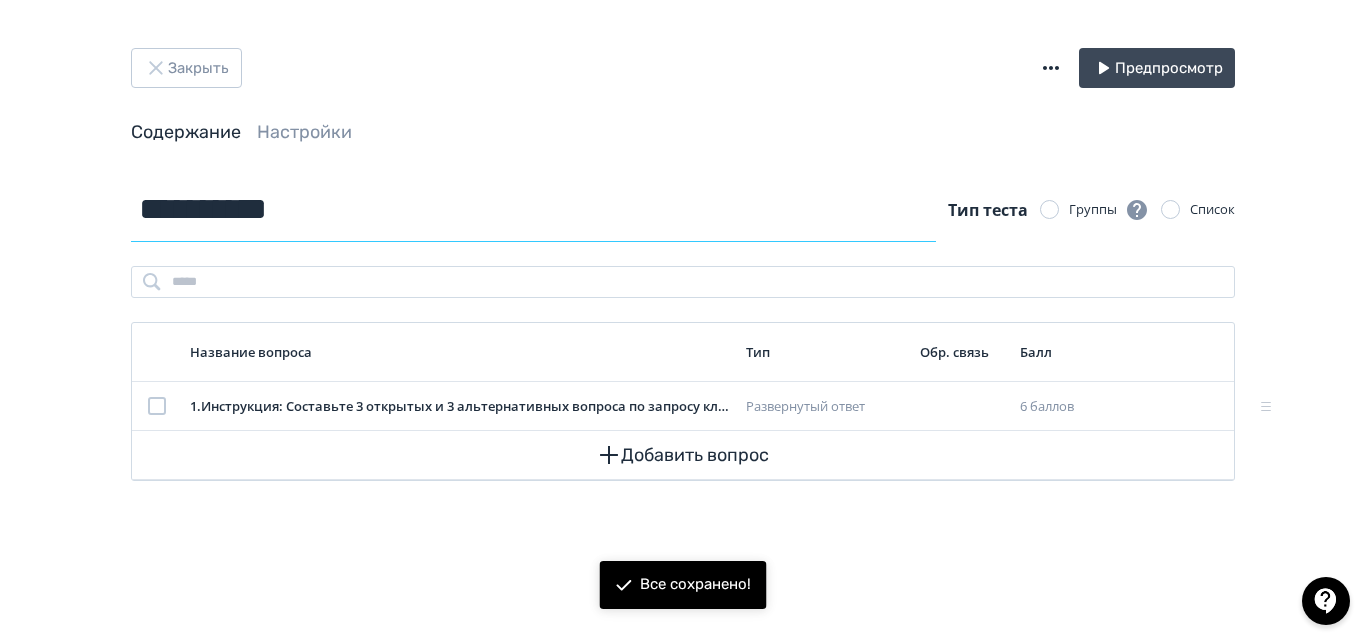 click on "**********" at bounding box center [683, 329] 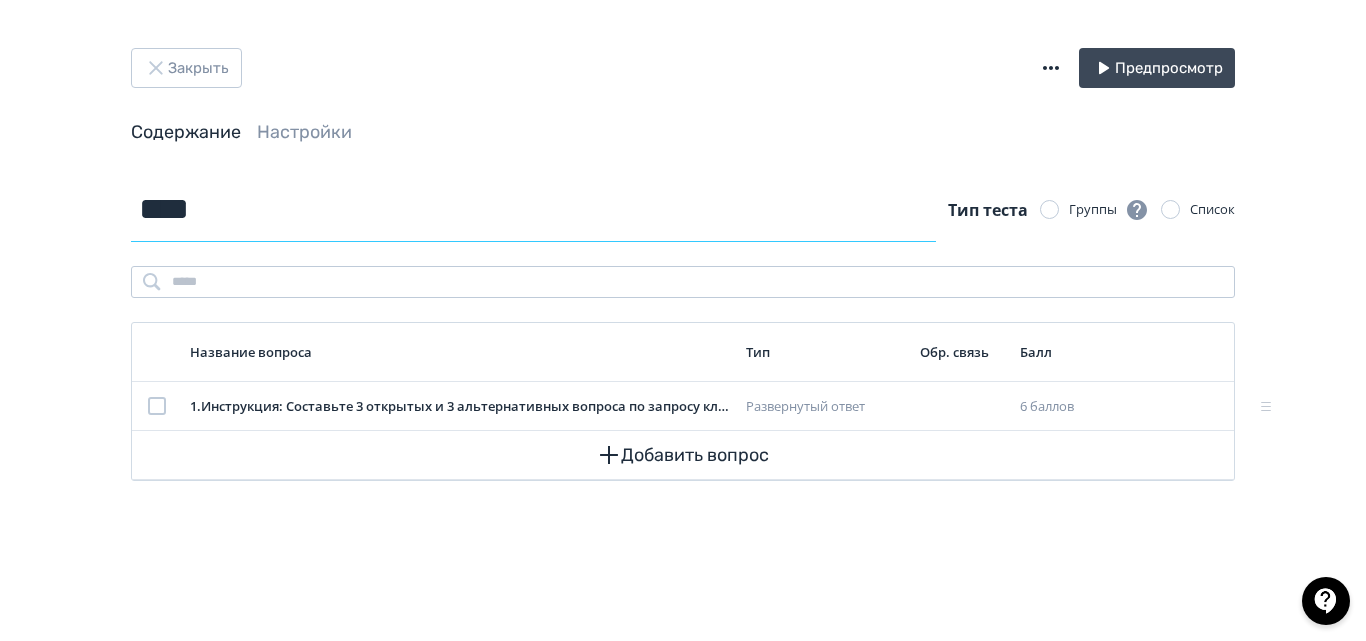 type on "**********" 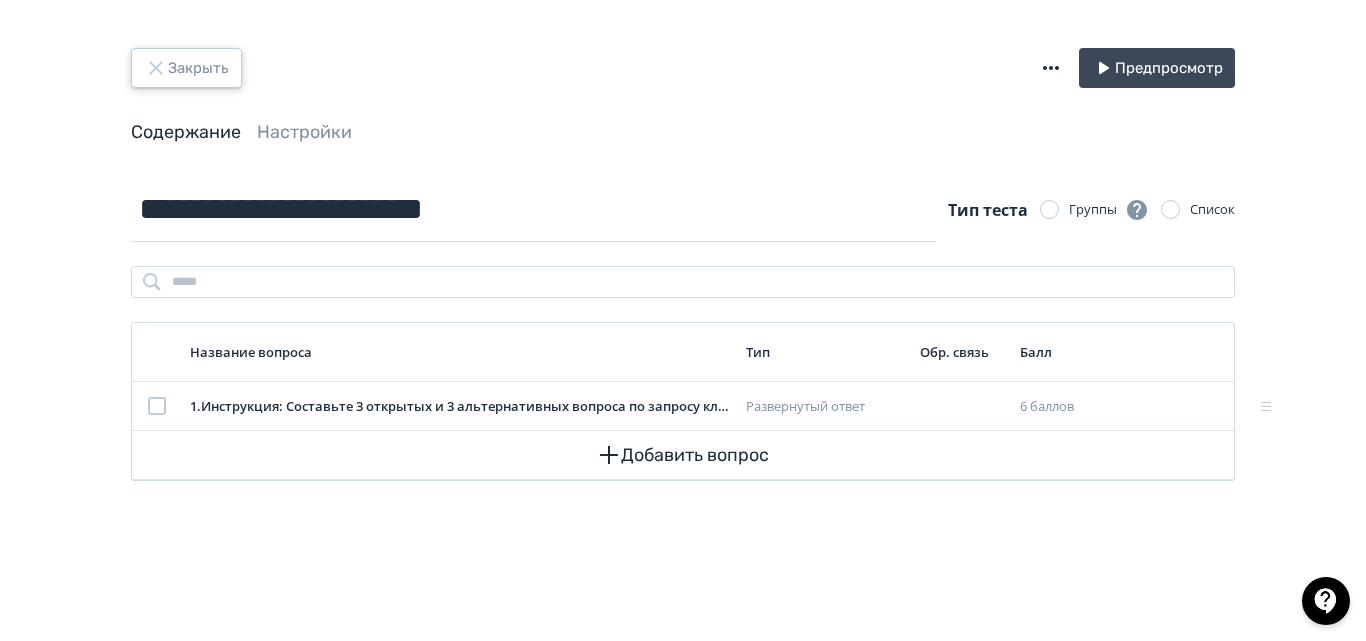 click 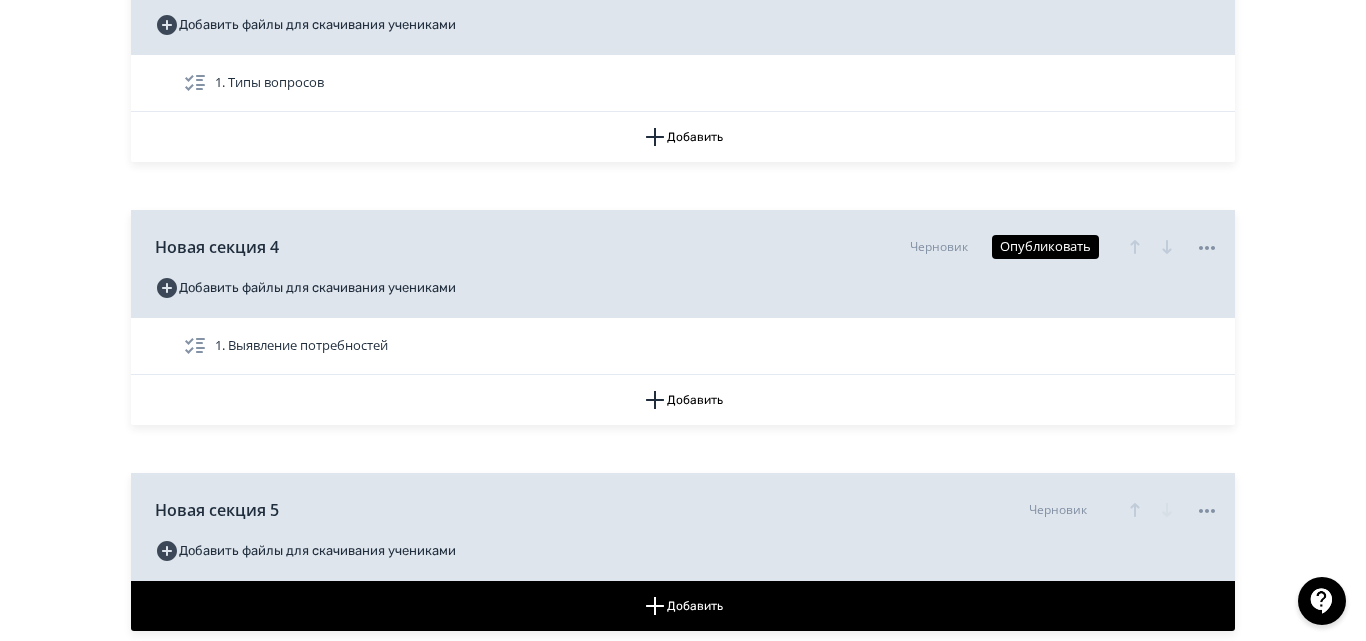 scroll, scrollTop: 1300, scrollLeft: 0, axis: vertical 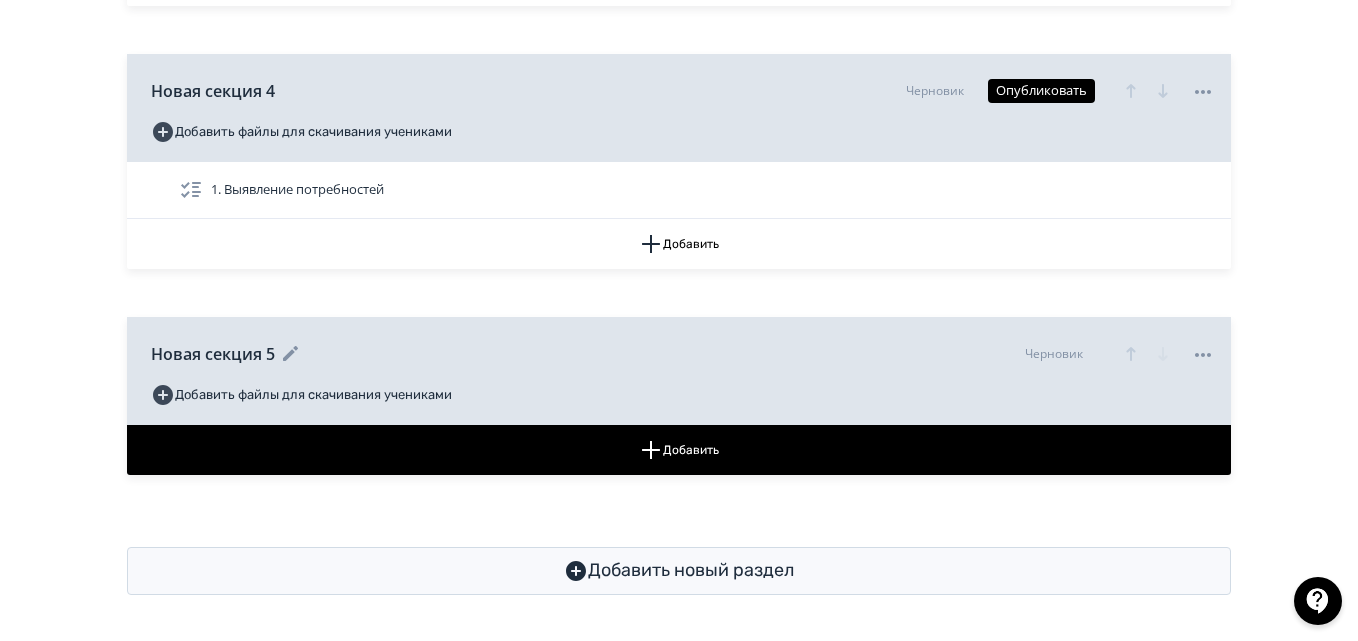 click 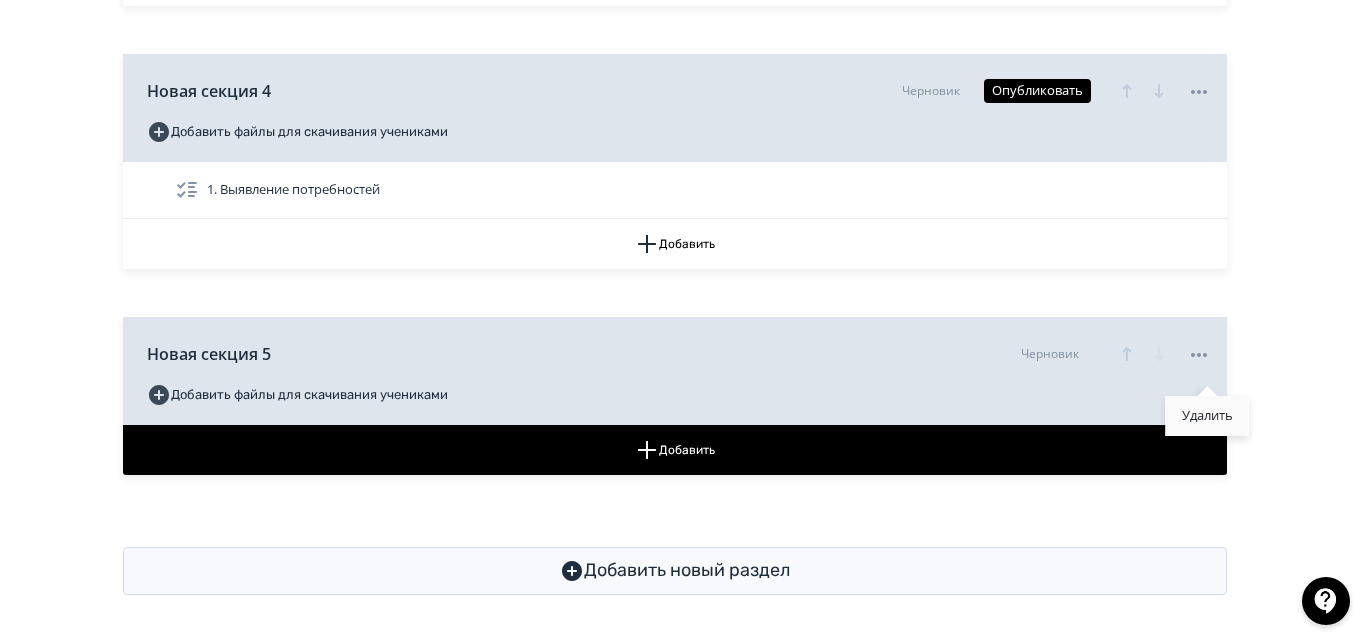 click on "Удалить" at bounding box center [1207, 416] 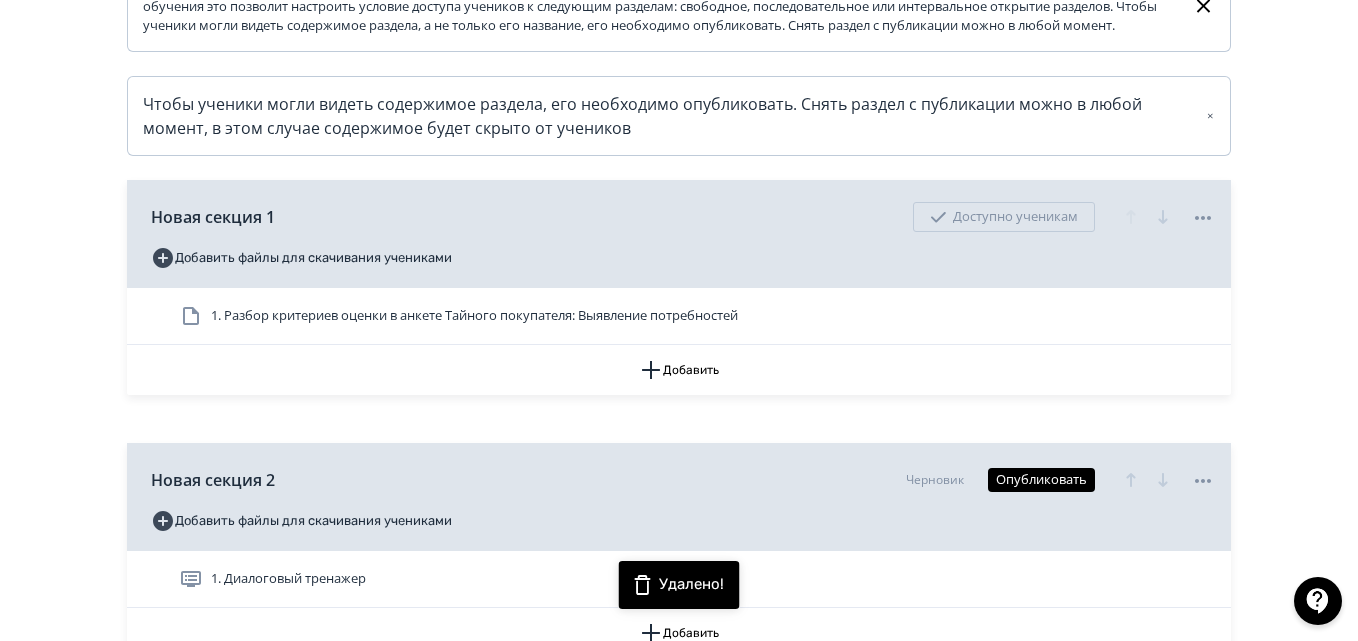 scroll, scrollTop: 215, scrollLeft: 0, axis: vertical 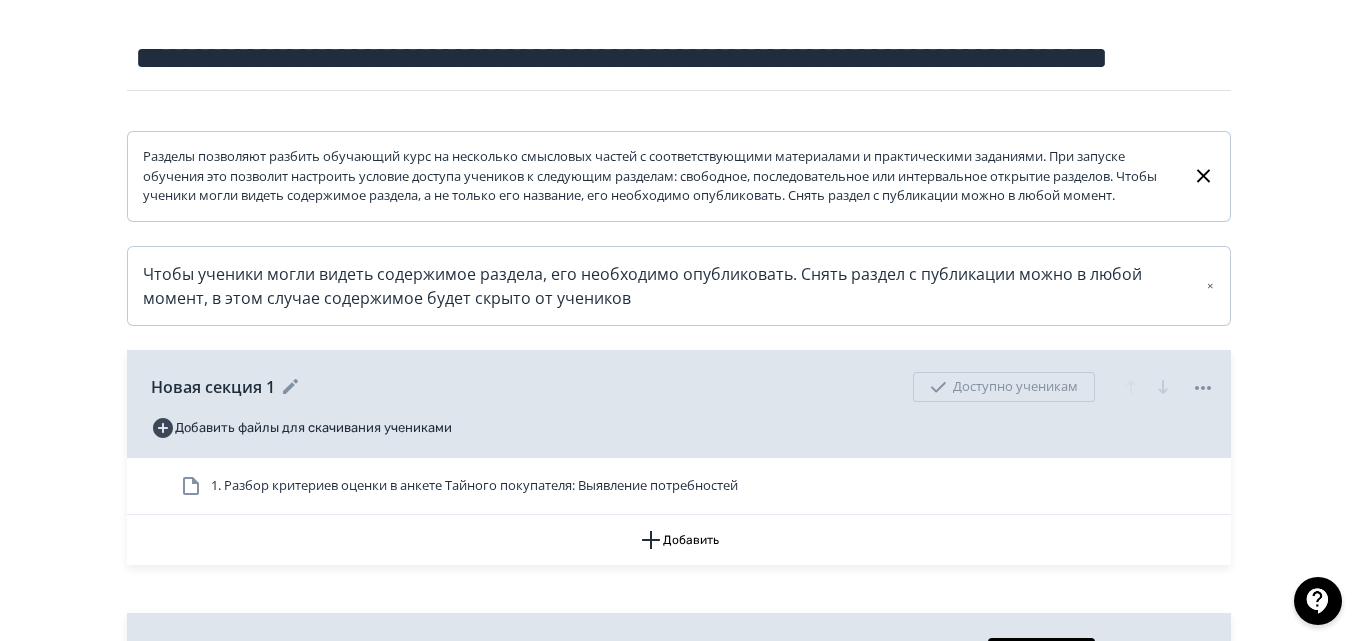 click 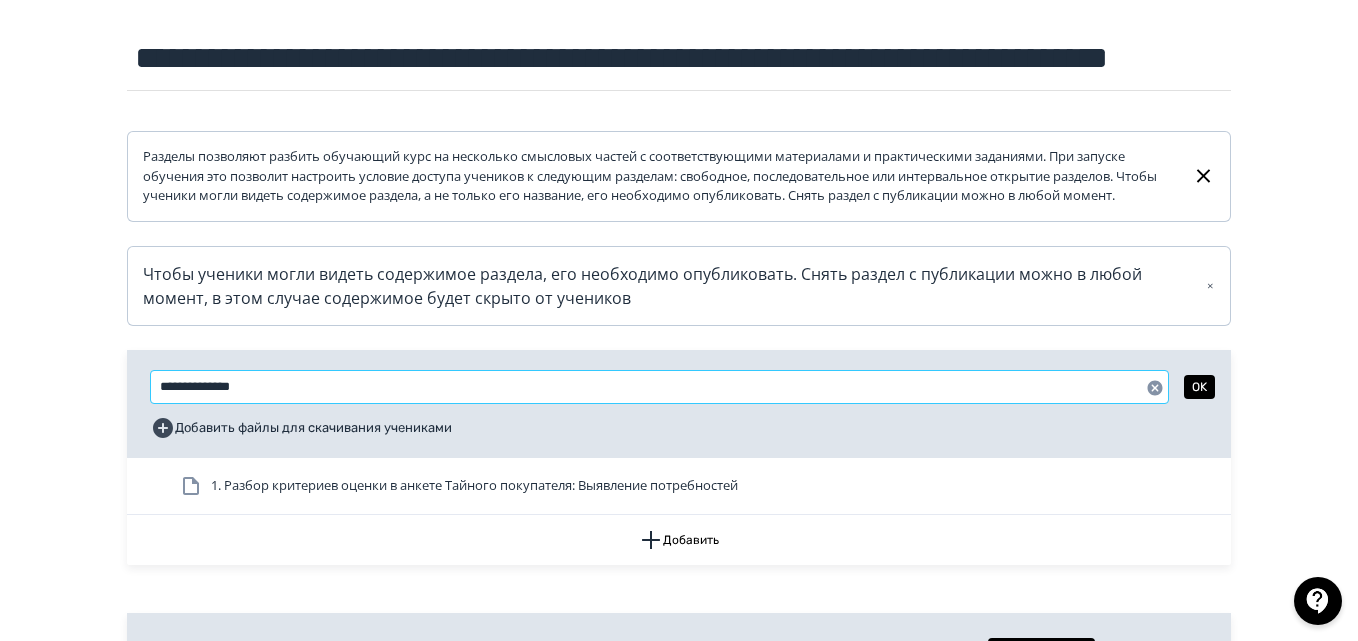 drag, startPoint x: 287, startPoint y: 404, endPoint x: 109, endPoint y: 394, distance: 178.28067 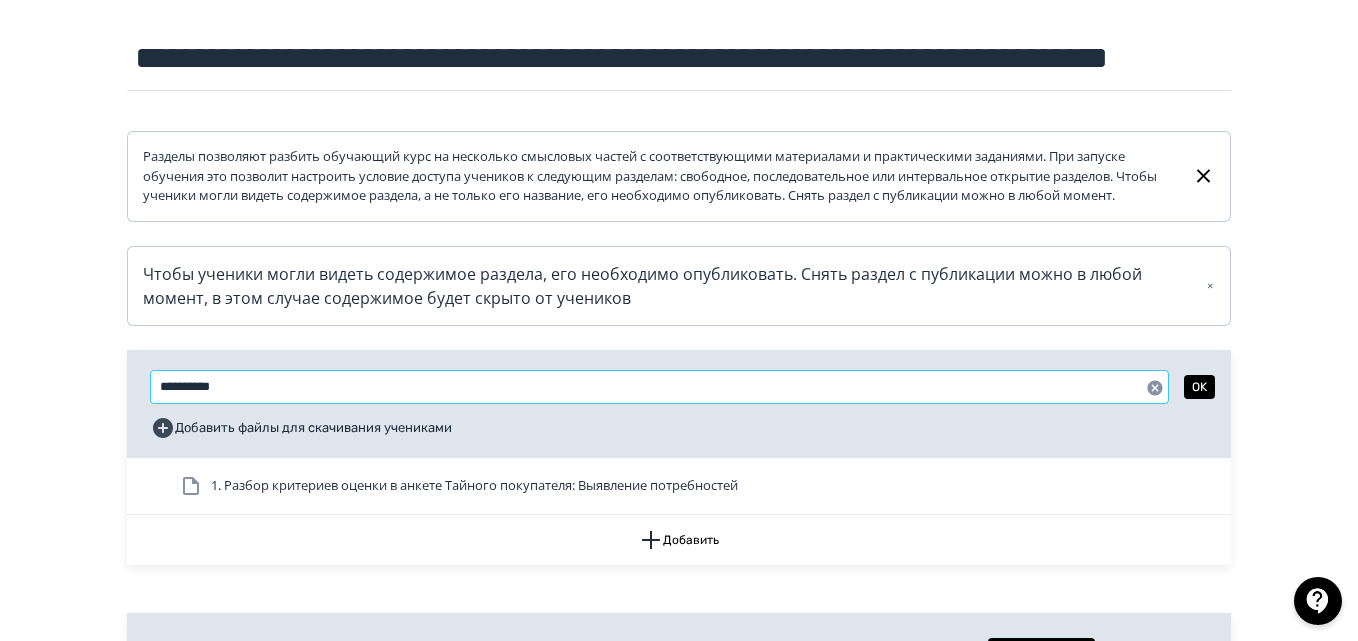 click on "*********" at bounding box center (659, 387) 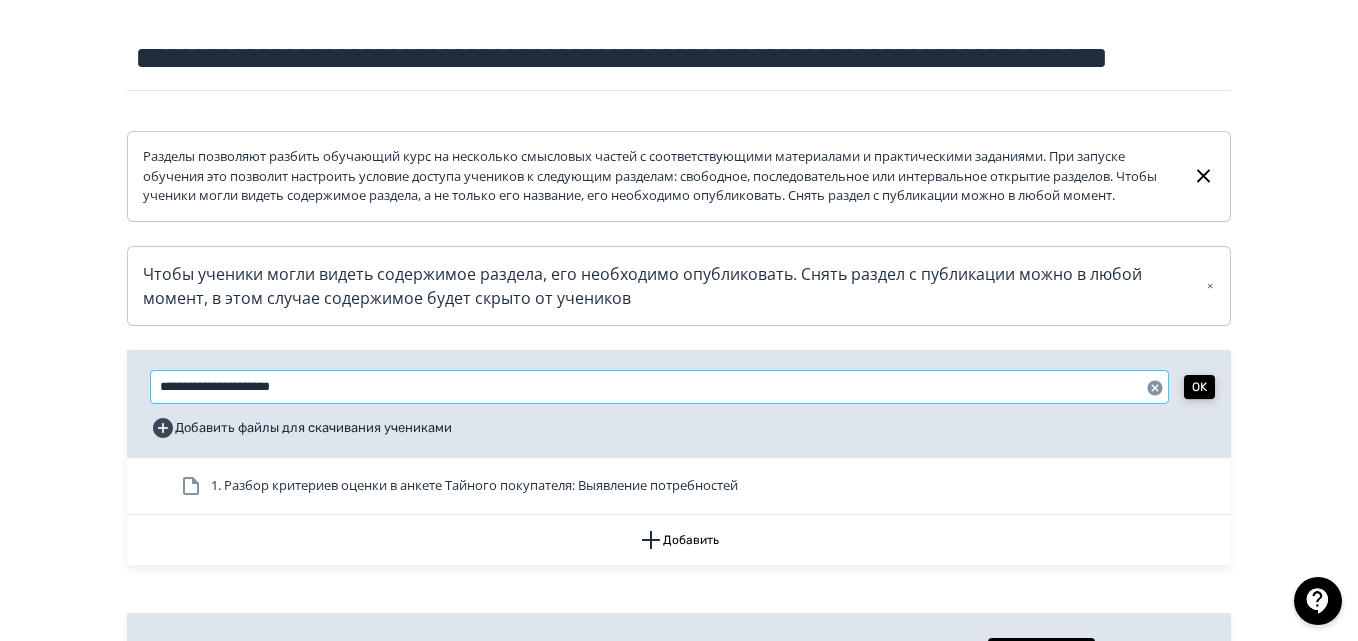 type on "**********" 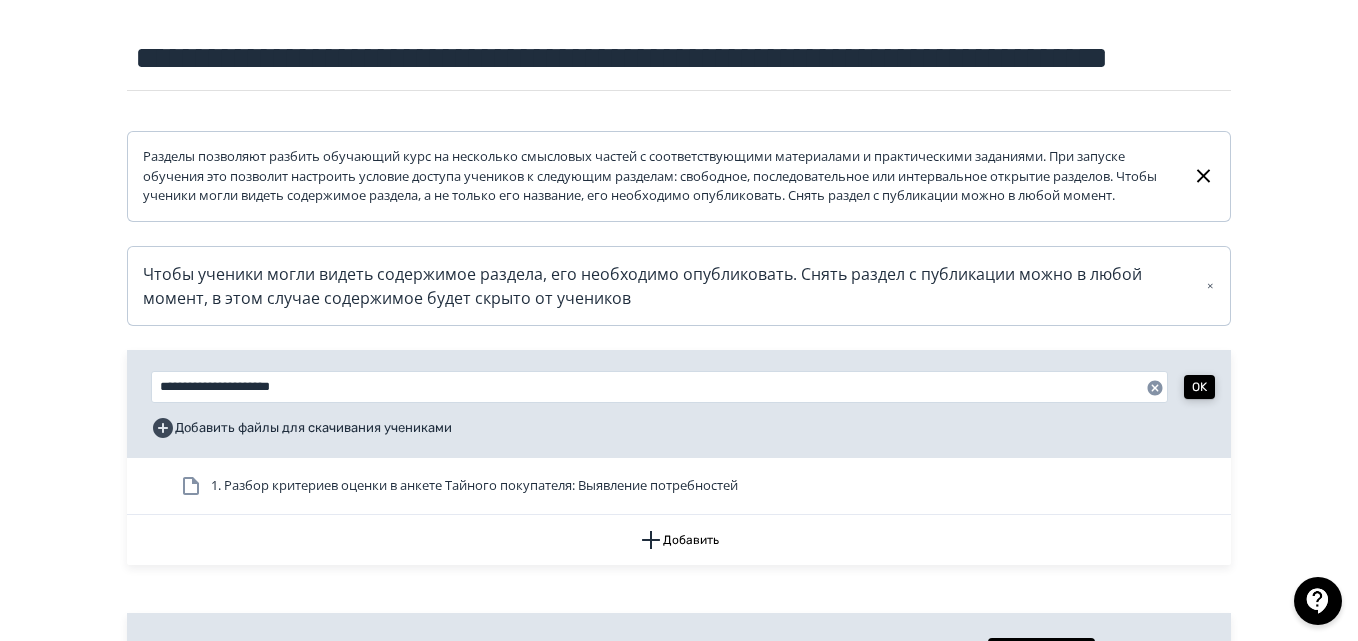 click on "OK" at bounding box center (1199, 387) 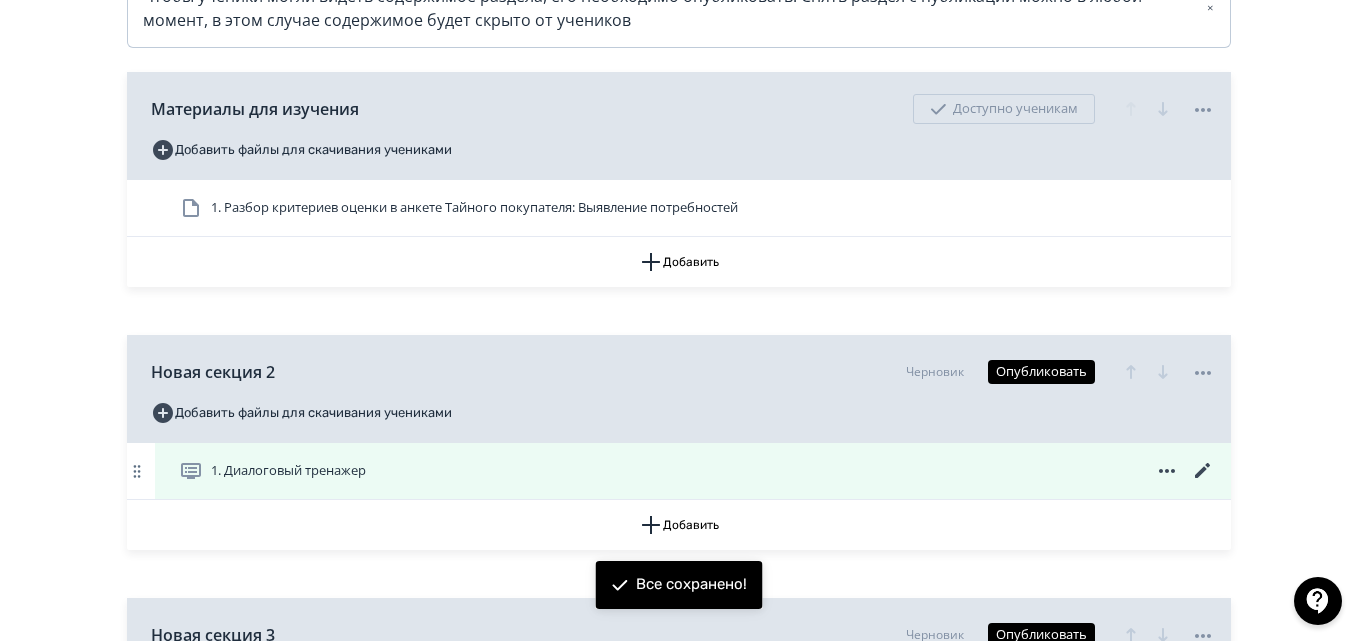 scroll, scrollTop: 515, scrollLeft: 0, axis: vertical 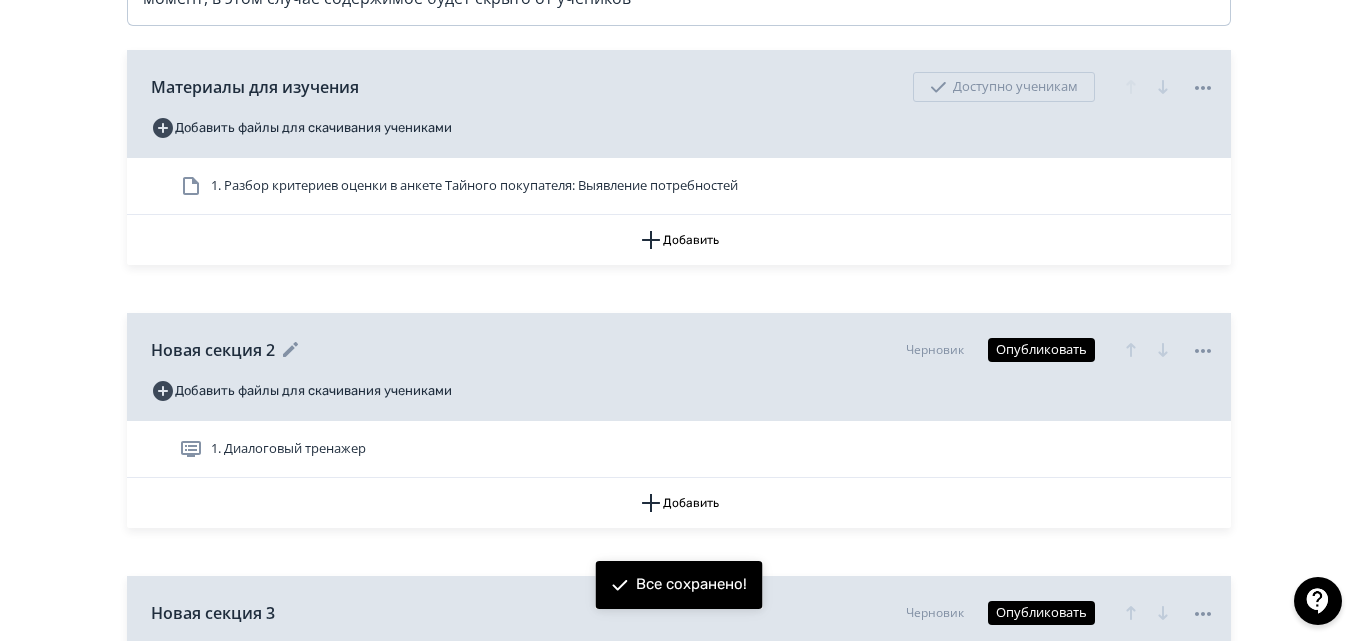 click 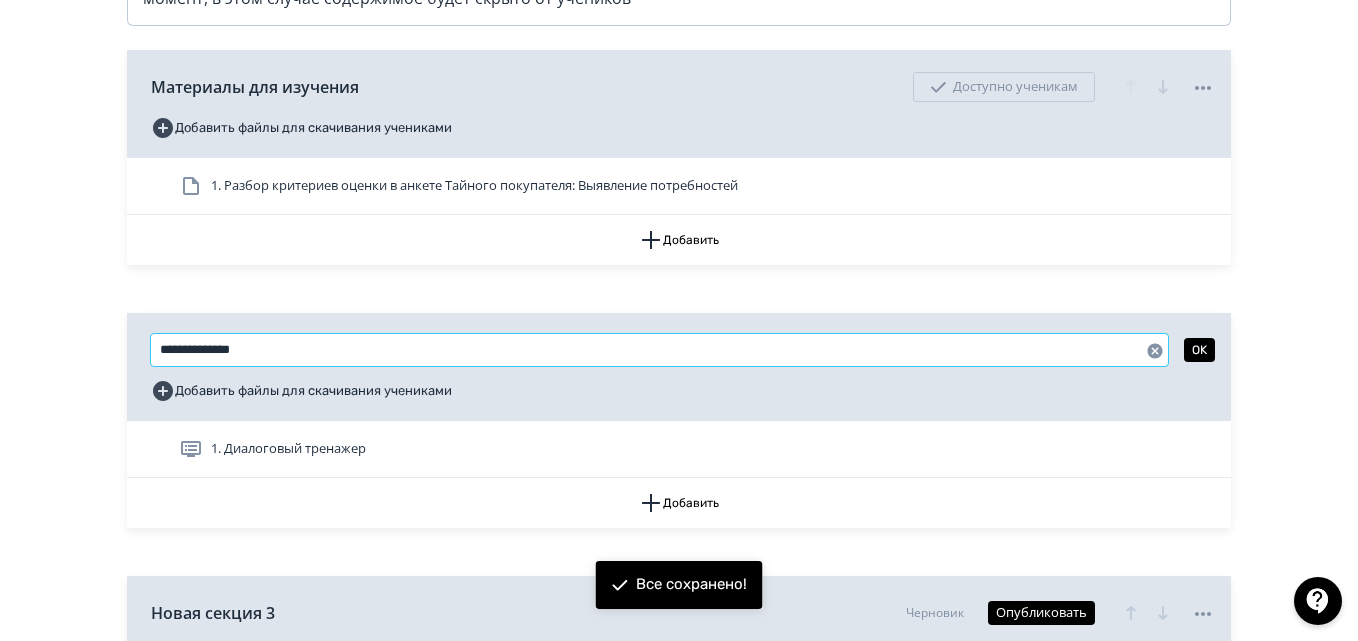 drag, startPoint x: 290, startPoint y: 374, endPoint x: 82, endPoint y: 374, distance: 208 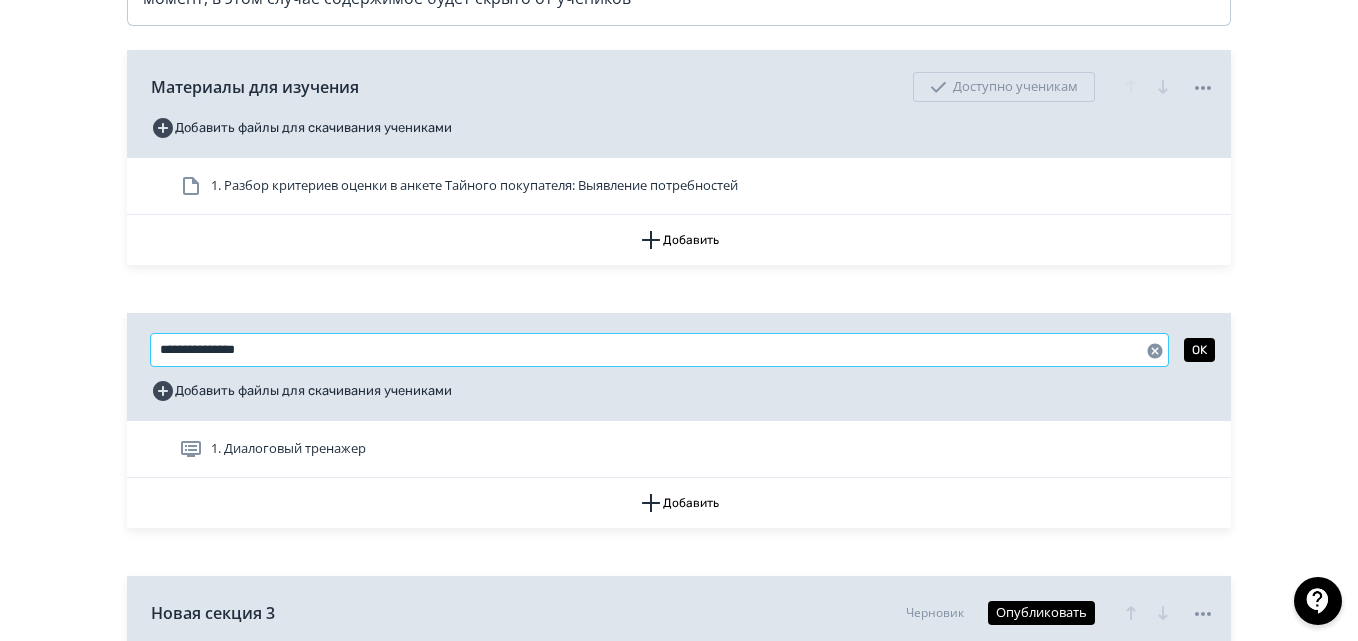drag, startPoint x: 285, startPoint y: 368, endPoint x: 99, endPoint y: 371, distance: 186.02419 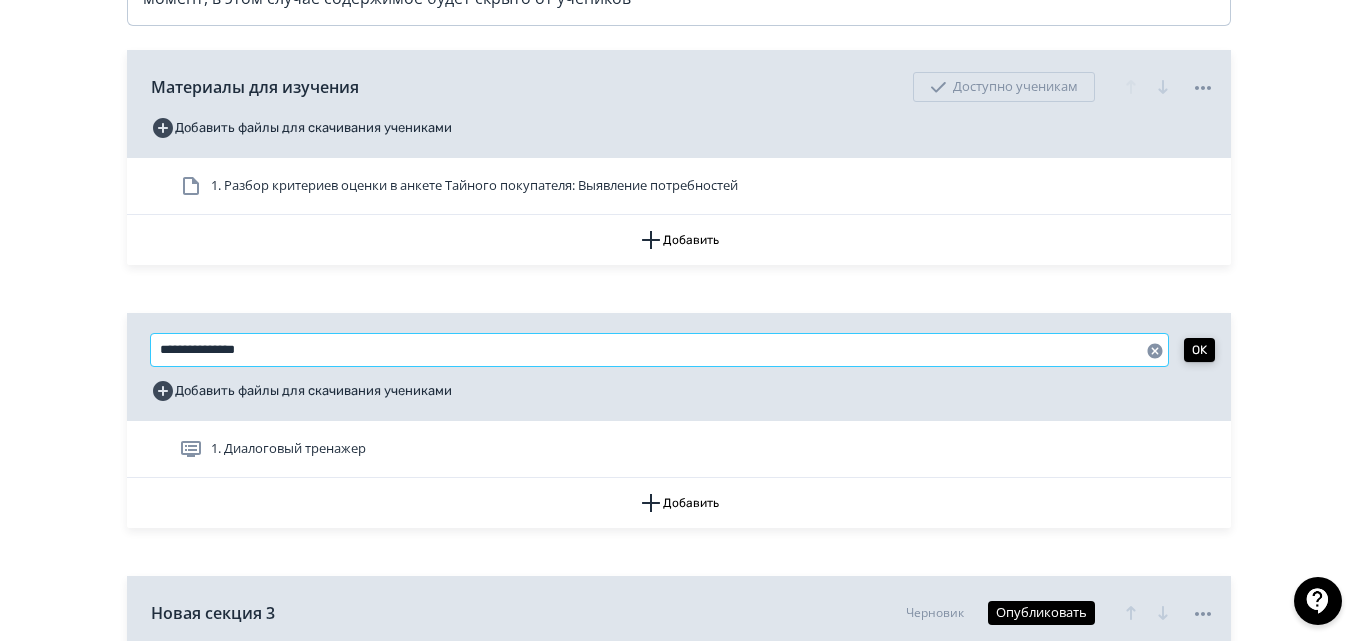 type on "**********" 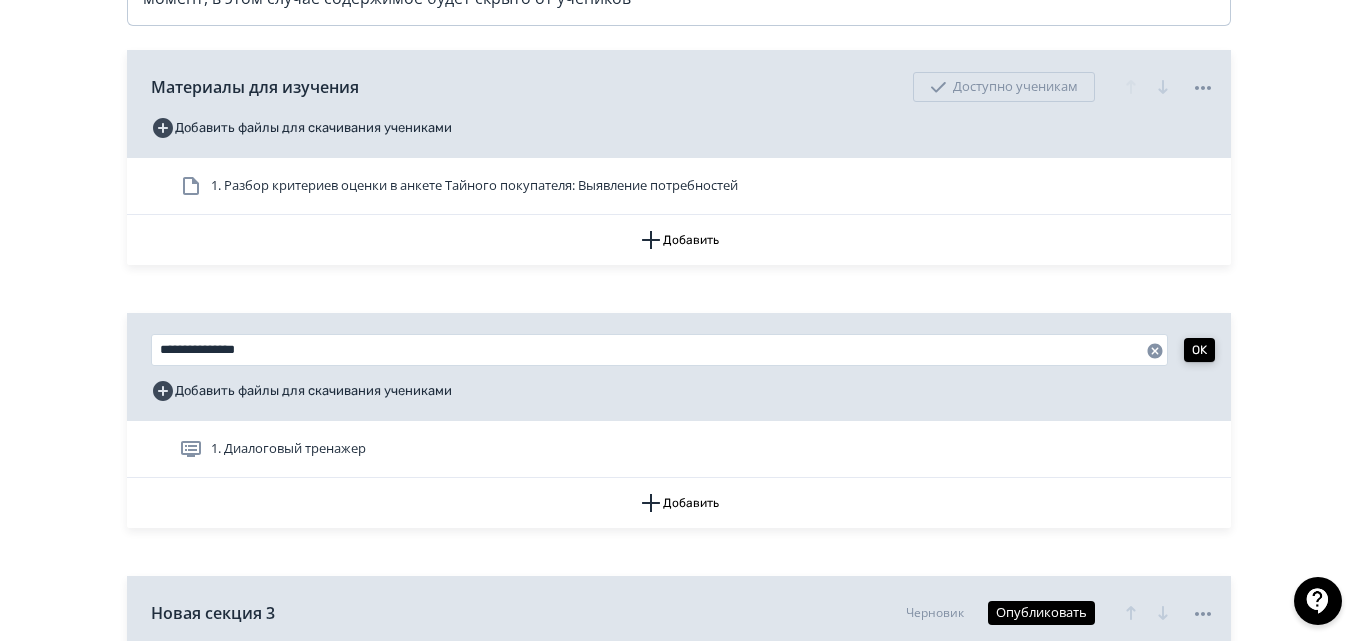 click on "OK" at bounding box center [1199, 350] 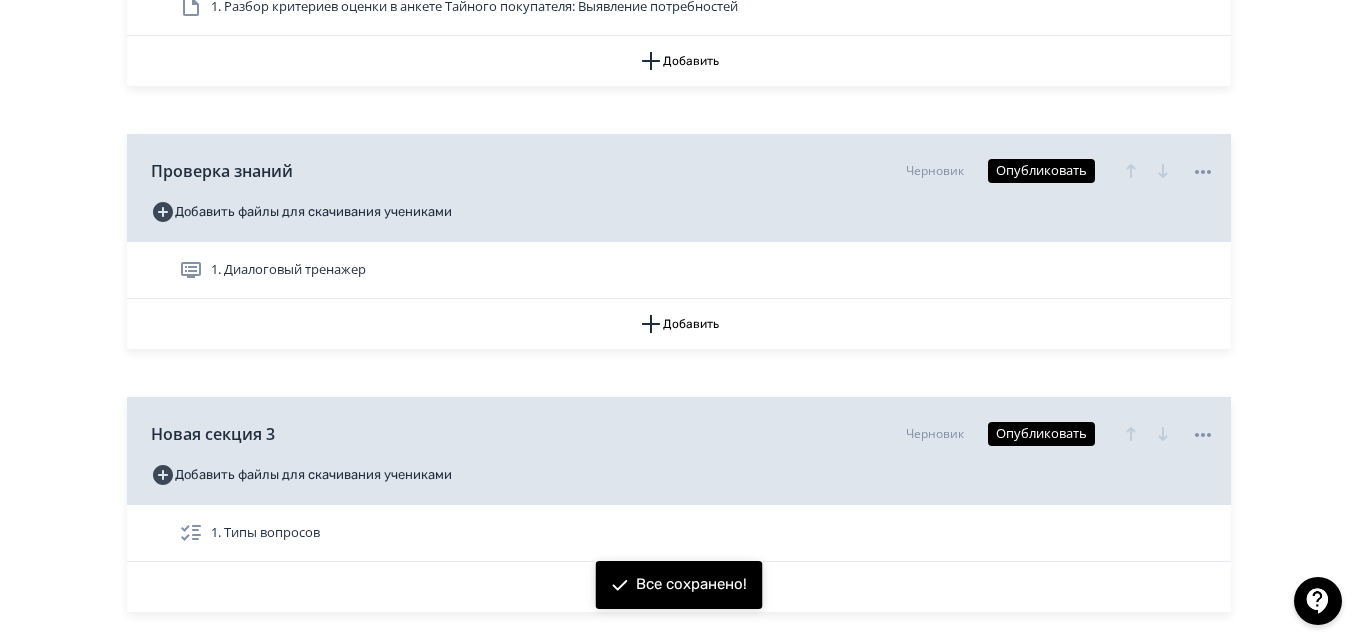 scroll, scrollTop: 715, scrollLeft: 0, axis: vertical 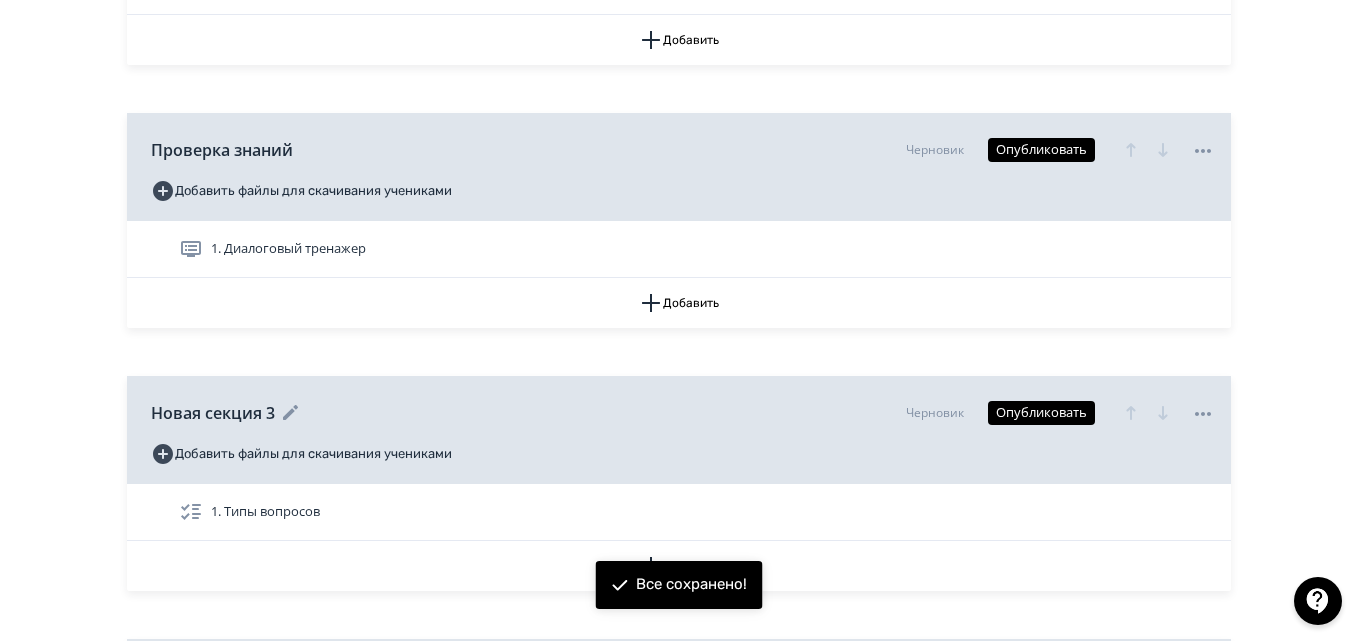 click 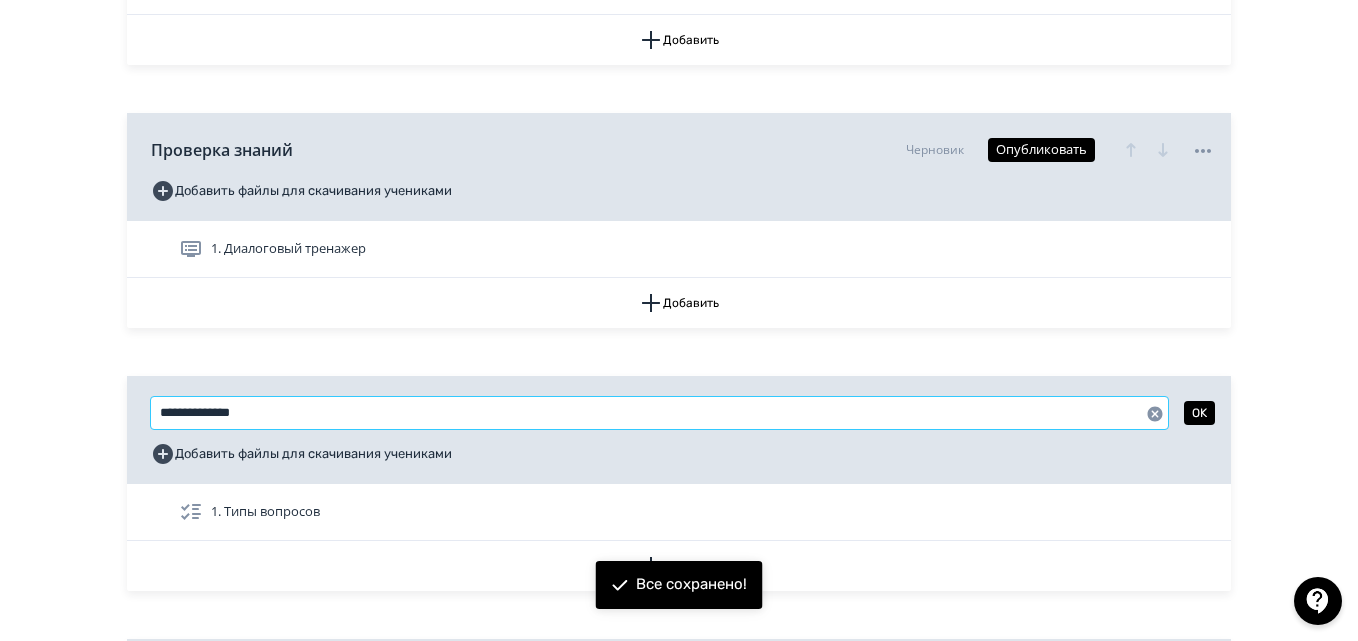 drag, startPoint x: 292, startPoint y: 428, endPoint x: 103, endPoint y: 427, distance: 189.00264 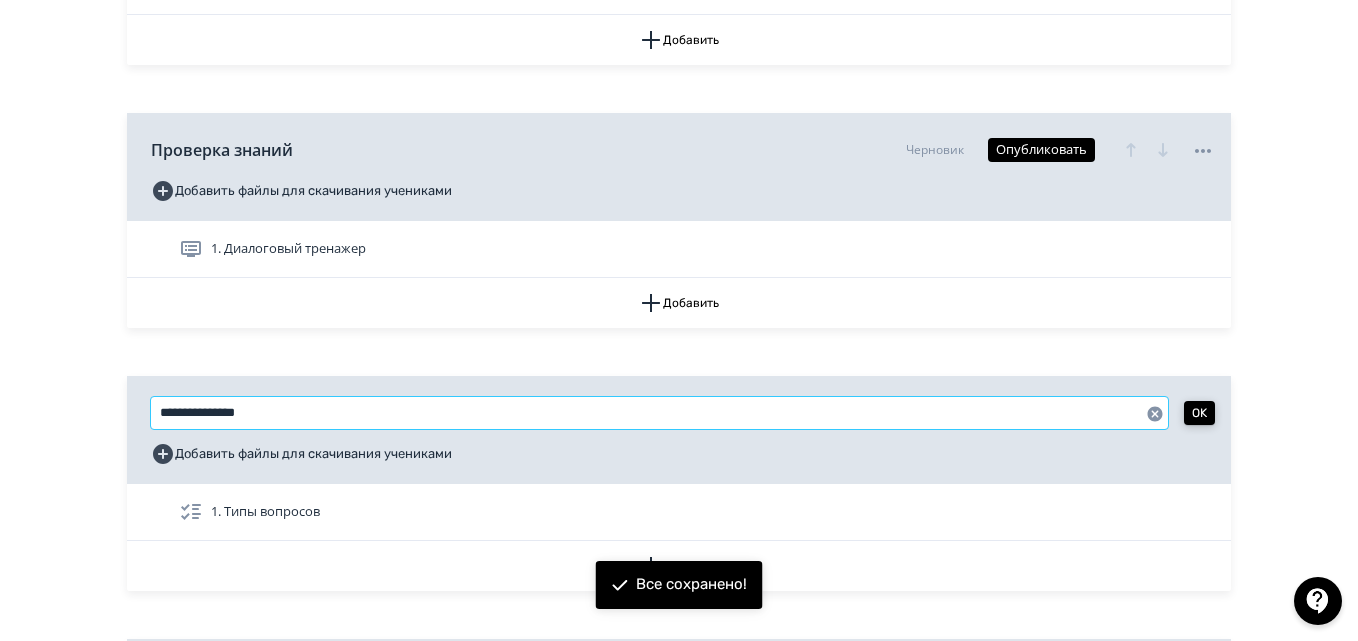 type on "**********" 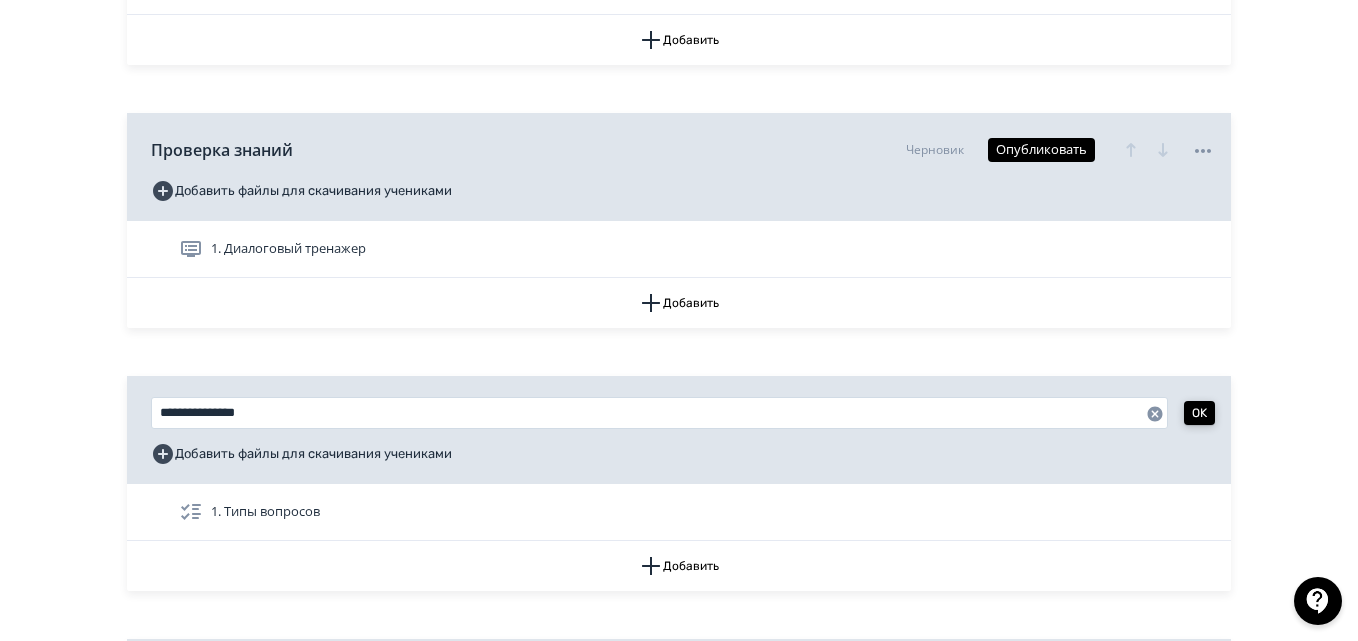 click on "OK" at bounding box center (1199, 413) 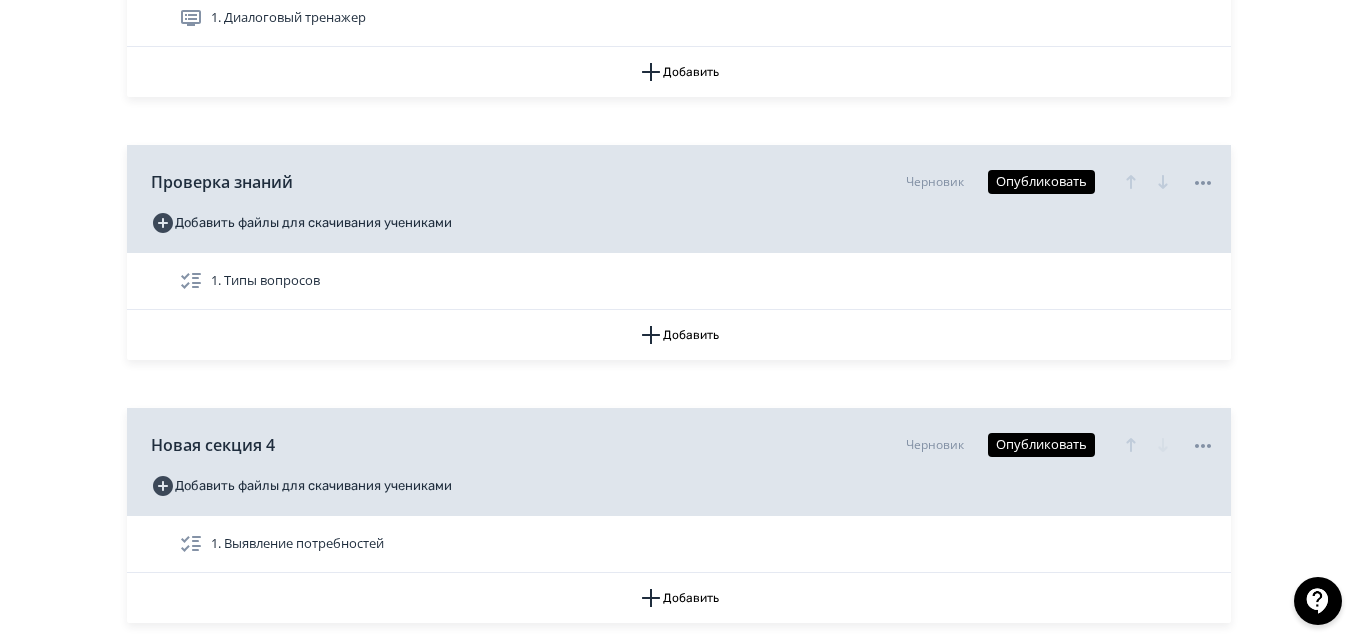 scroll, scrollTop: 1015, scrollLeft: 0, axis: vertical 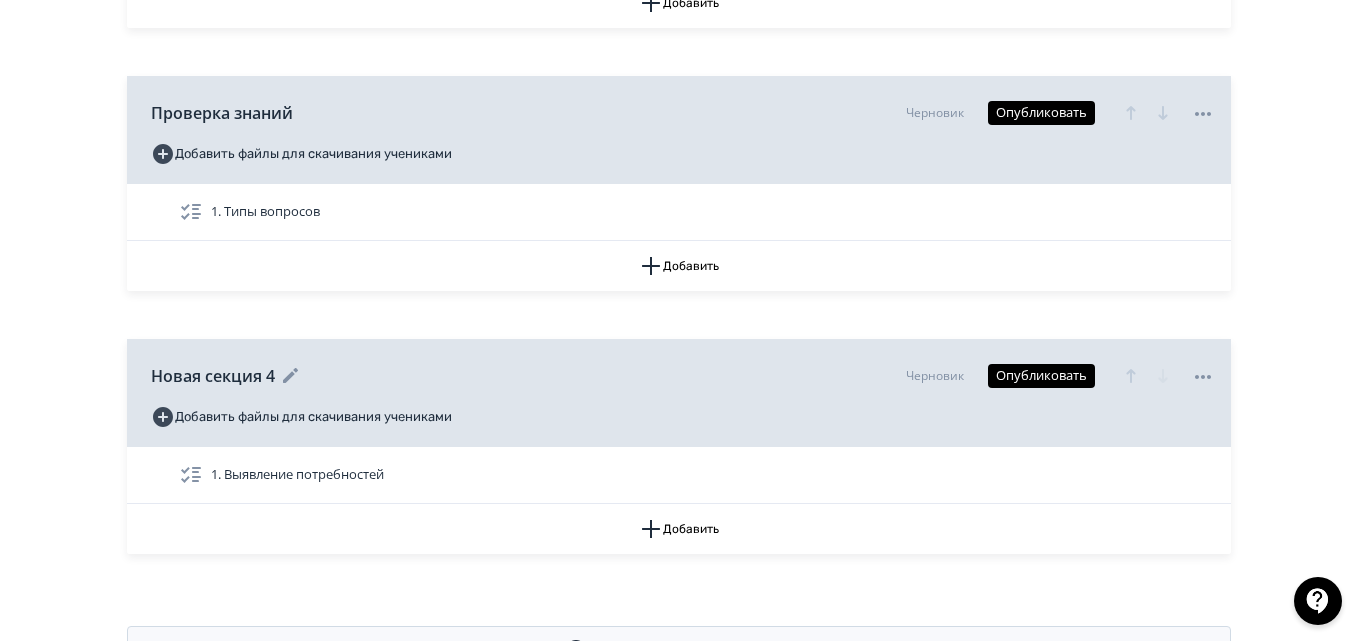 click 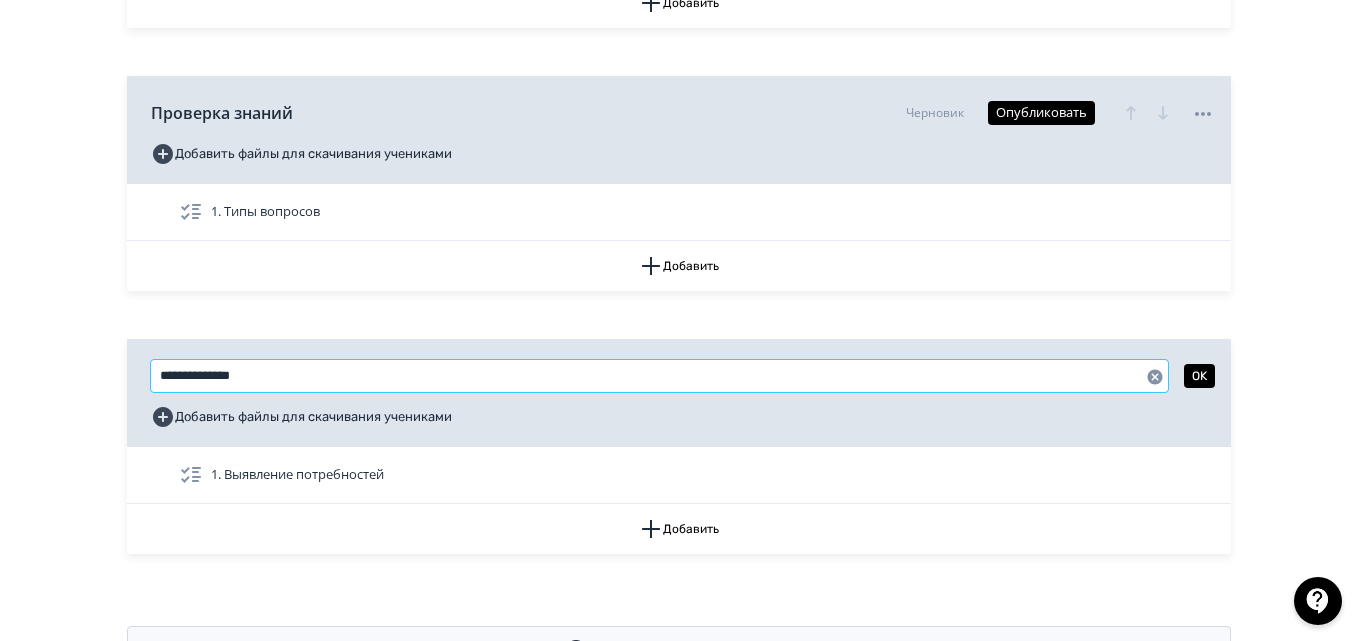 drag, startPoint x: 262, startPoint y: 393, endPoint x: 41, endPoint y: 390, distance: 221.02036 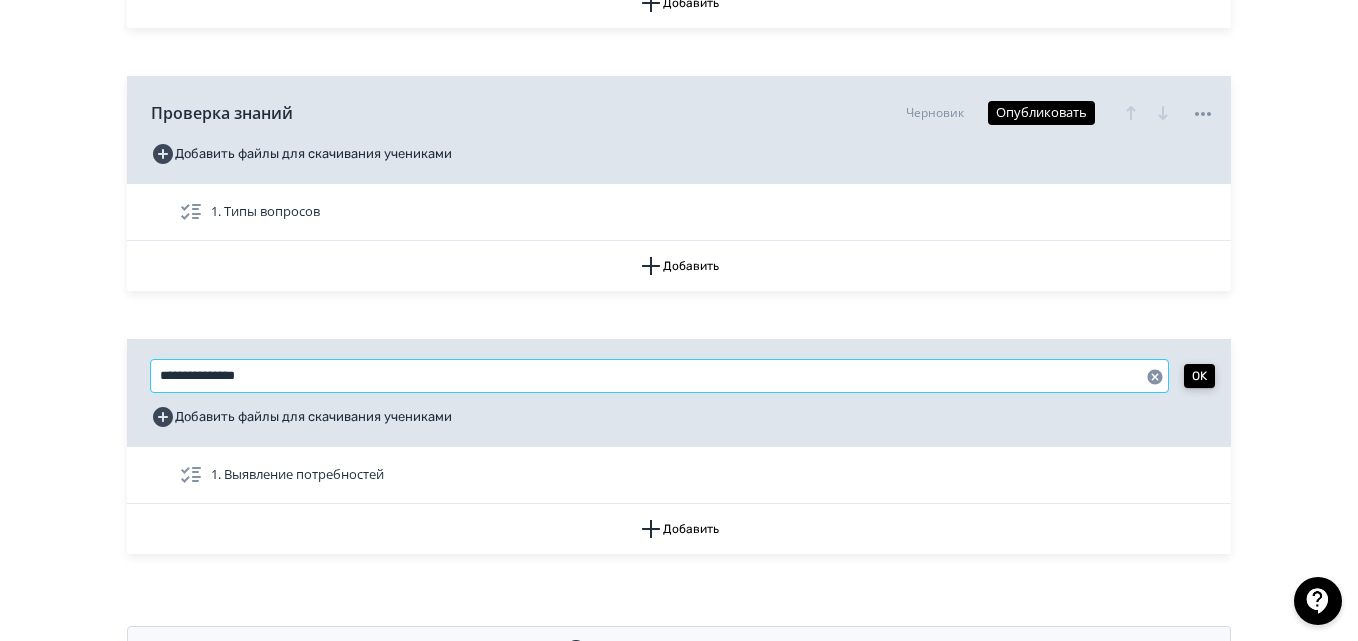 type on "**********" 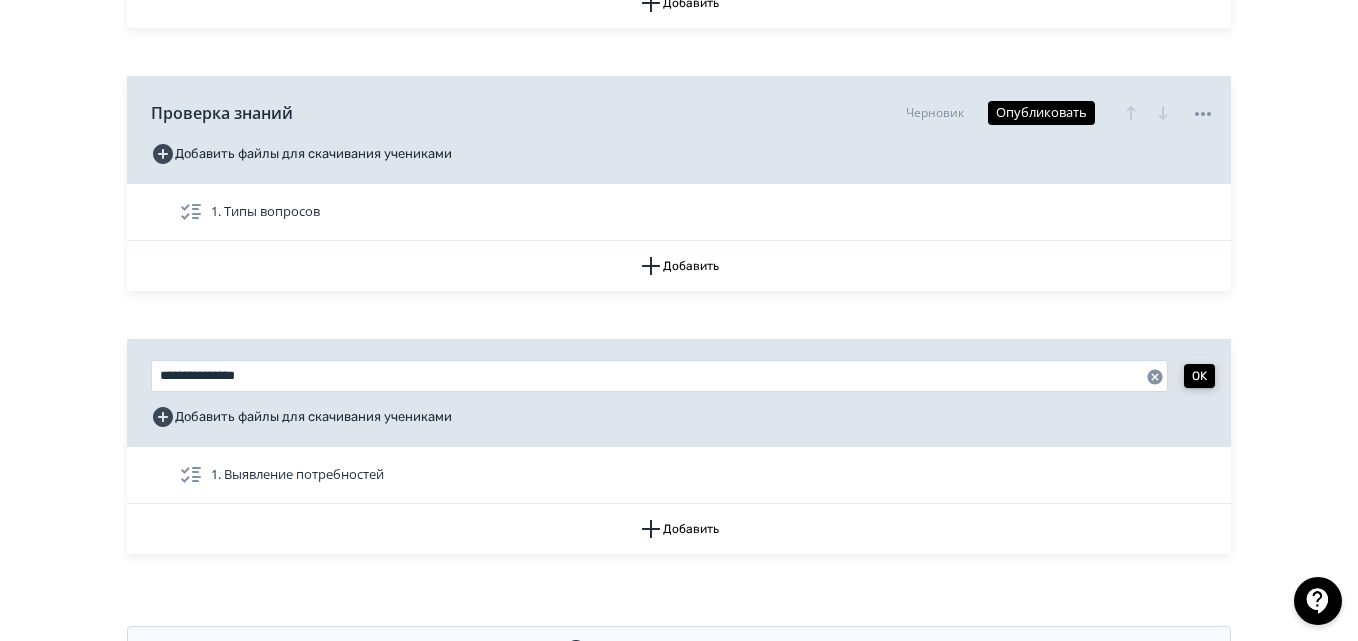 click on "OK" at bounding box center (1199, 376) 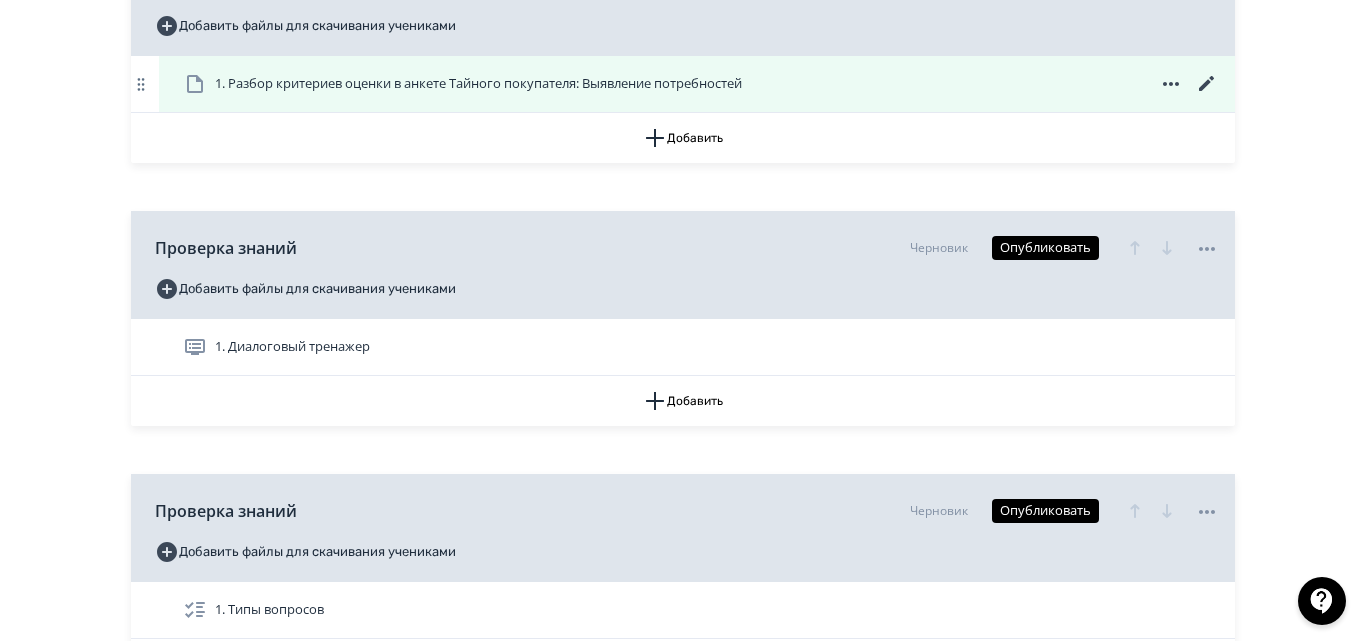 scroll, scrollTop: 615, scrollLeft: 0, axis: vertical 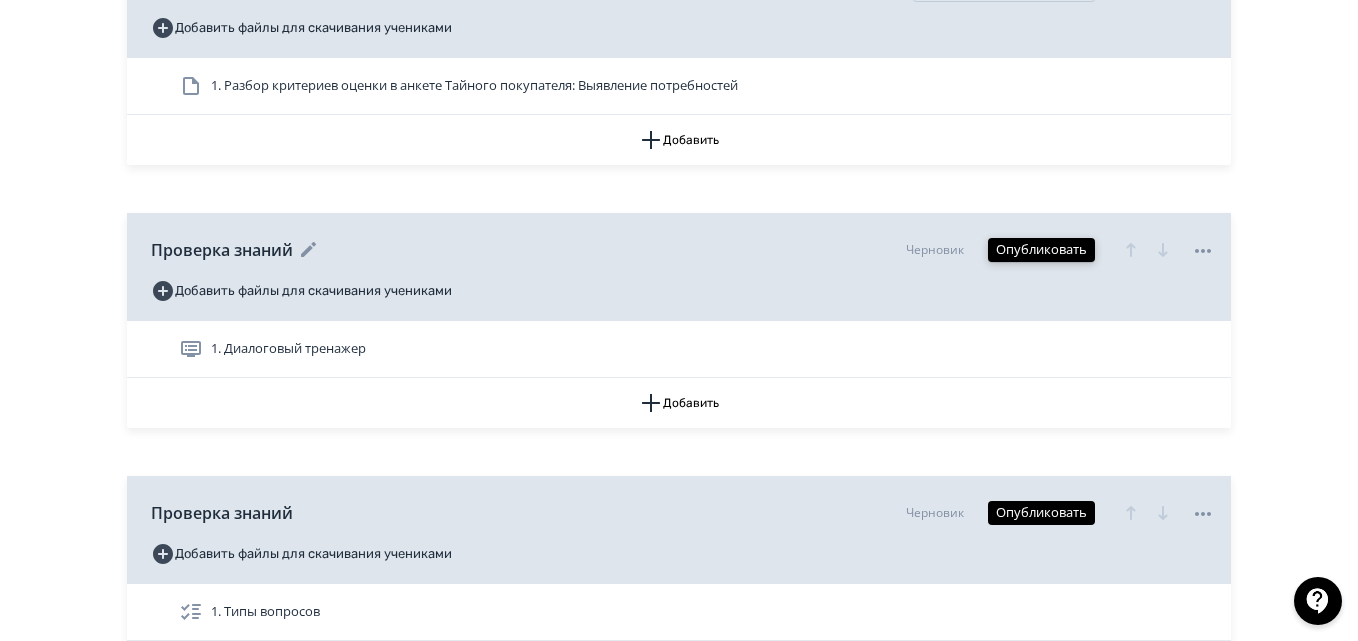 click on "Опубликовать" at bounding box center [1041, 250] 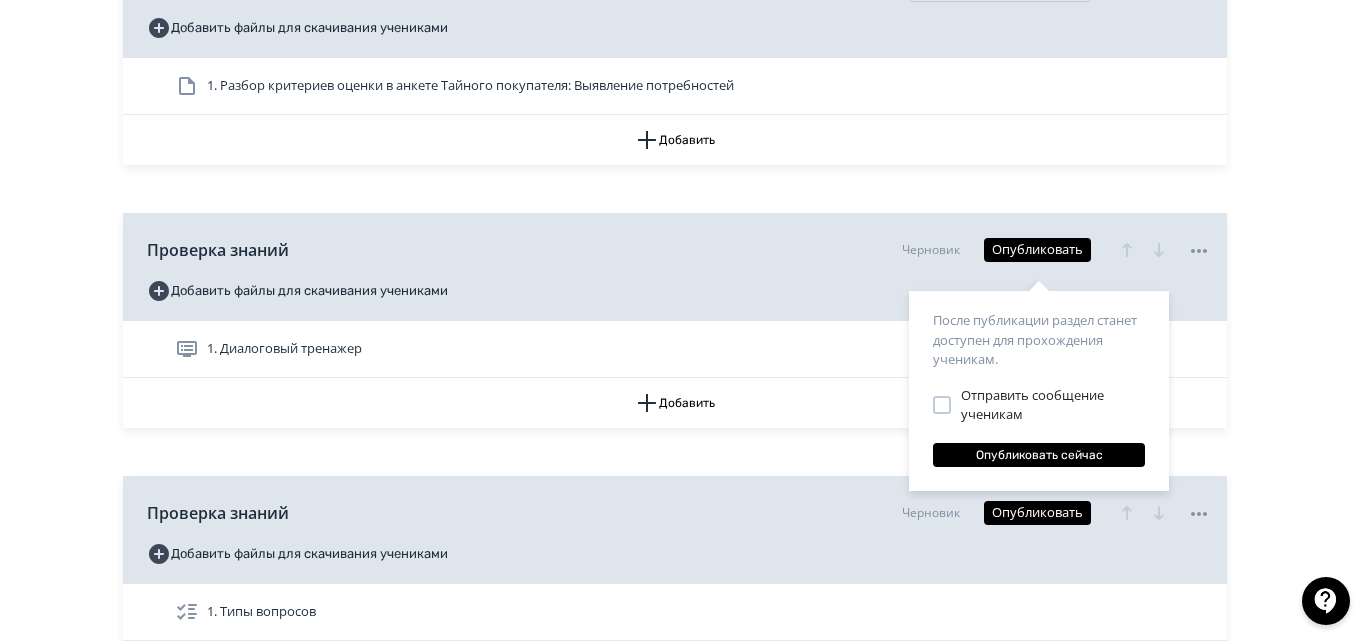 click on "После публикации раздел станет доступен для прохождения ученикам. Отправить сообщение ученикам Опубликовать сейчас" at bounding box center (1039, 391) 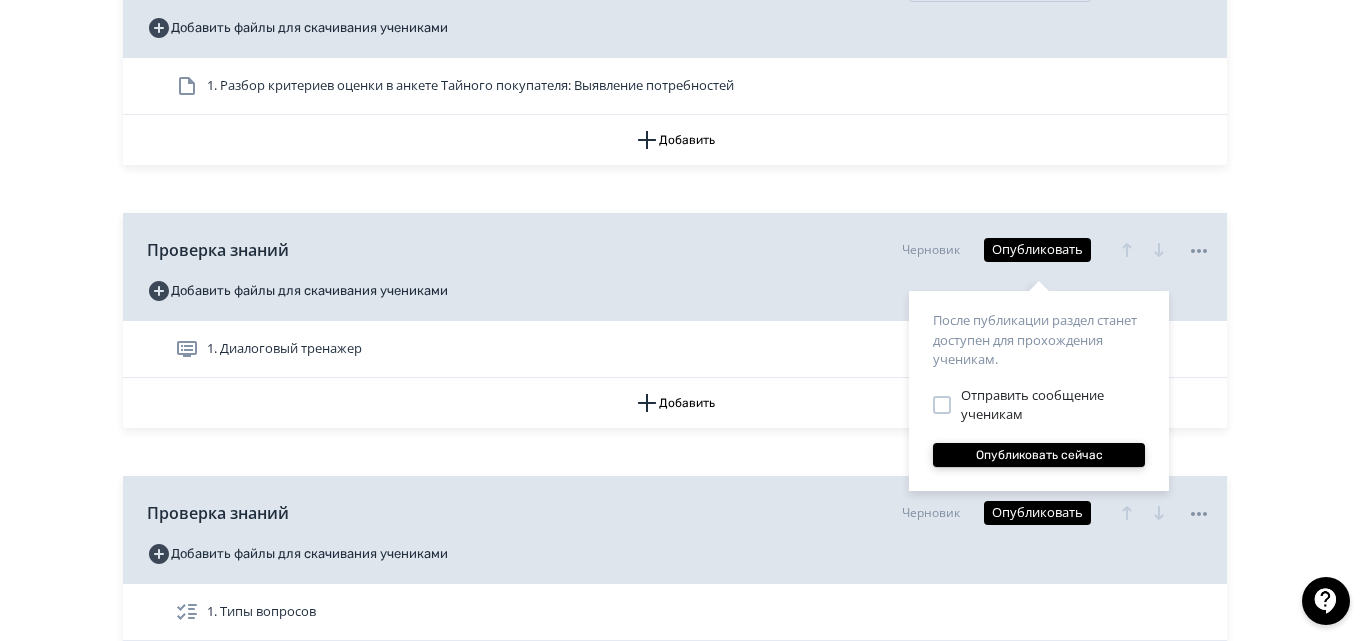 click on "Опубликовать сейчас" at bounding box center (1039, 455) 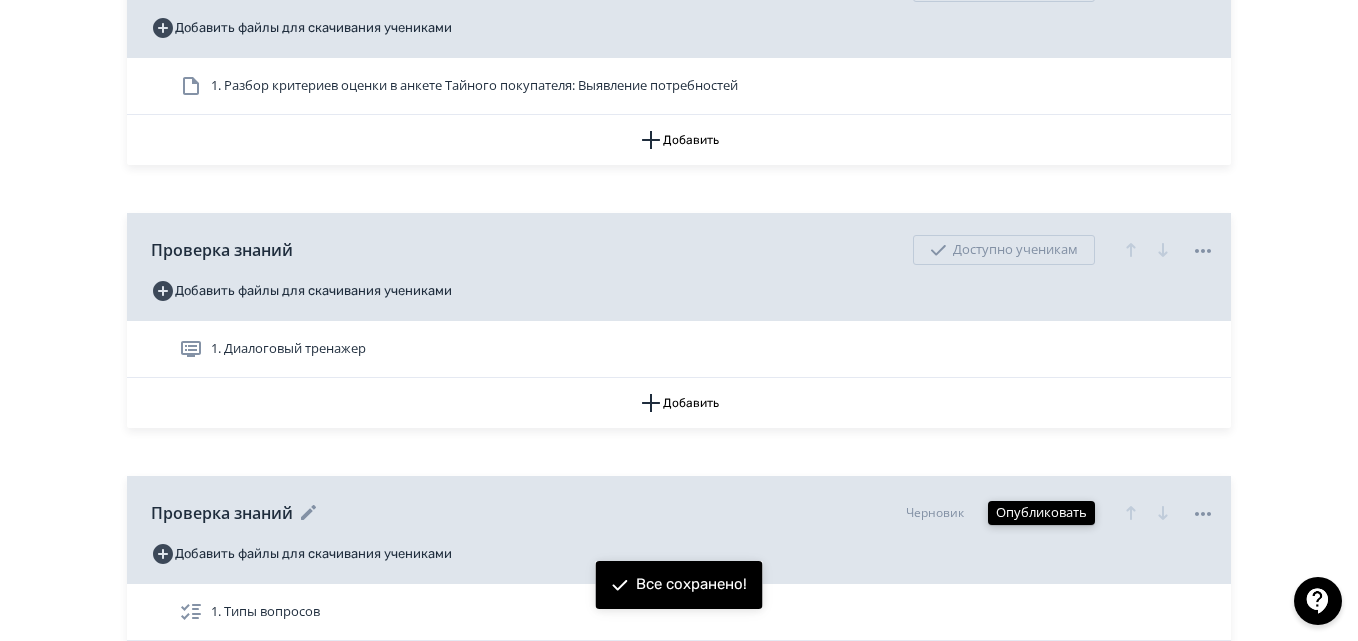 click on "Опубликовать" at bounding box center [1041, 513] 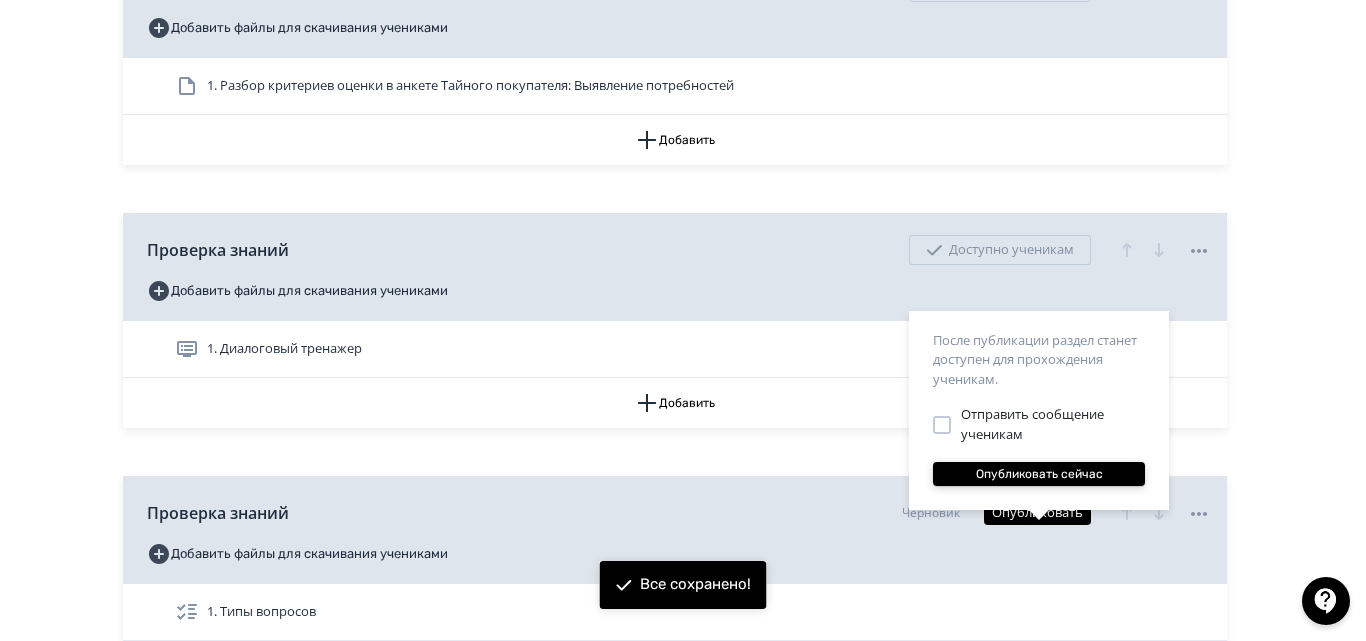 click on "Опубликовать сейчас" at bounding box center [1039, 474] 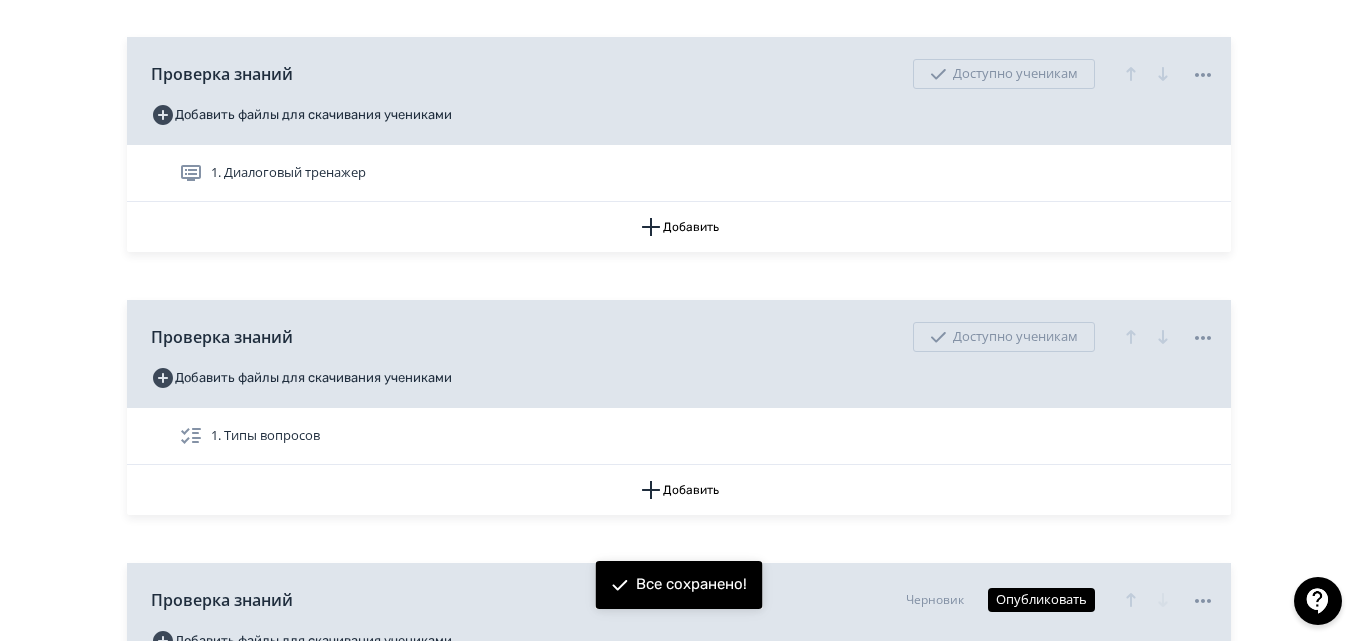 scroll, scrollTop: 1015, scrollLeft: 0, axis: vertical 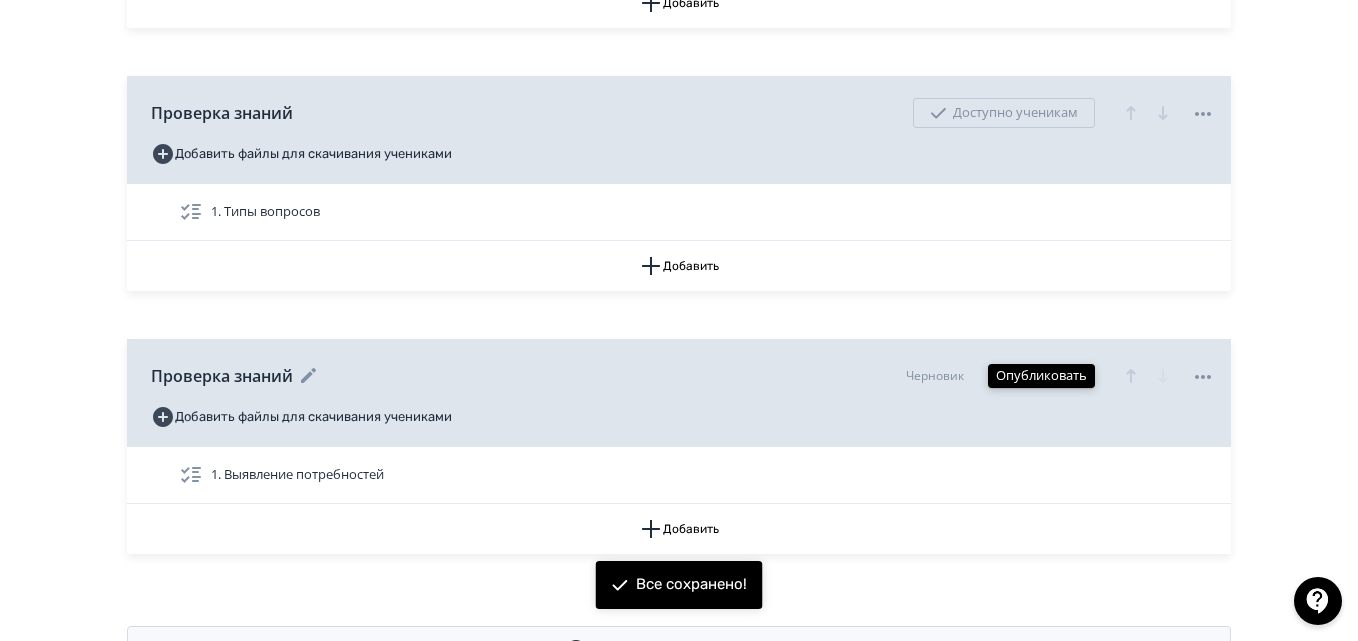 click on "Опубликовать" at bounding box center [1041, 376] 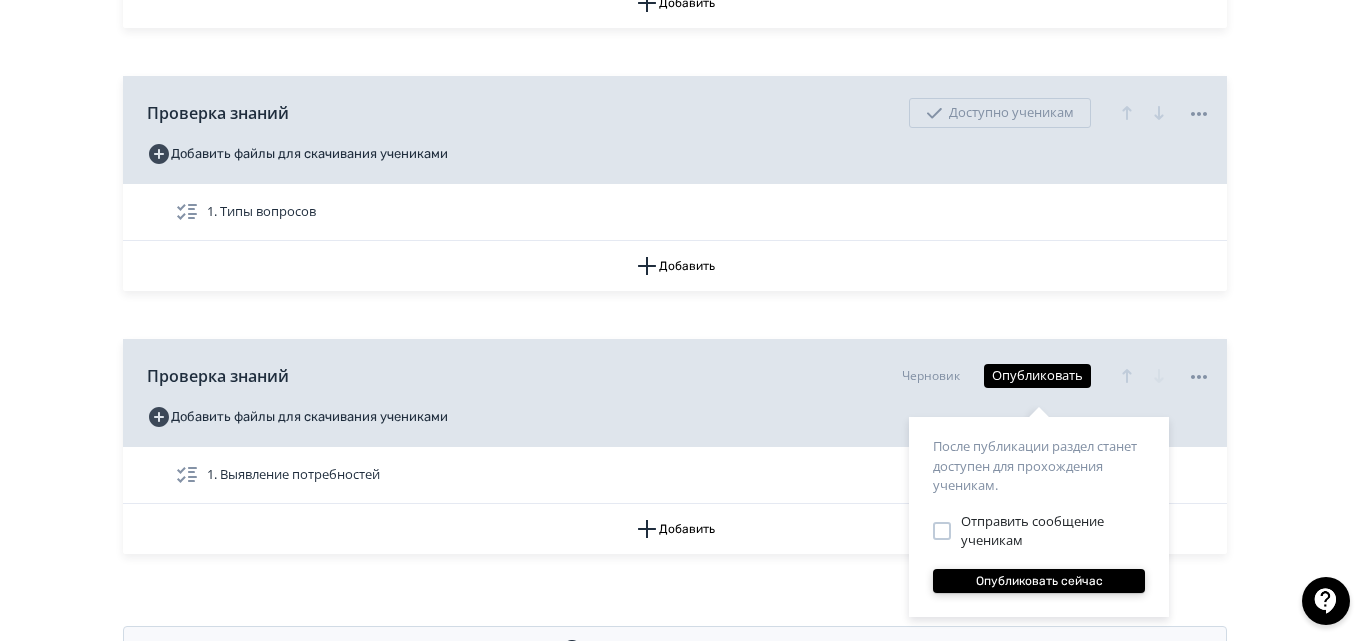 click on "Опубликовать сейчас" at bounding box center [1039, 581] 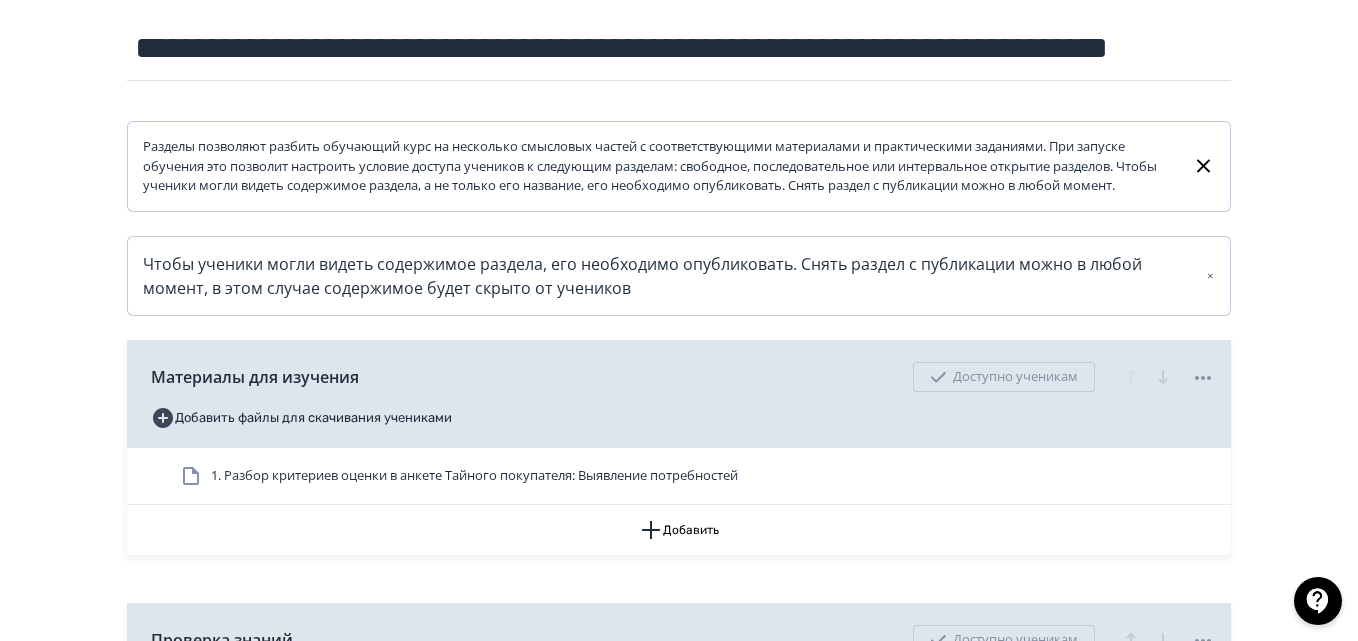 scroll, scrollTop: 0, scrollLeft: 0, axis: both 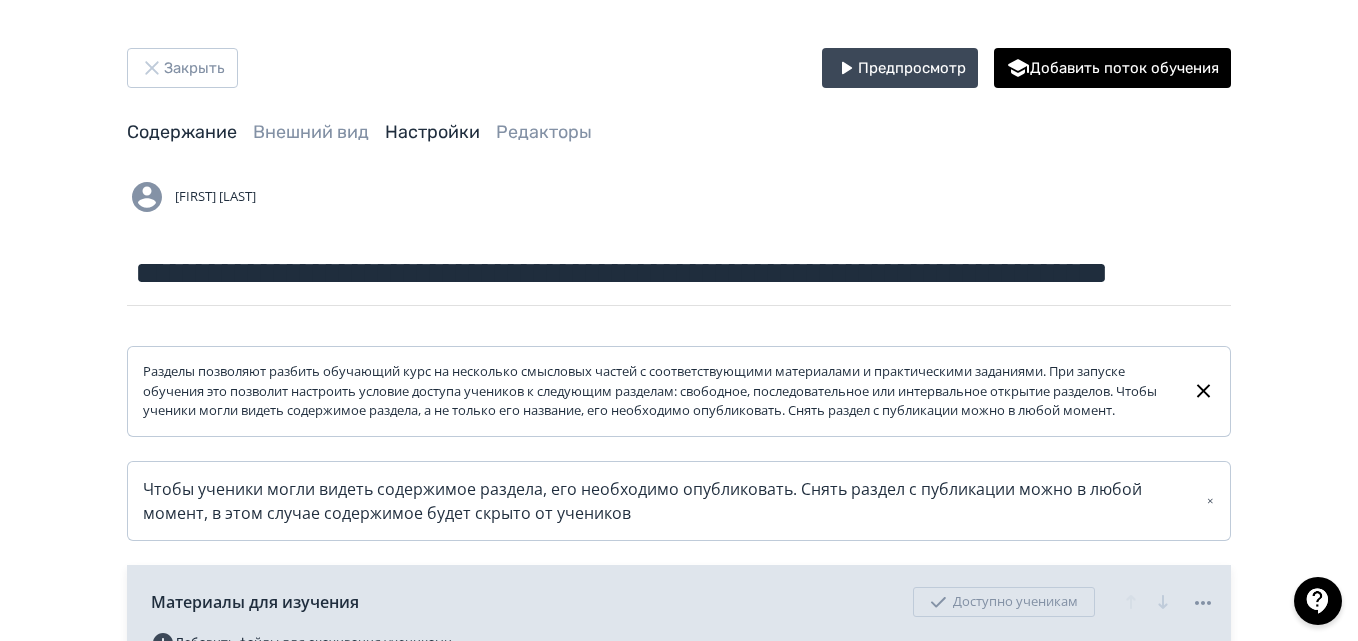 click on "Настройки" at bounding box center [432, 132] 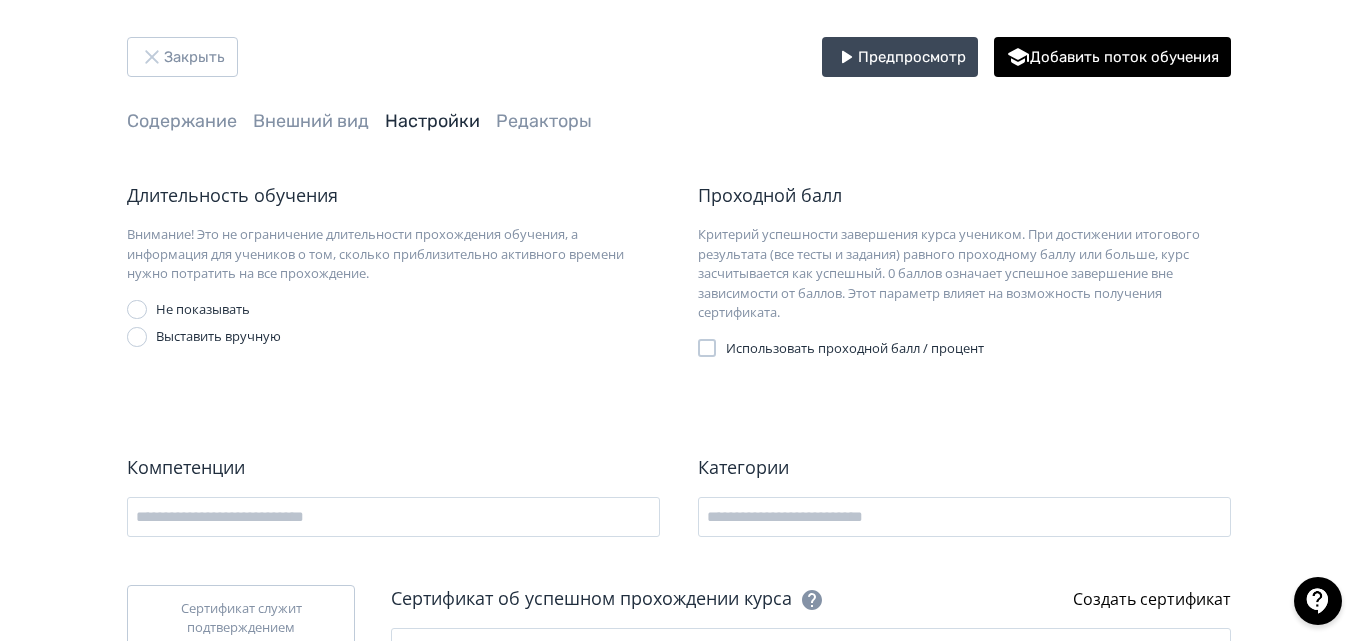 scroll, scrollTop: 0, scrollLeft: 0, axis: both 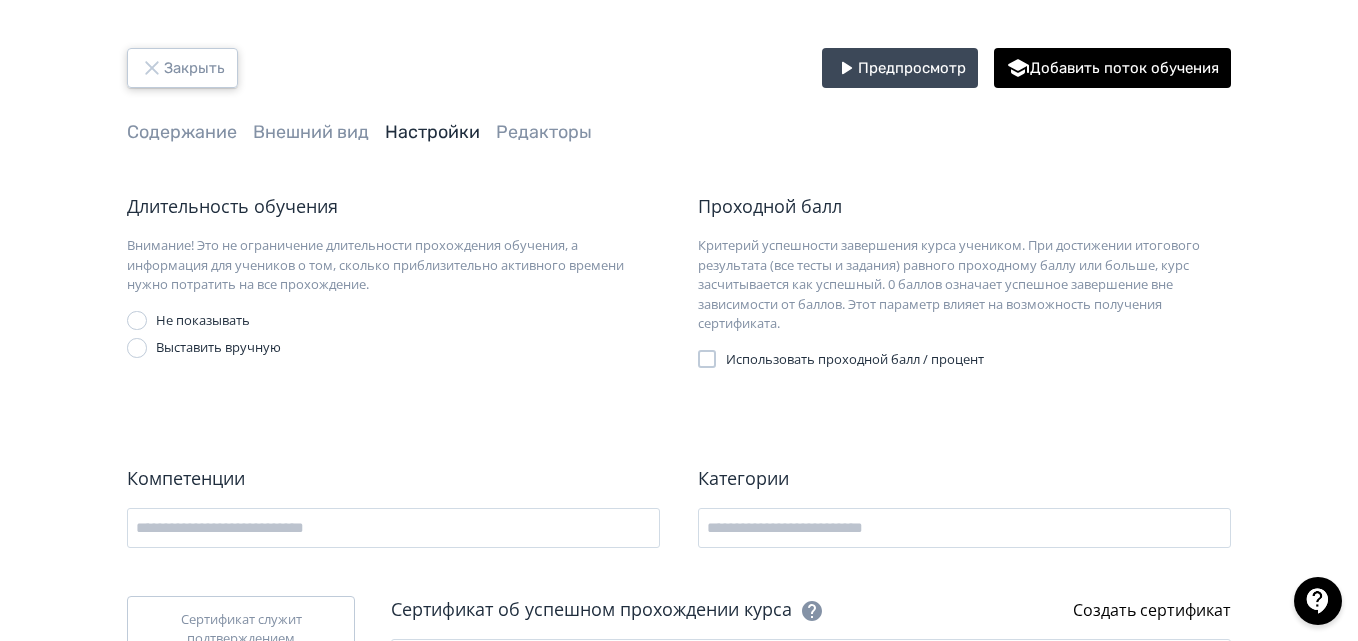 click on "Закрыть" at bounding box center [182, 68] 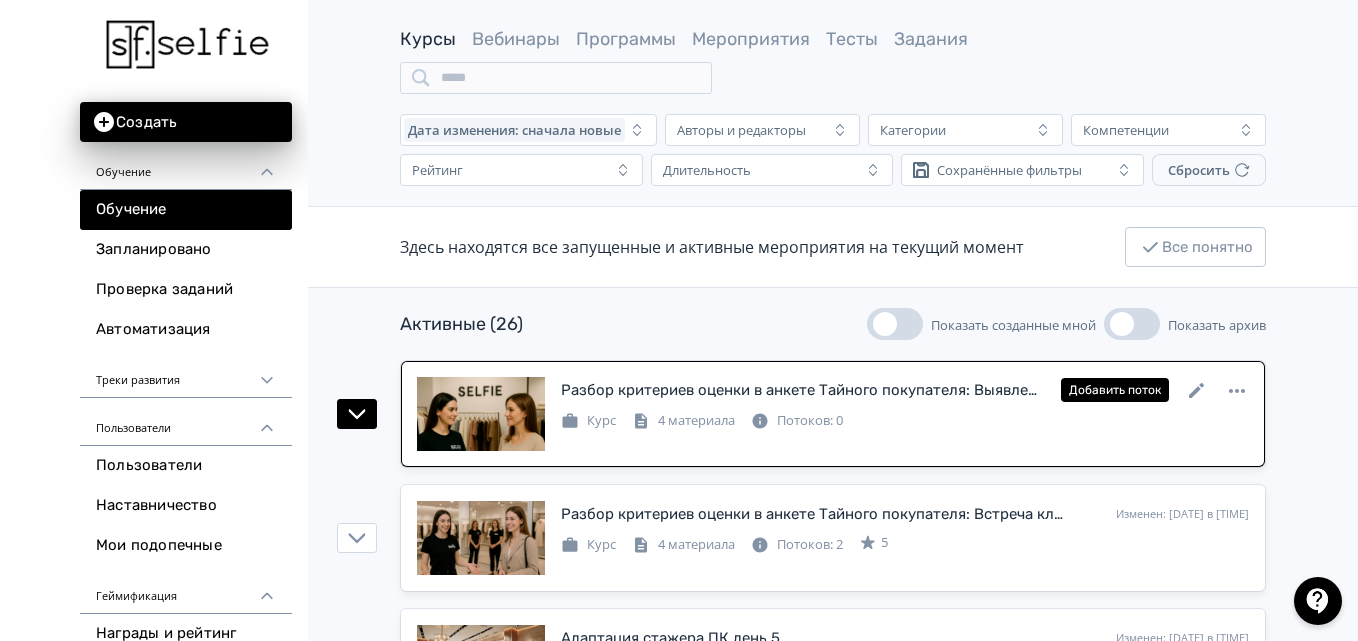 scroll, scrollTop: 100, scrollLeft: 0, axis: vertical 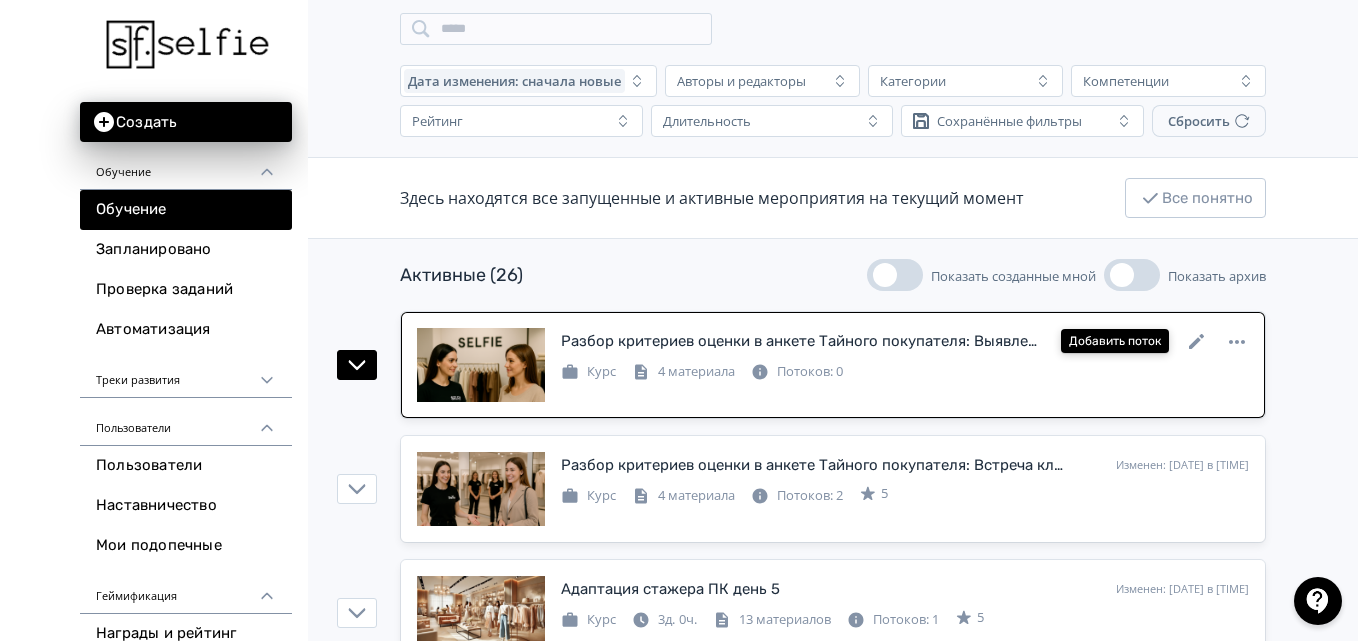 click on "Добавить поток" at bounding box center [1115, 341] 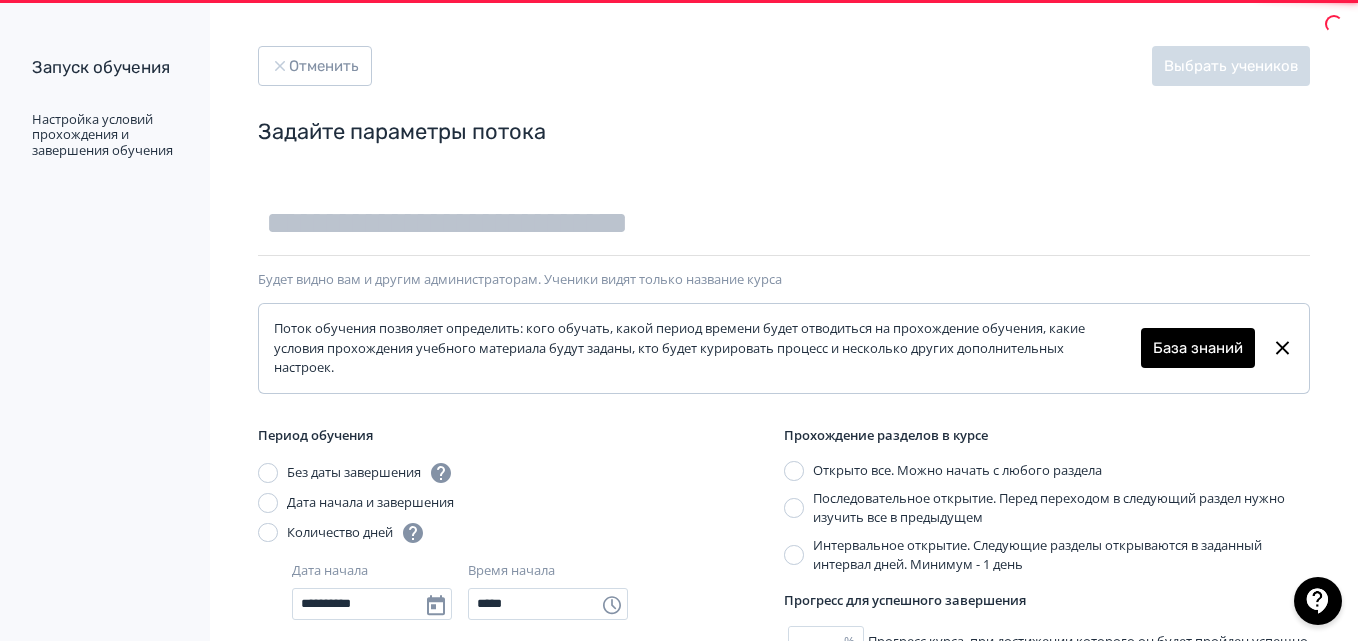 scroll, scrollTop: 0, scrollLeft: 0, axis: both 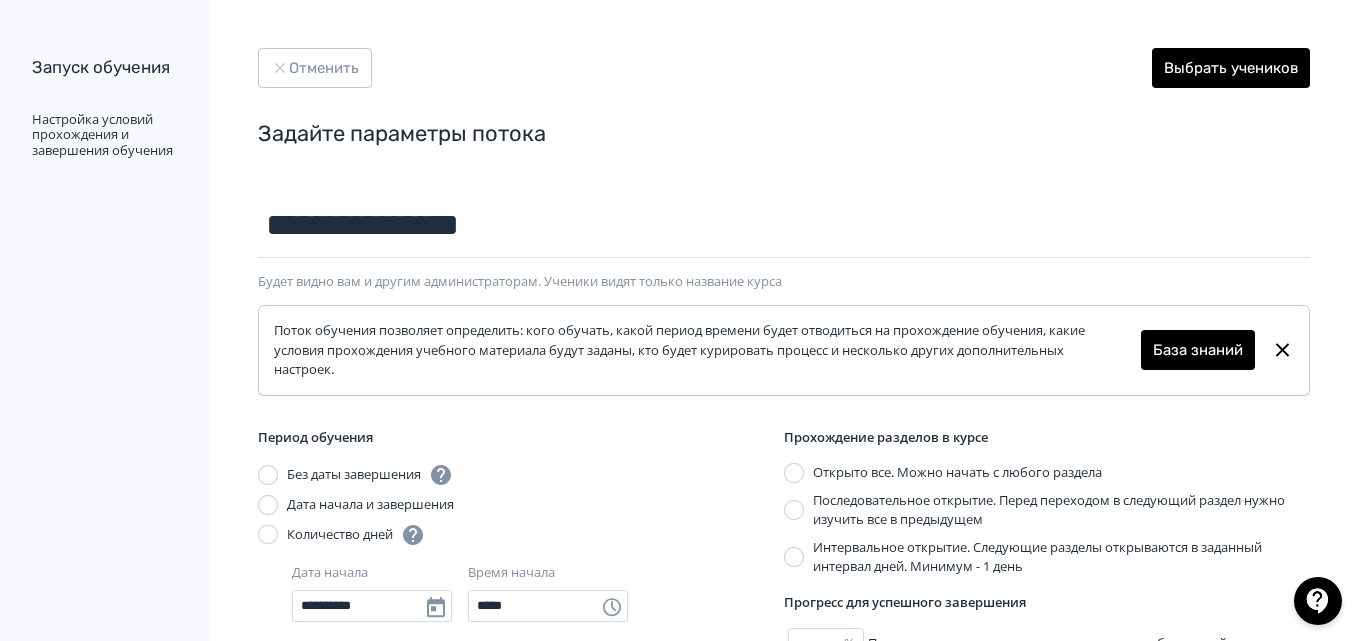 type on "**********" 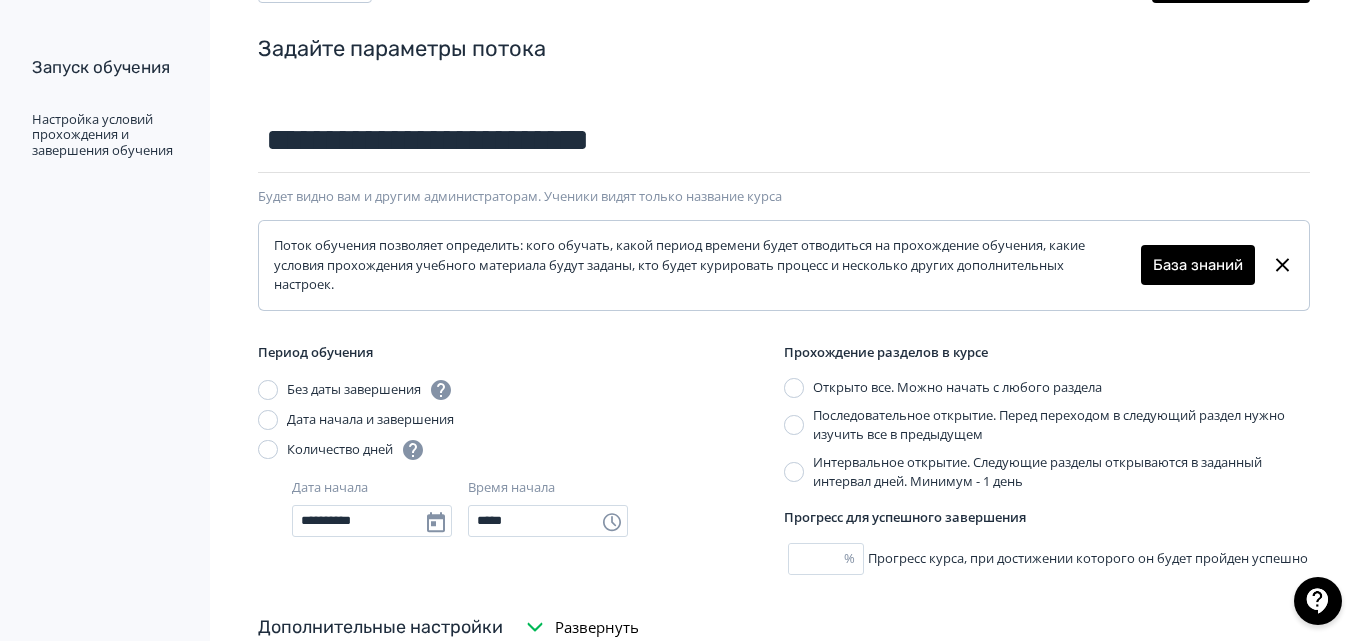 scroll, scrollTop: 200, scrollLeft: 0, axis: vertical 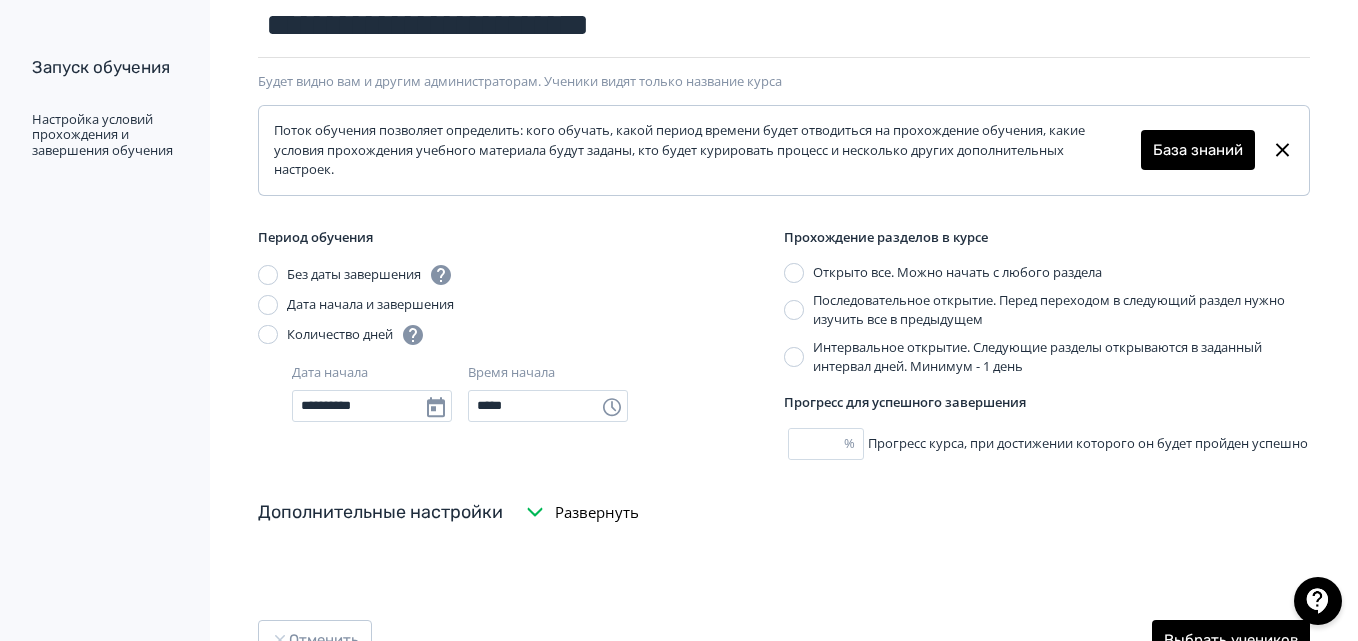 click on "Количество дней" at bounding box center [356, 335] 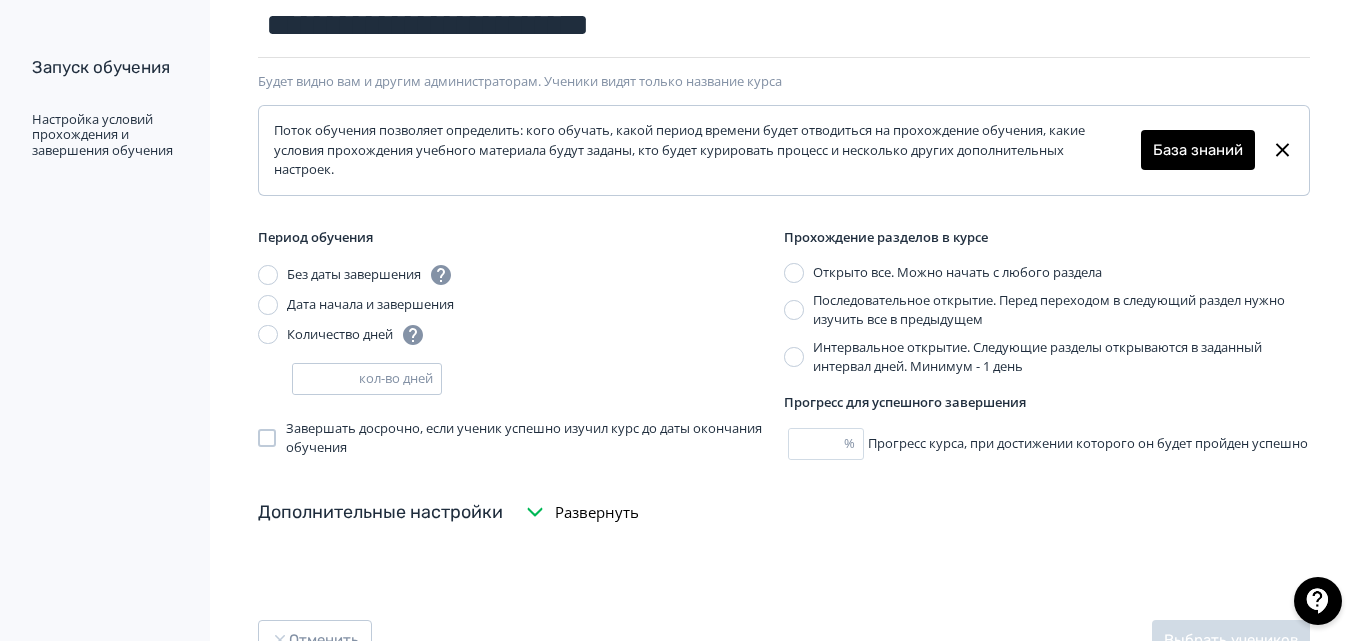 click on "*" at bounding box center [326, 379] 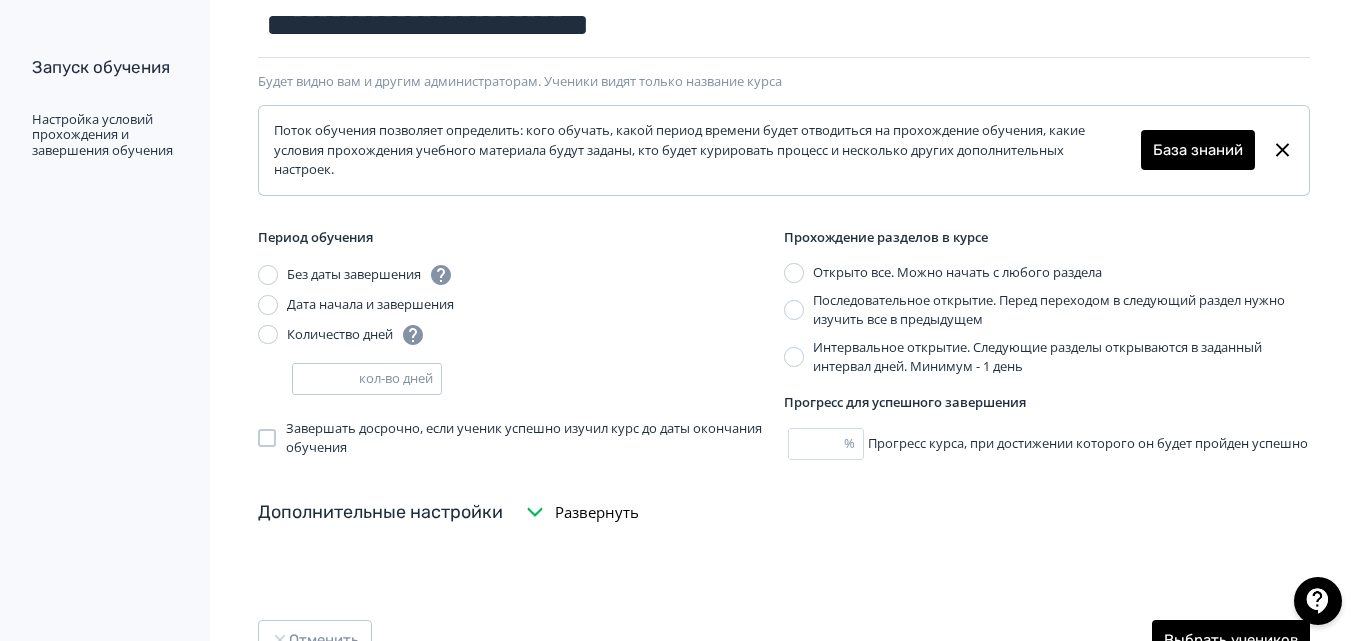 click on "*" at bounding box center [326, 379] 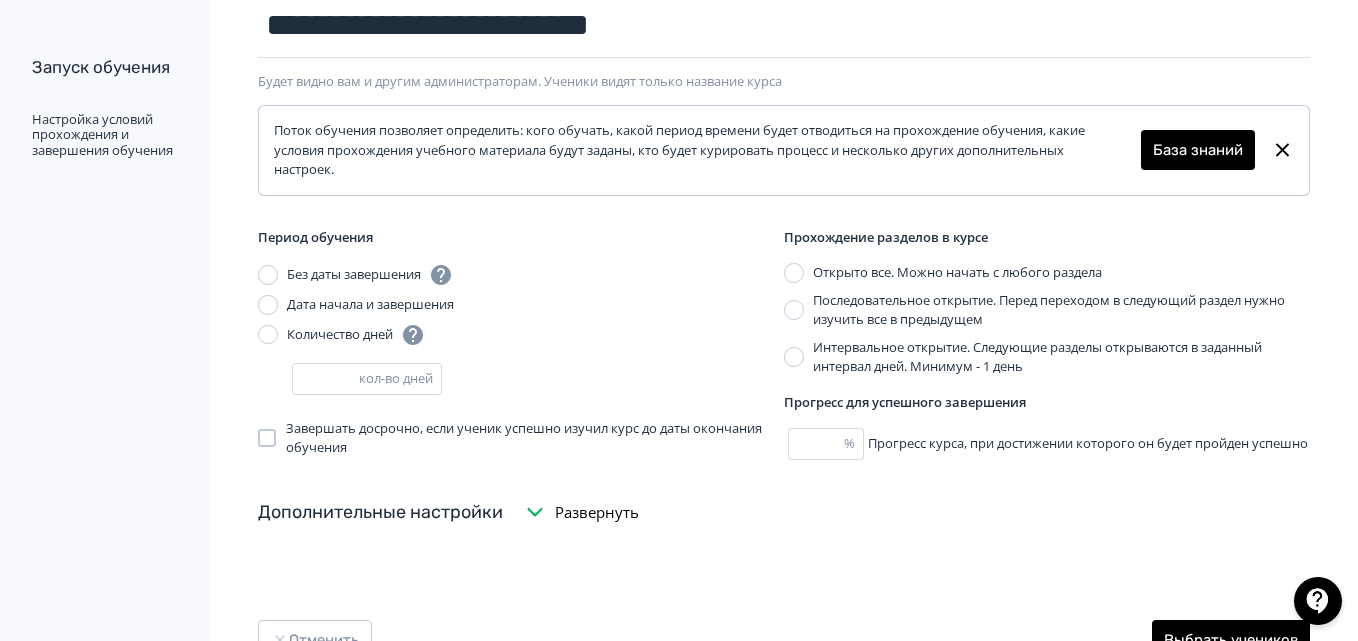 type on "*" 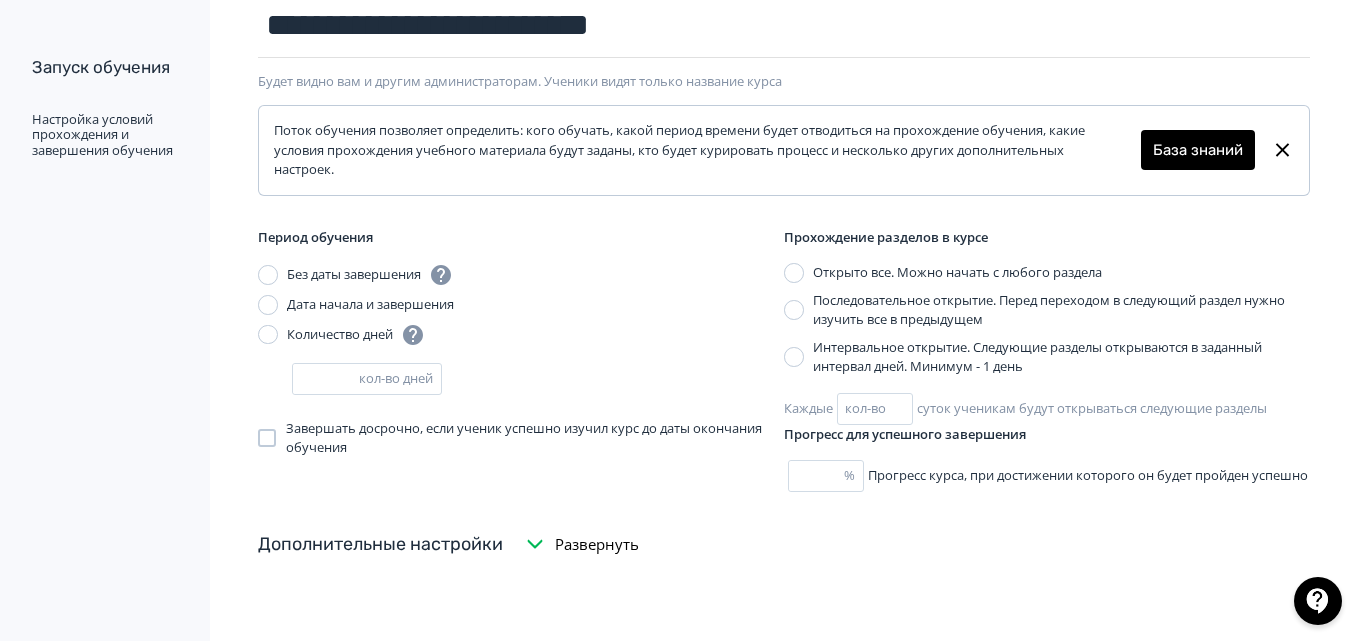click on "Последовательное открытие. Перед переходом в следующий раздел нужно изучить все в предыдущем" at bounding box center (1061, 310) 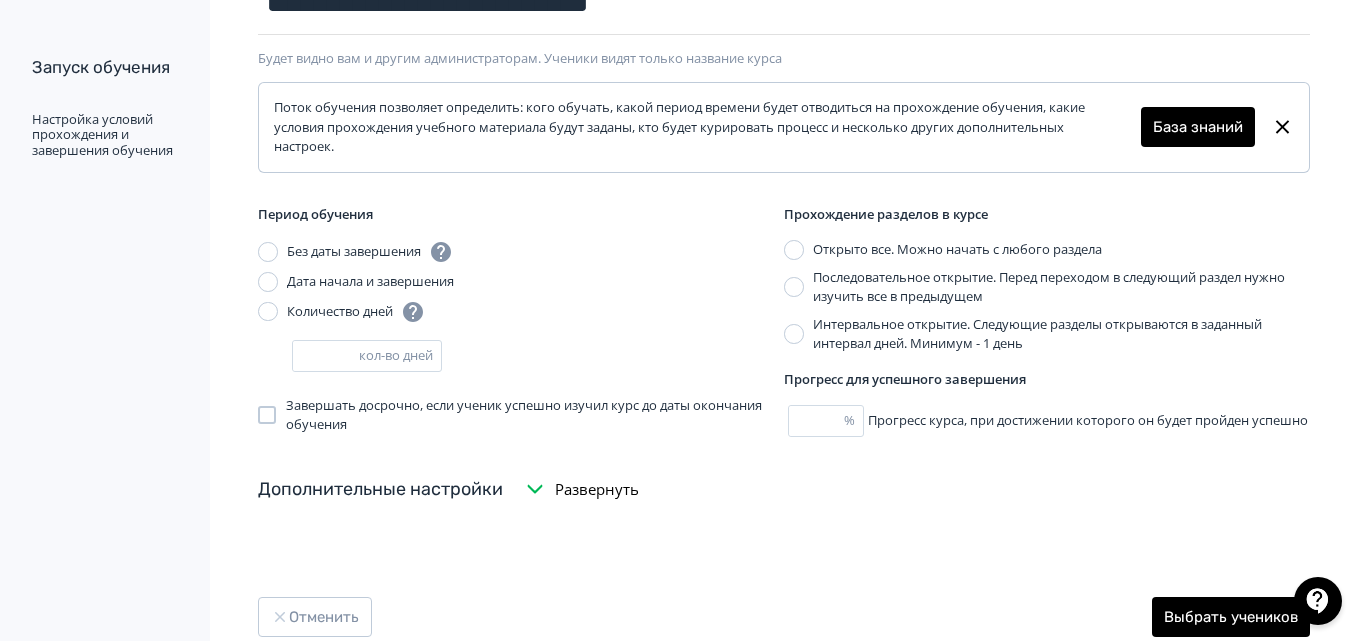 scroll, scrollTop: 298, scrollLeft: 0, axis: vertical 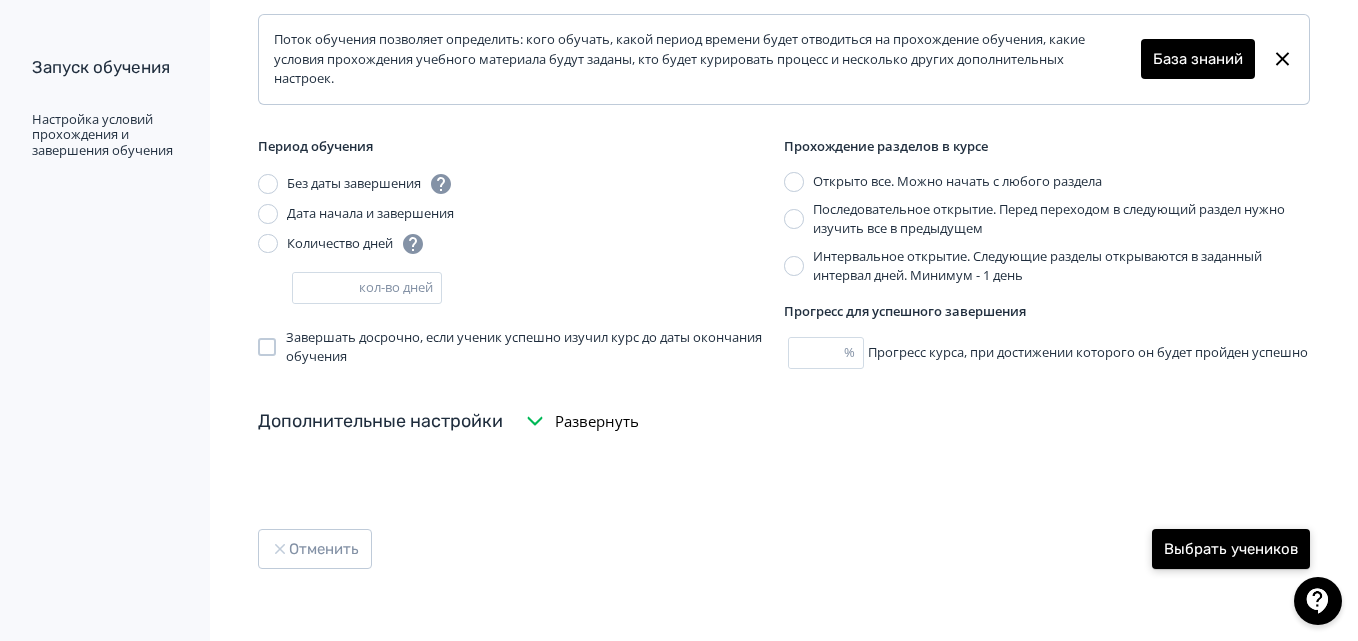 click on "Выбрать учеников" at bounding box center (1231, 549) 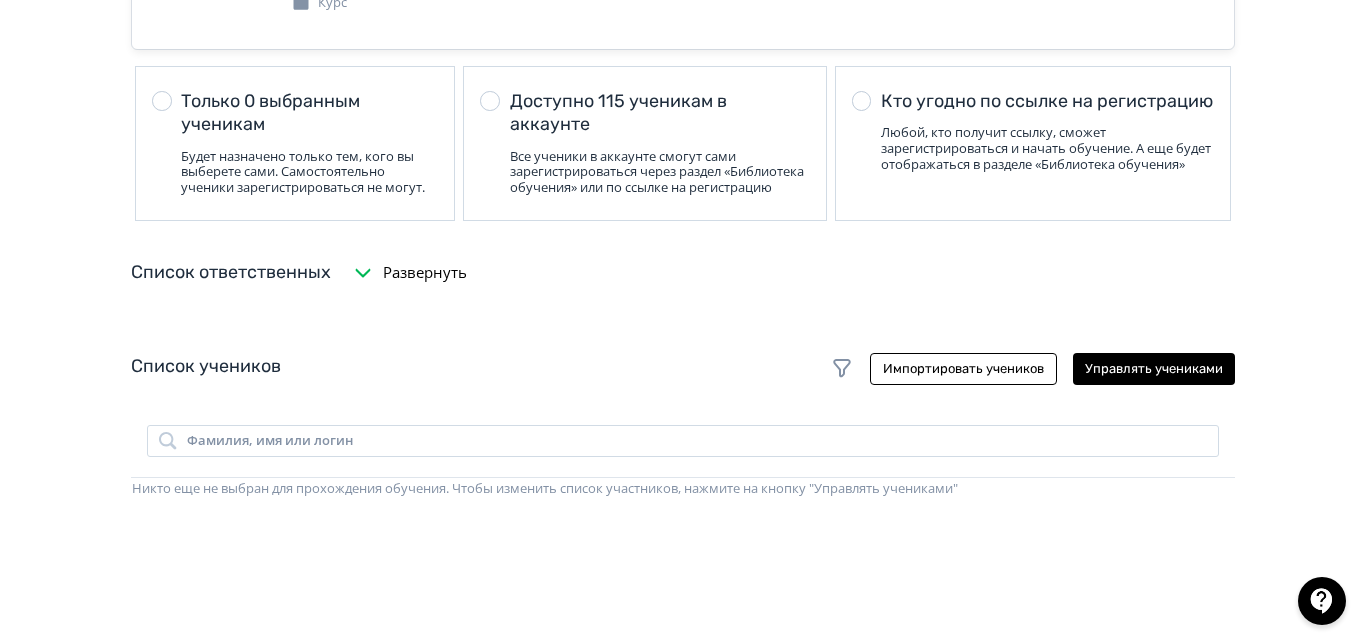 scroll, scrollTop: 200, scrollLeft: 0, axis: vertical 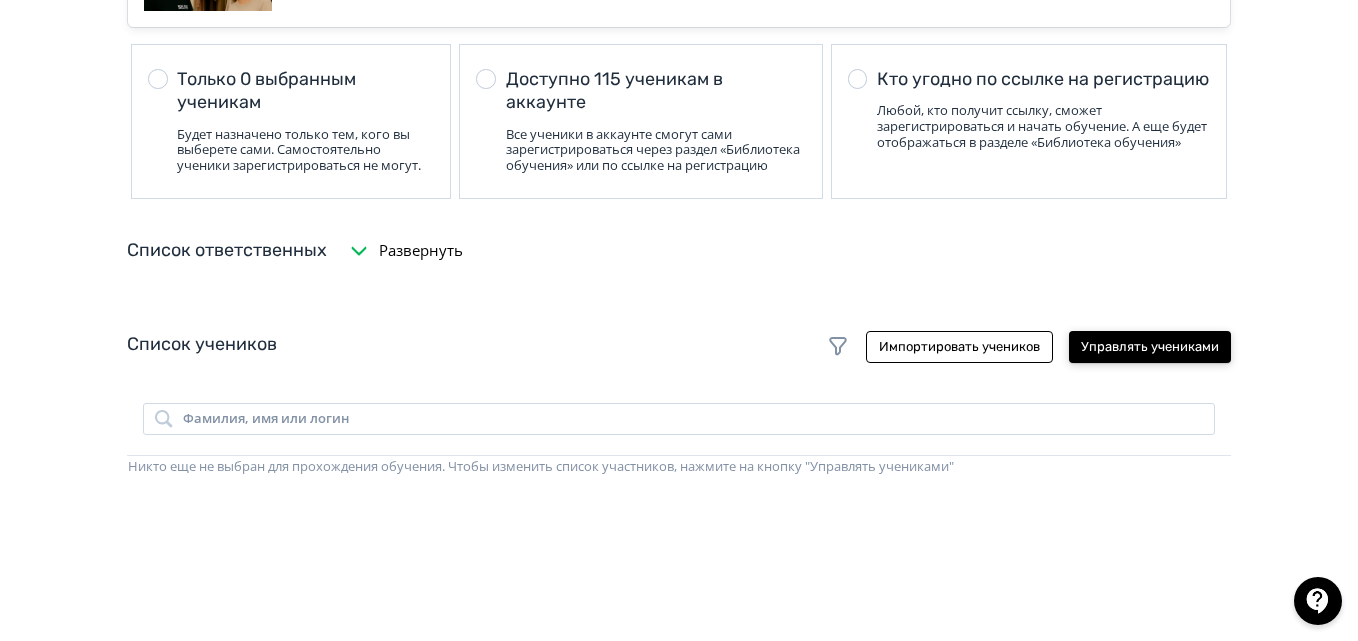 click on "Управлять учениками" at bounding box center (1150, 347) 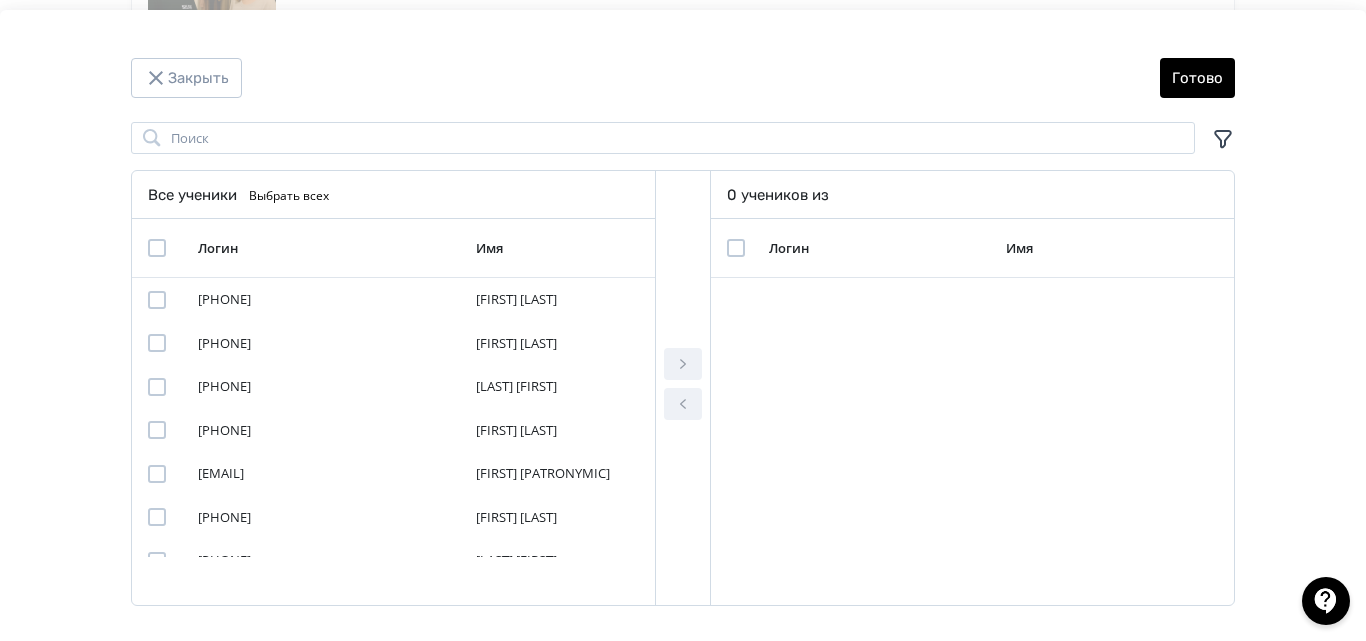 click 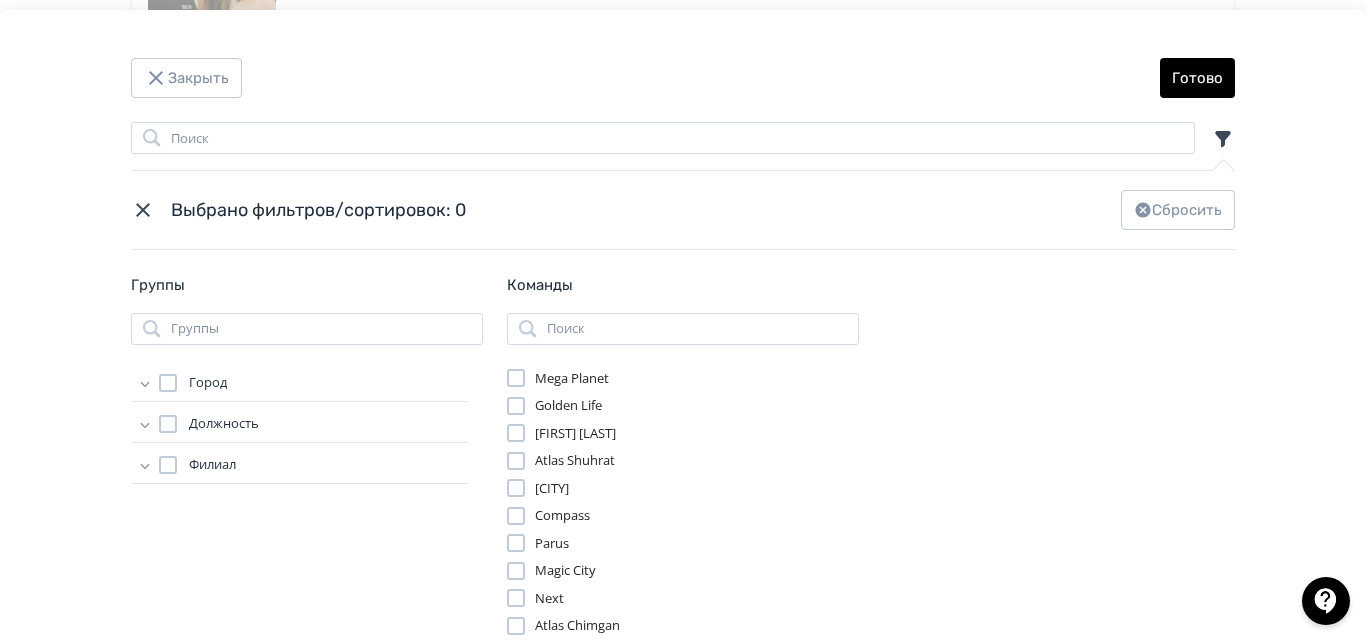 click on "Должность" at bounding box center [224, 424] 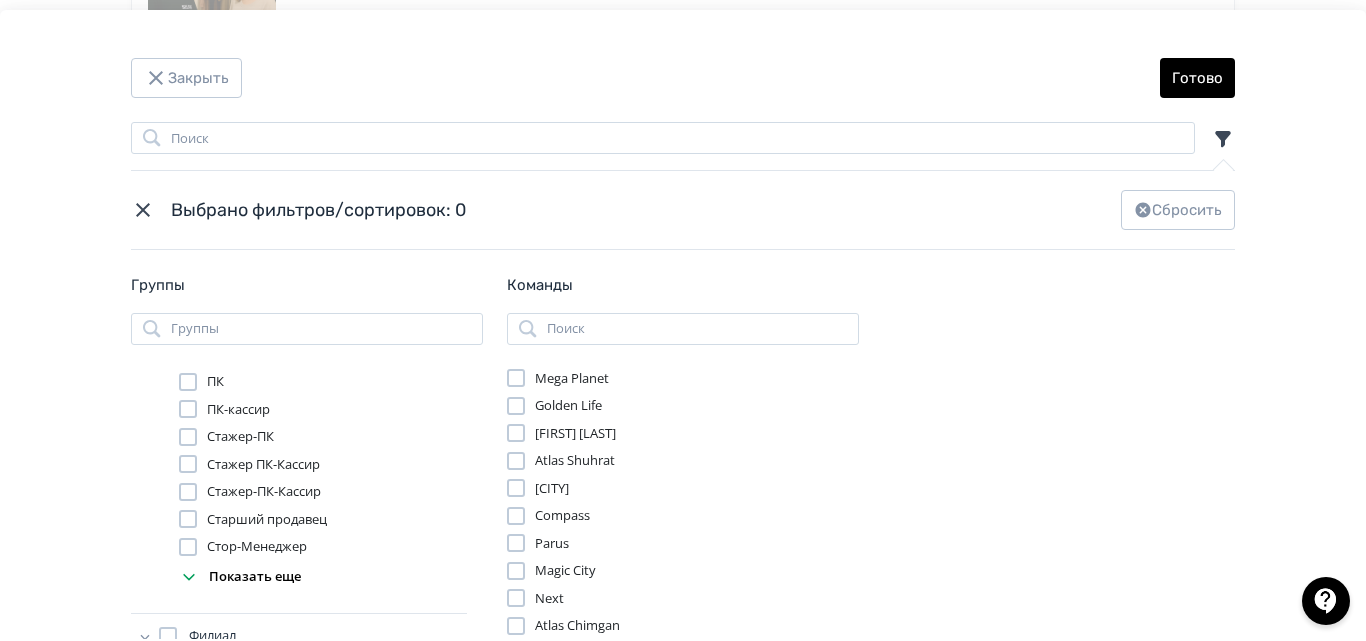 scroll, scrollTop: 176, scrollLeft: 0, axis: vertical 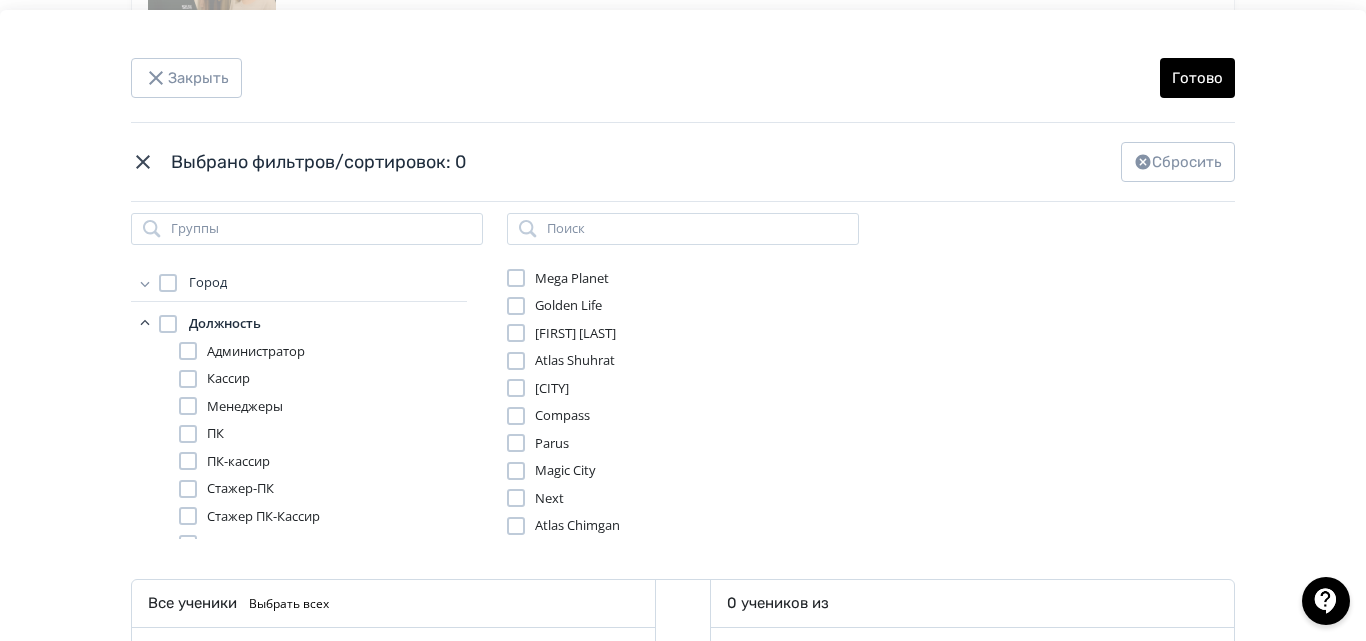 click at bounding box center [188, 351] 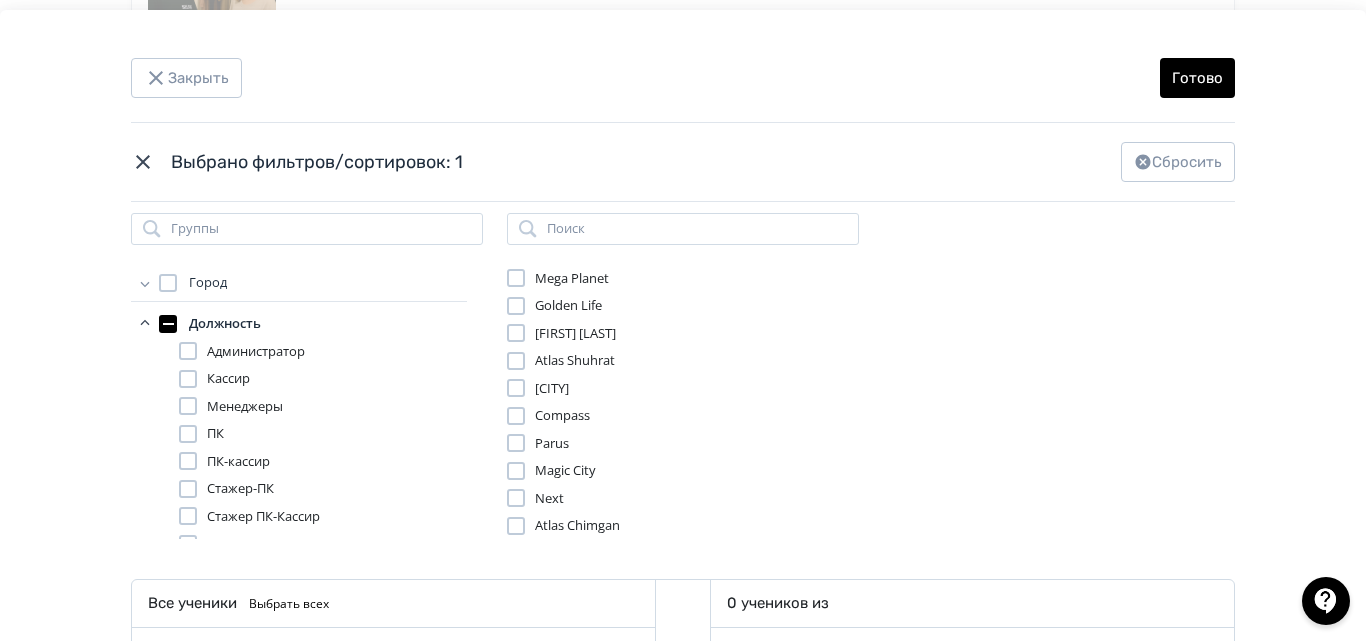 click at bounding box center (188, 406) 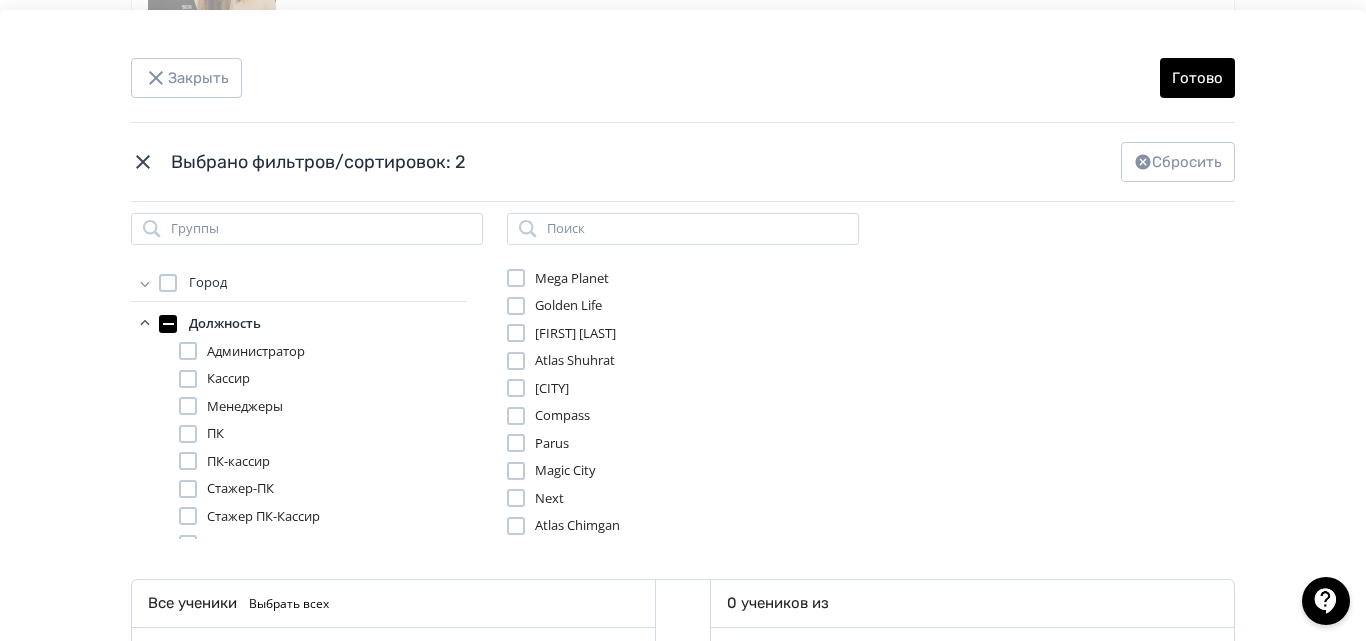 click at bounding box center (188, 434) 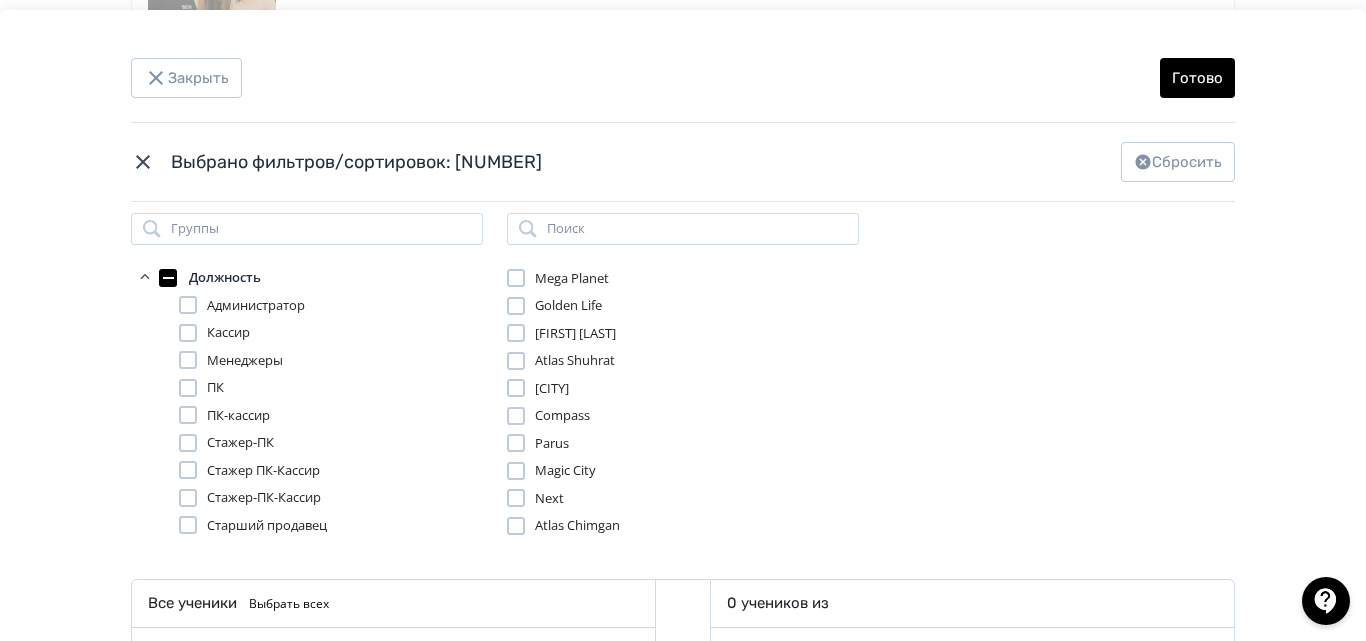 scroll, scrollTop: 0, scrollLeft: 0, axis: both 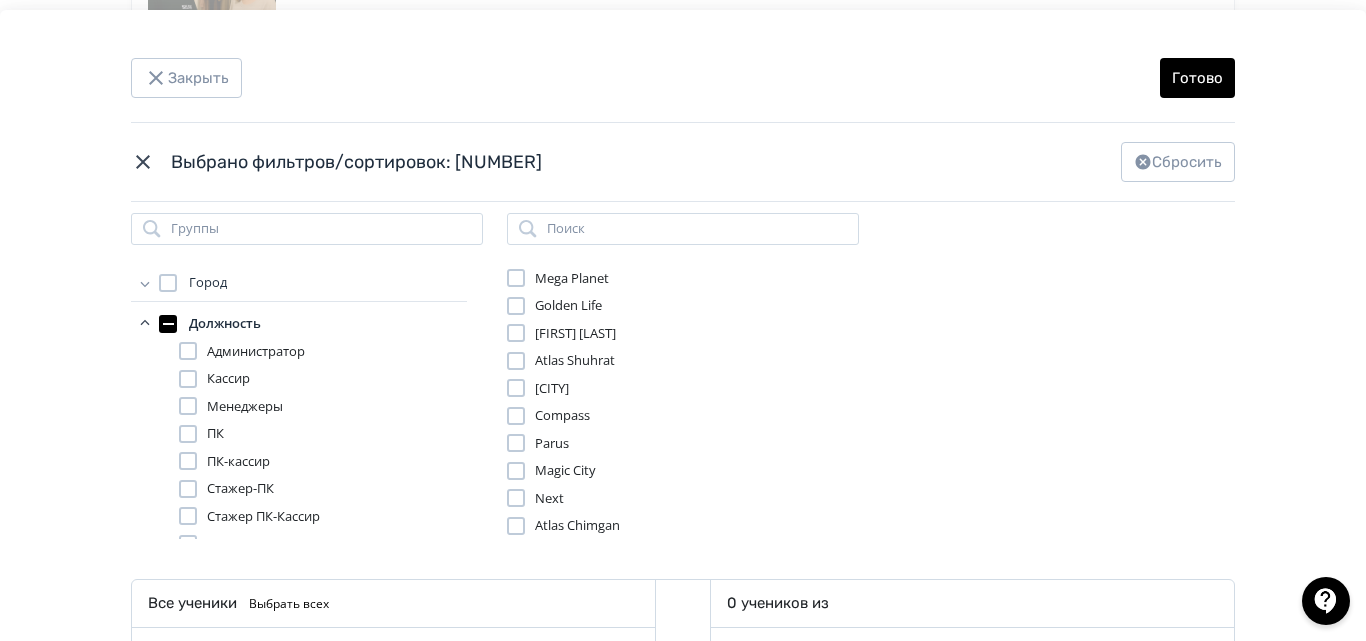 click at bounding box center (188, 461) 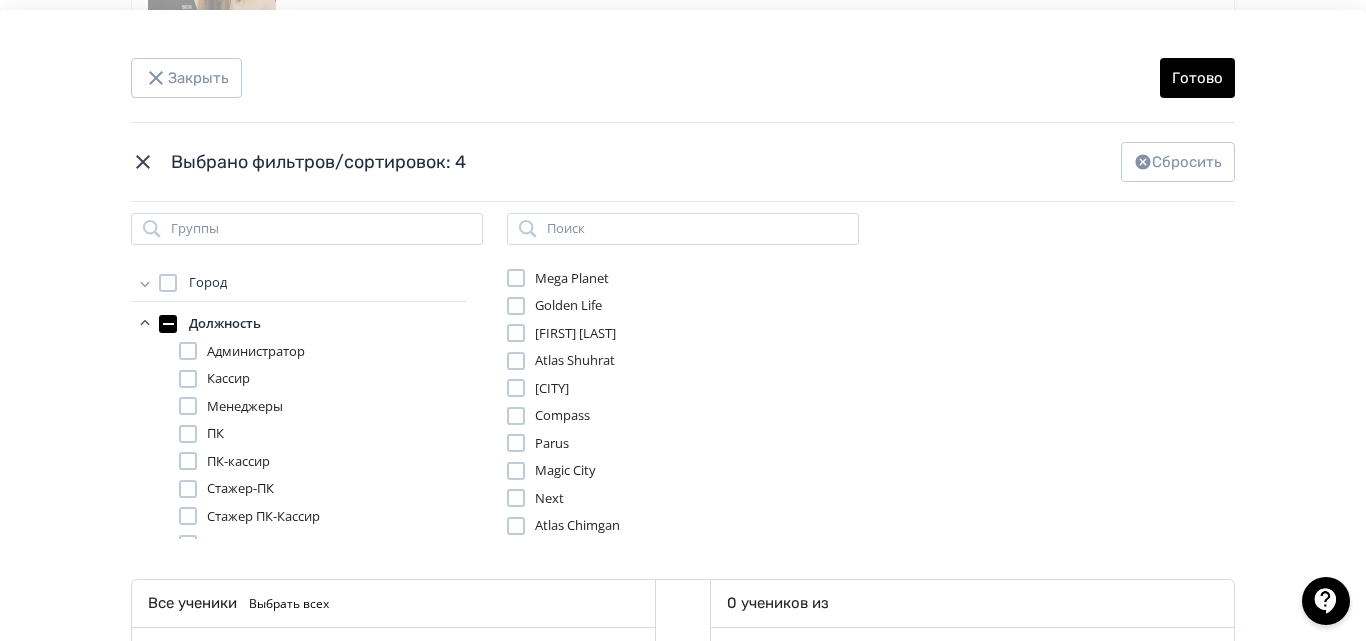 click on "Администратор Кассир Менеджеры ПК ПК-кассир Стажер-ПК Стажер ПК-Кассир Стажер-ПК-Кассир Старший продавец Стор-Менеджер" at bounding box center (323, 475) 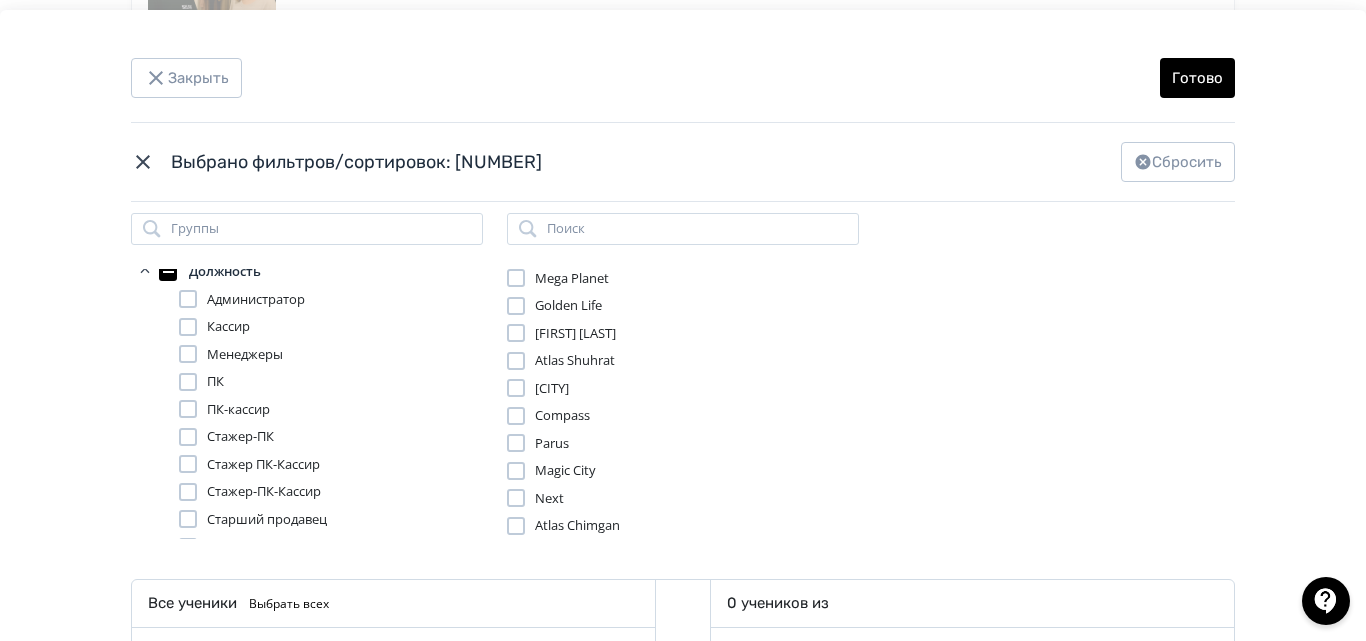 scroll, scrollTop: 100, scrollLeft: 0, axis: vertical 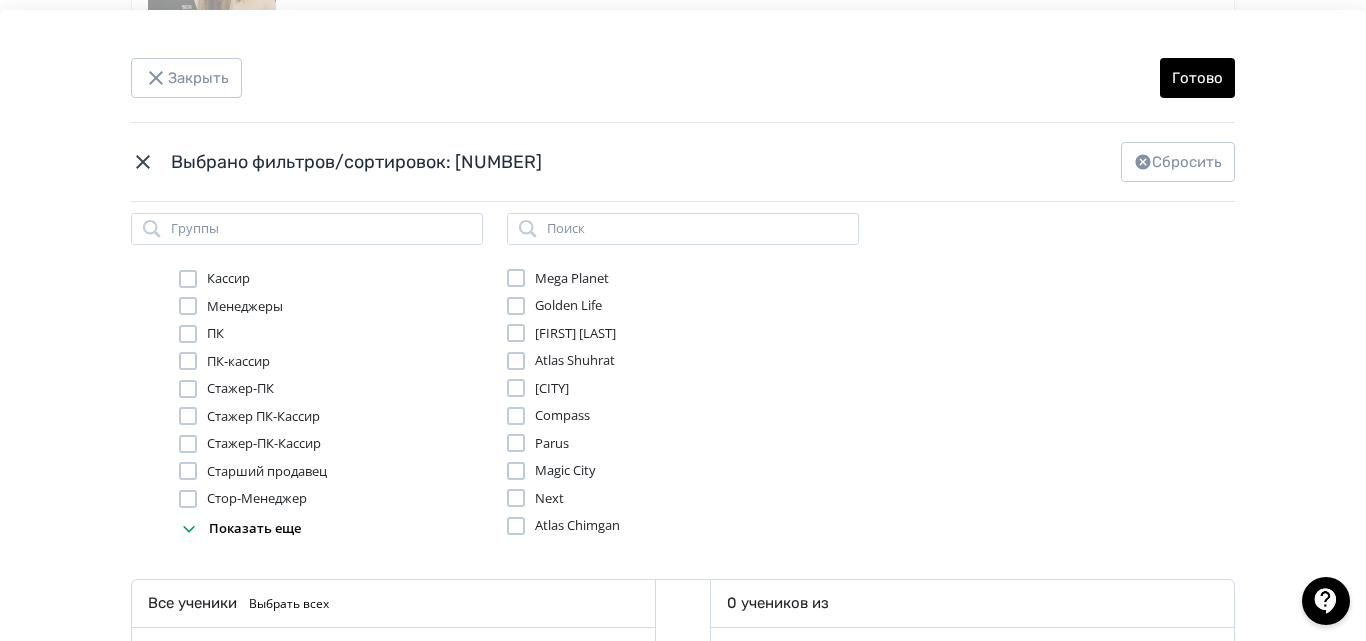 click on "Стажер ПК-Кассир" at bounding box center [263, 417] 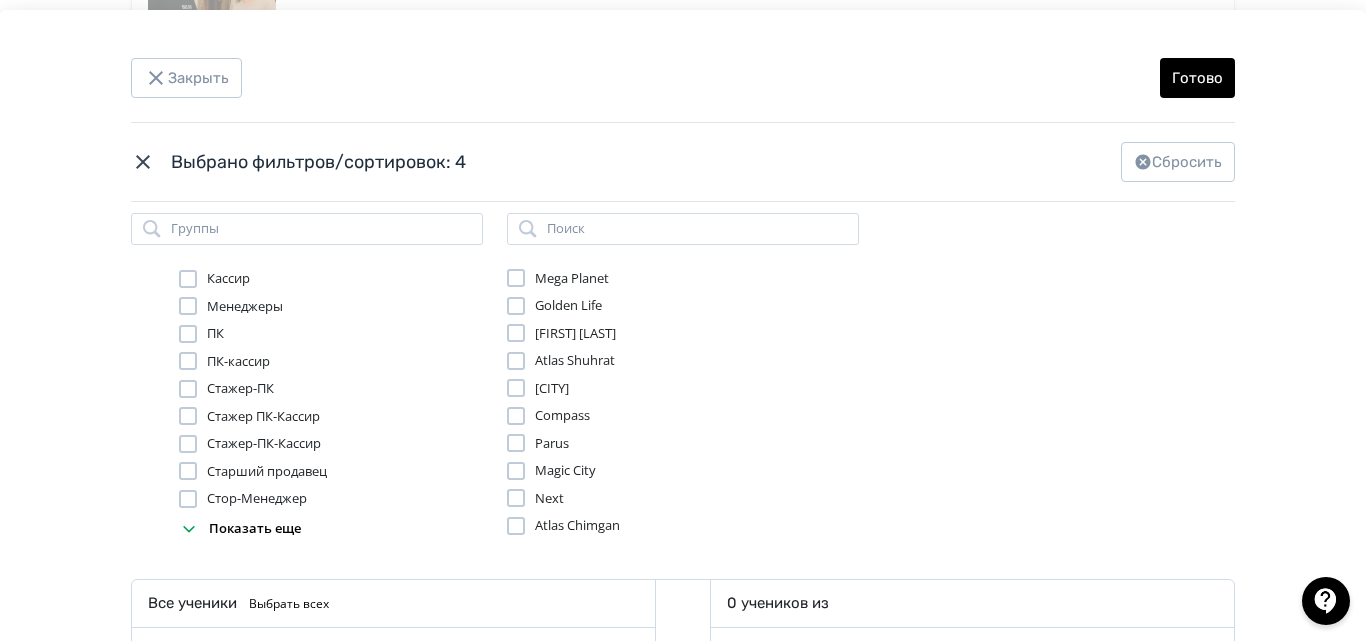 click on "Стажер ПК-Кассир" at bounding box center (263, 417) 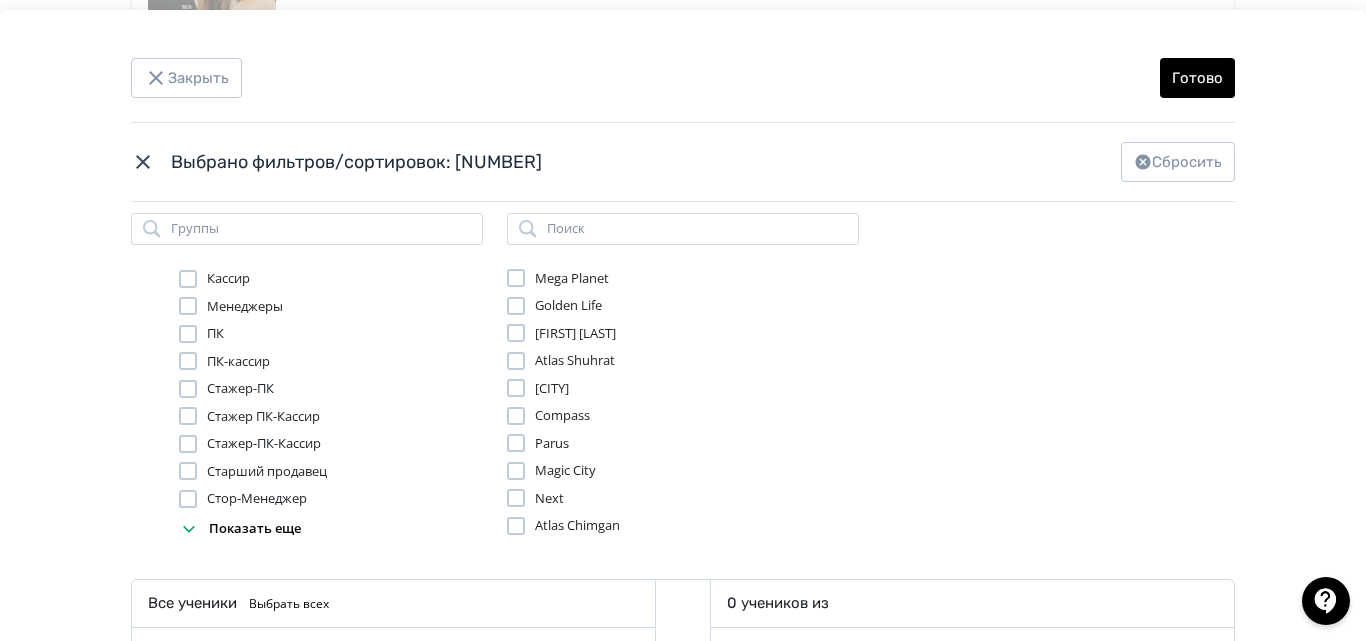 click on "Старший продавец" at bounding box center [267, 472] 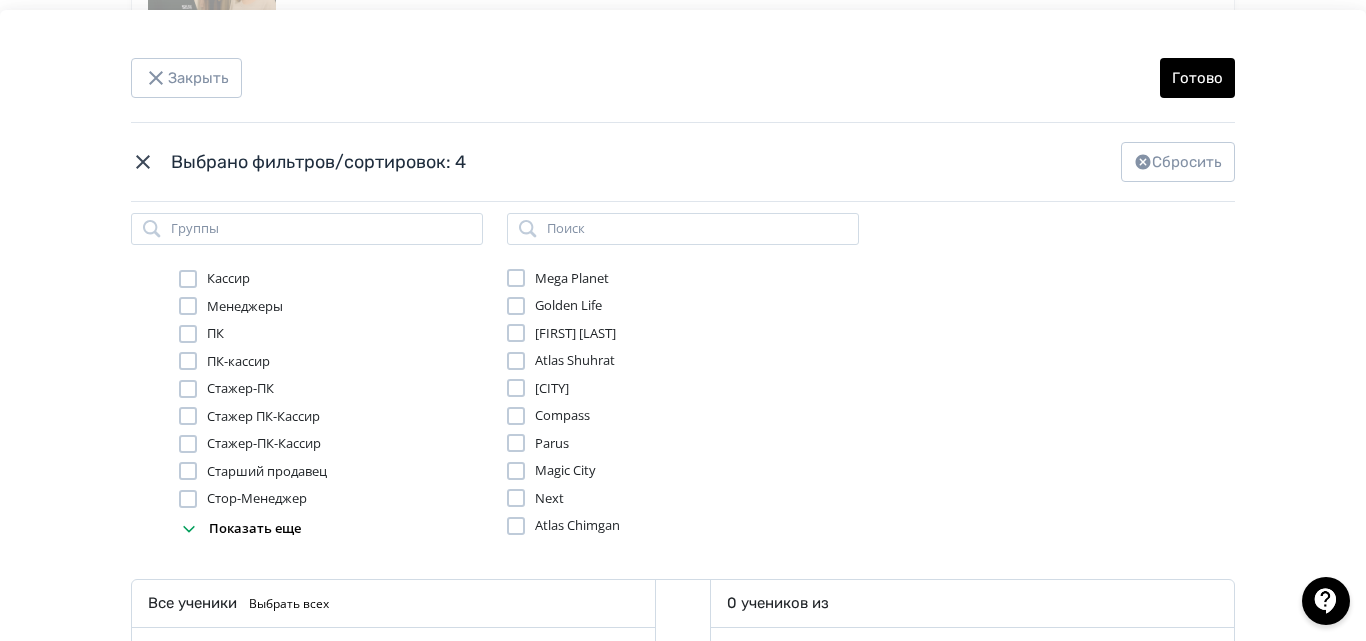 scroll, scrollTop: 176, scrollLeft: 0, axis: vertical 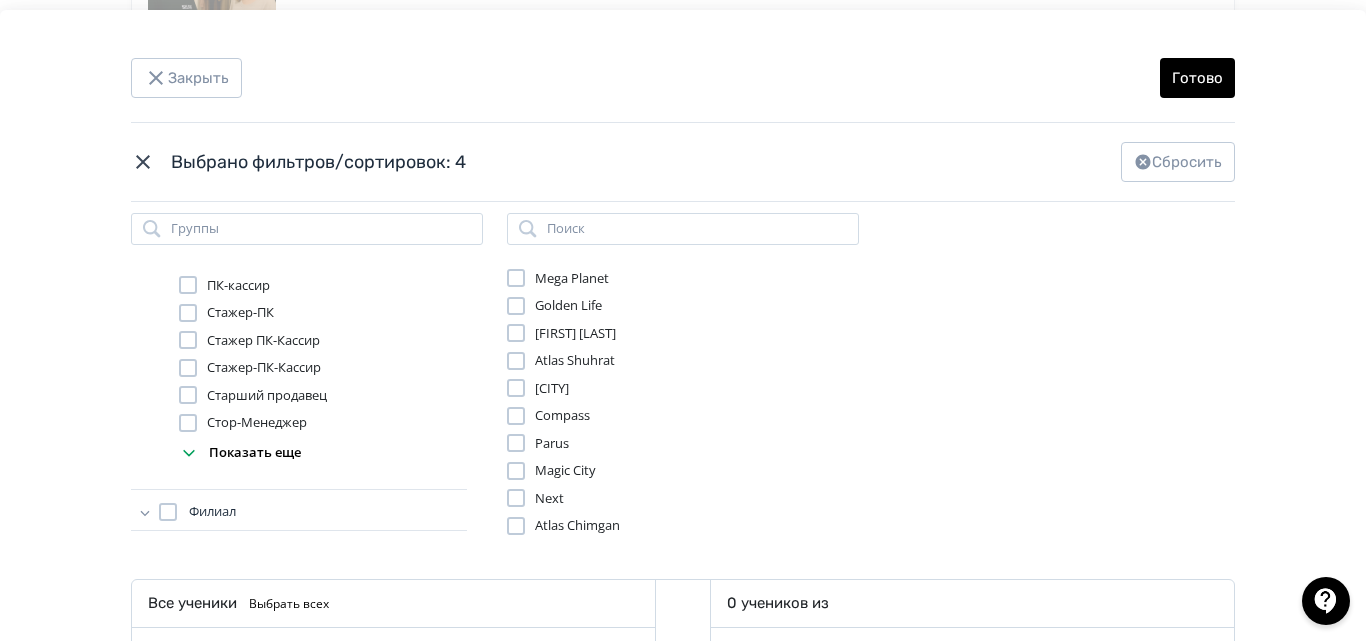 click on "Показать еще" at bounding box center (323, 453) 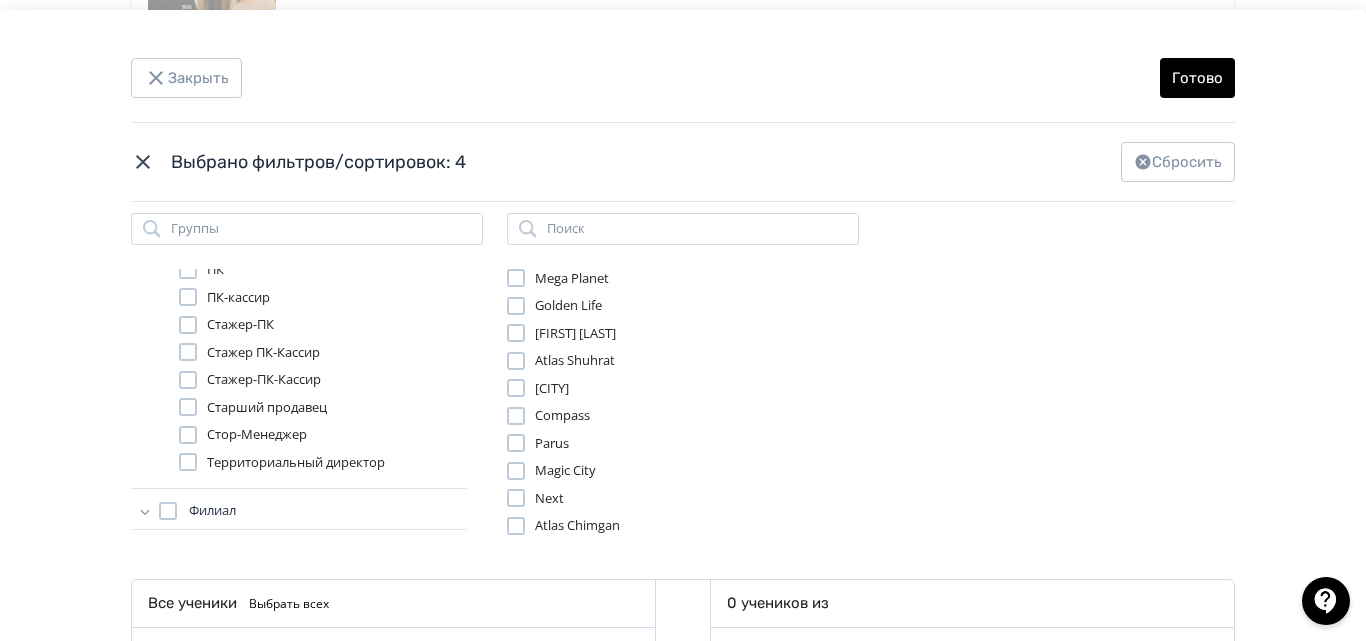 click at bounding box center [188, 435] 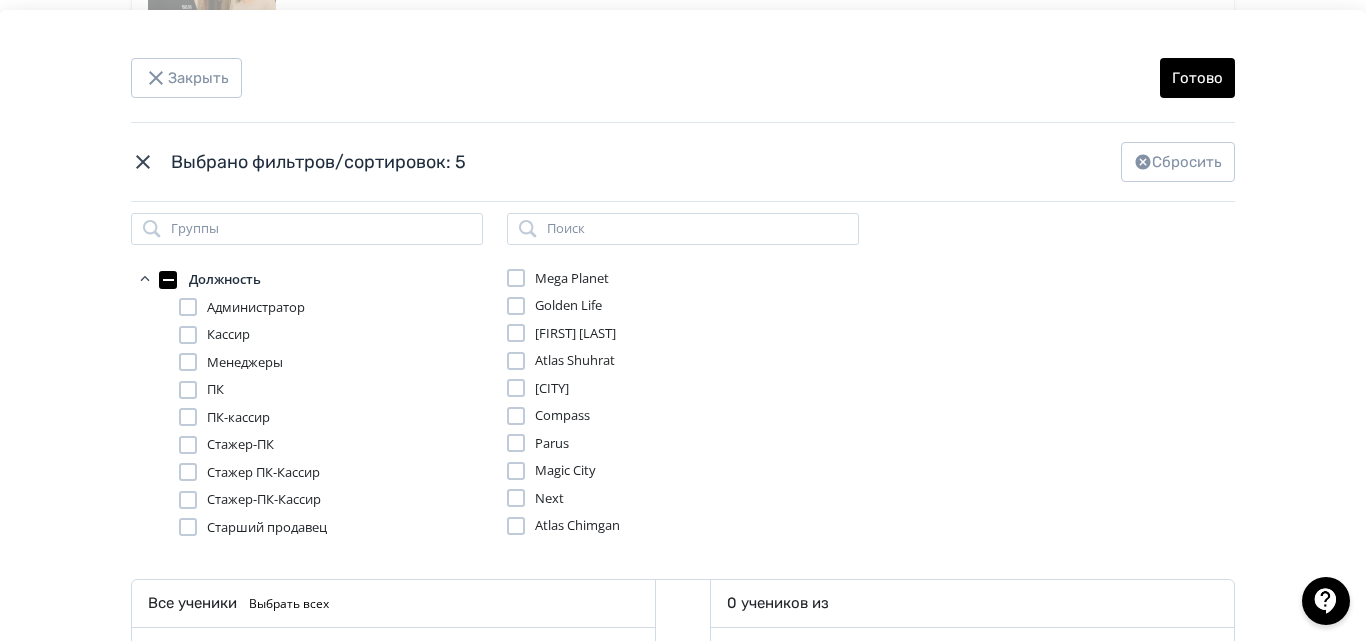 scroll, scrollTop: 0, scrollLeft: 0, axis: both 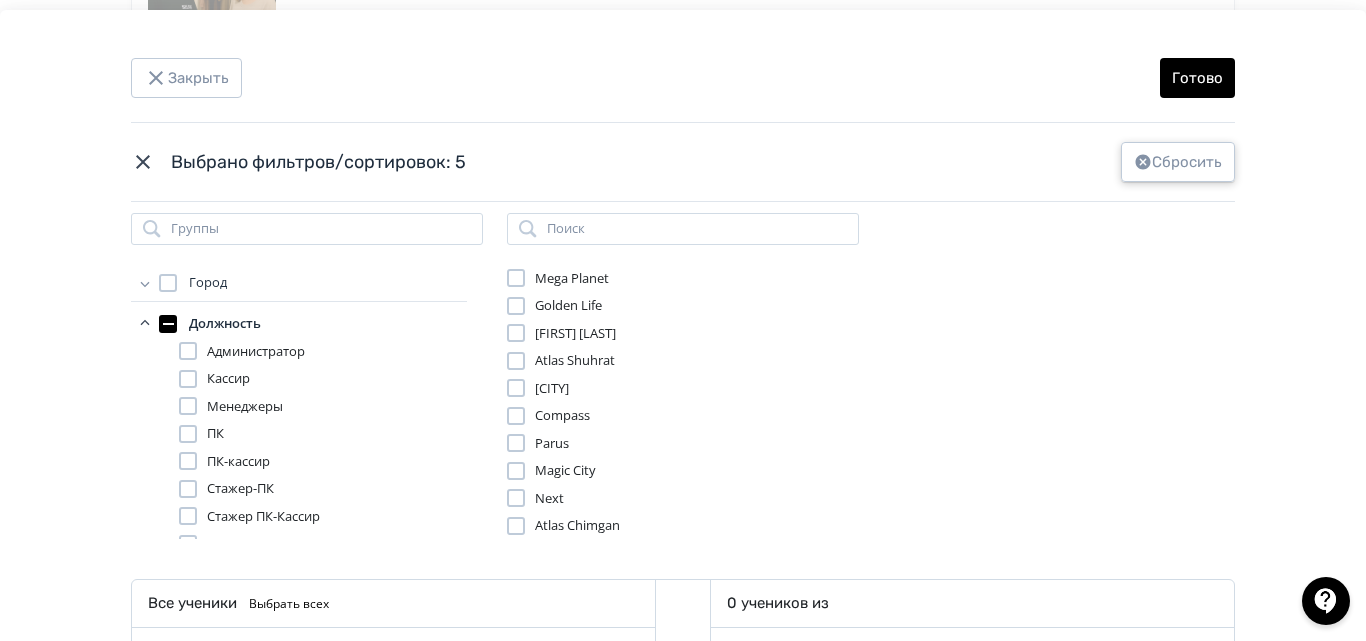 click on "Сбросить" at bounding box center [1178, 162] 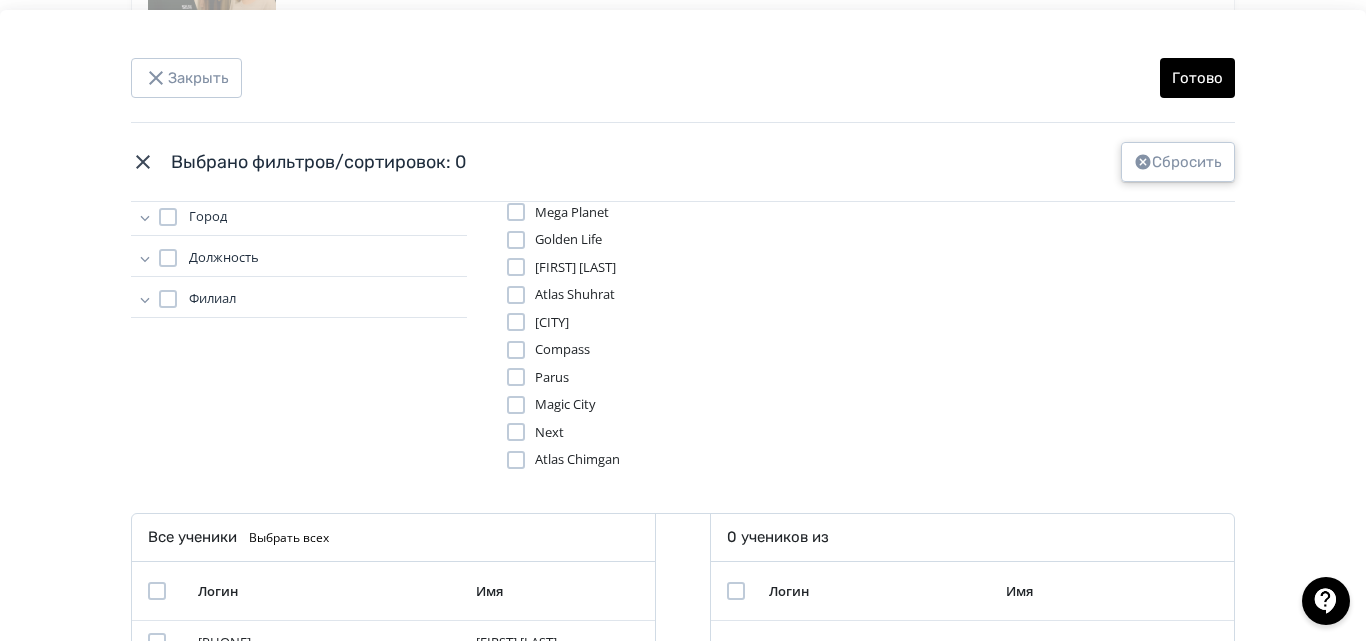scroll, scrollTop: 300, scrollLeft: 0, axis: vertical 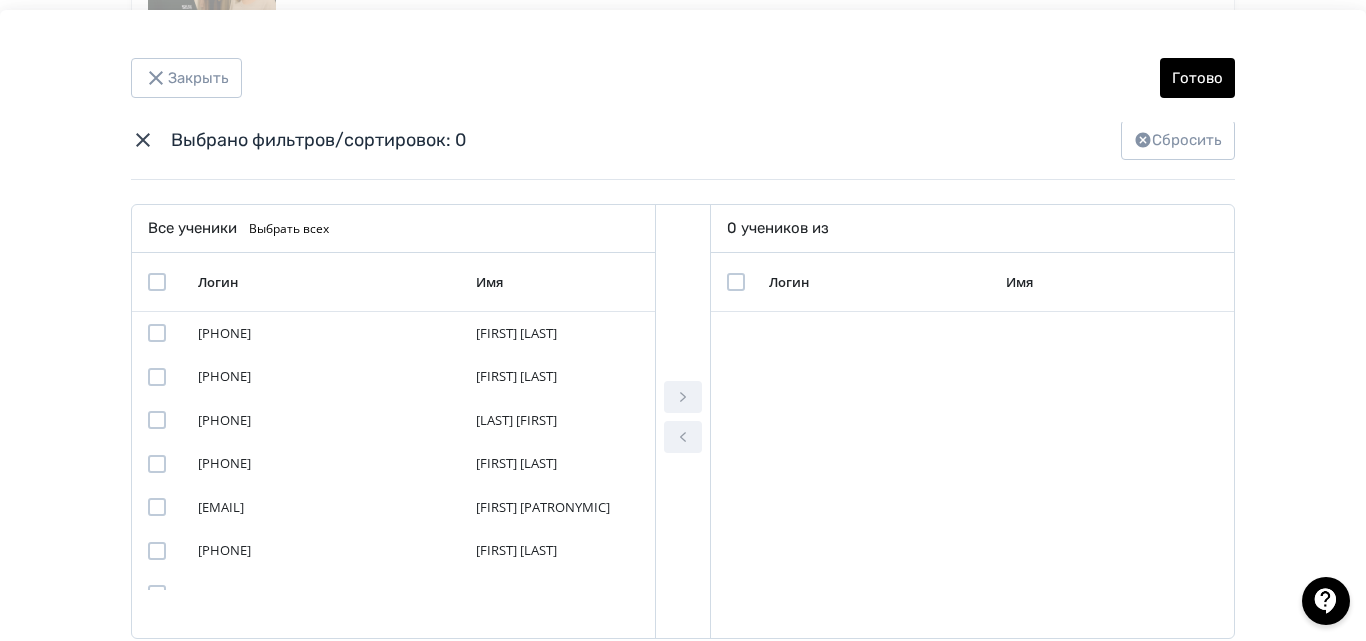 click at bounding box center (157, 282) 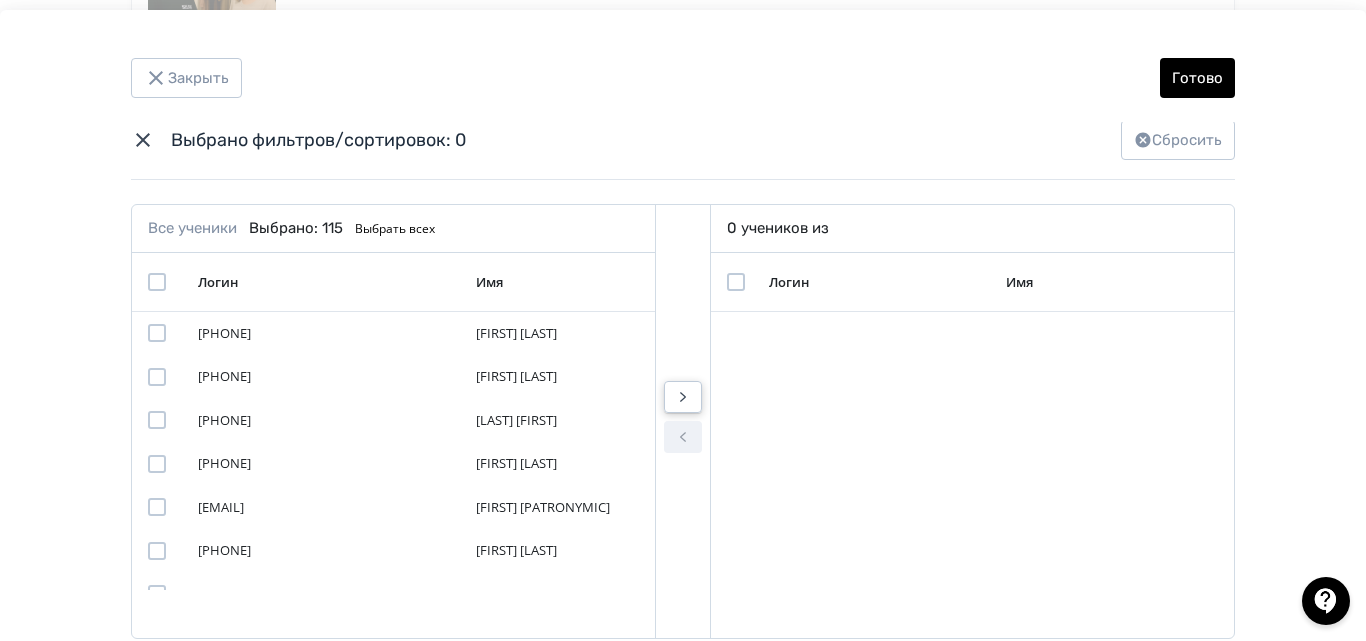 click 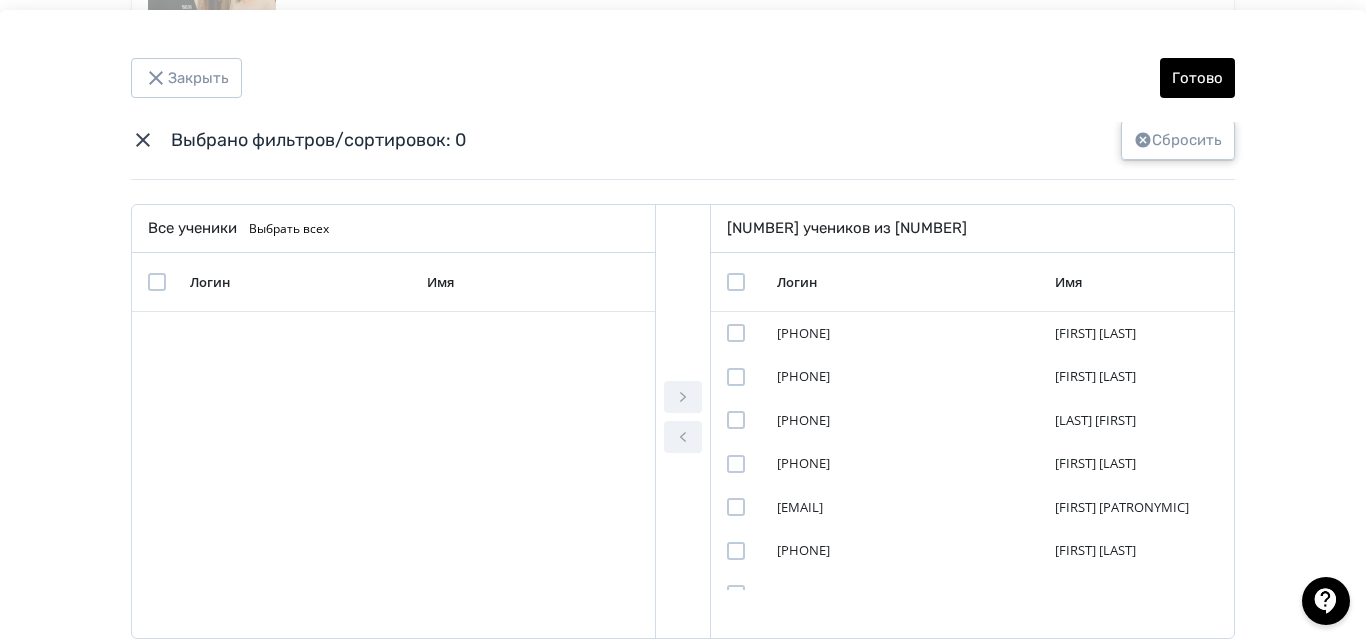 click 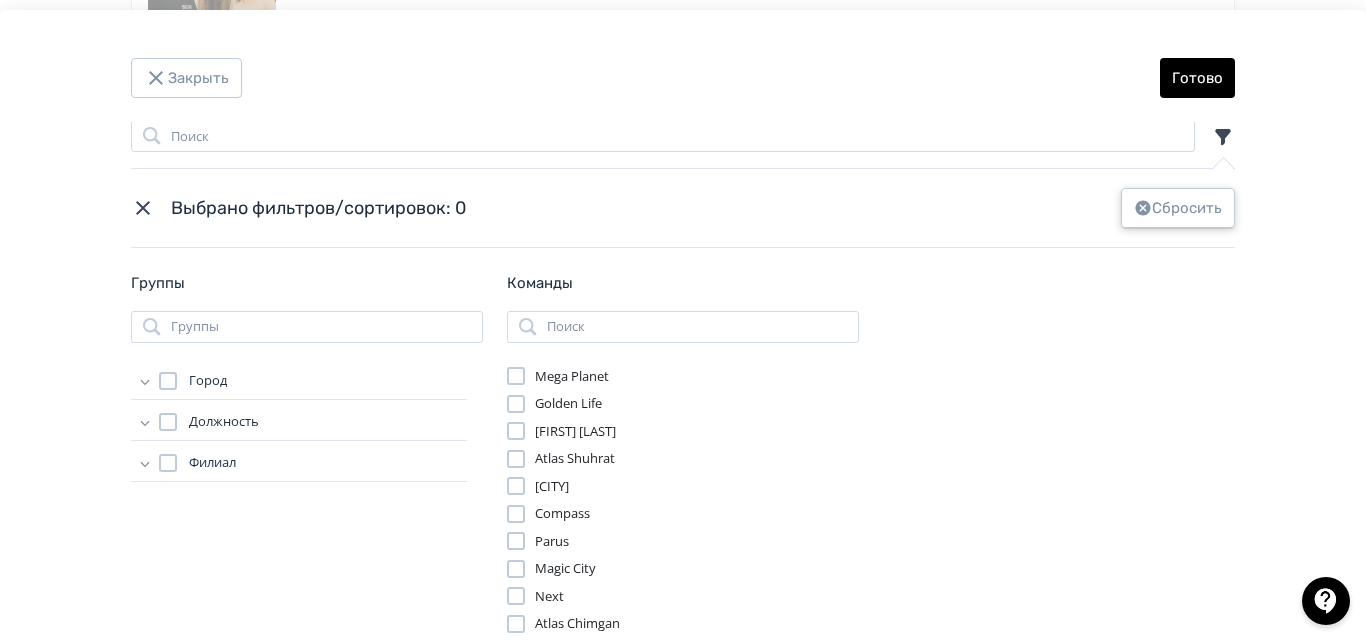 scroll, scrollTop: 0, scrollLeft: 0, axis: both 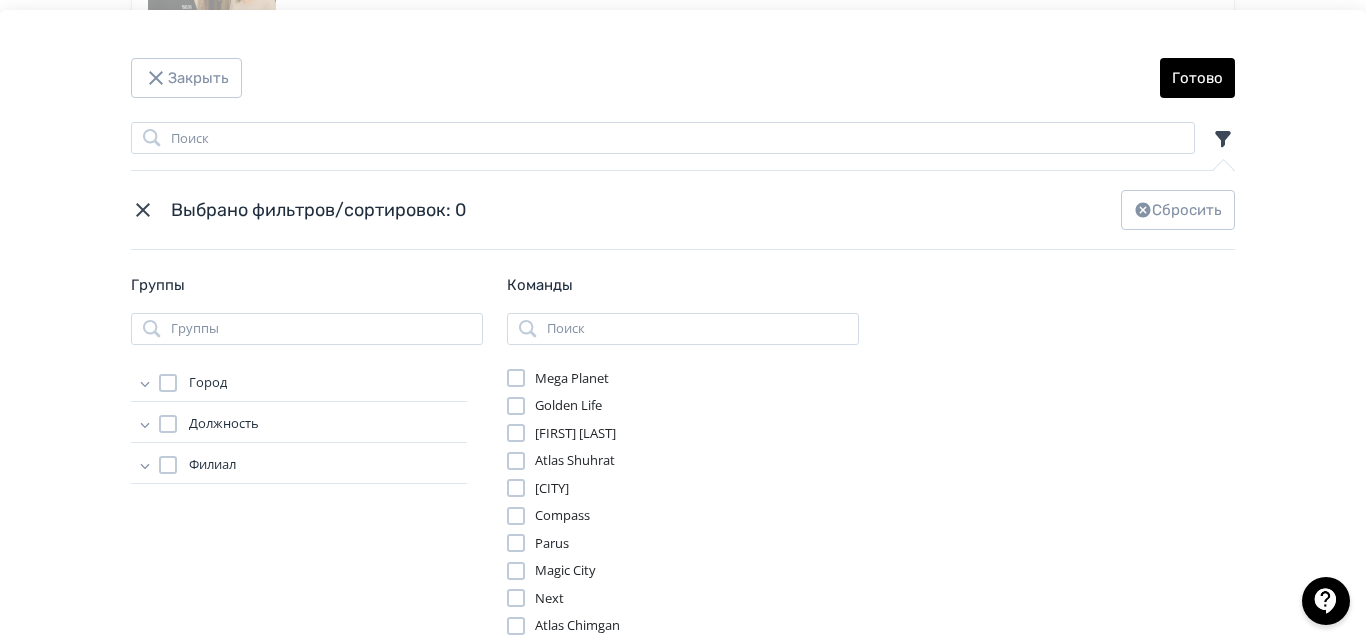 click 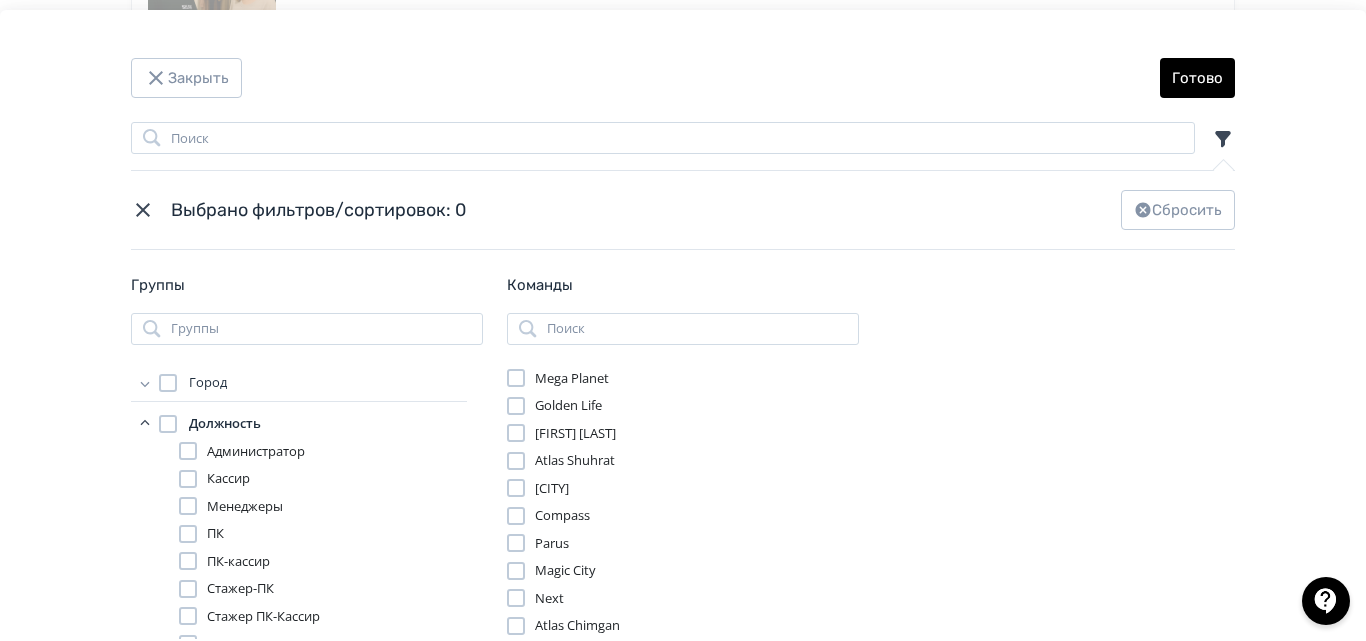 click on "Кассир" at bounding box center [228, 479] 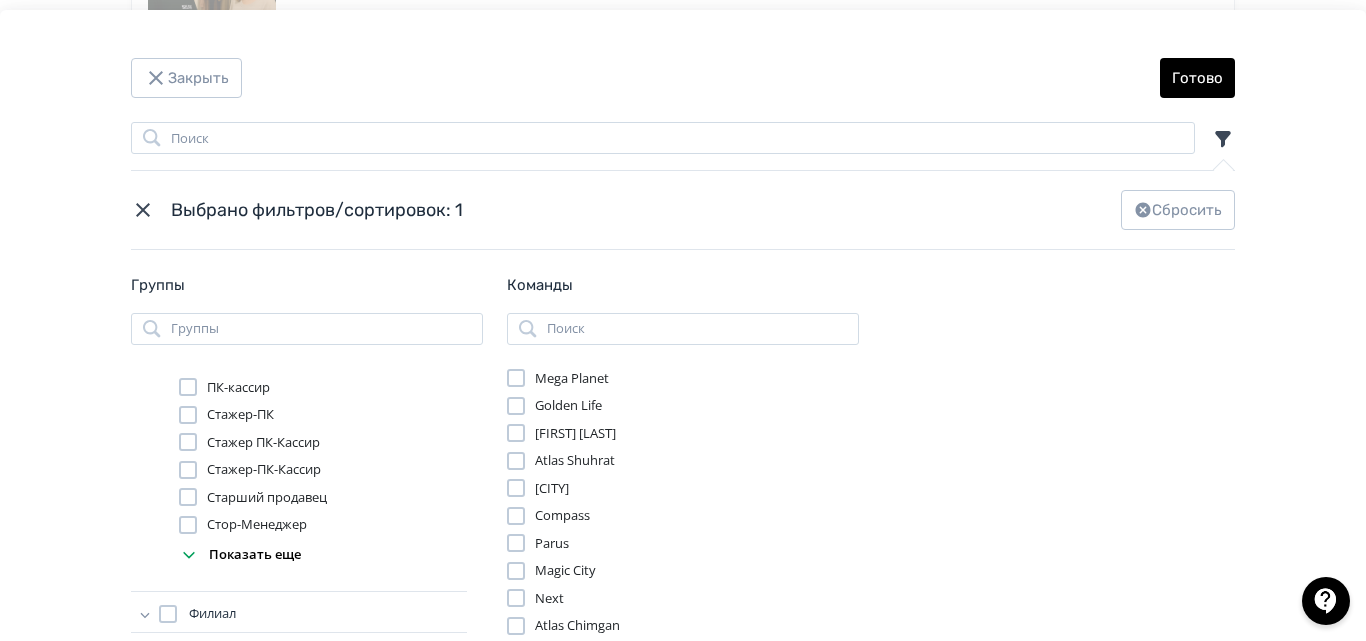 scroll, scrollTop: 176, scrollLeft: 0, axis: vertical 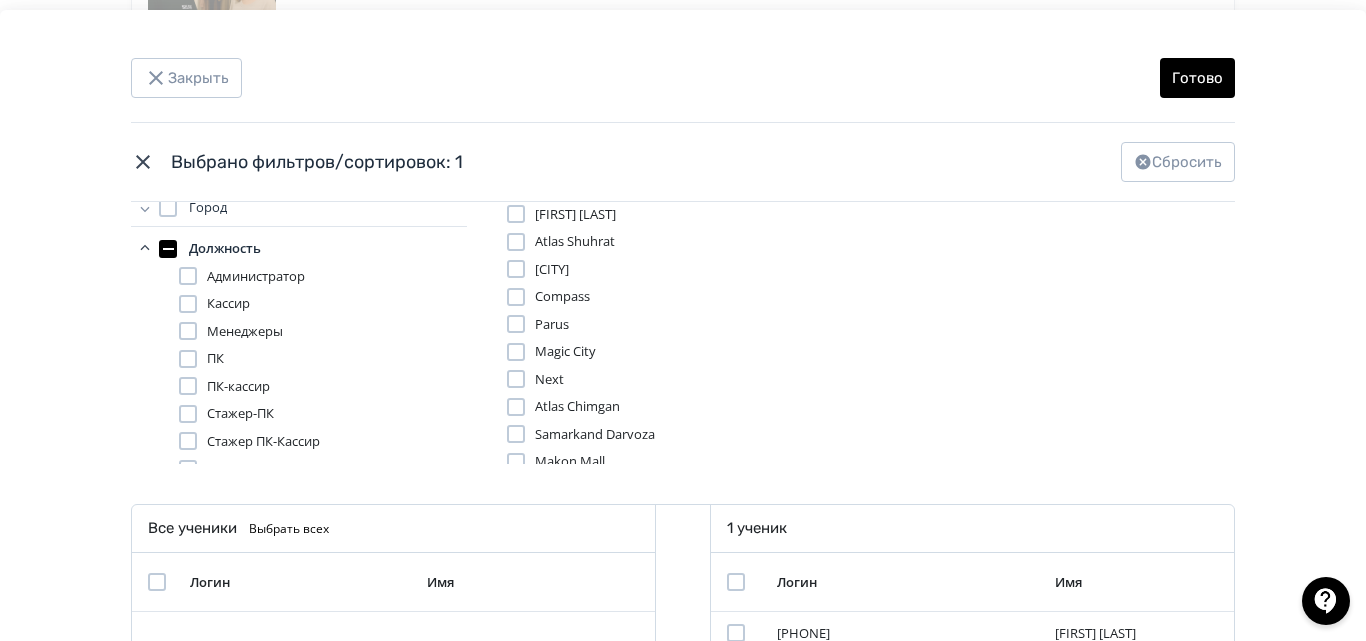 click on "Администратор" at bounding box center (256, 277) 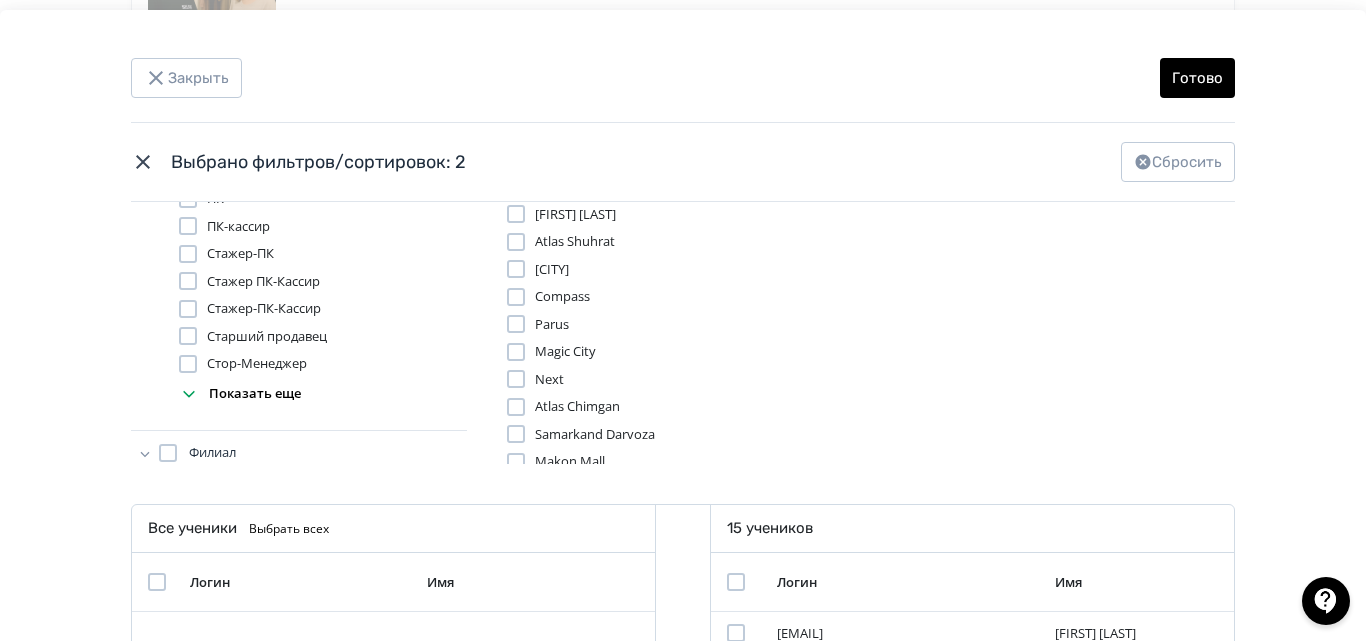 scroll, scrollTop: 176, scrollLeft: 0, axis: vertical 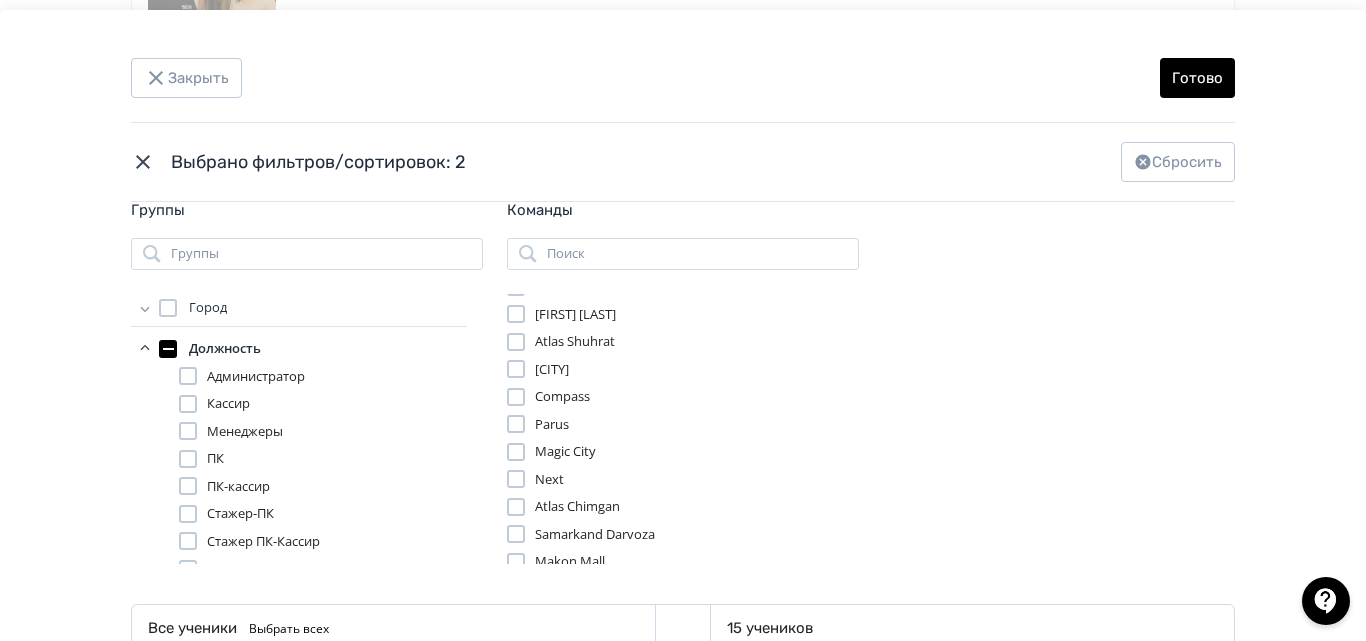 click on "Администратор" at bounding box center [256, 377] 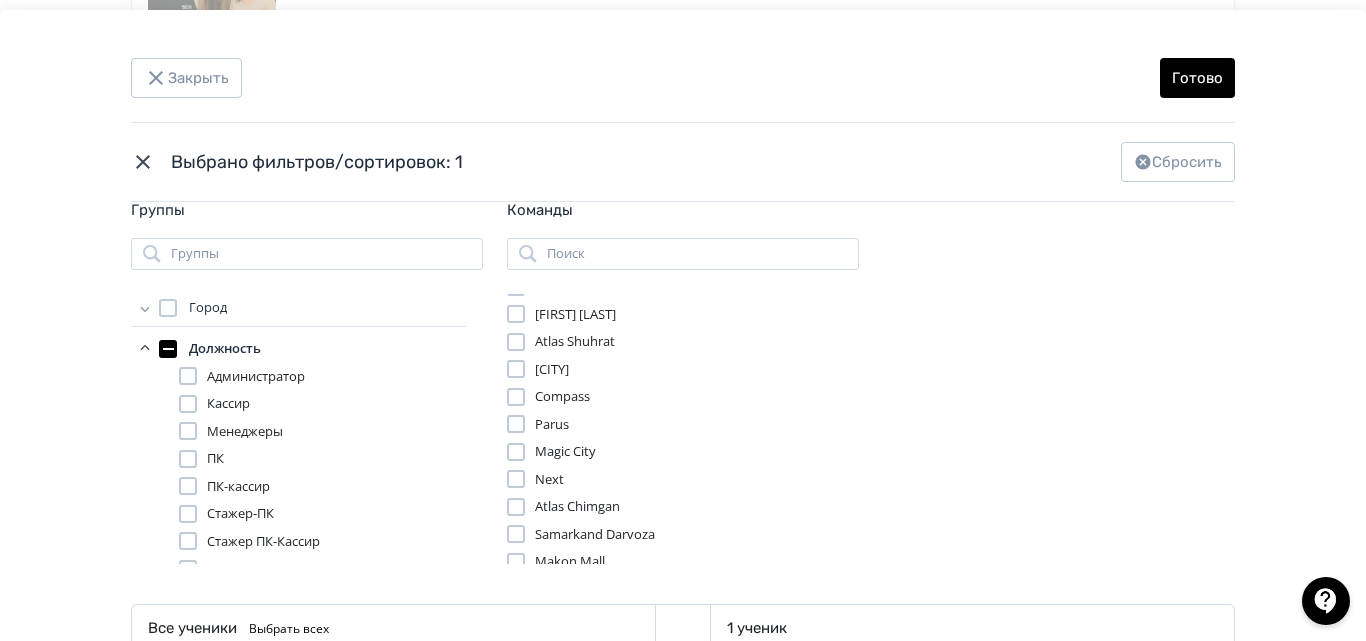 click on "Кассир" at bounding box center (228, 404) 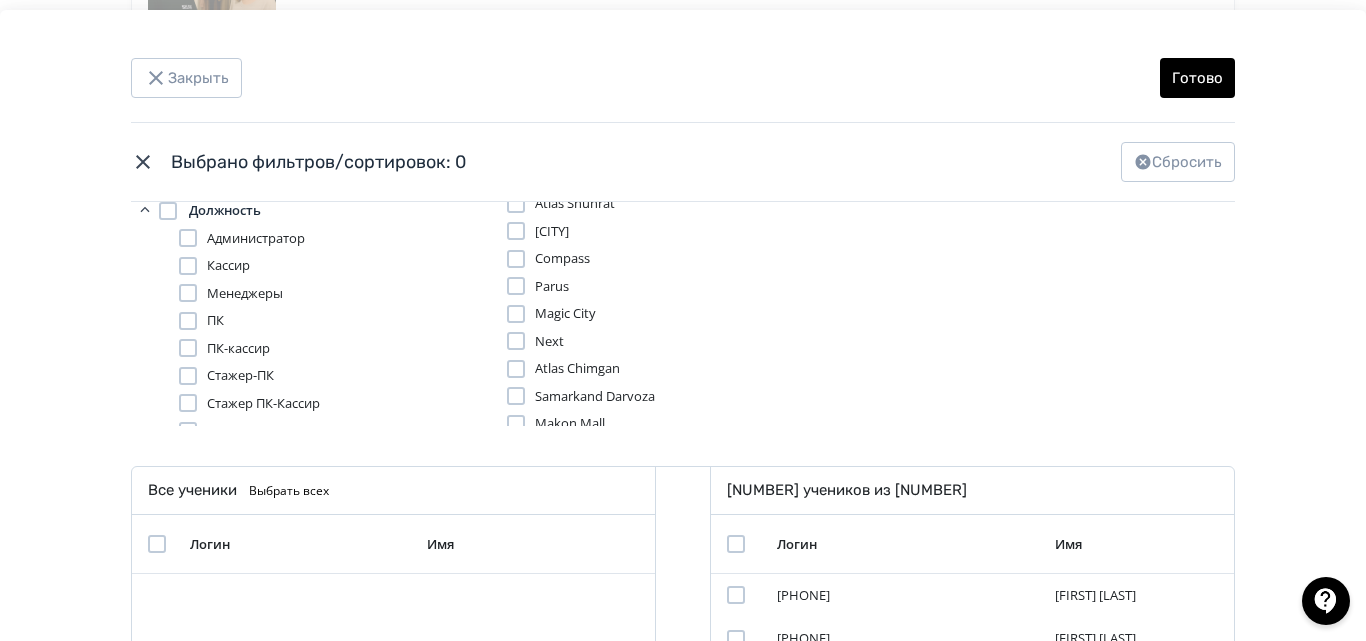 scroll, scrollTop: 275, scrollLeft: 0, axis: vertical 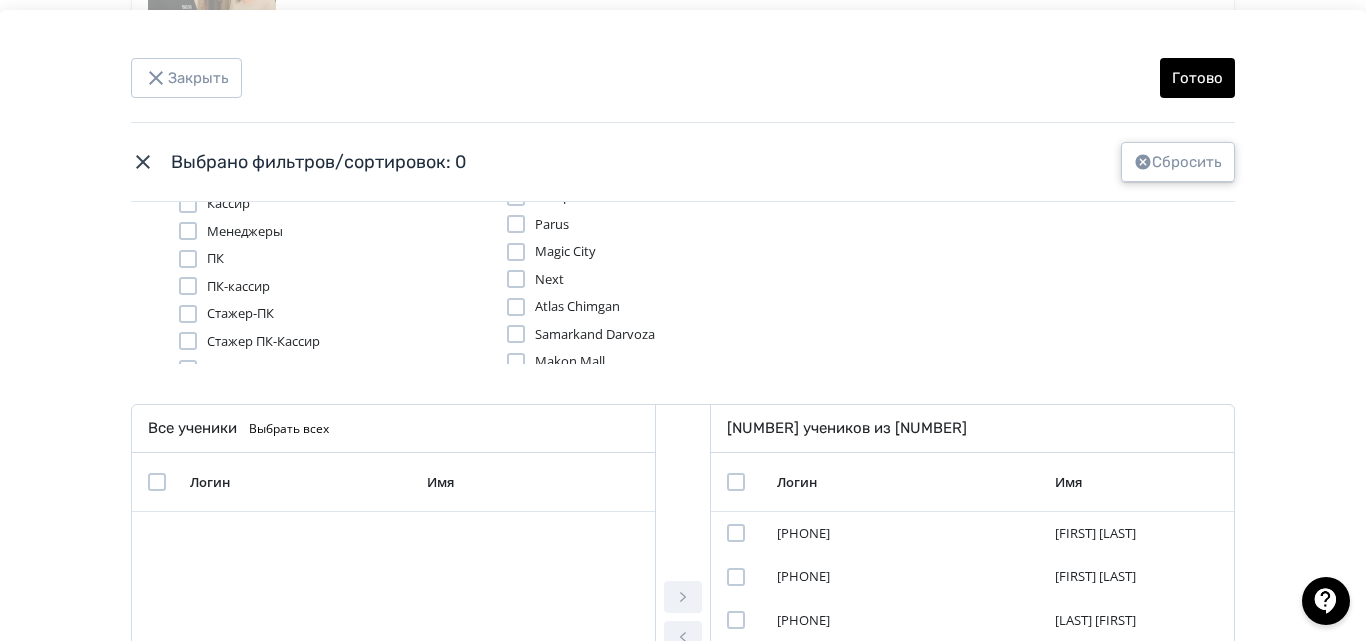 click 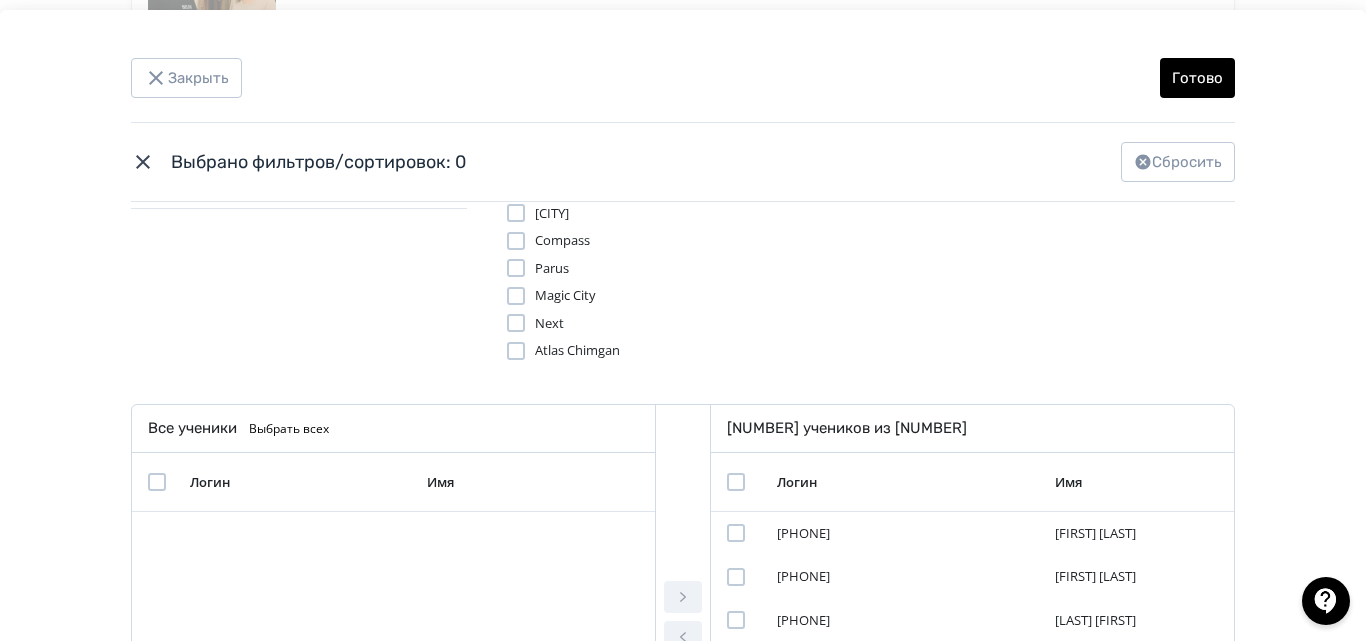 click at bounding box center [736, 482] 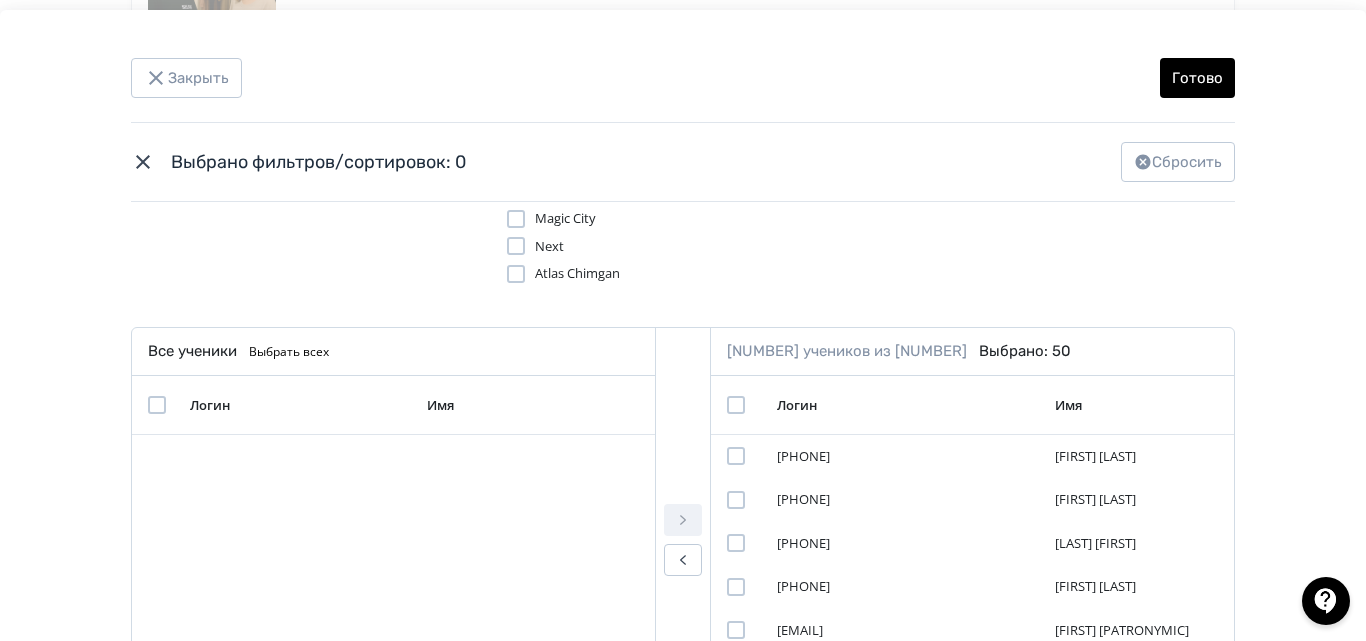 scroll, scrollTop: 475, scrollLeft: 0, axis: vertical 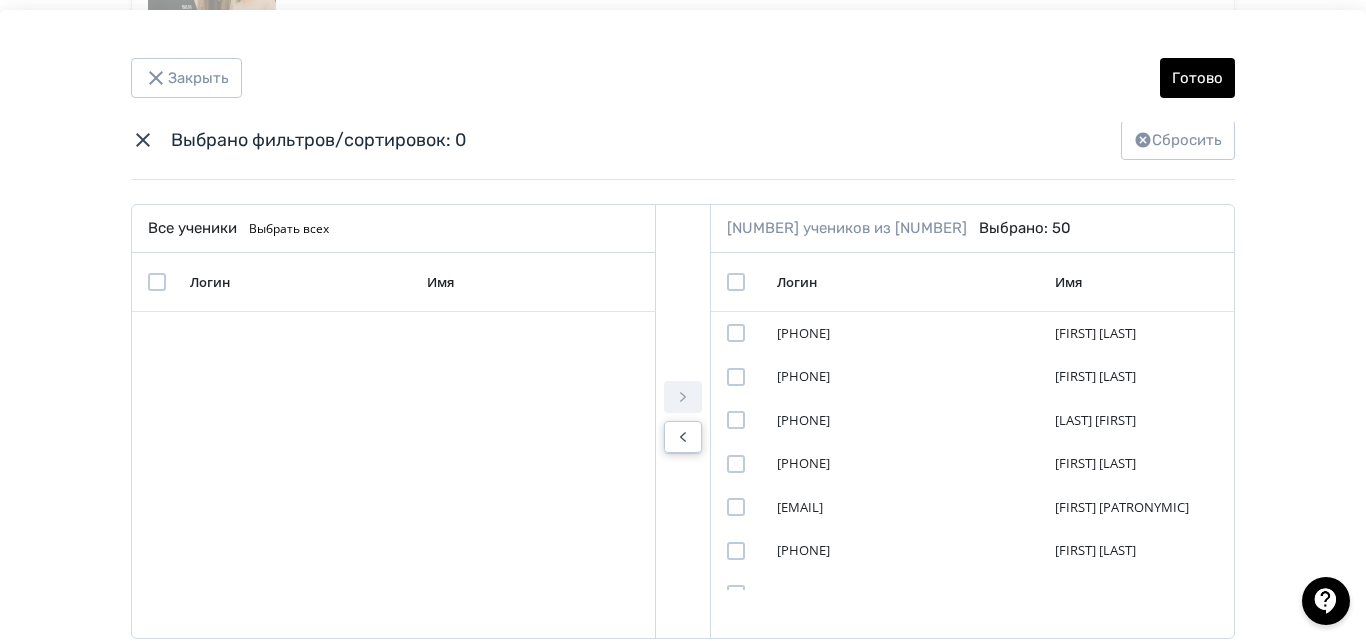 click 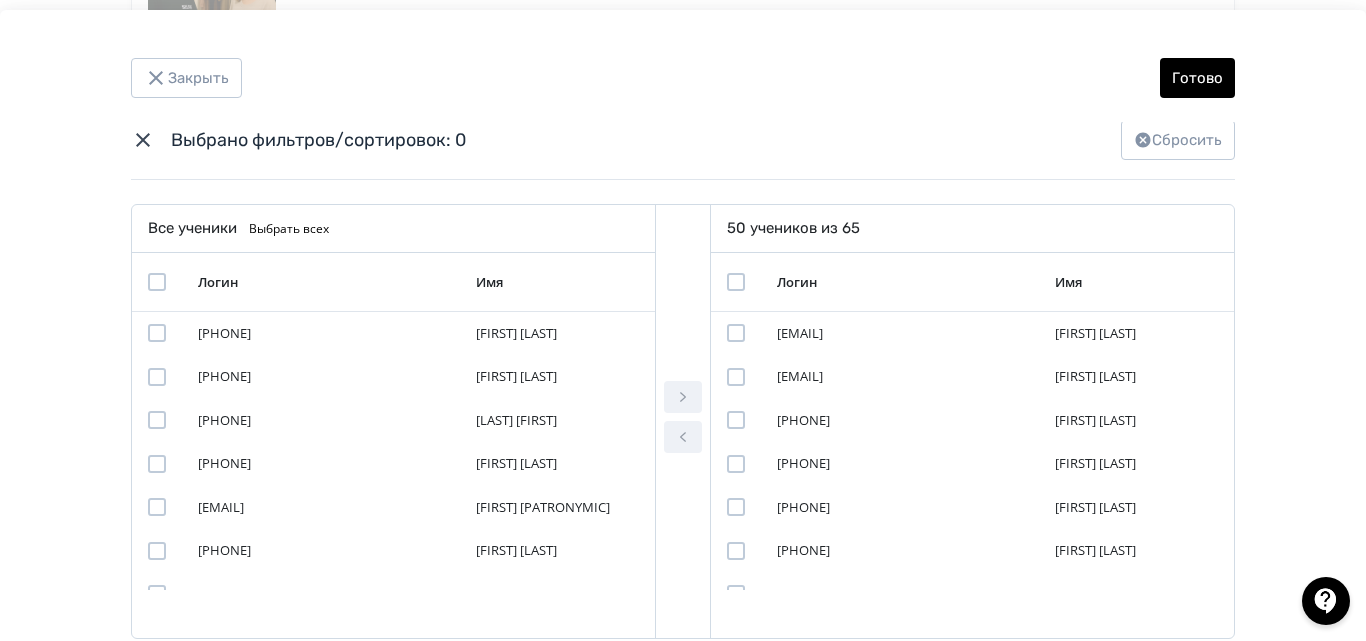click at bounding box center (736, 282) 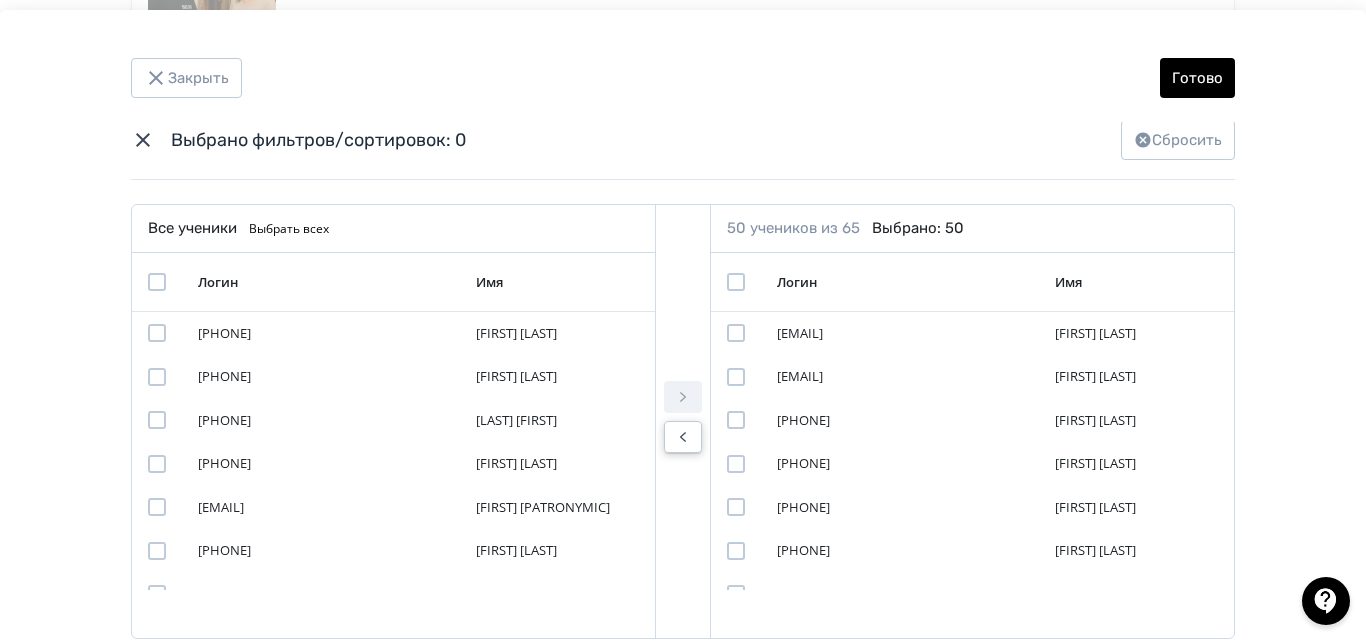 click 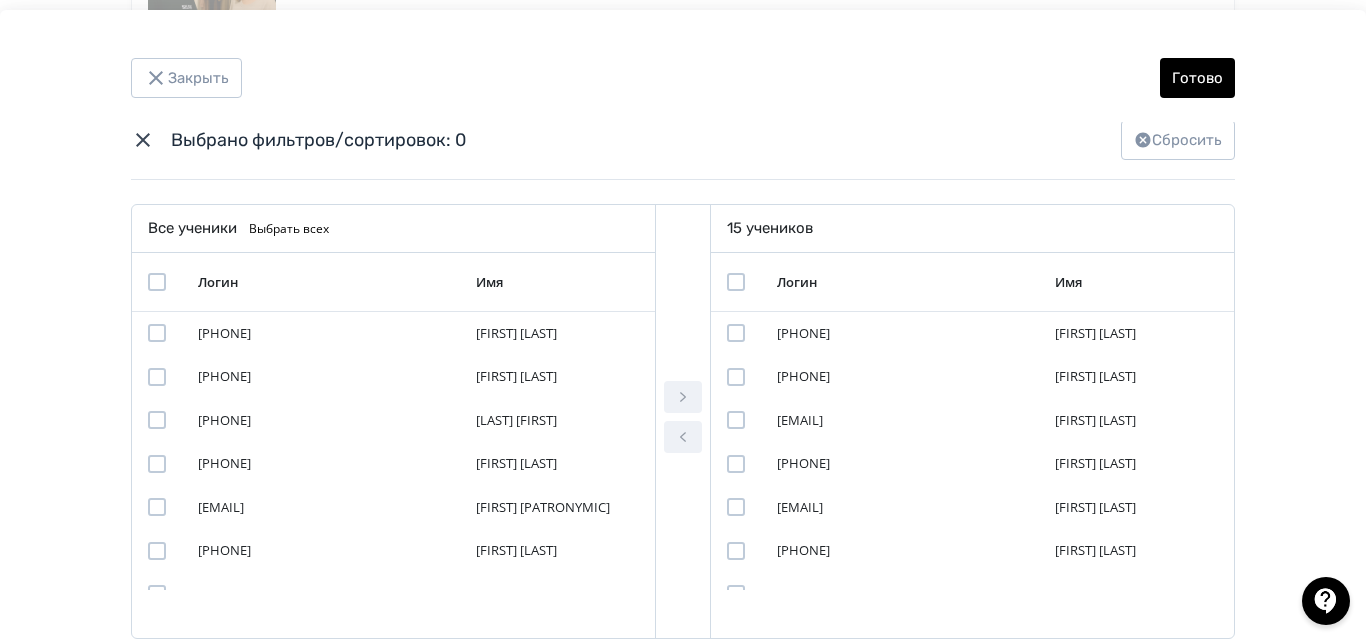click at bounding box center (740, 282) 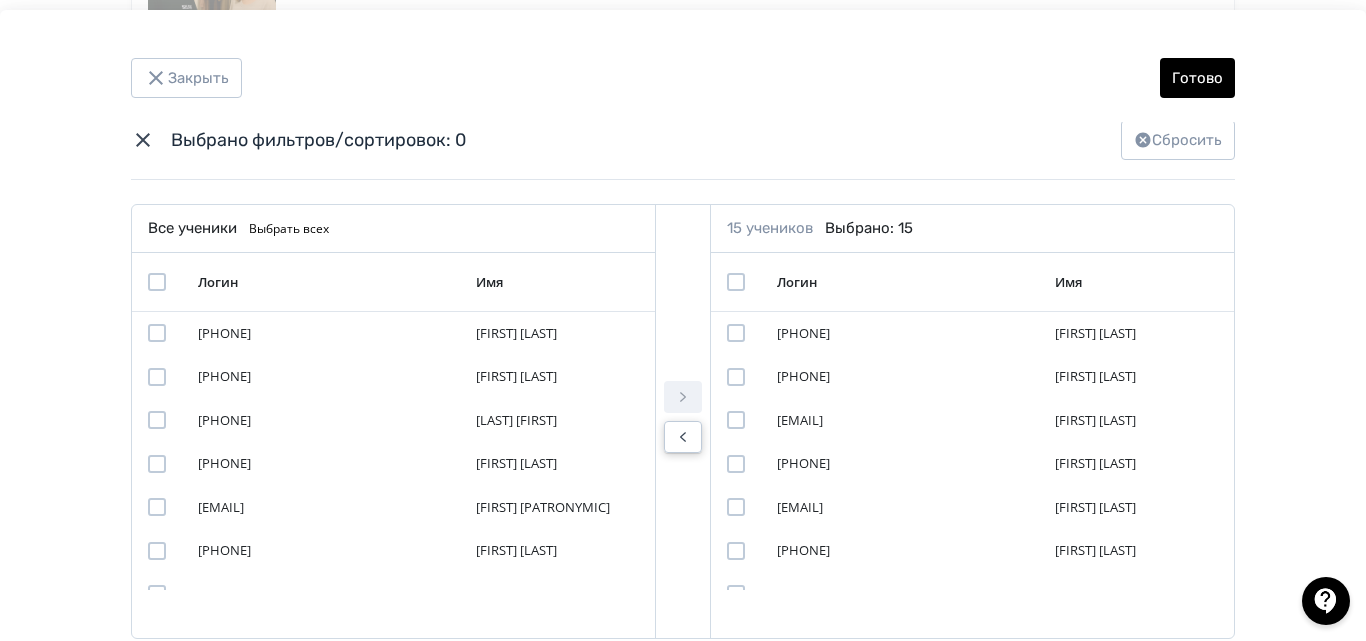 click 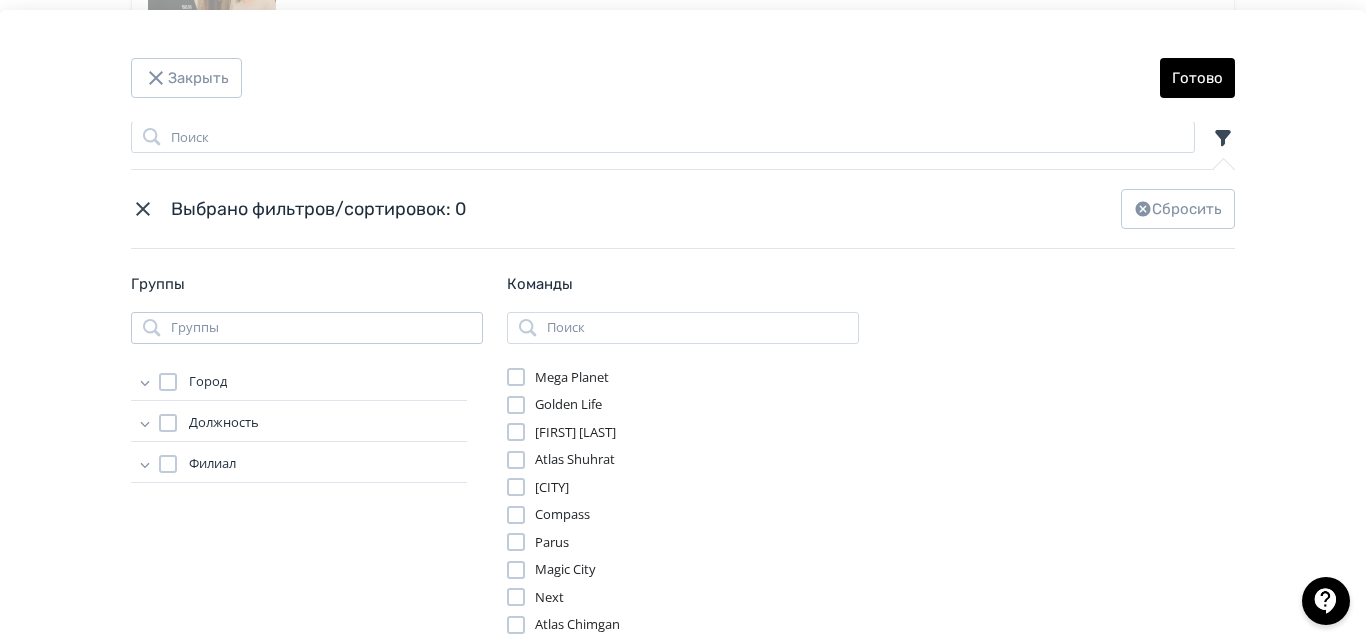 scroll, scrollTop: 0, scrollLeft: 0, axis: both 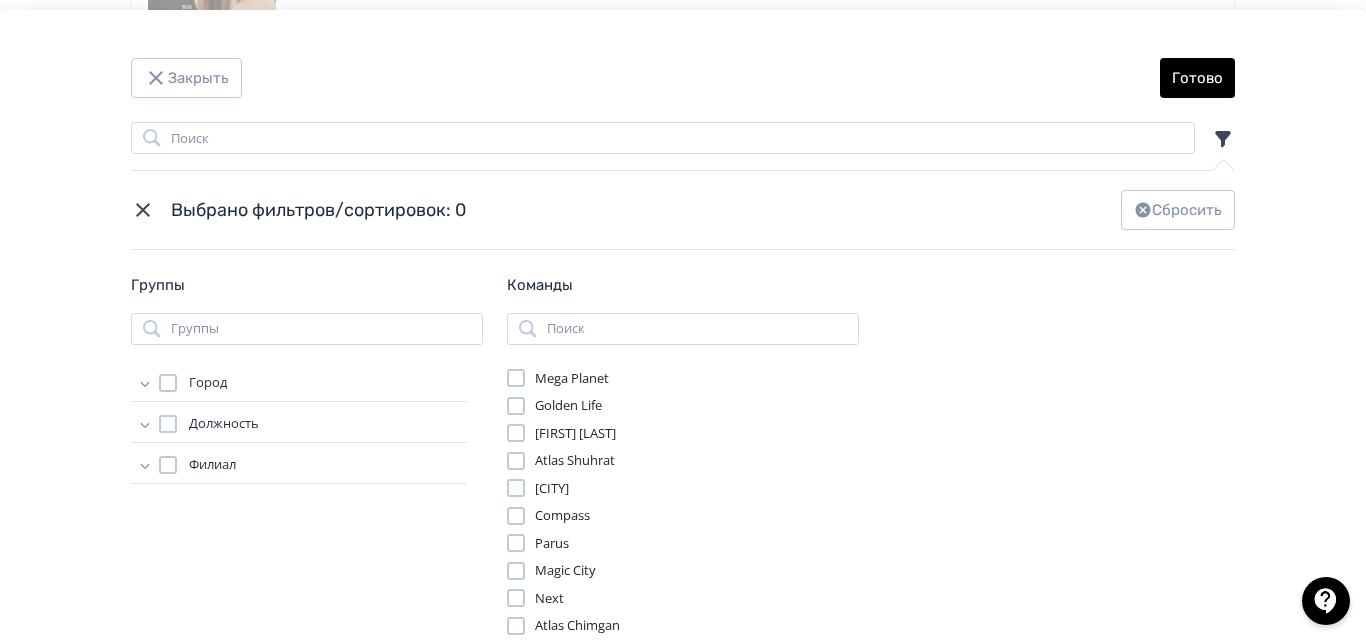 click on "Должность" at bounding box center [224, 424] 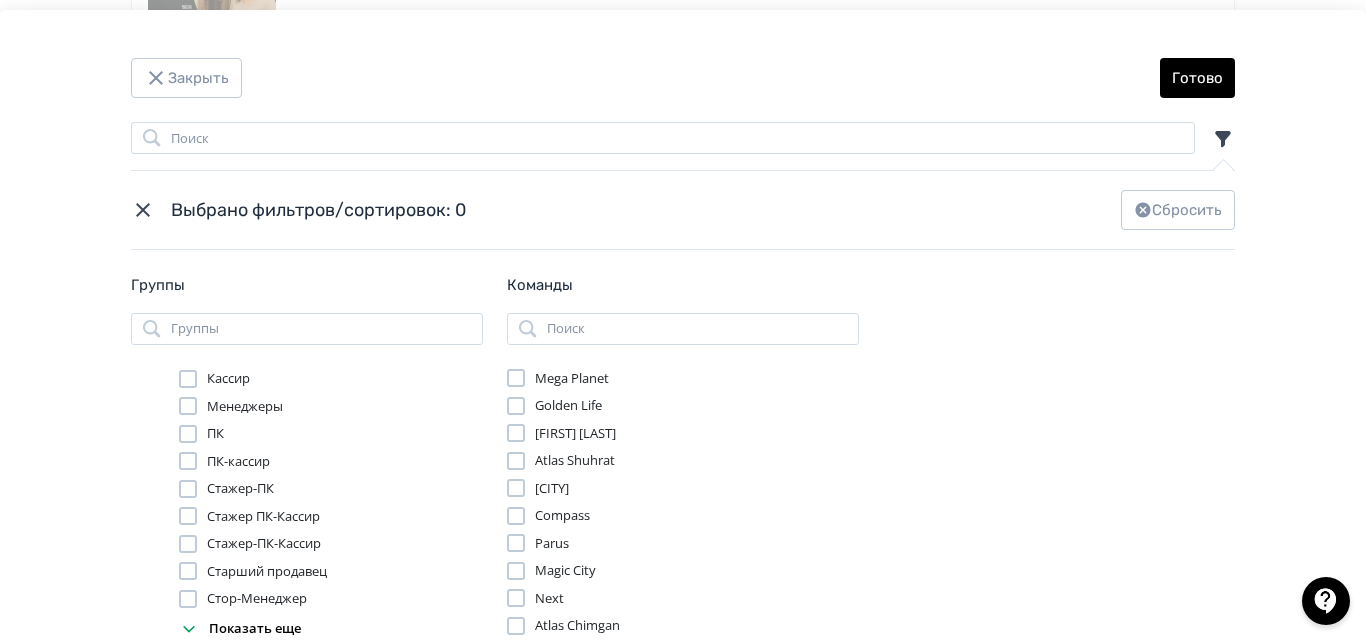 scroll, scrollTop: 0, scrollLeft: 0, axis: both 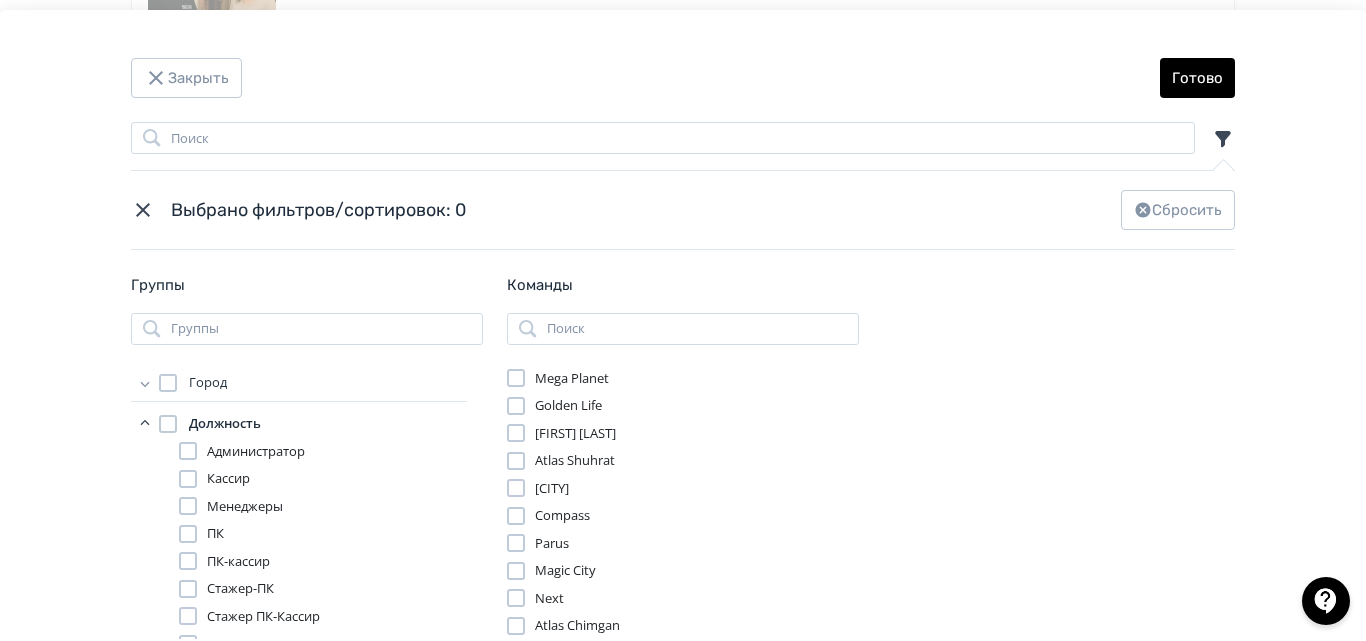 click at bounding box center [188, 451] 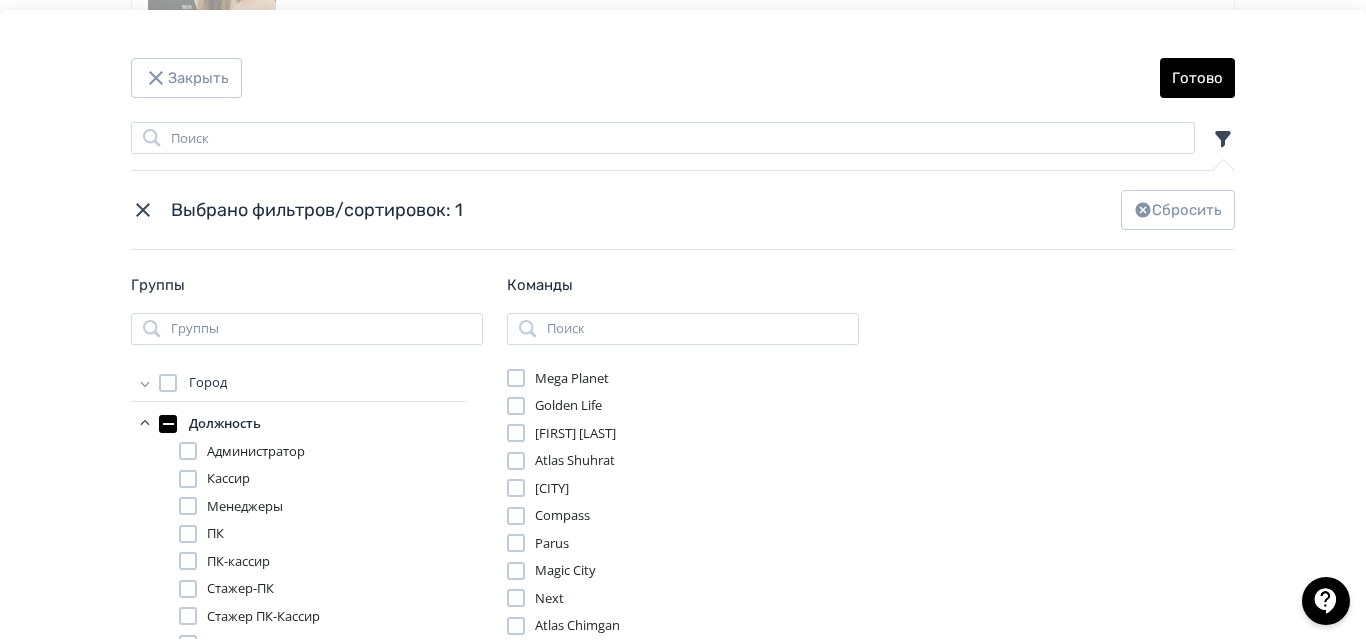 click at bounding box center (188, 534) 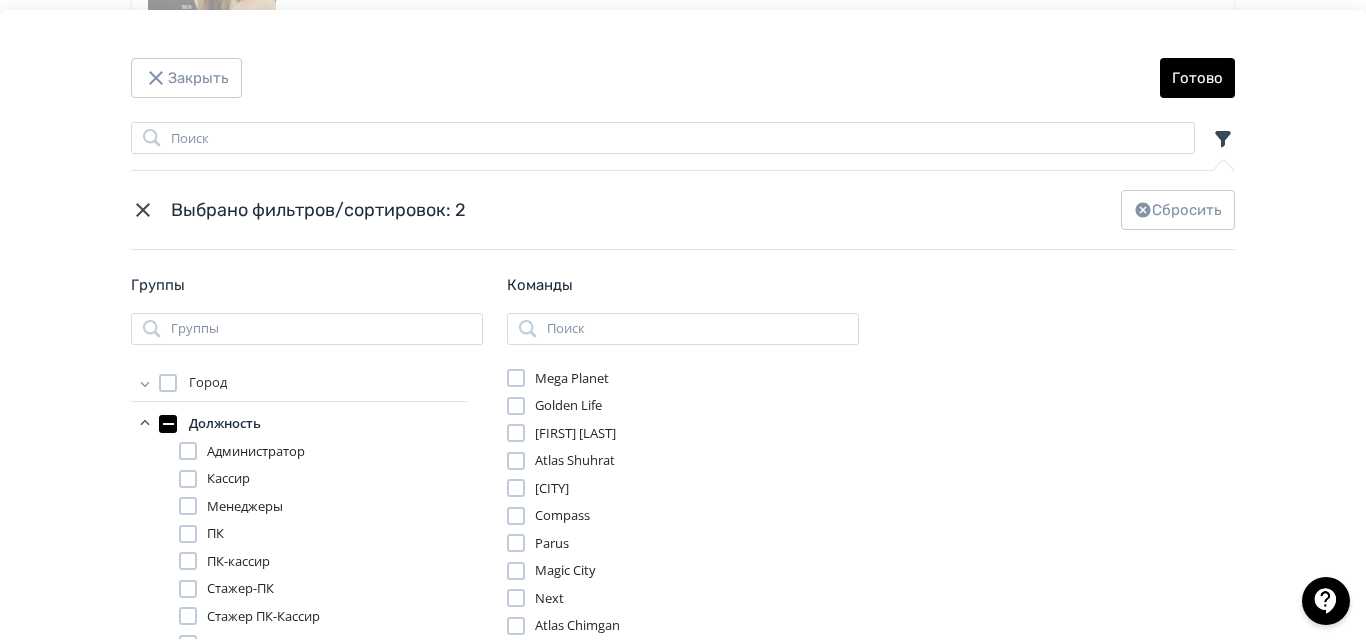 click at bounding box center [188, 561] 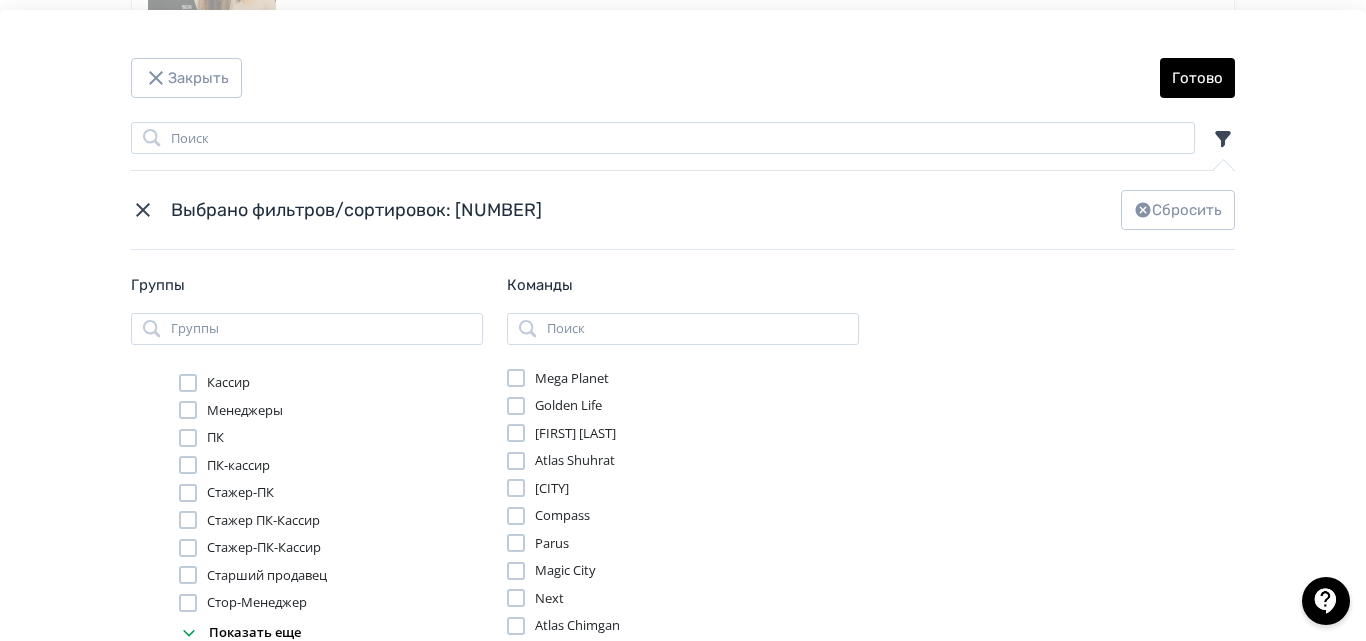 scroll, scrollTop: 100, scrollLeft: 0, axis: vertical 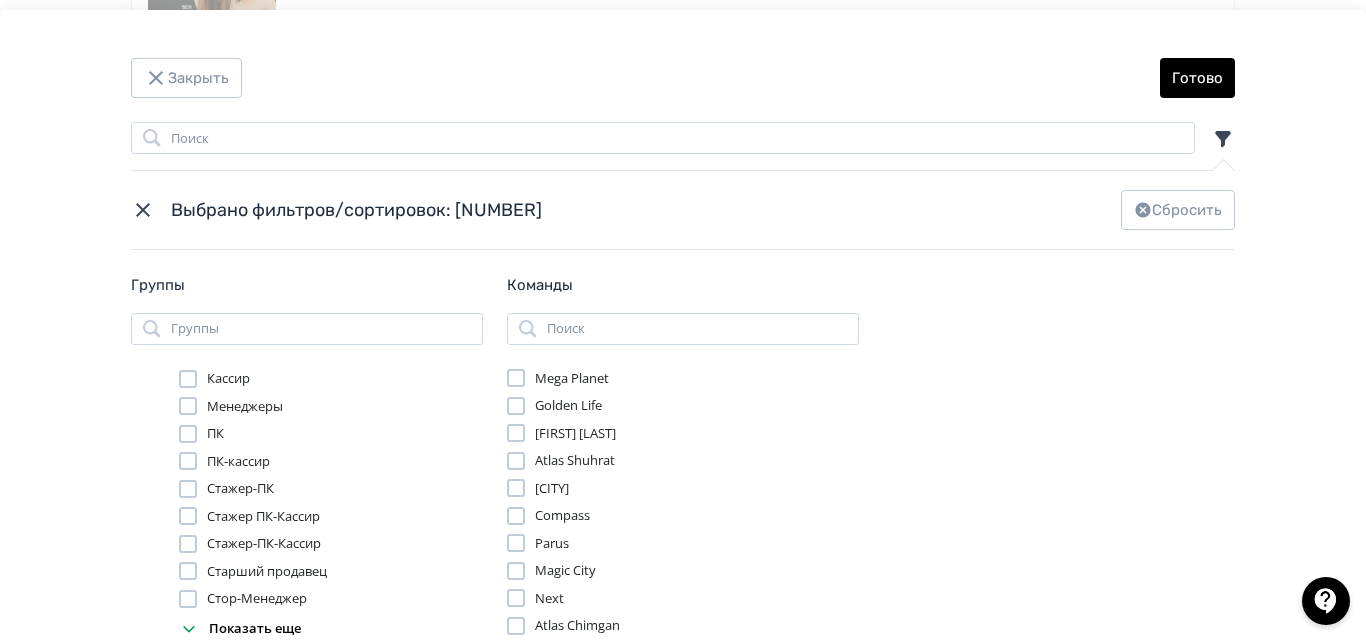 click at bounding box center (188, 571) 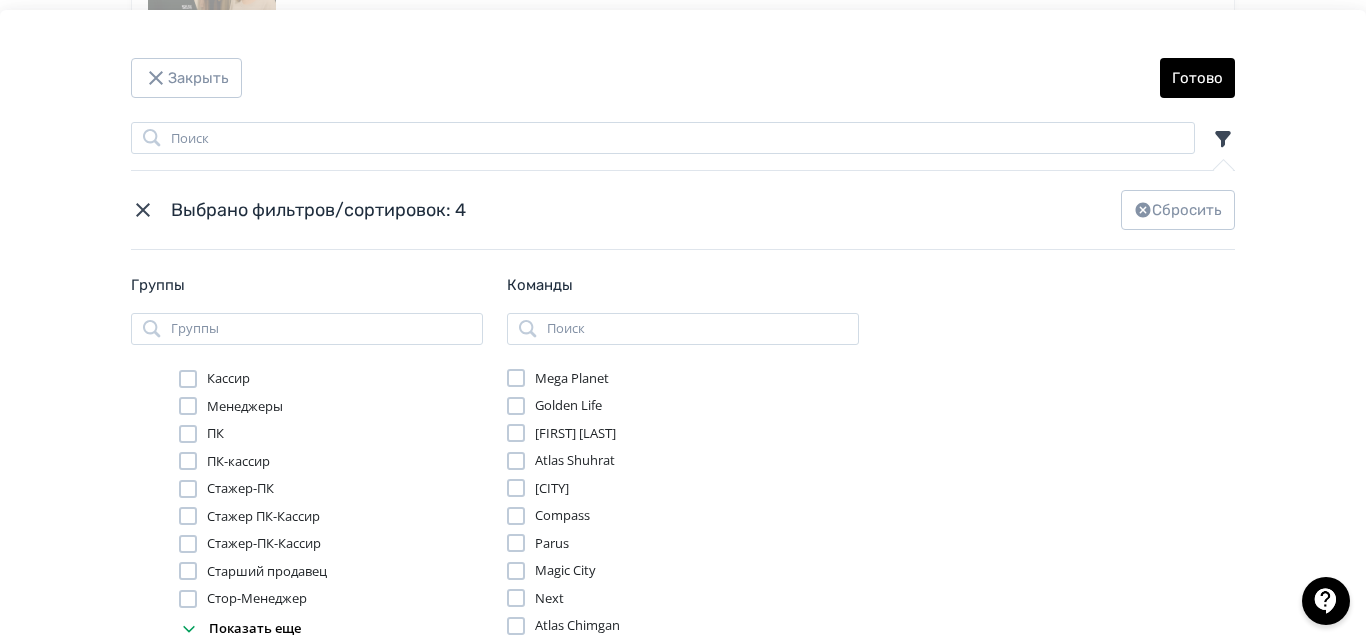 click at bounding box center [188, 599] 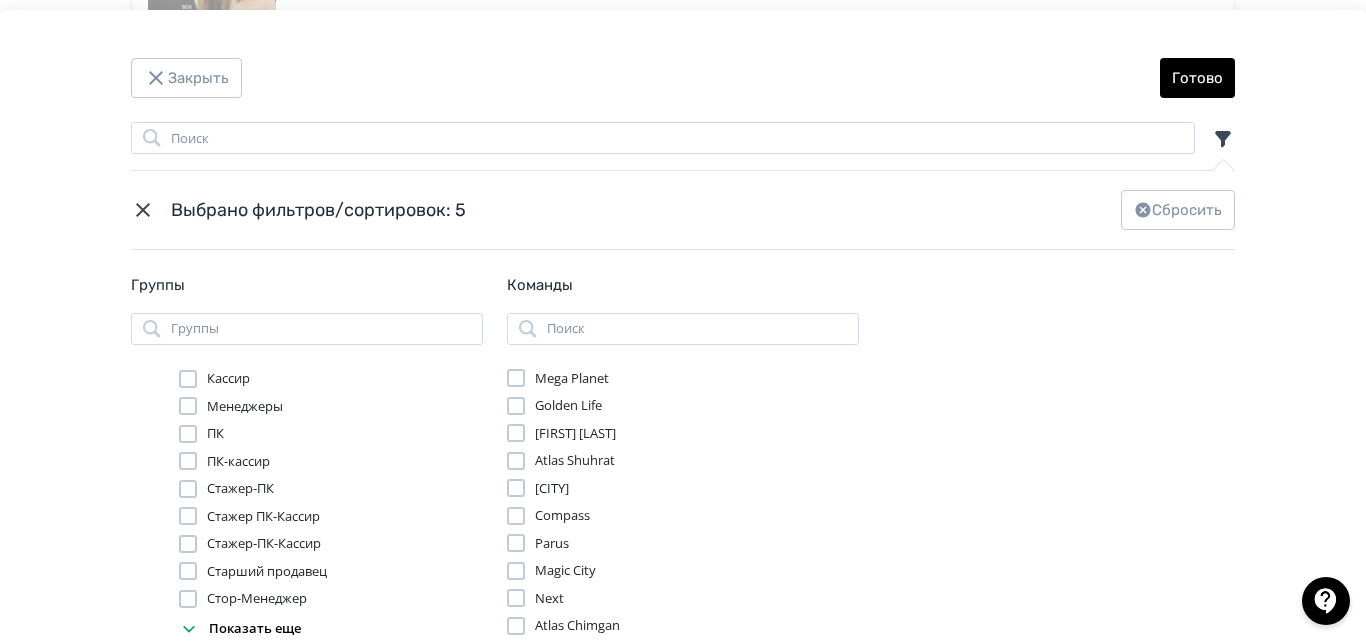 scroll, scrollTop: 176, scrollLeft: 0, axis: vertical 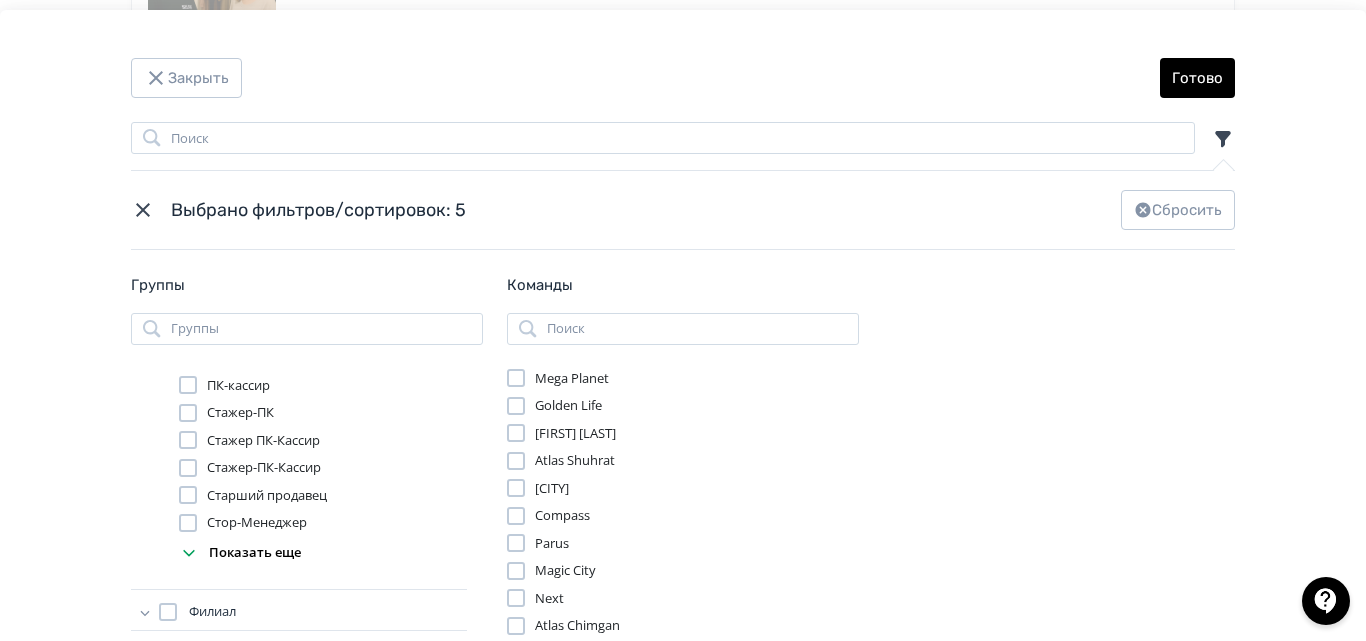 click on "Показать еще" at bounding box center [323, 553] 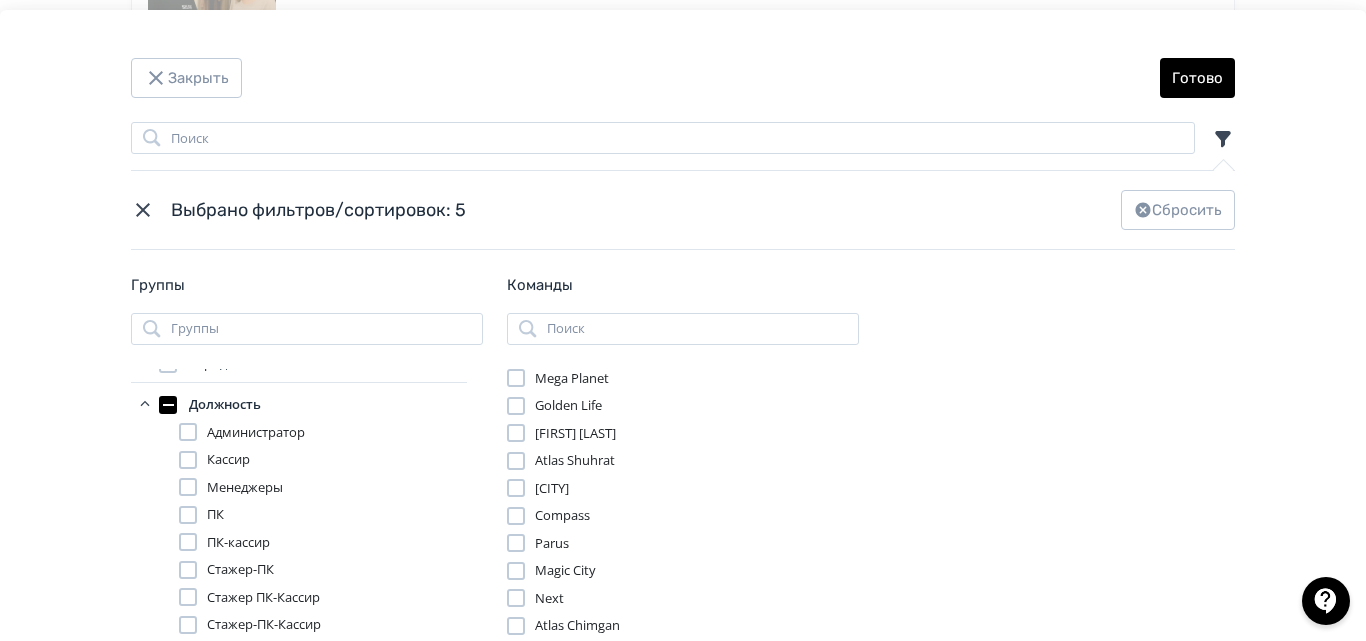 scroll, scrollTop: 0, scrollLeft: 0, axis: both 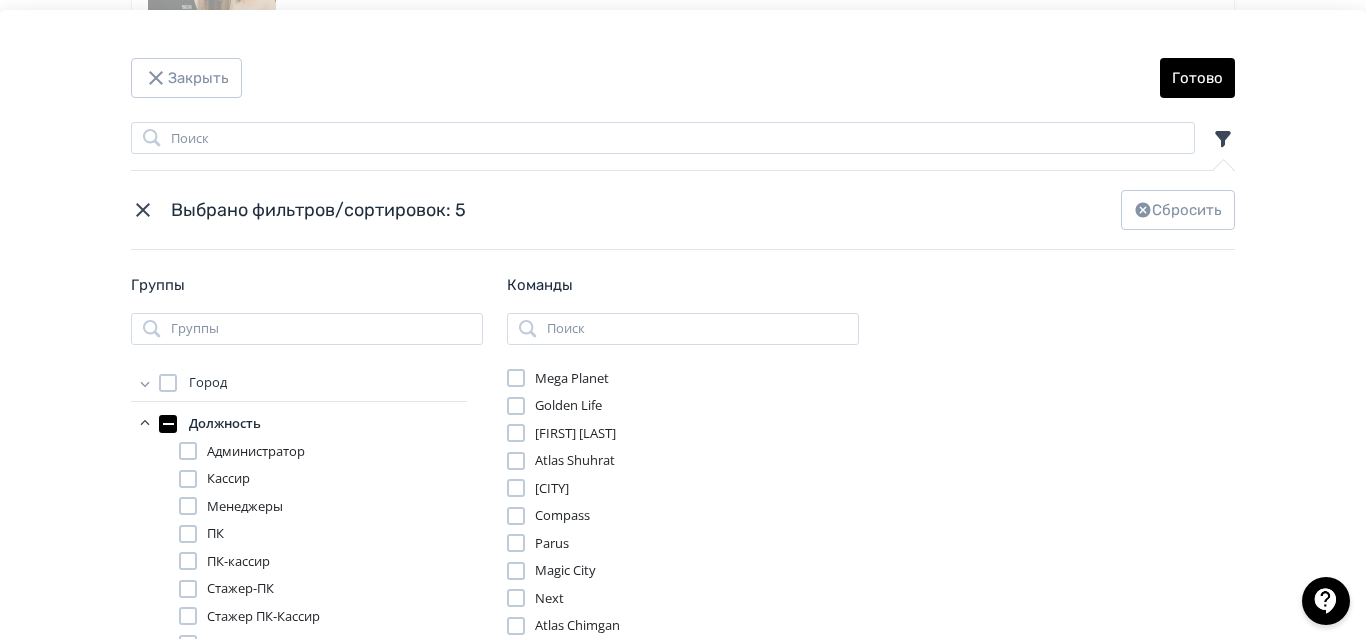 click 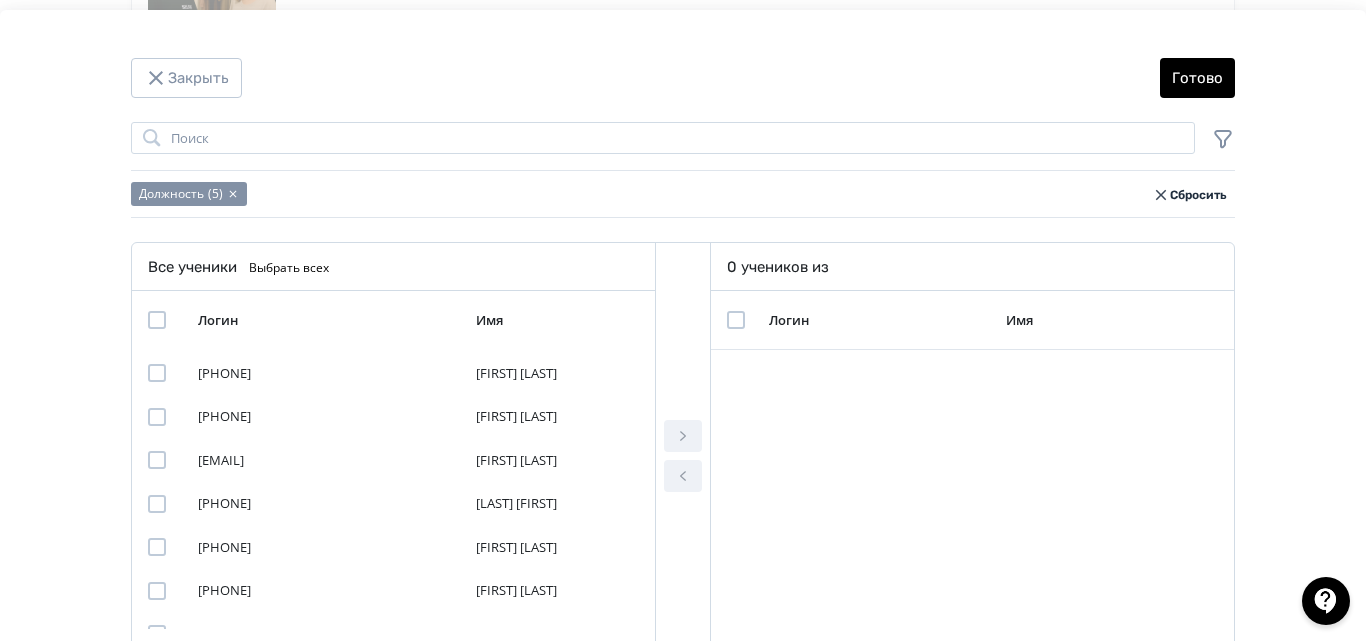scroll, scrollTop: 3680, scrollLeft: 0, axis: vertical 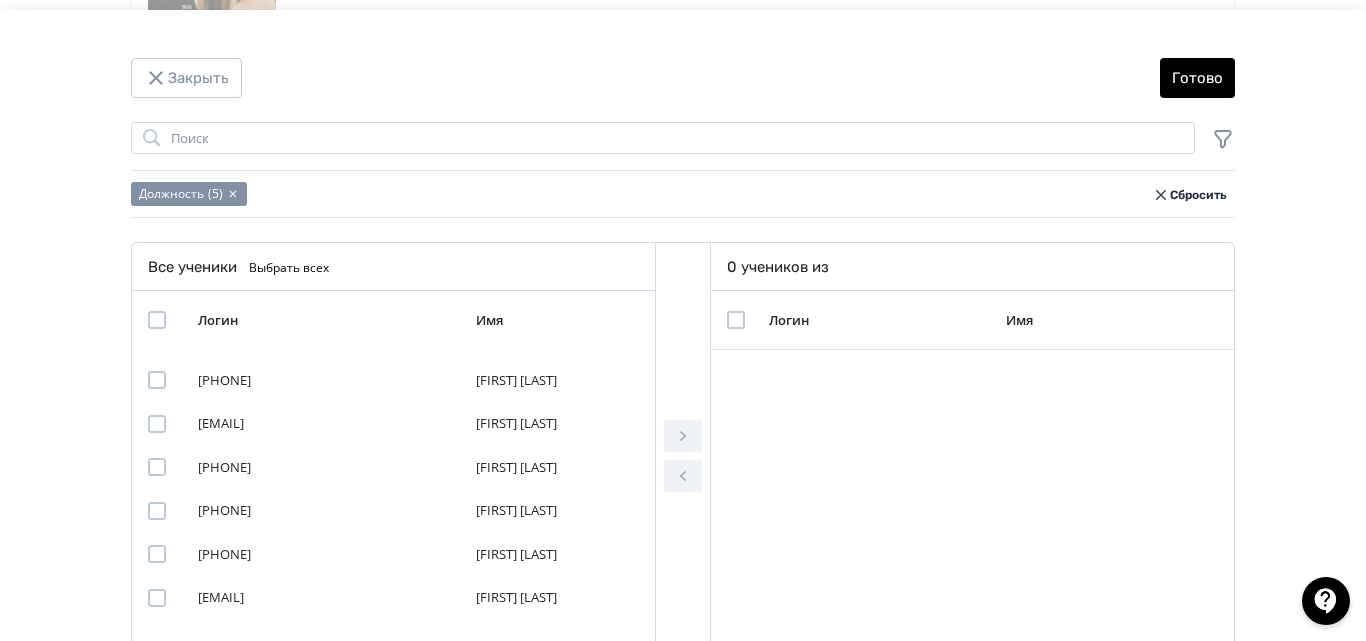click at bounding box center [157, 320] 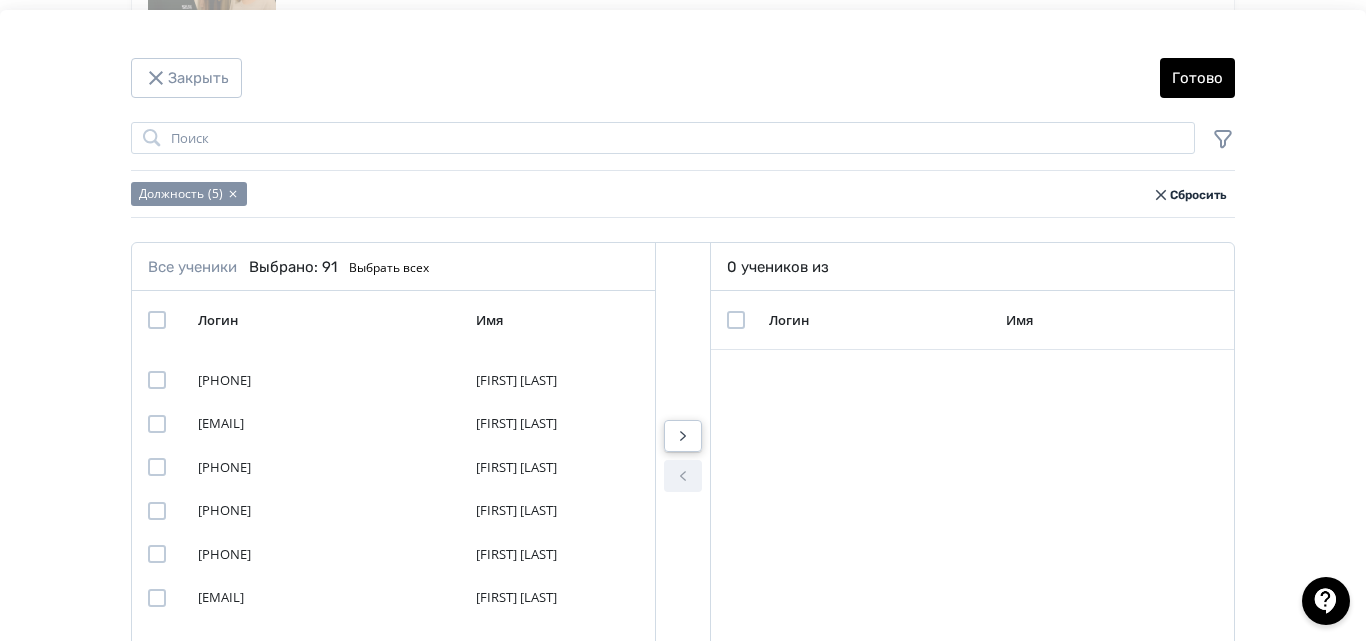 click 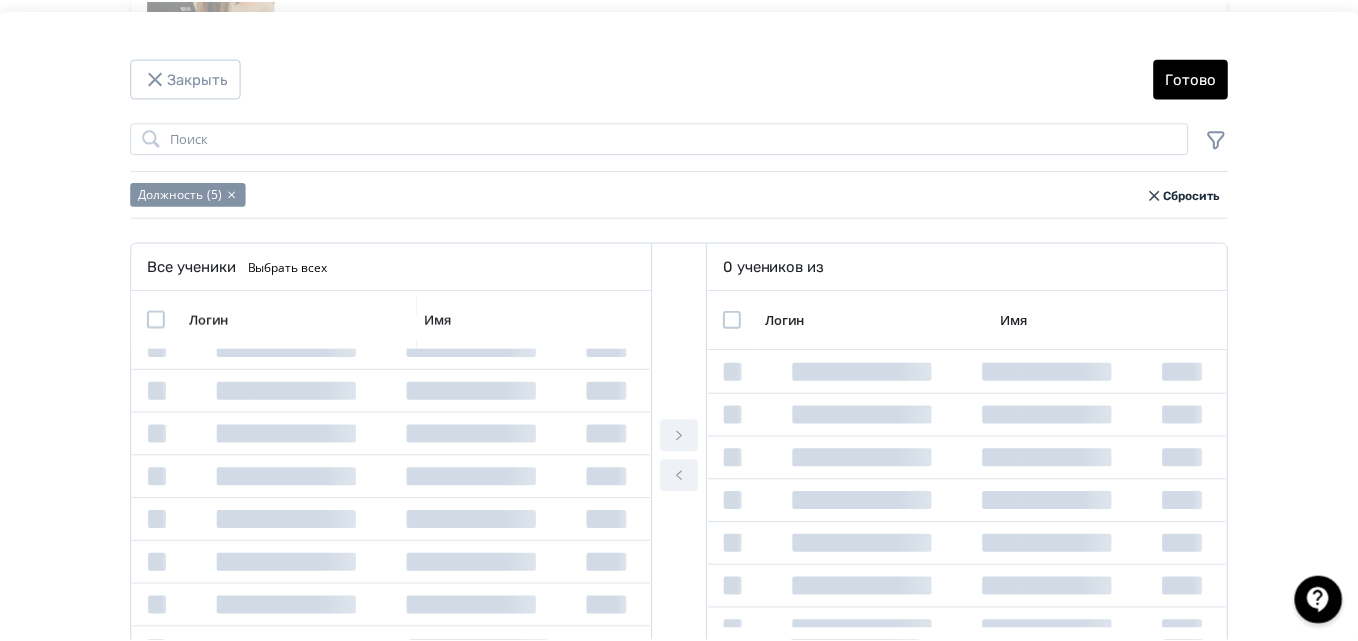 scroll, scrollTop: 0, scrollLeft: 0, axis: both 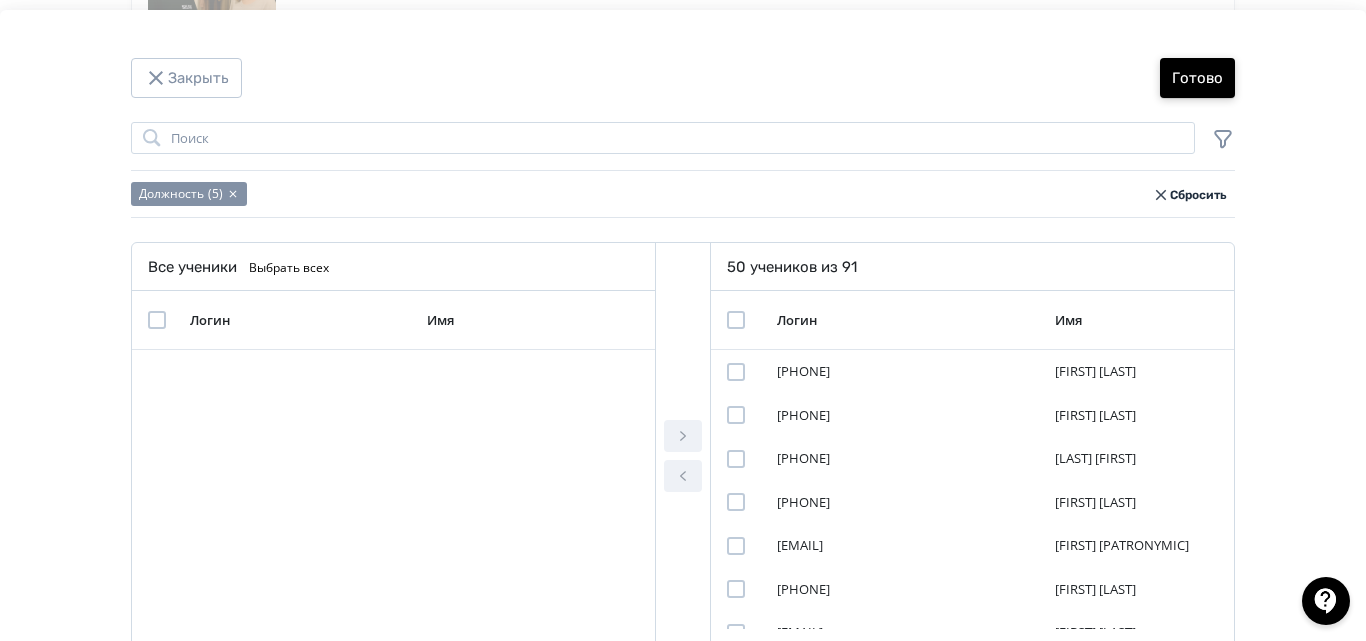 click on "Готово" at bounding box center [1197, 78] 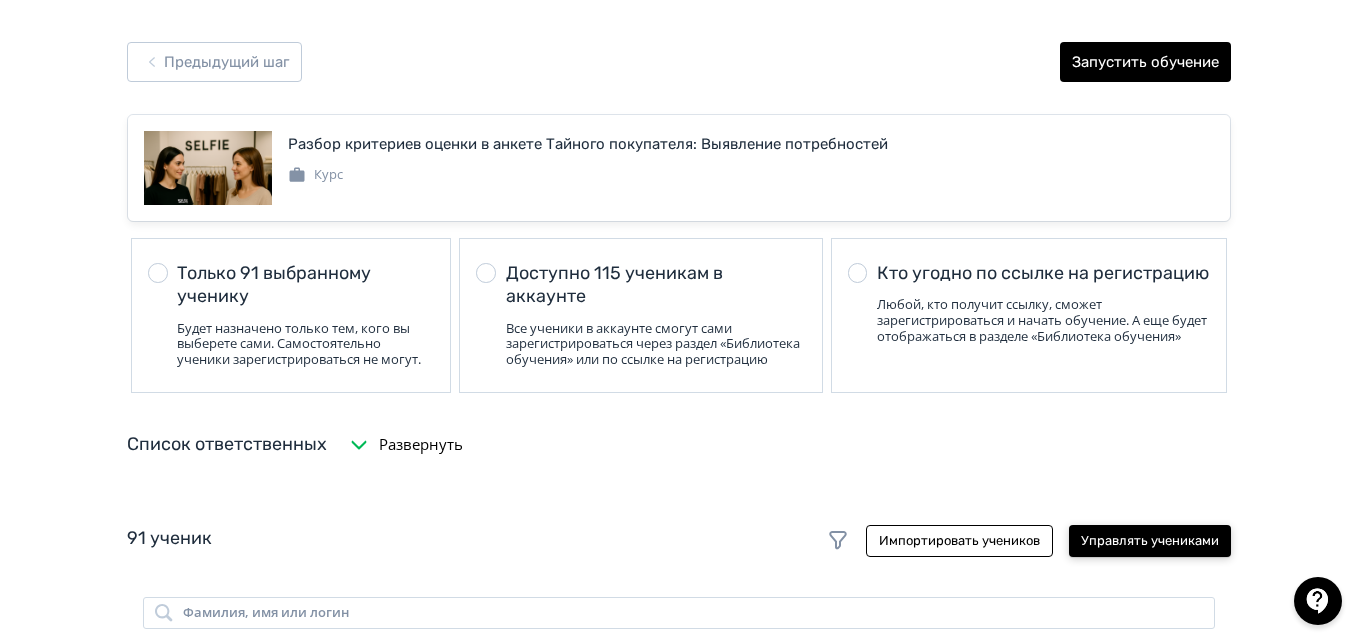 scroll, scrollTop: 0, scrollLeft: 0, axis: both 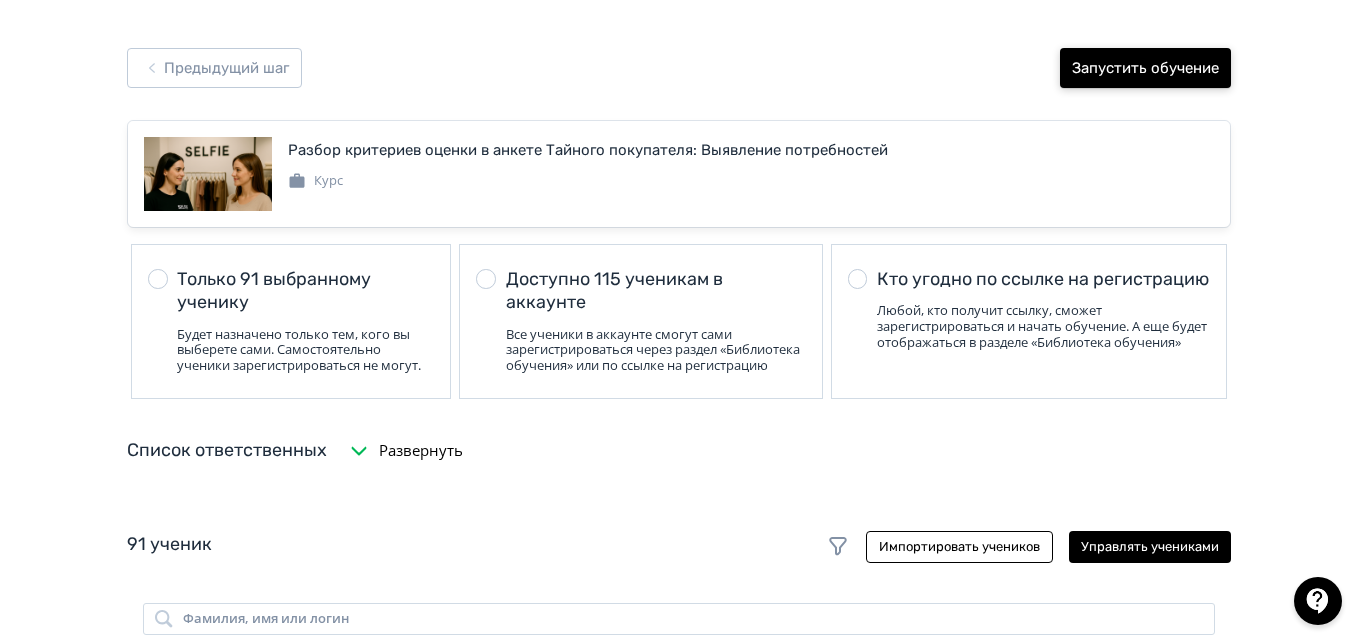click on "Запустить обучение" at bounding box center [1145, 68] 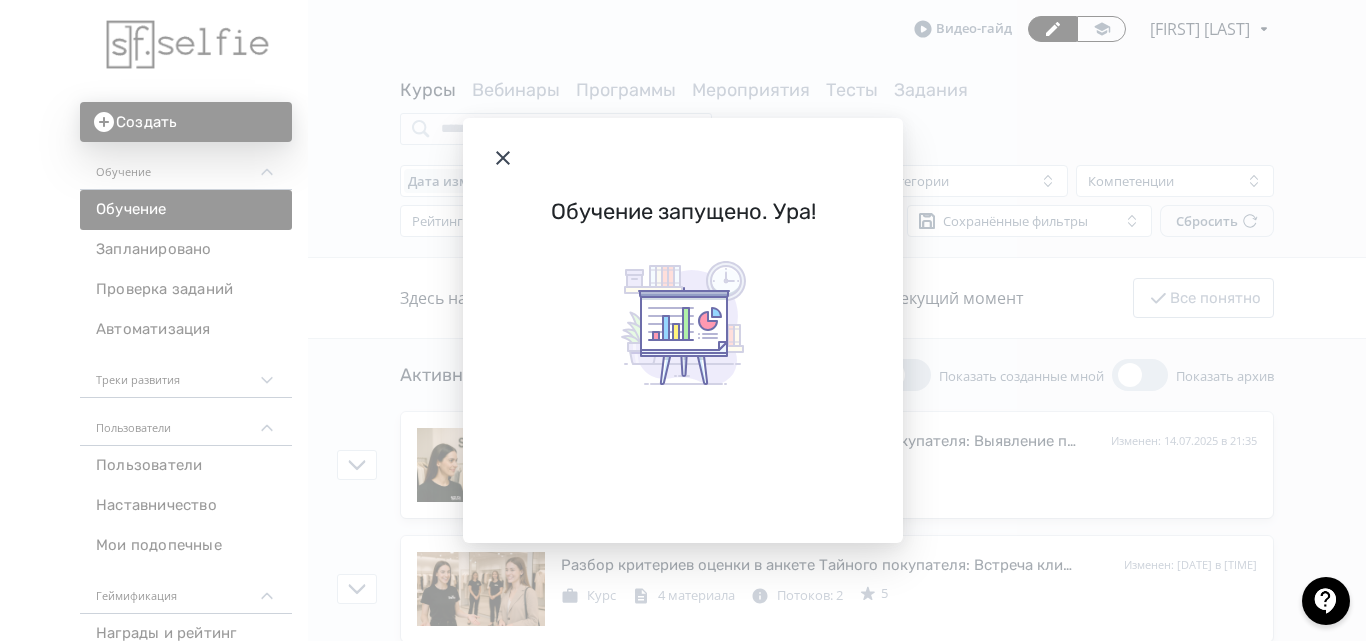 click 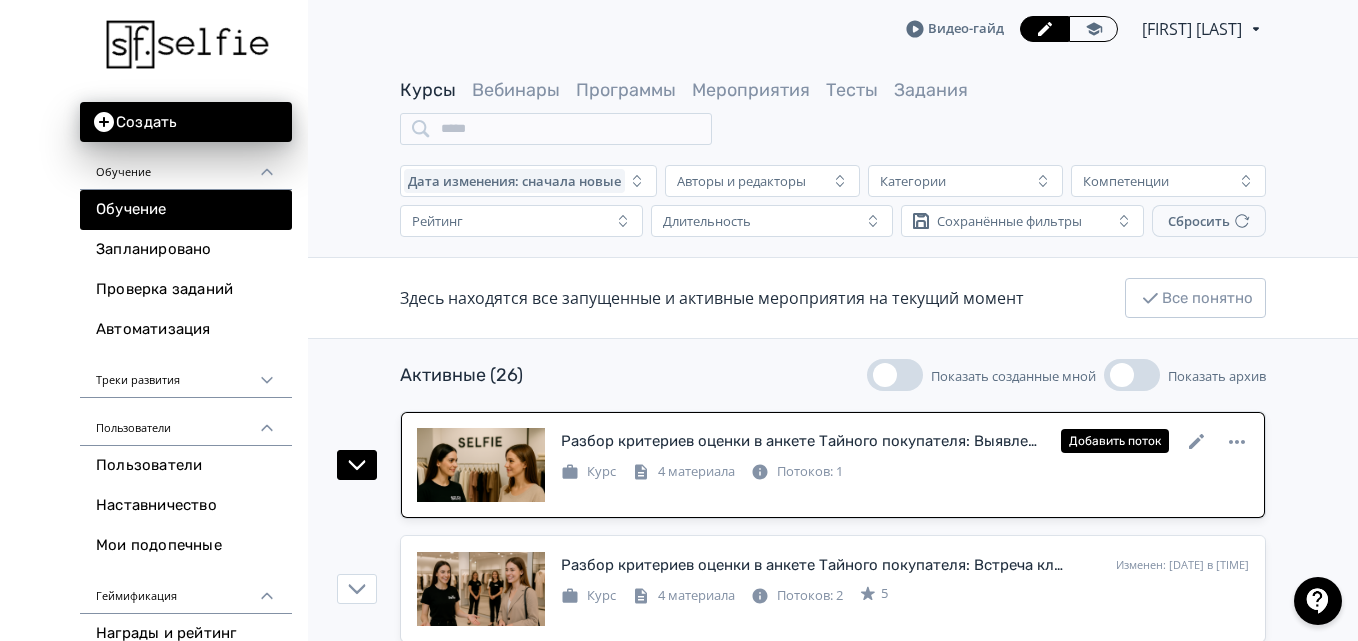 click on "Разбор критериев оценки в анкете Тайного покупателя: Выявление потребностей" at bounding box center (803, 441) 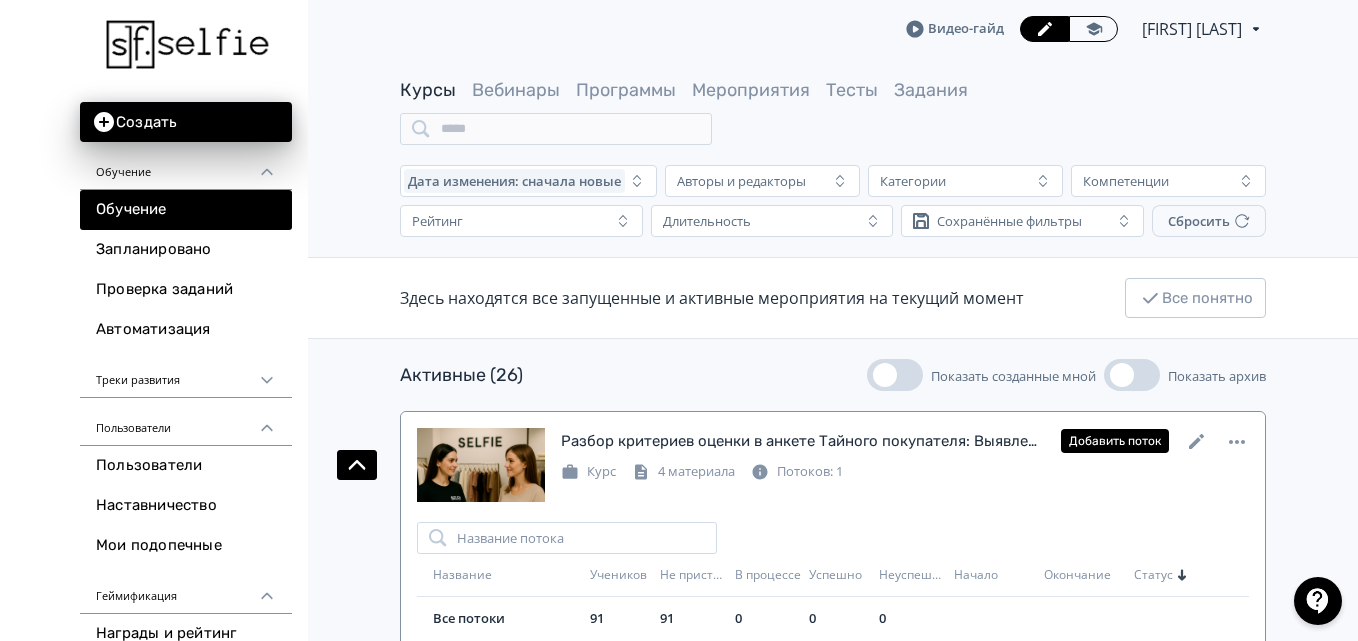 click on "Разбор критериев оценки в анкете Тайного покупателя: Выявление потребностей" at bounding box center (803, 441) 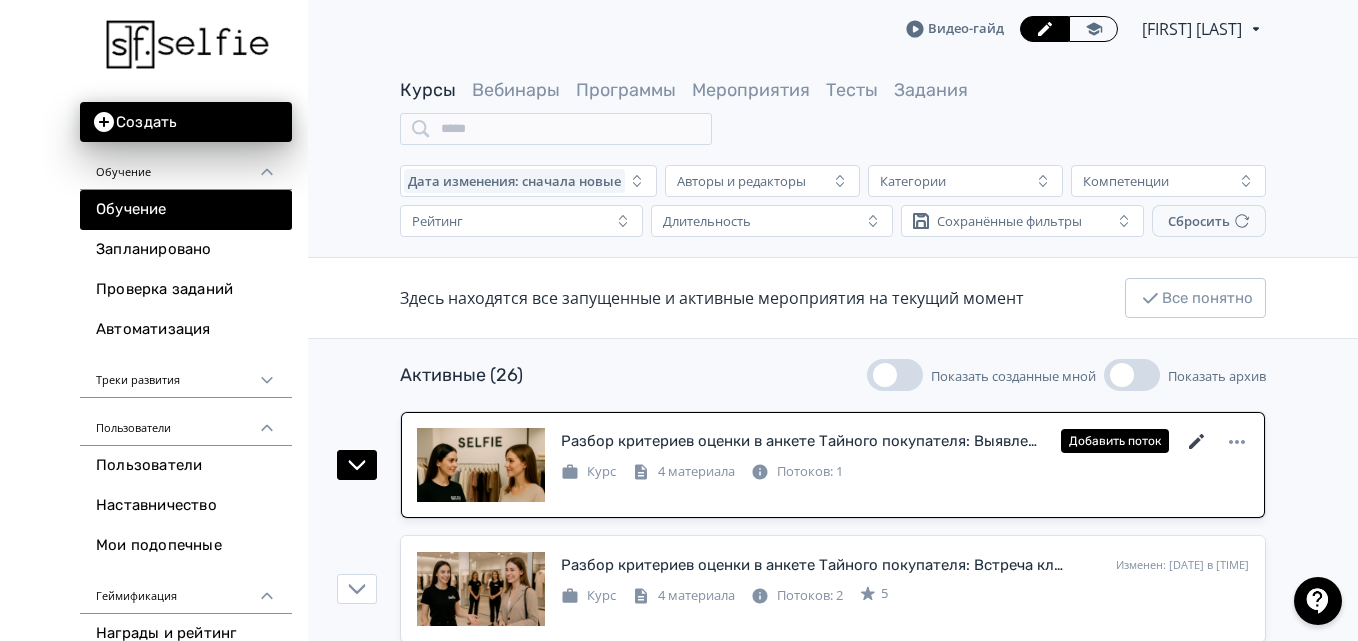 click 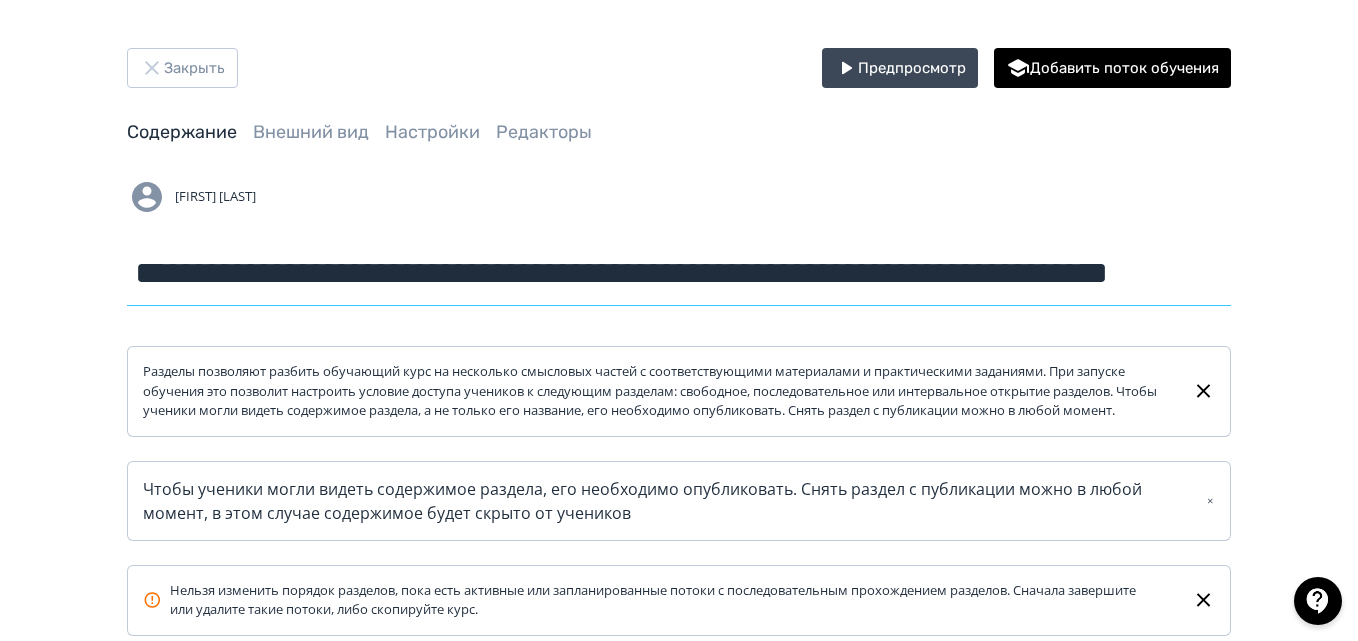 scroll, scrollTop: 0, scrollLeft: 203, axis: horizontal 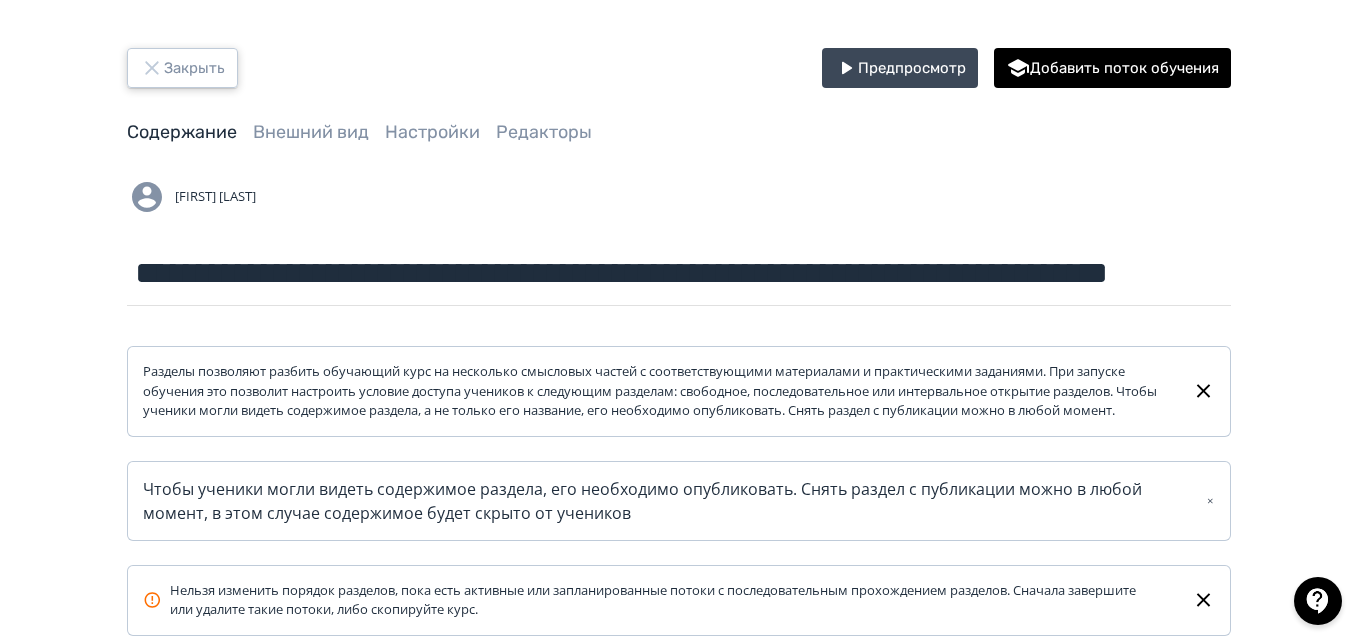 click on "Закрыть" at bounding box center (182, 68) 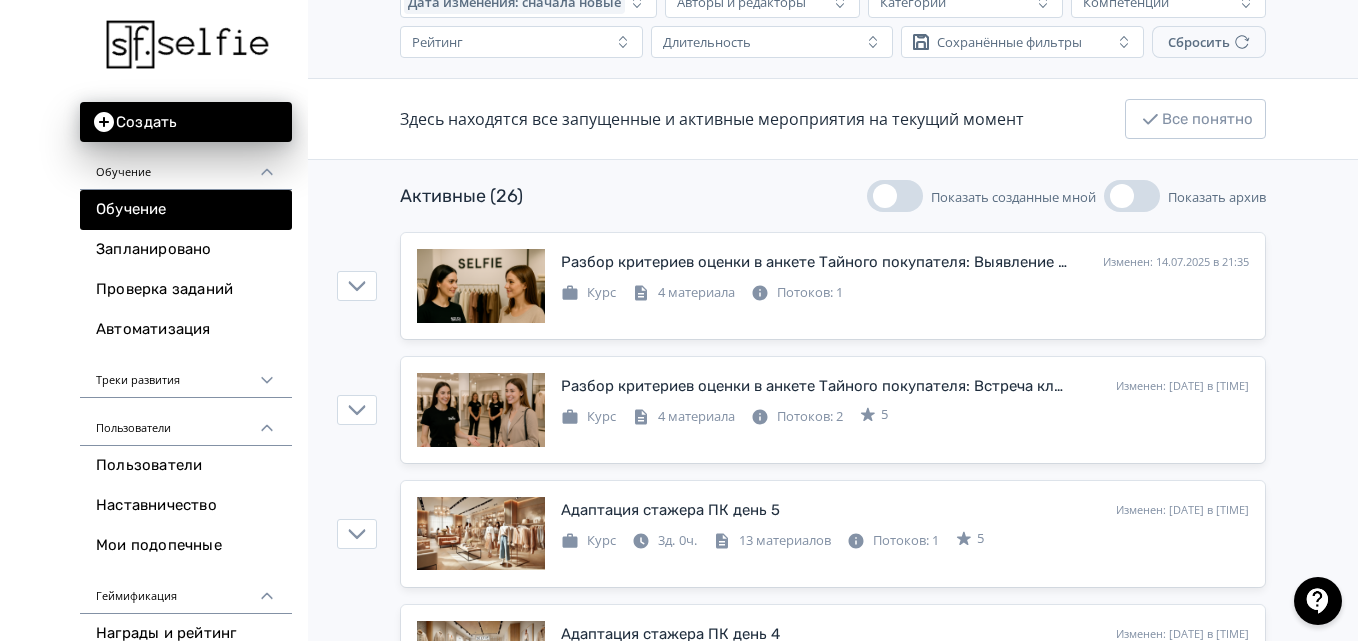 scroll, scrollTop: 200, scrollLeft: 0, axis: vertical 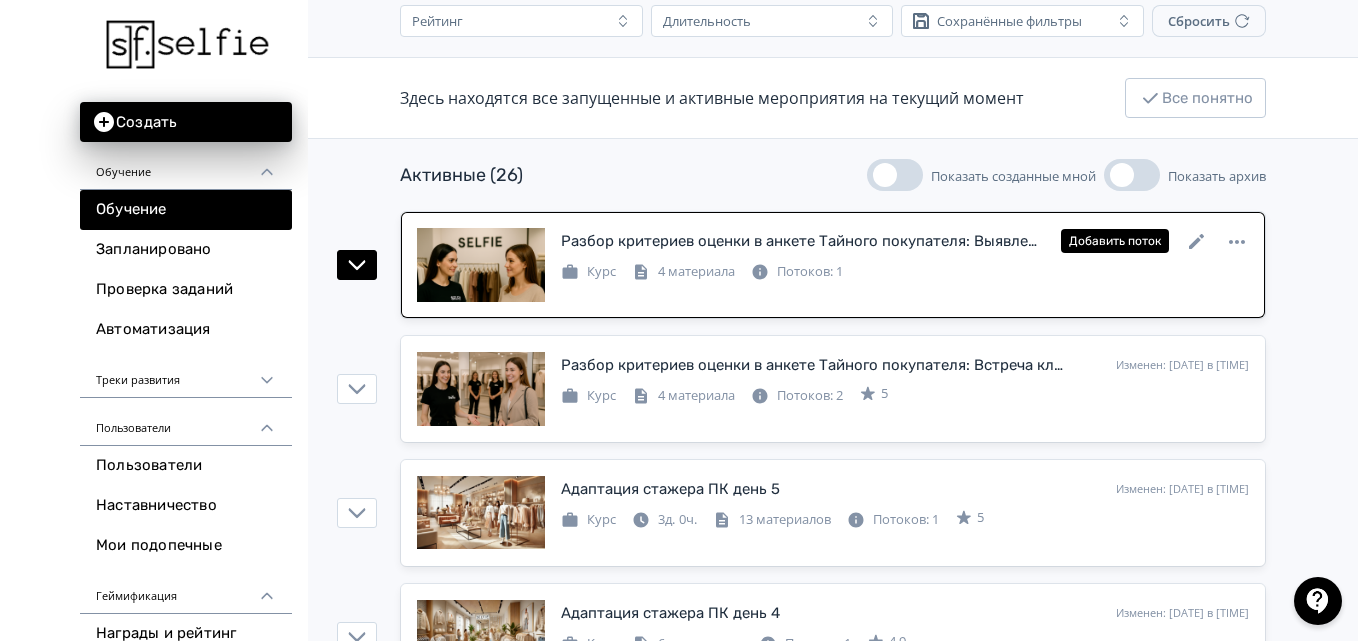 click on "Курс 4 материала Потоков: 1" at bounding box center (905, 270) 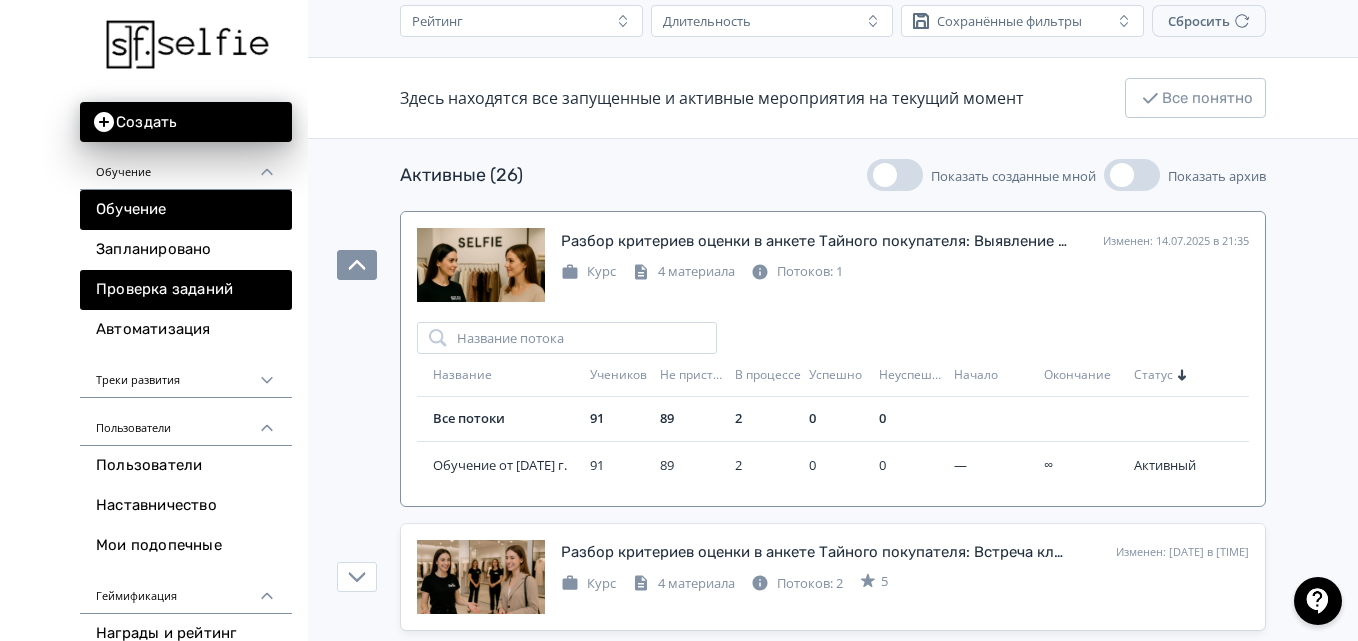 click on "Проверка заданий" at bounding box center [186, 290] 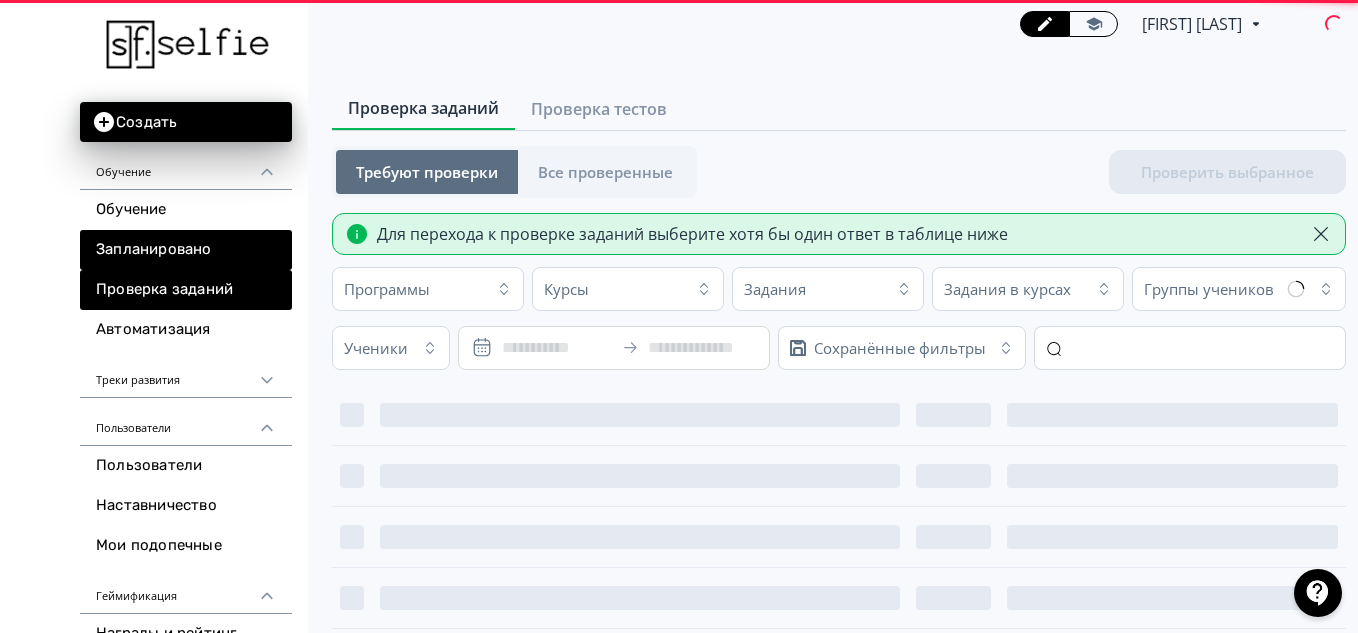 scroll, scrollTop: 0, scrollLeft: 0, axis: both 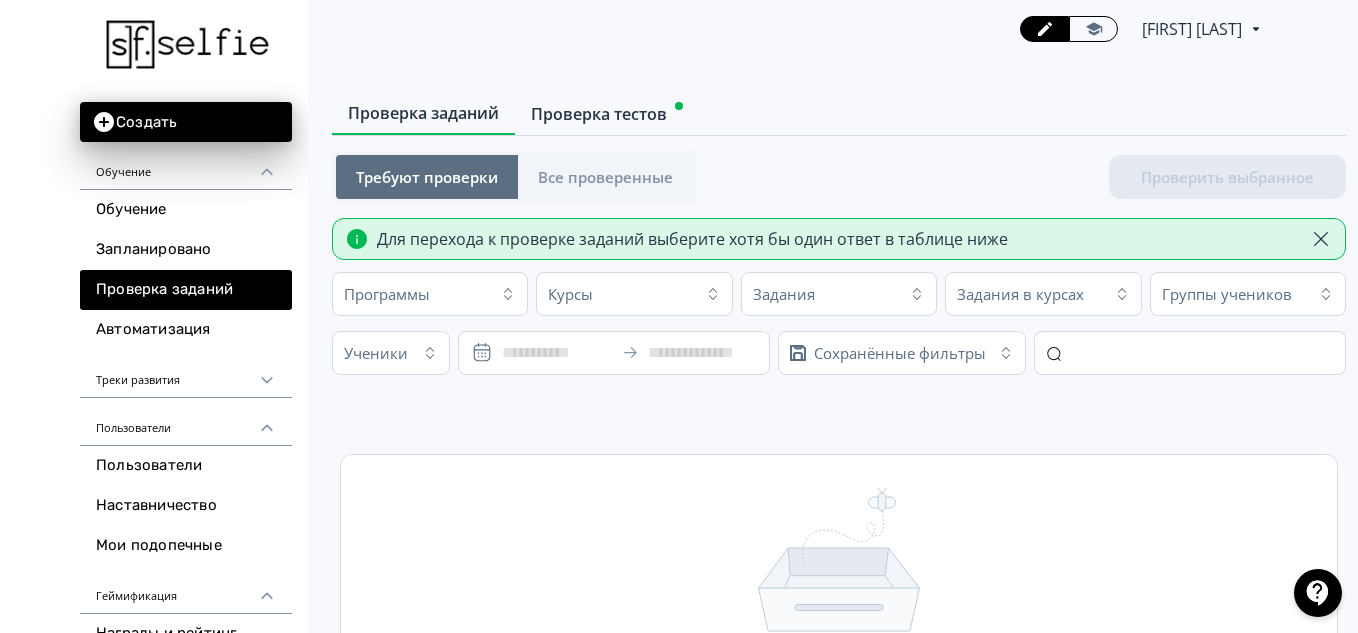 click on "Проверка тестов" at bounding box center [599, 114] 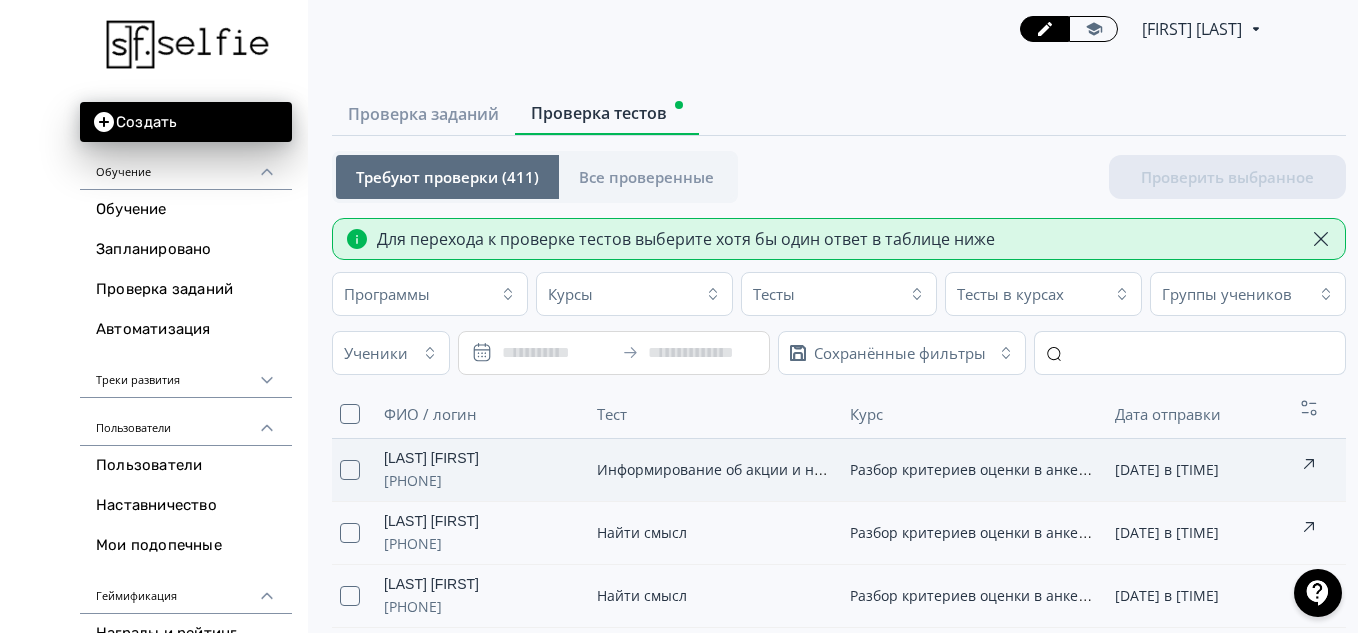 scroll, scrollTop: 200, scrollLeft: 0, axis: vertical 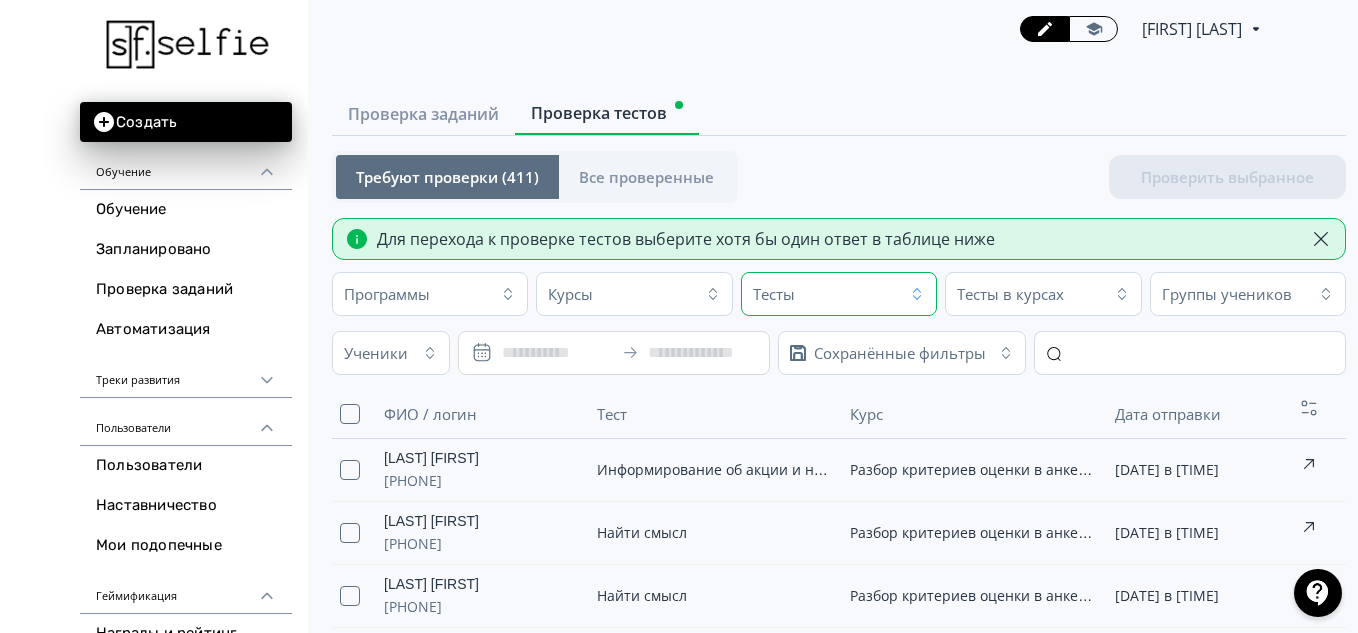 click on "Тесты" at bounding box center [822, 294] 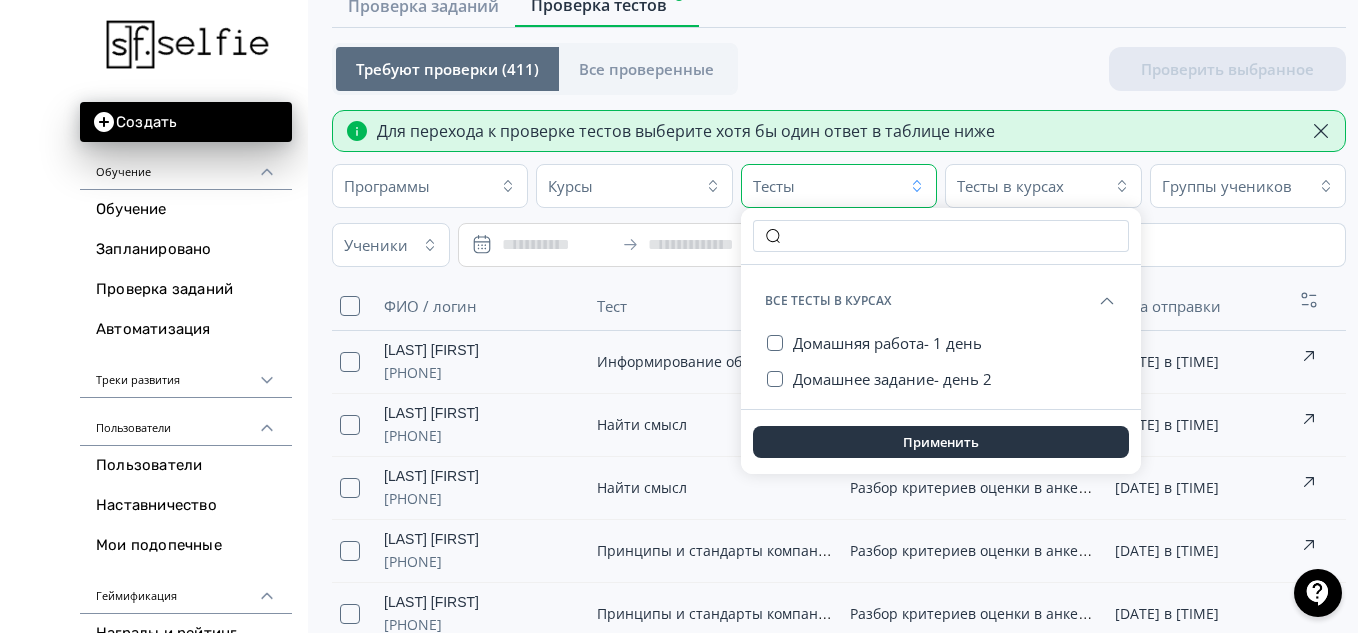 scroll, scrollTop: 100, scrollLeft: 0, axis: vertical 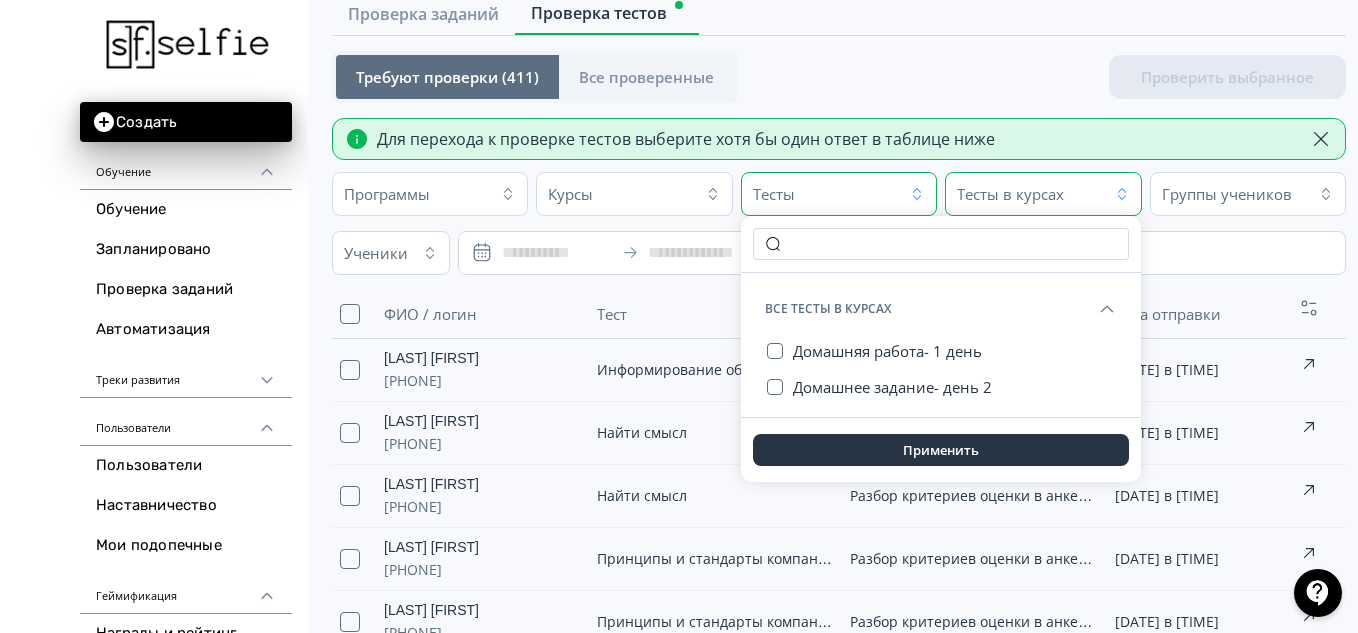 click on "Тесты в курсах" at bounding box center [1010, 194] 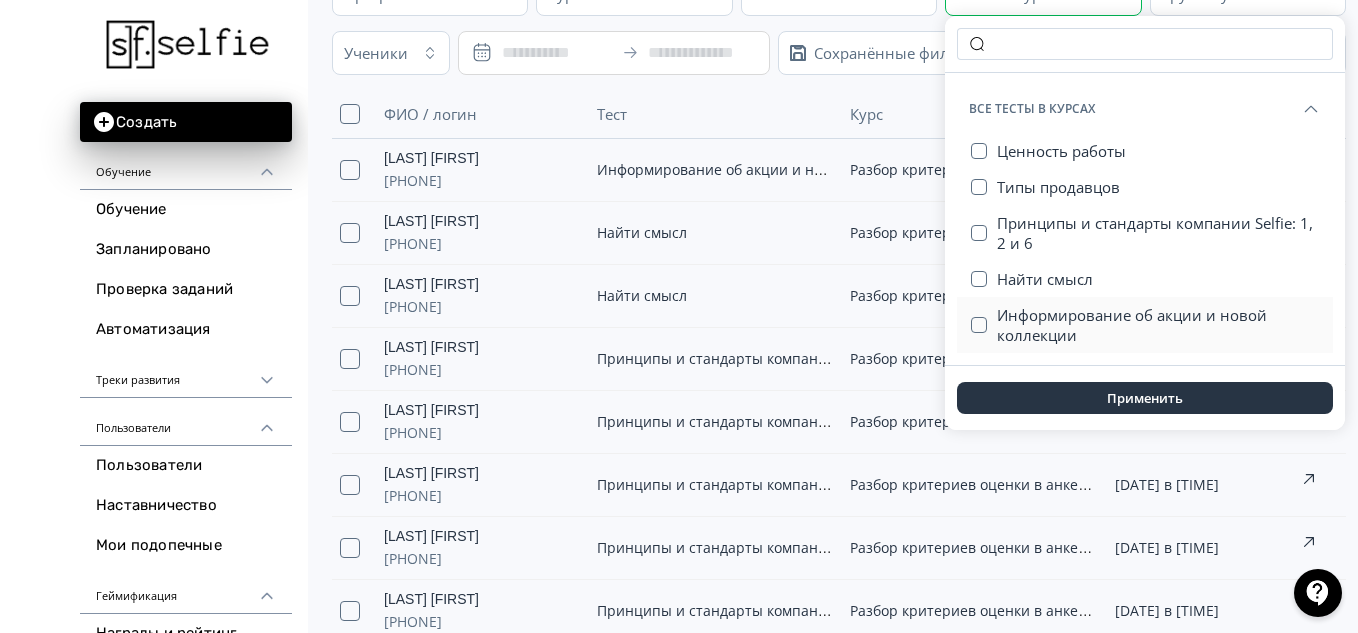 scroll, scrollTop: 200, scrollLeft: 0, axis: vertical 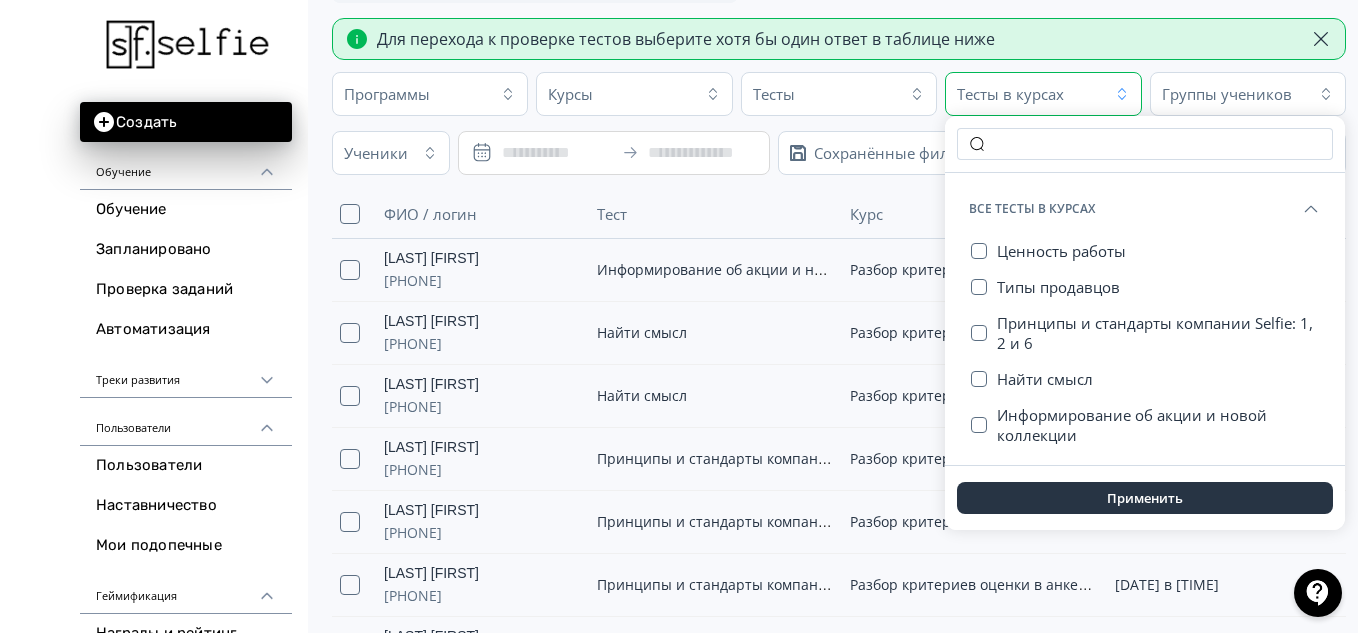 click on "Тесты в курсах" at bounding box center (1010, 94) 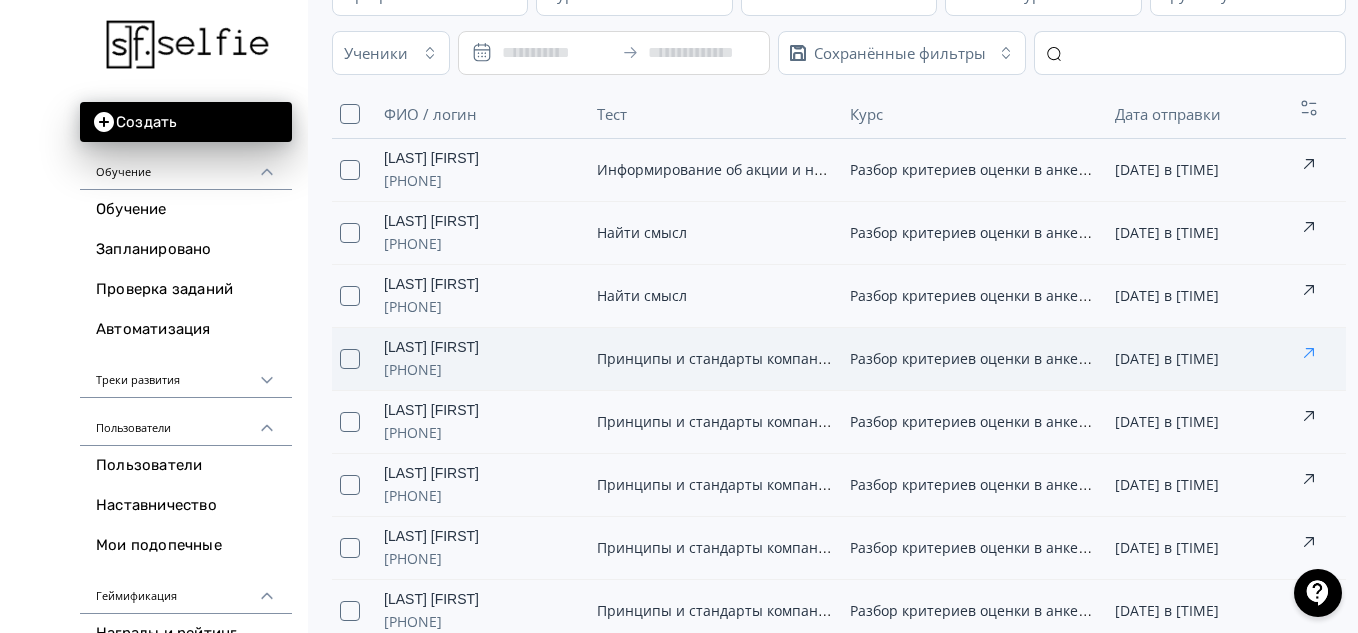 scroll, scrollTop: 400, scrollLeft: 0, axis: vertical 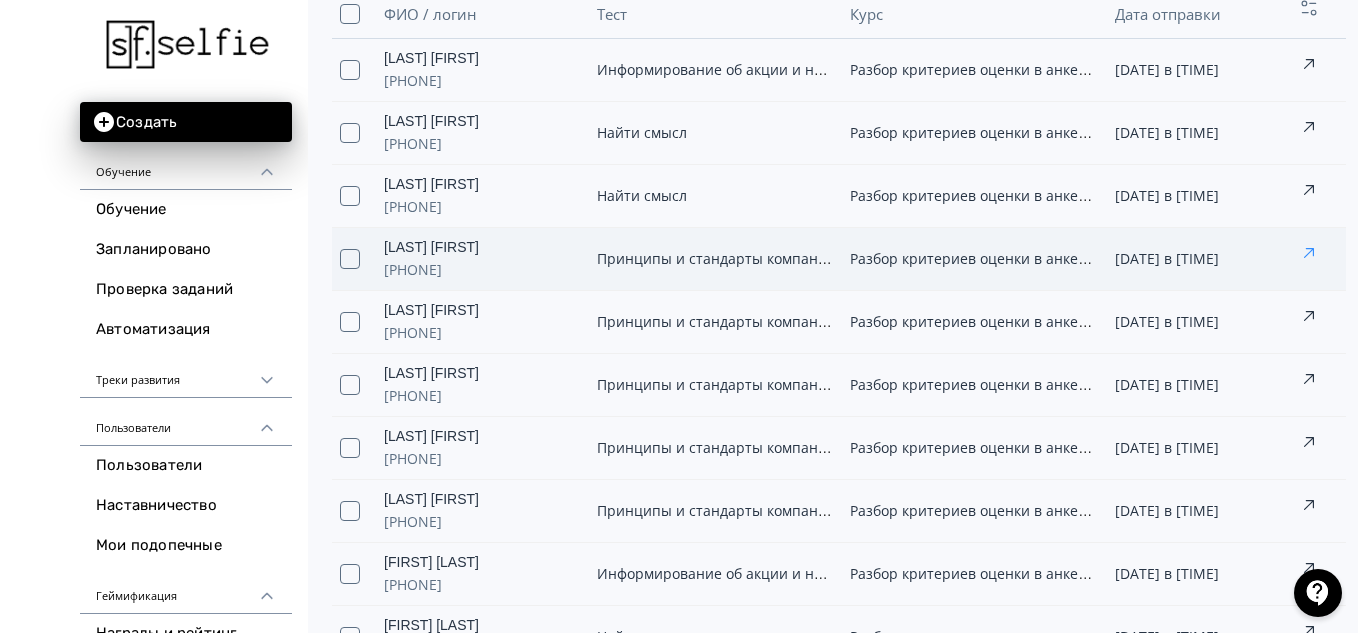 click 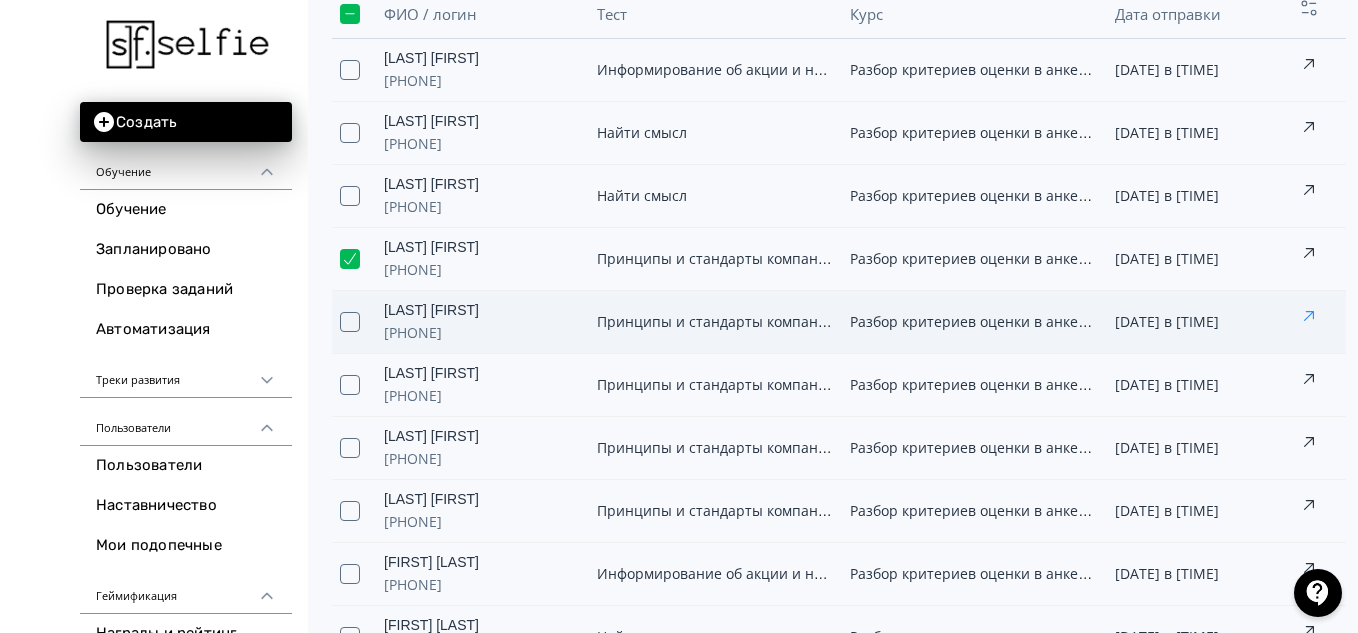 click 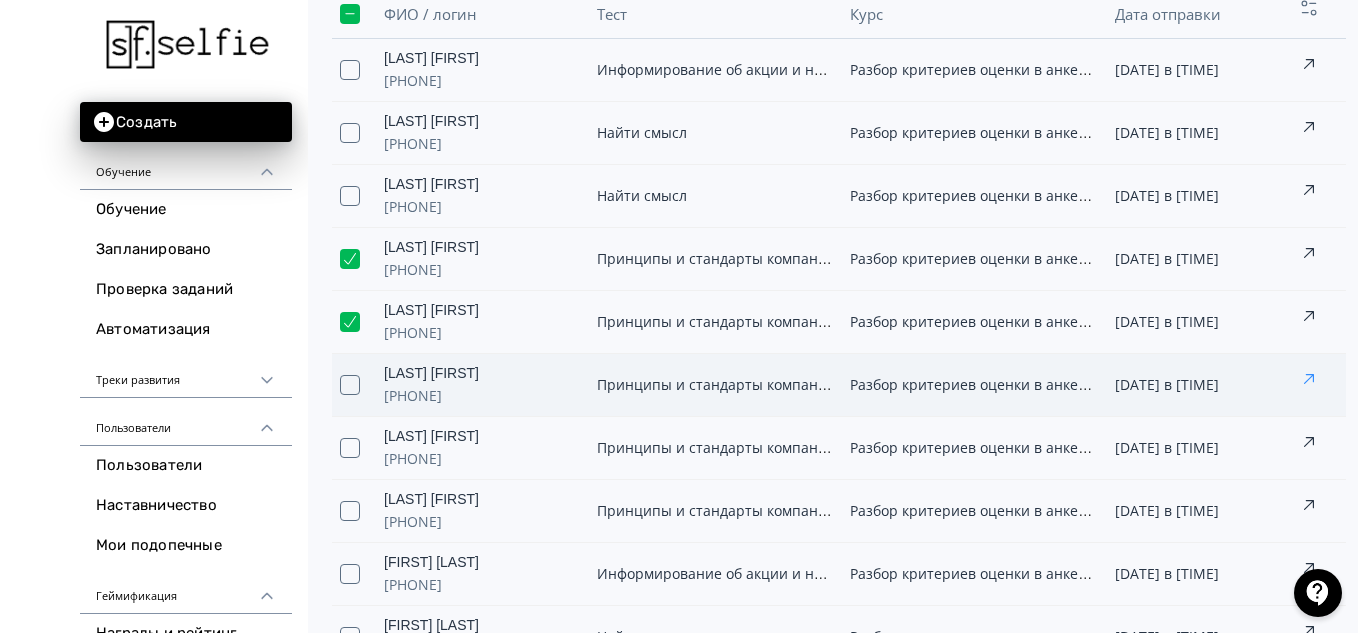 click 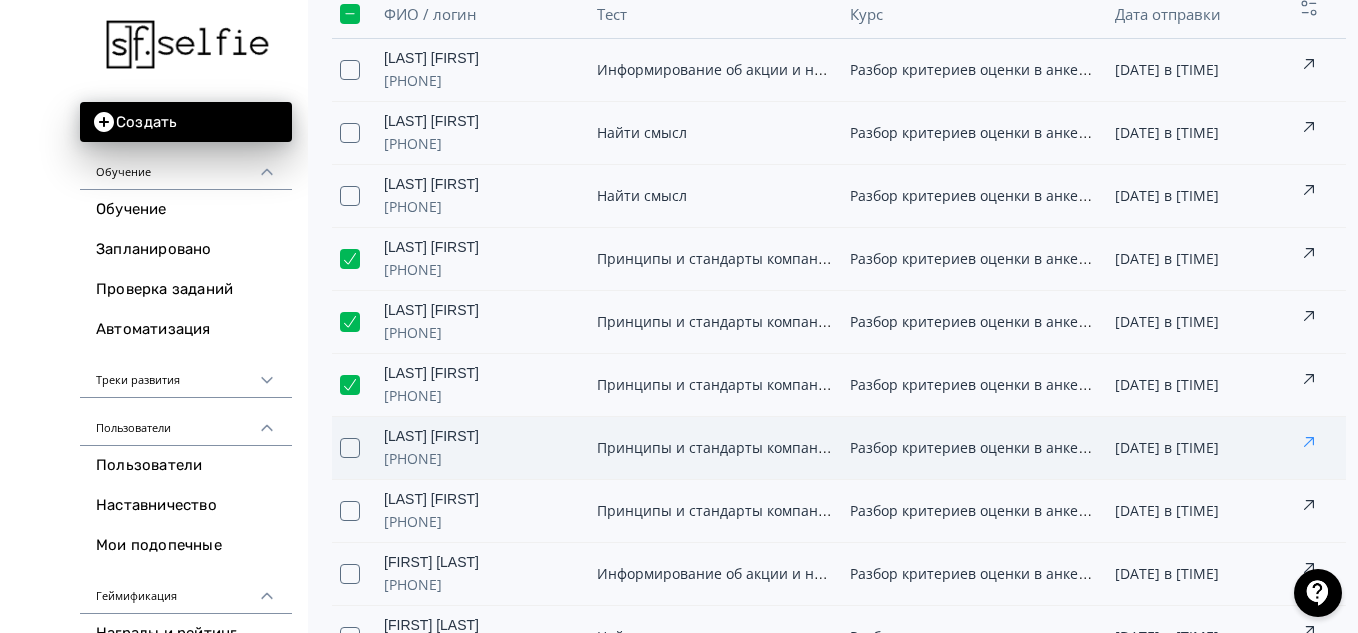 click 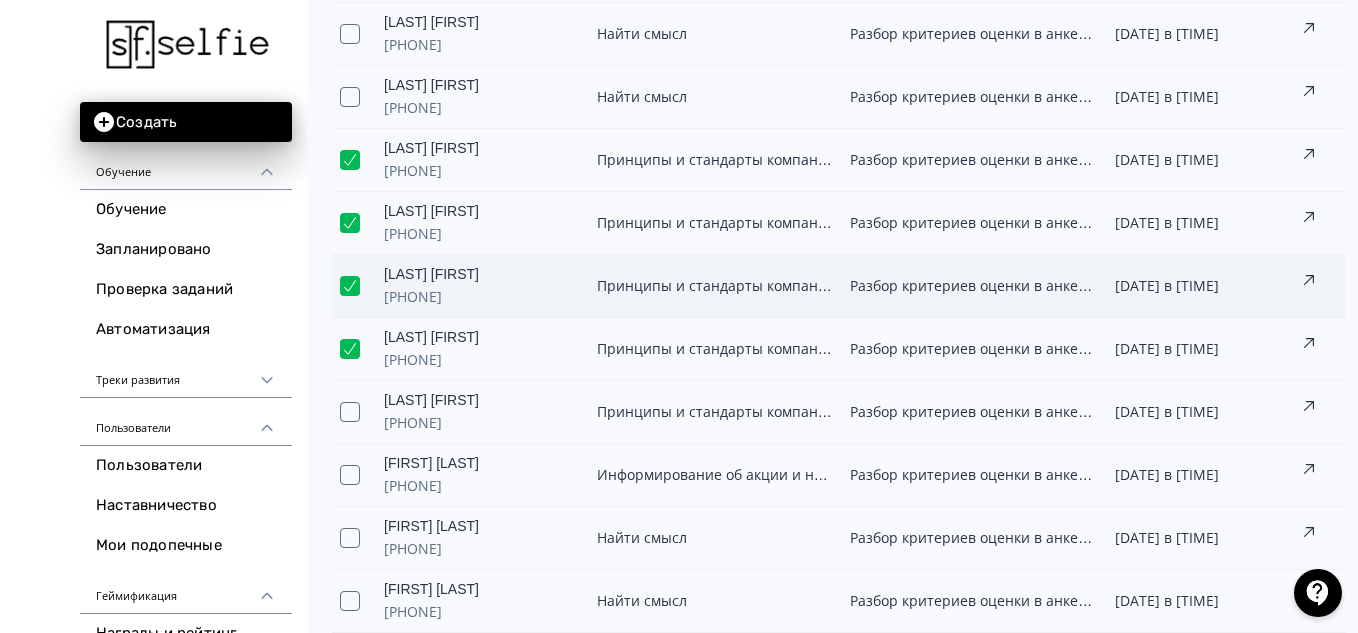 scroll, scrollTop: 600, scrollLeft: 0, axis: vertical 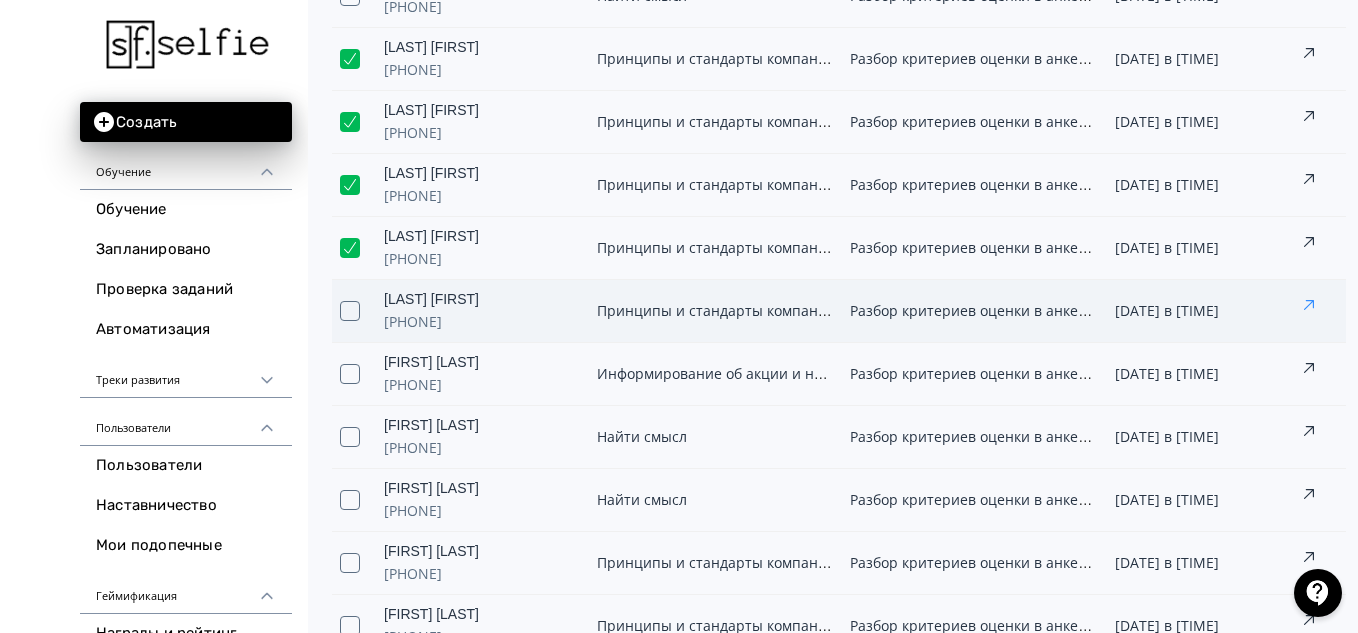 click 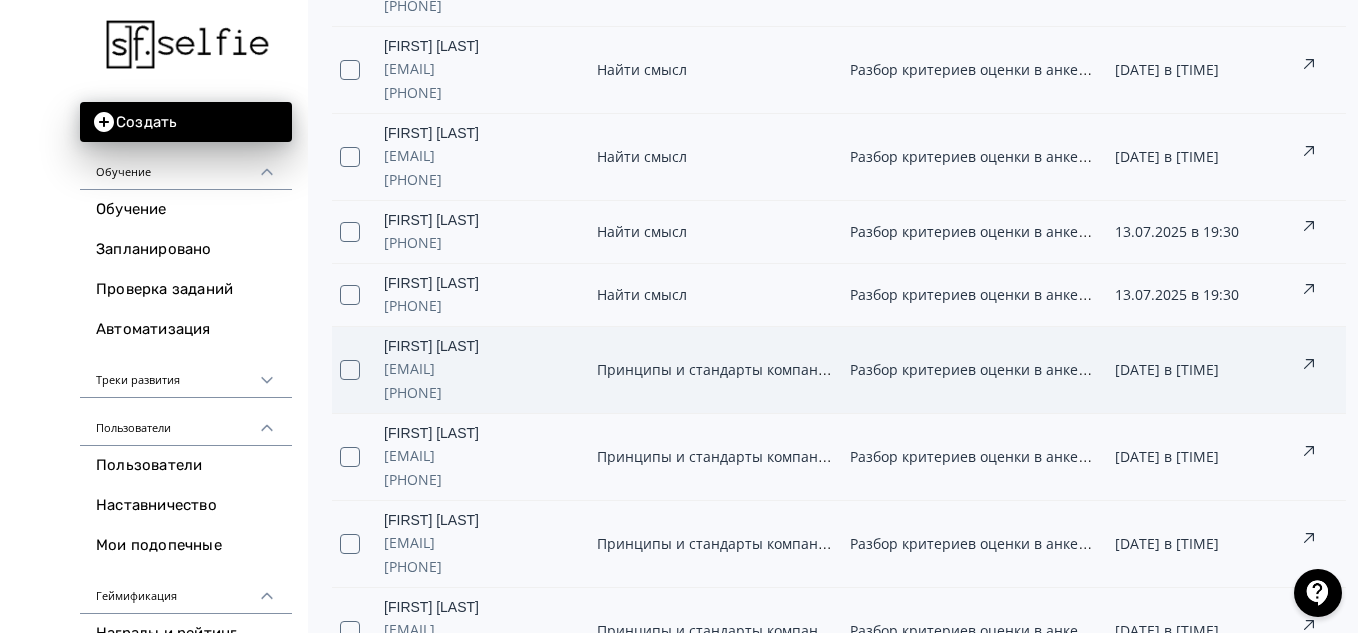 scroll, scrollTop: 9800, scrollLeft: 0, axis: vertical 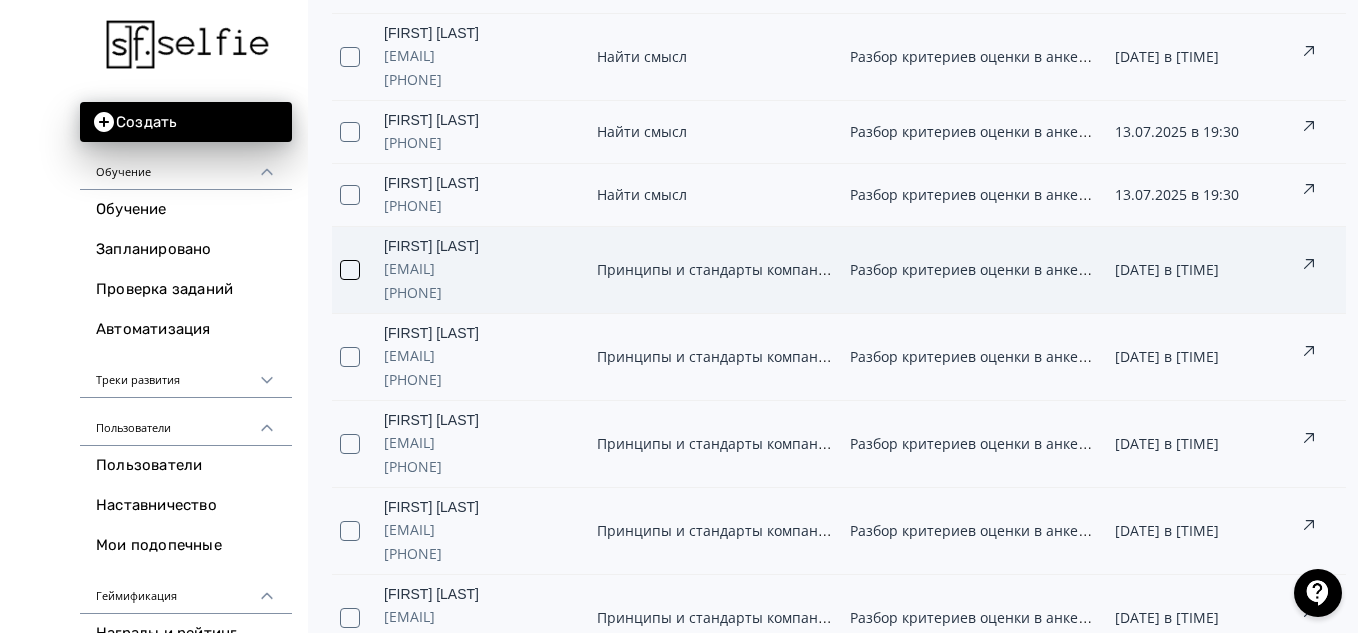 click at bounding box center (350, 270) 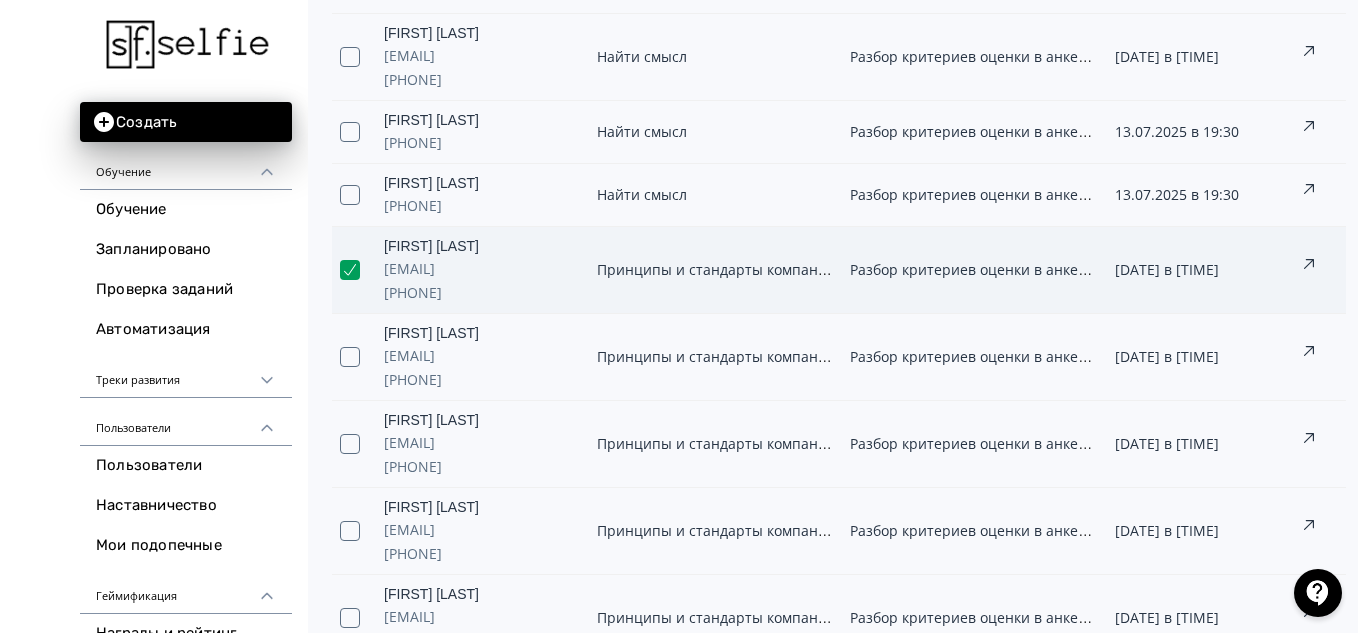 click at bounding box center [350, 270] 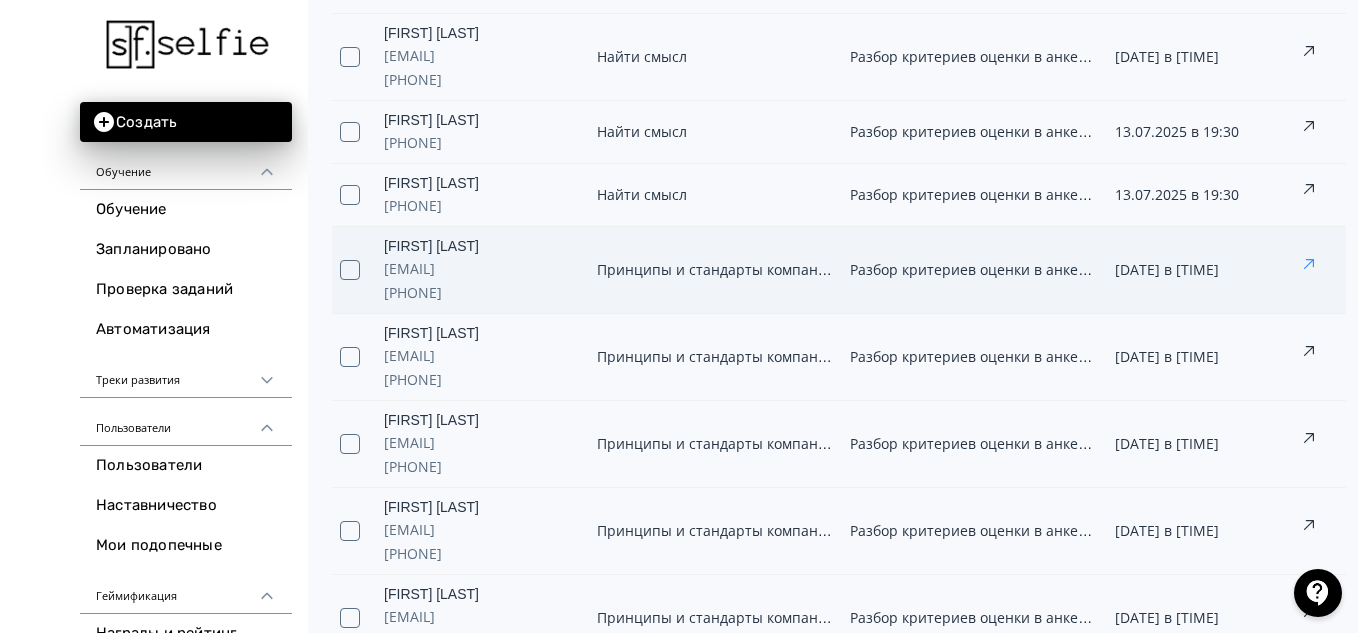 click 